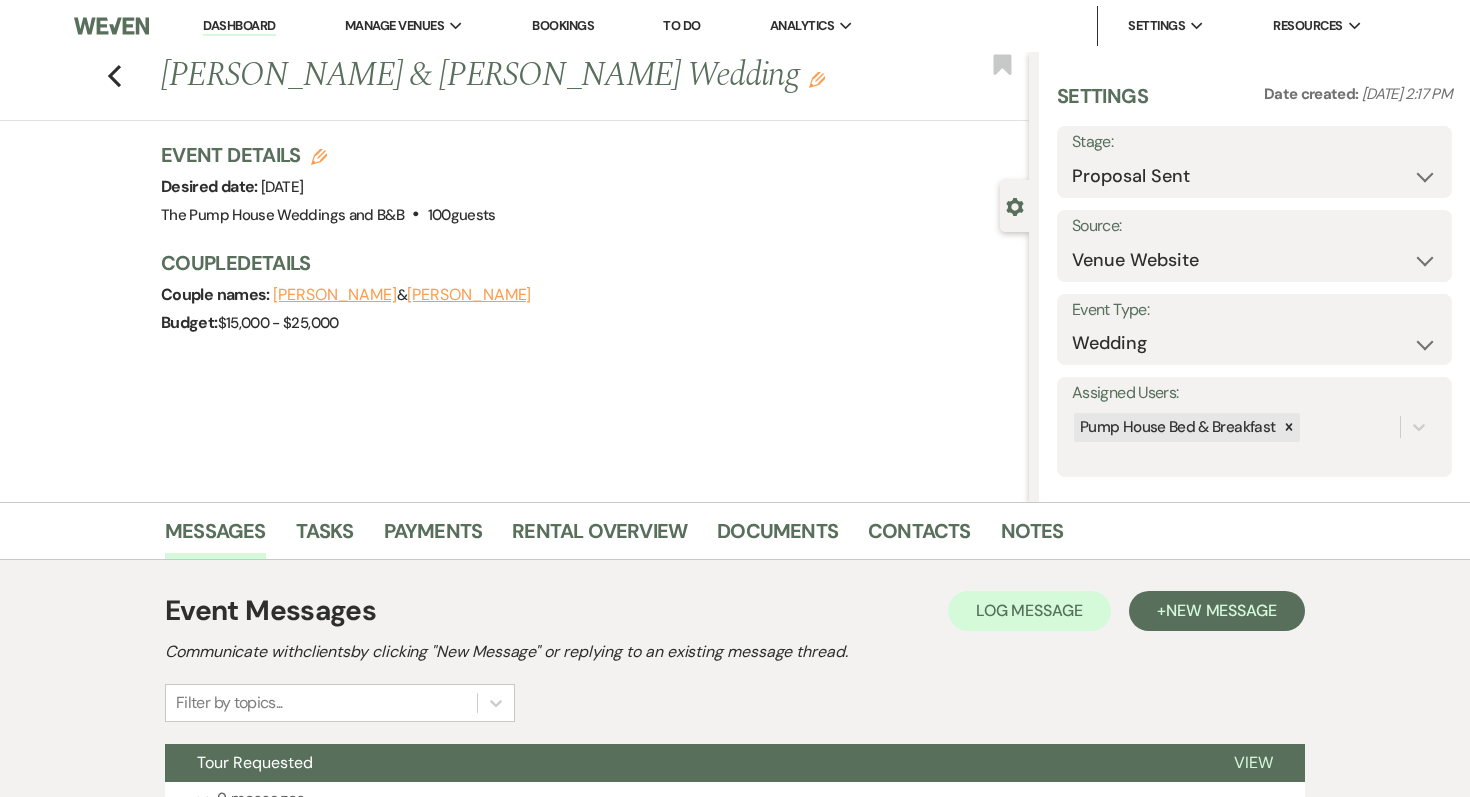 select on "6" 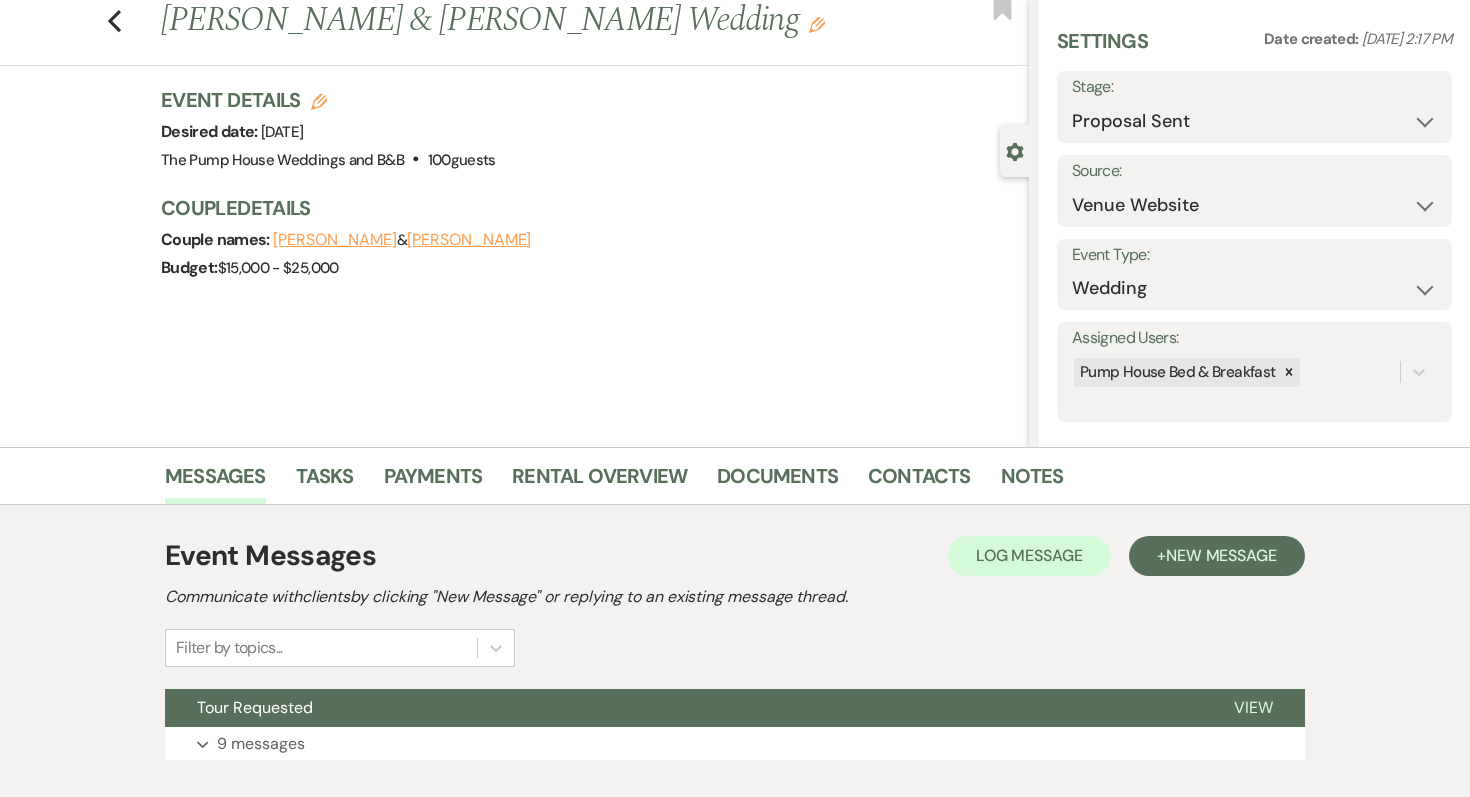 scroll, scrollTop: 0, scrollLeft: 0, axis: both 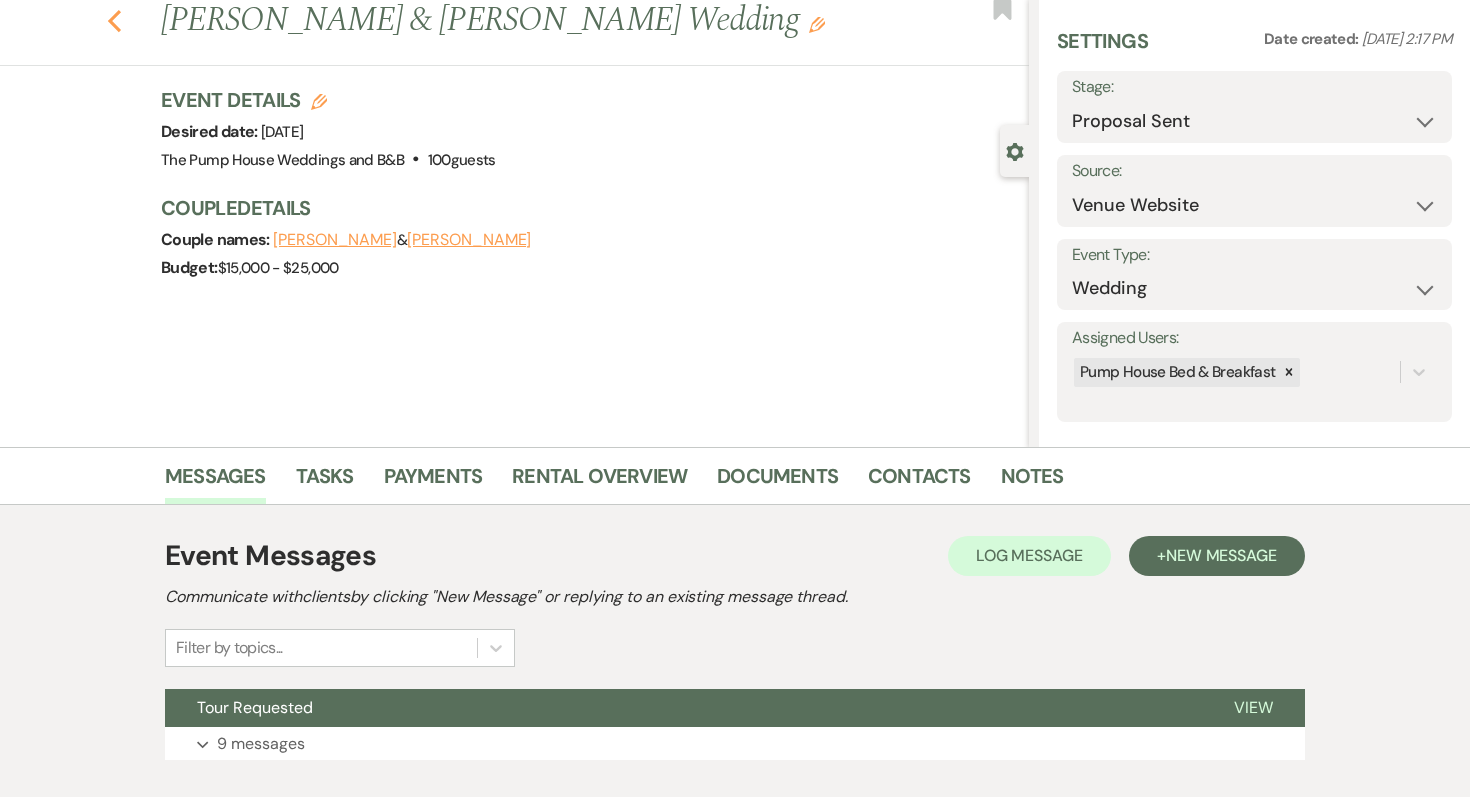 click on "Previous" 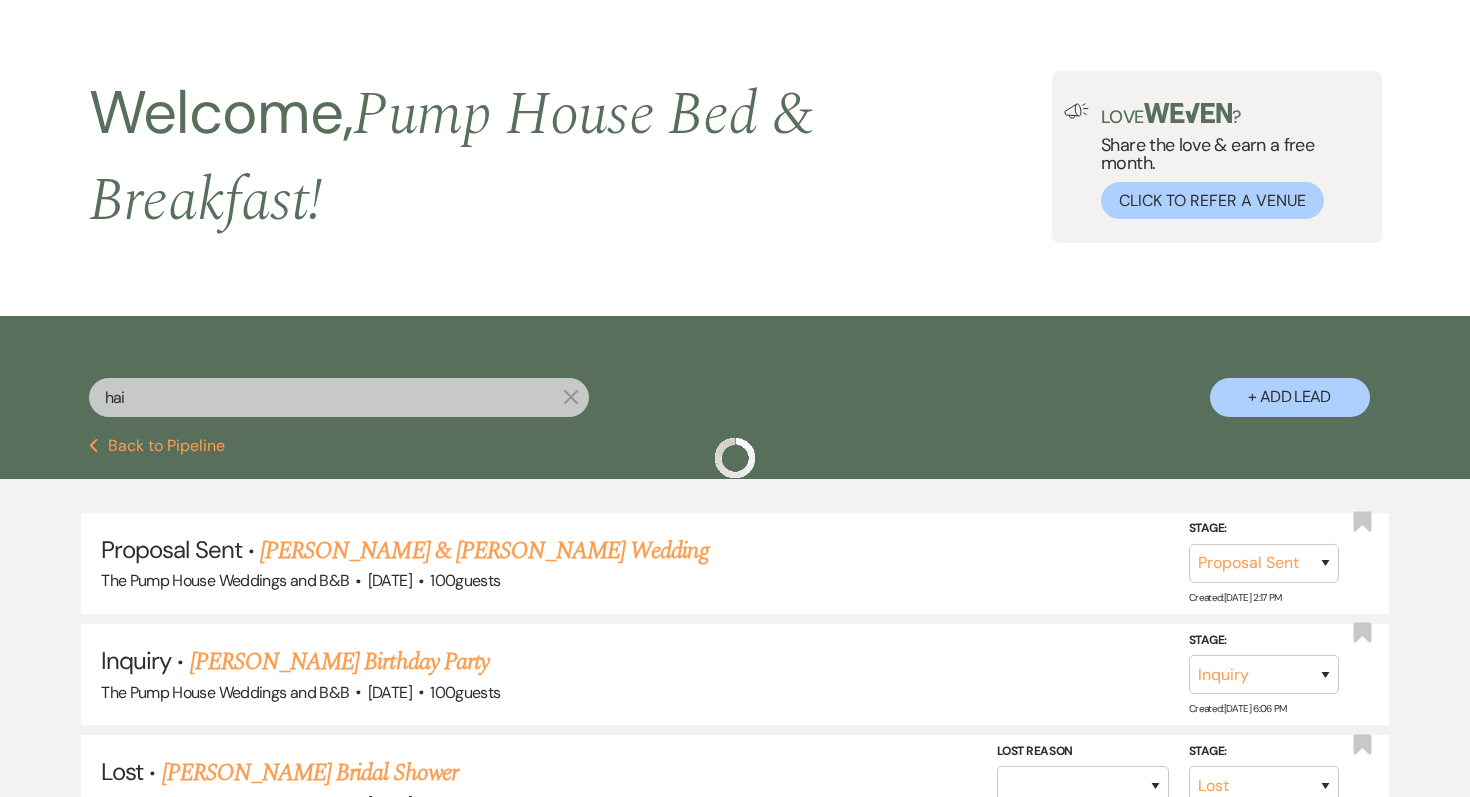 scroll, scrollTop: 314, scrollLeft: 0, axis: vertical 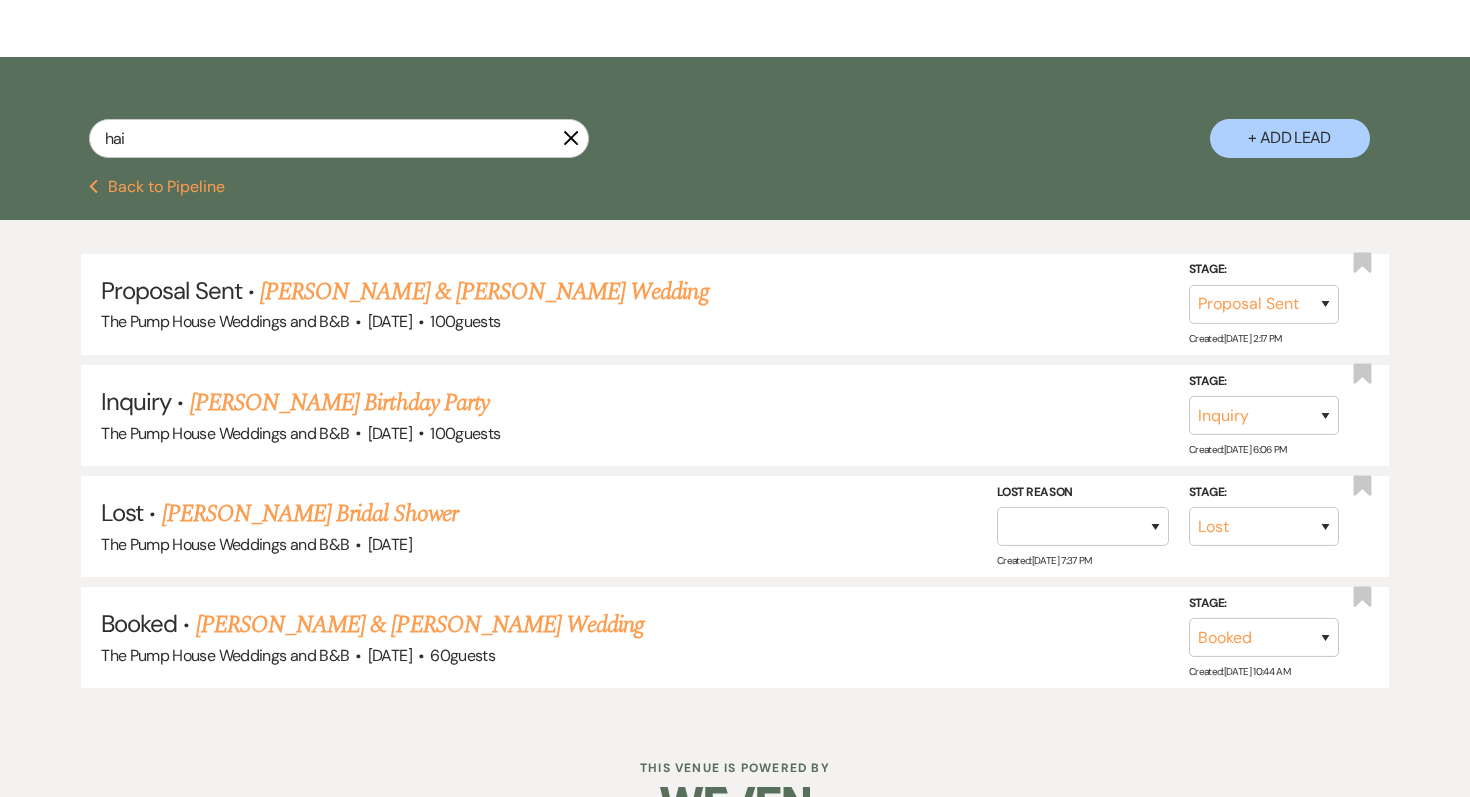 click 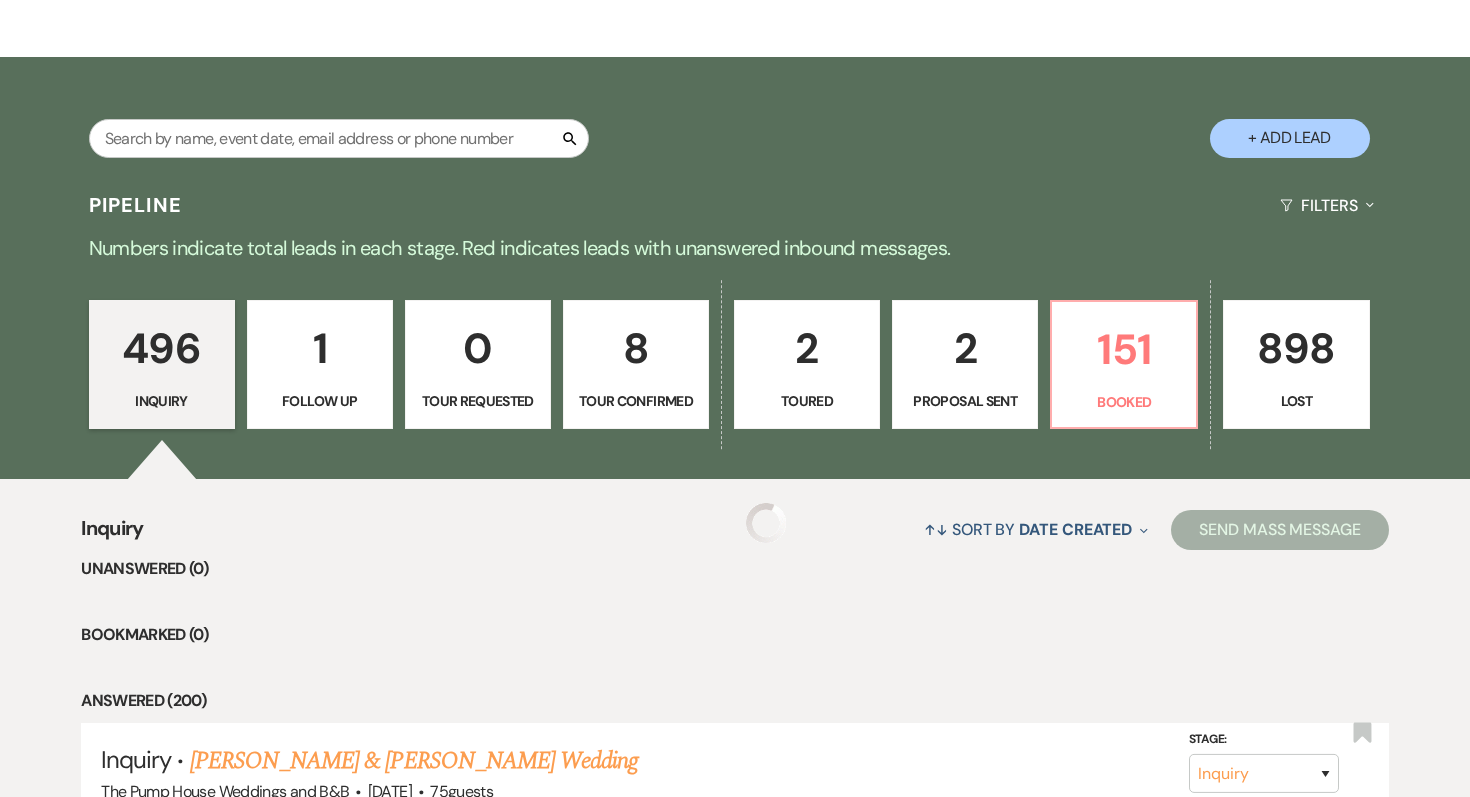 scroll, scrollTop: 59, scrollLeft: 0, axis: vertical 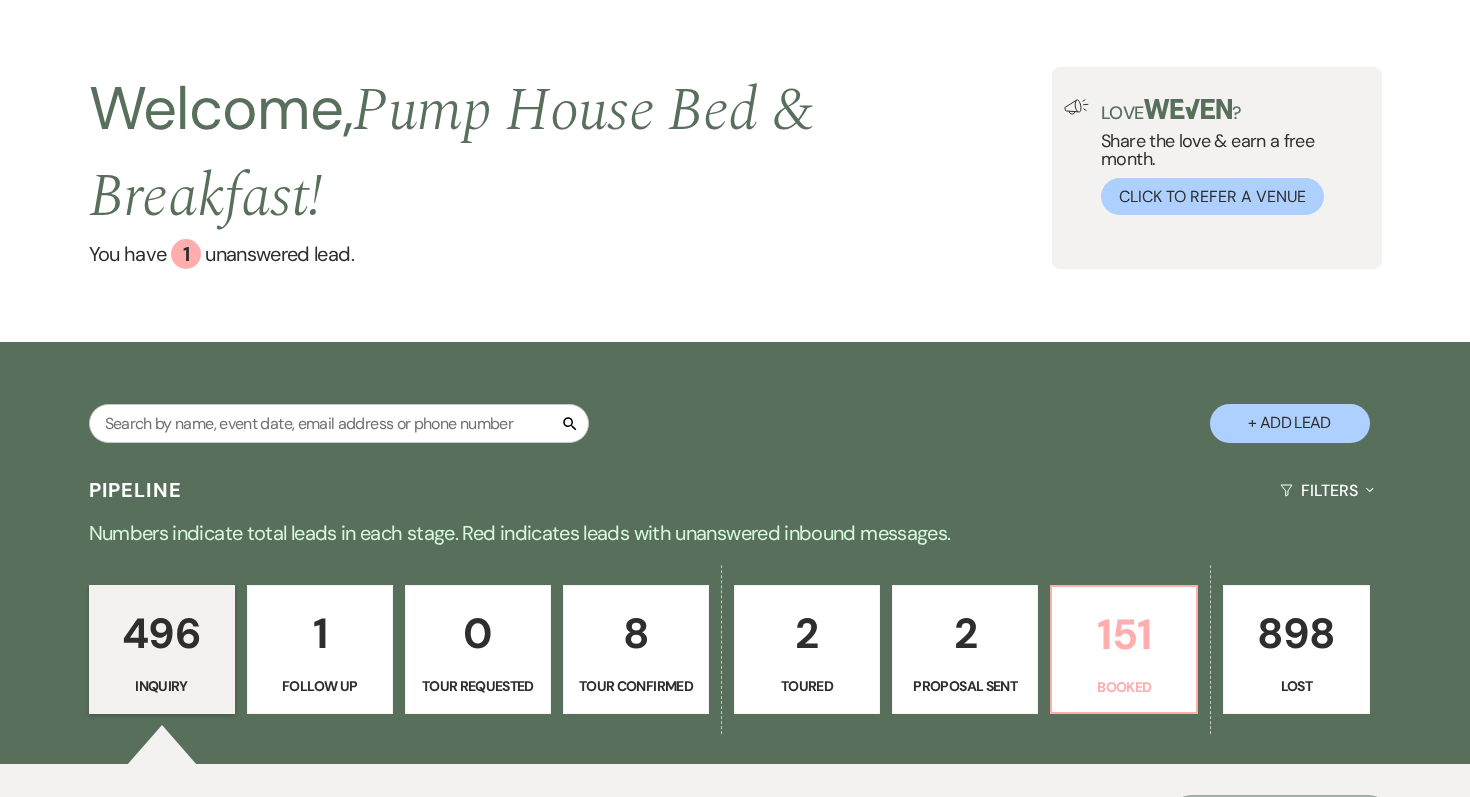 click on "151 Booked" at bounding box center (1124, 650) 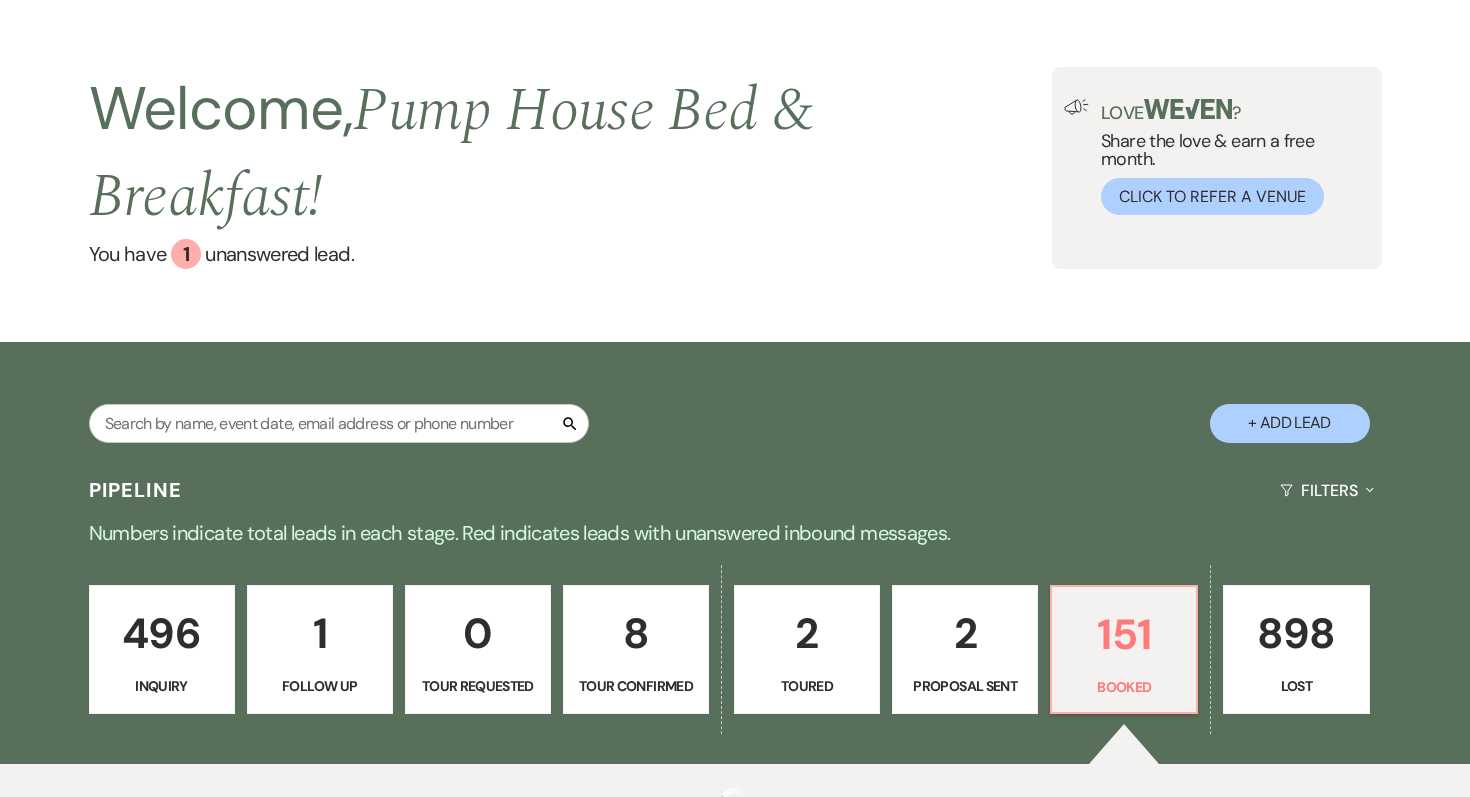 select on "7" 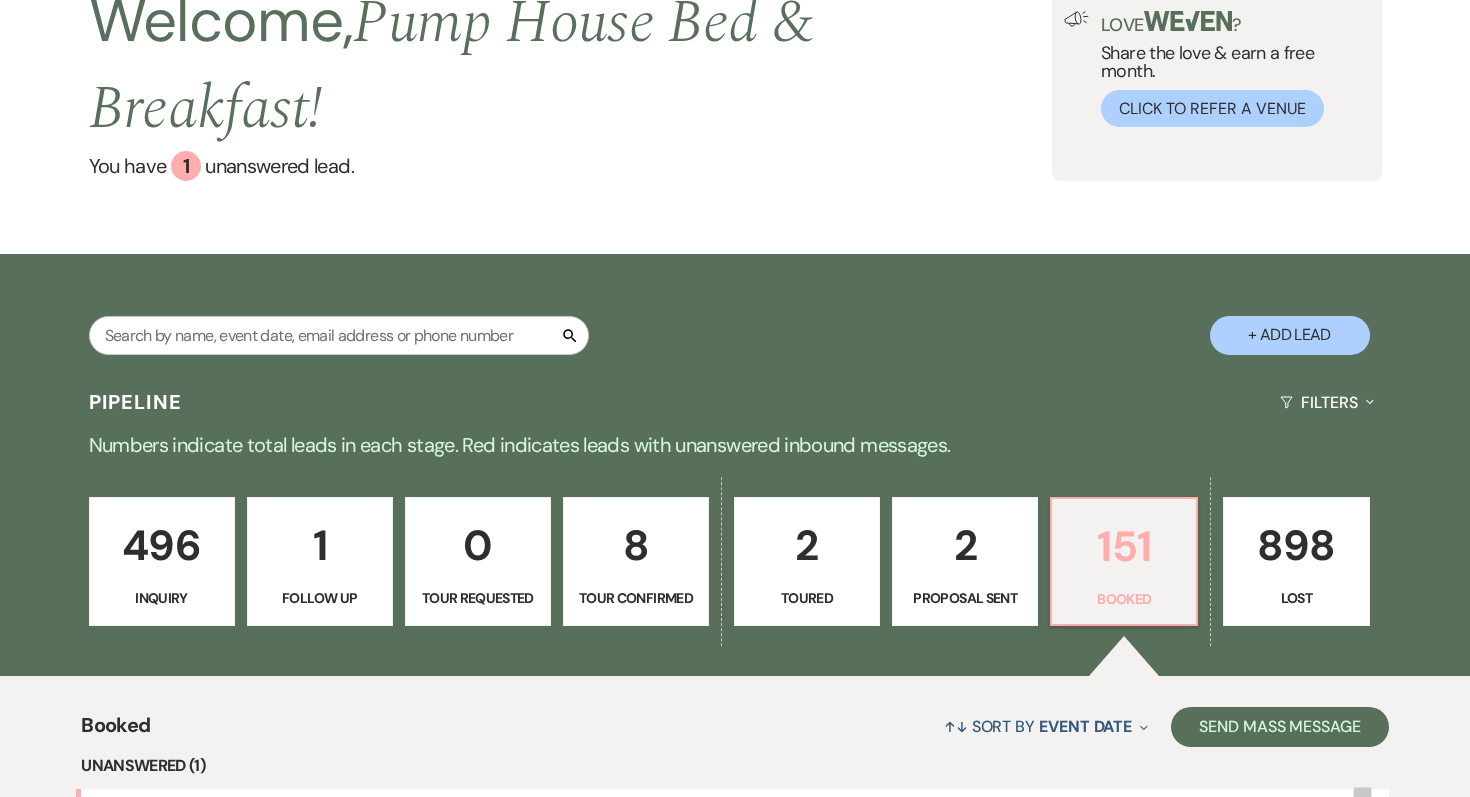 scroll, scrollTop: 144, scrollLeft: 0, axis: vertical 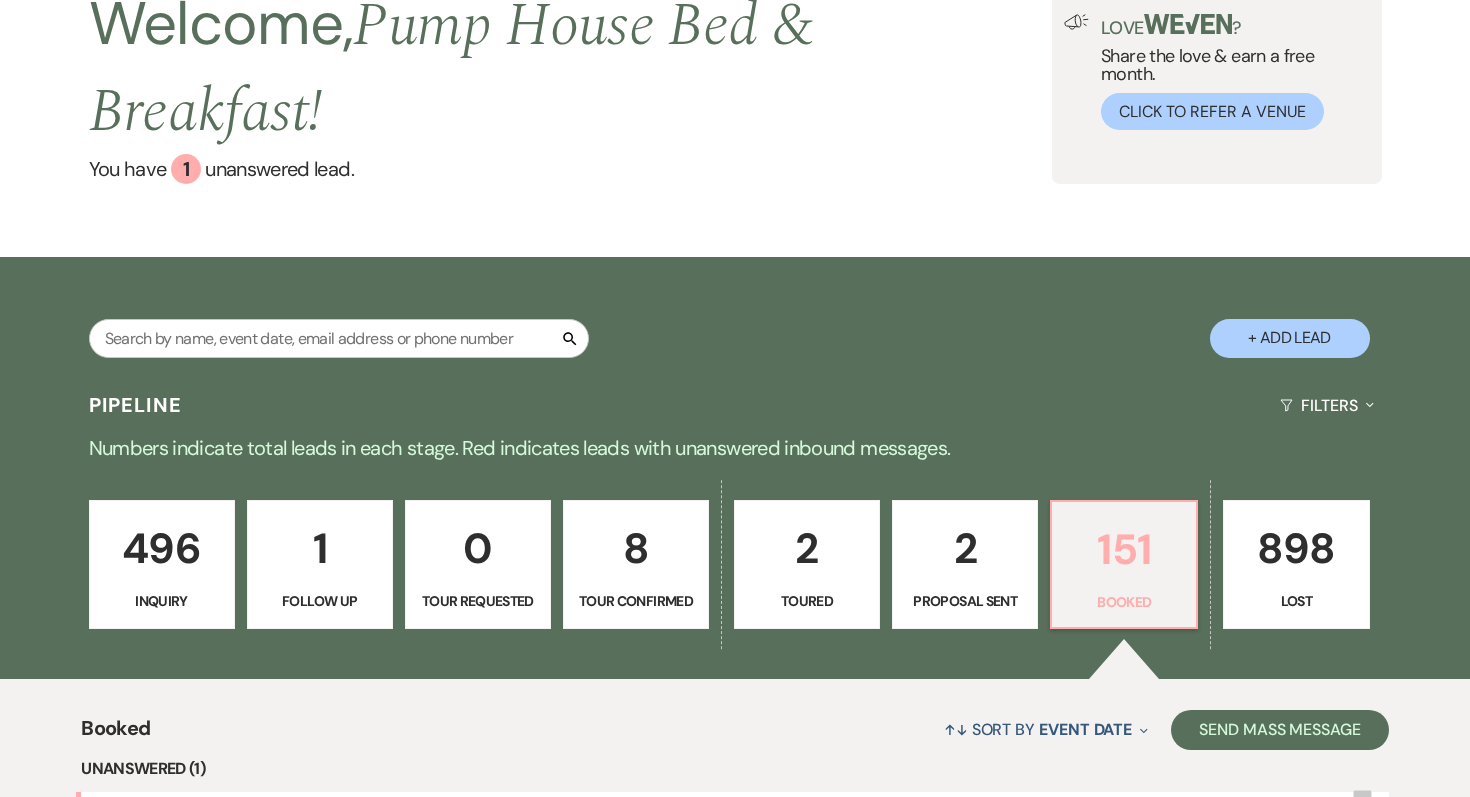 click on "151 Booked" at bounding box center [1124, 565] 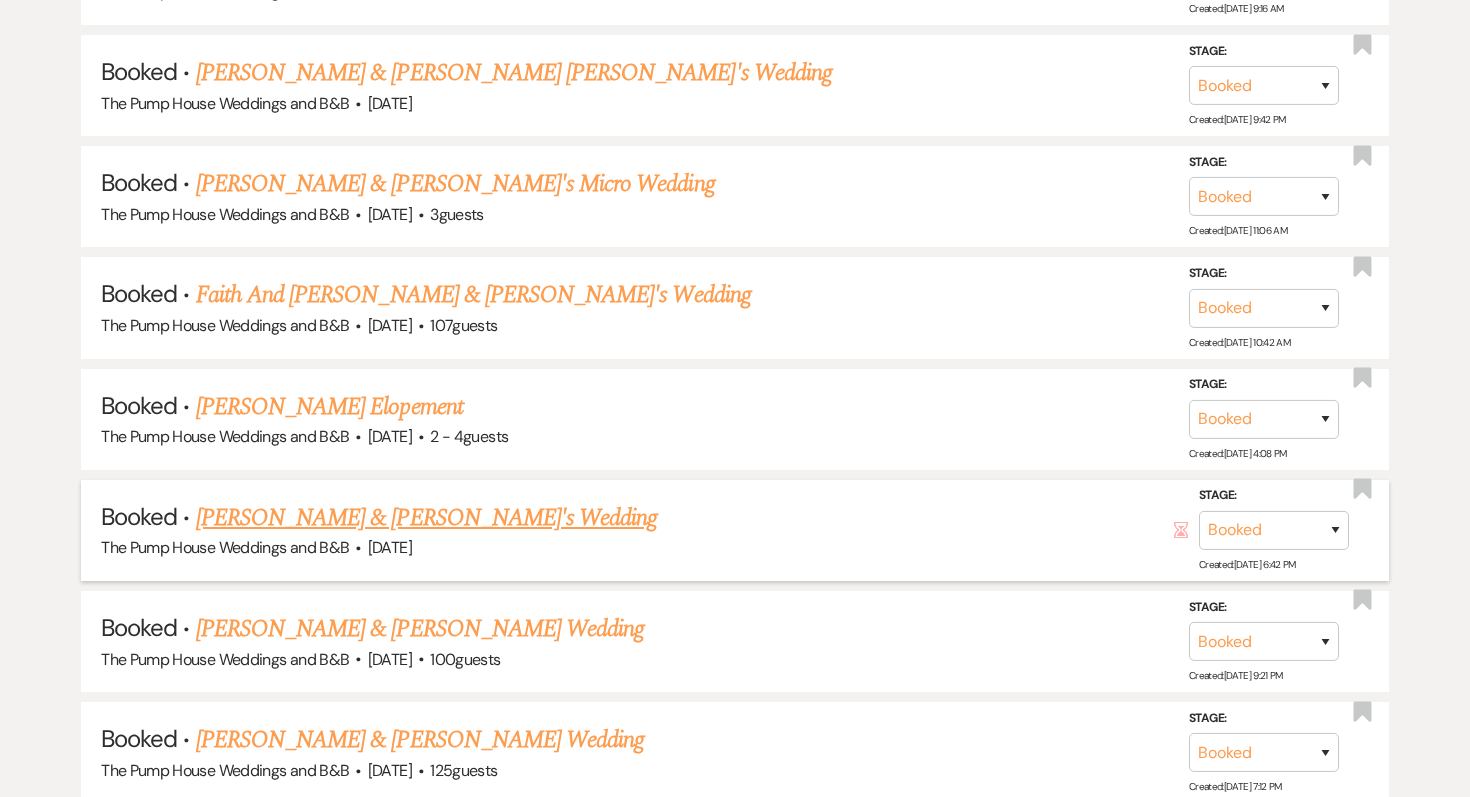 scroll, scrollTop: 2263, scrollLeft: 0, axis: vertical 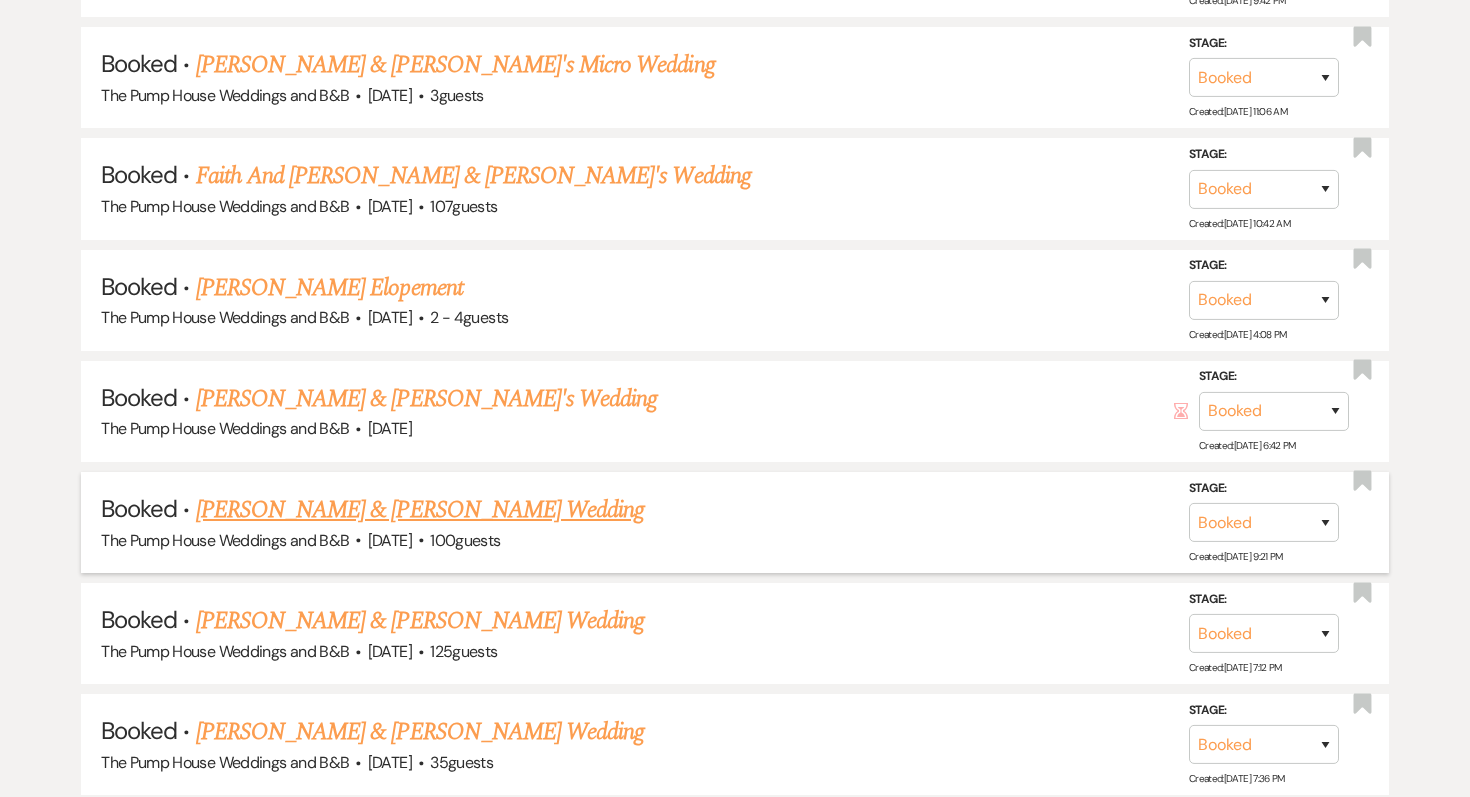 click on "[PERSON_NAME] & [PERSON_NAME] Wedding" at bounding box center (420, 510) 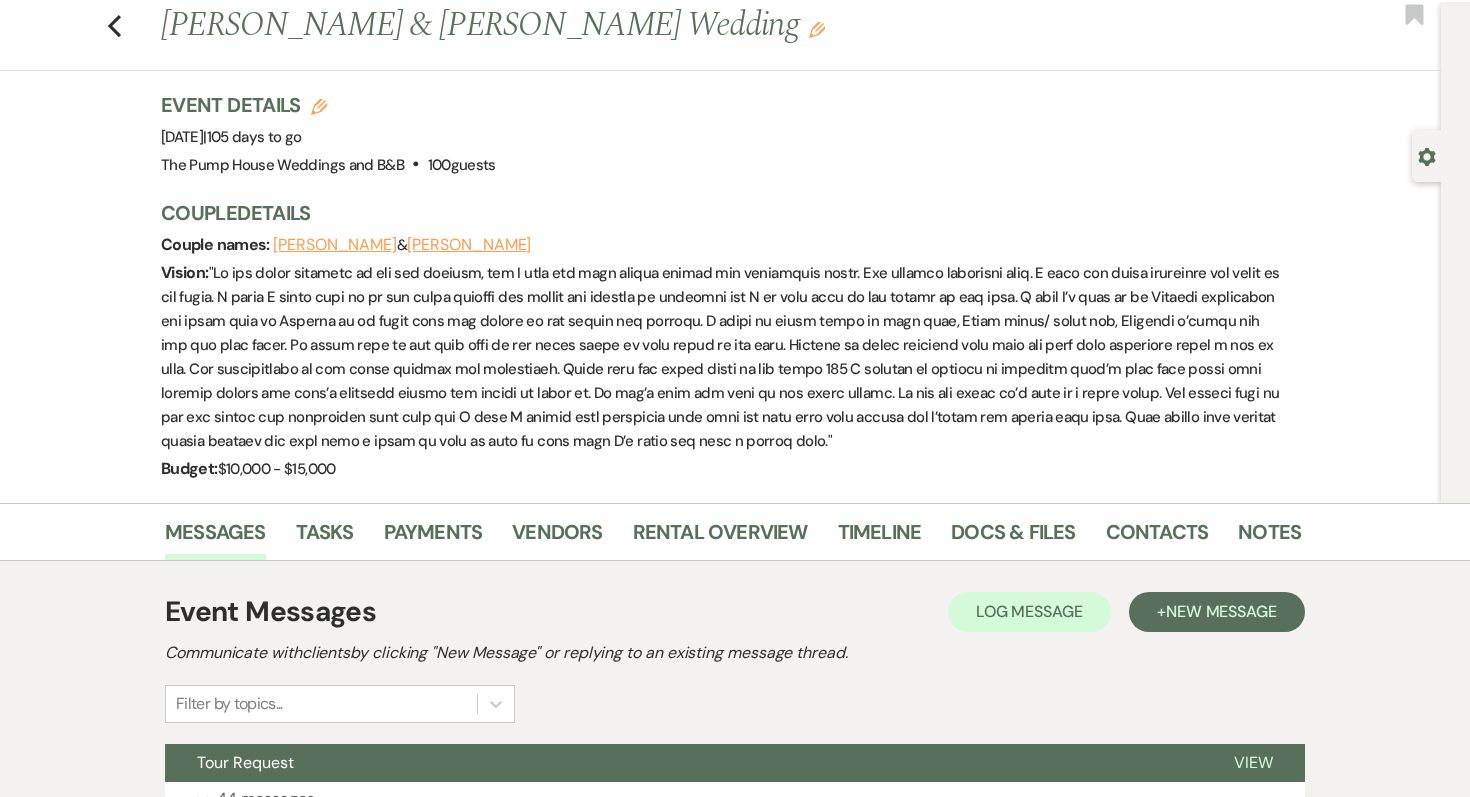scroll, scrollTop: 227, scrollLeft: 0, axis: vertical 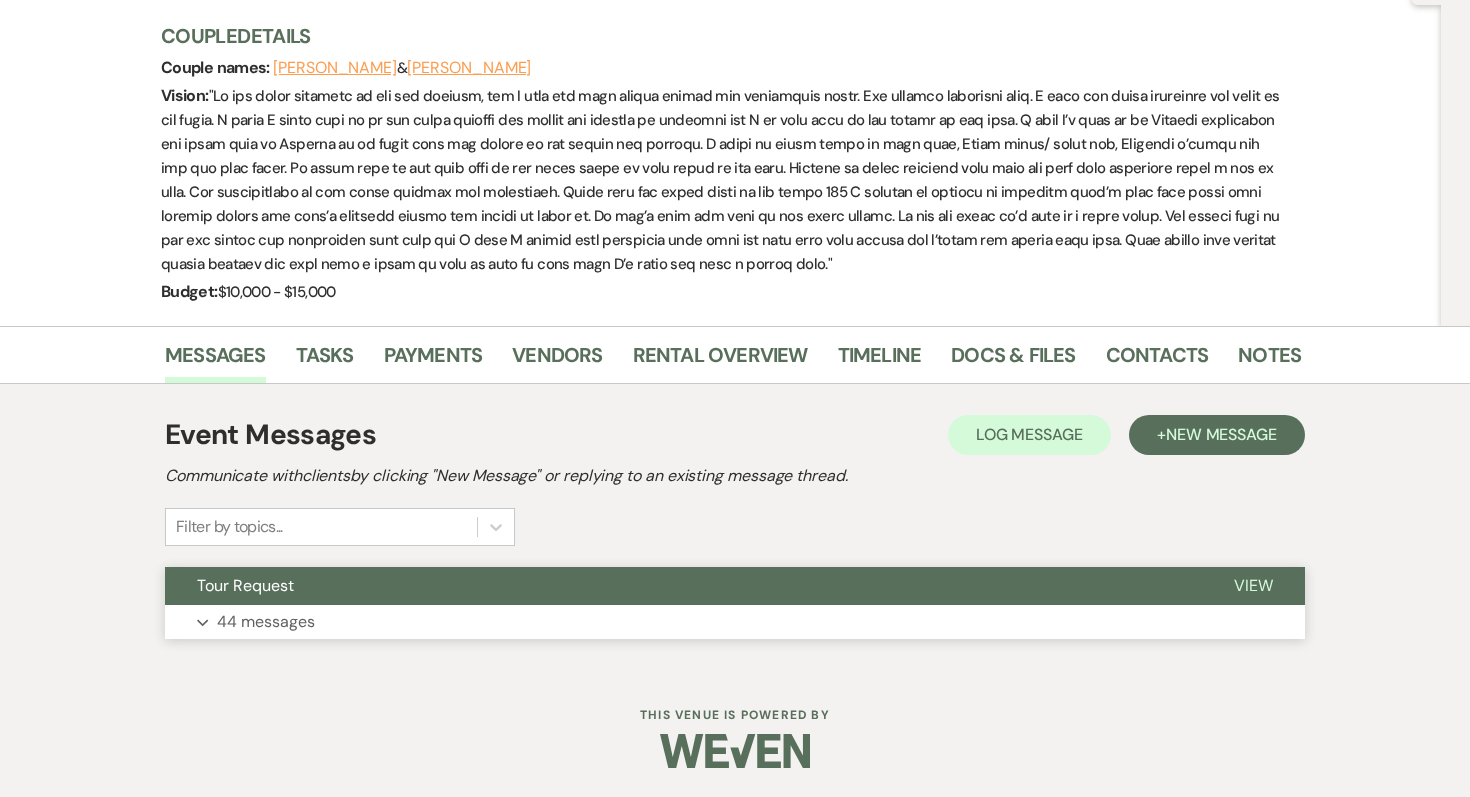 click on "44 messages" at bounding box center (266, 622) 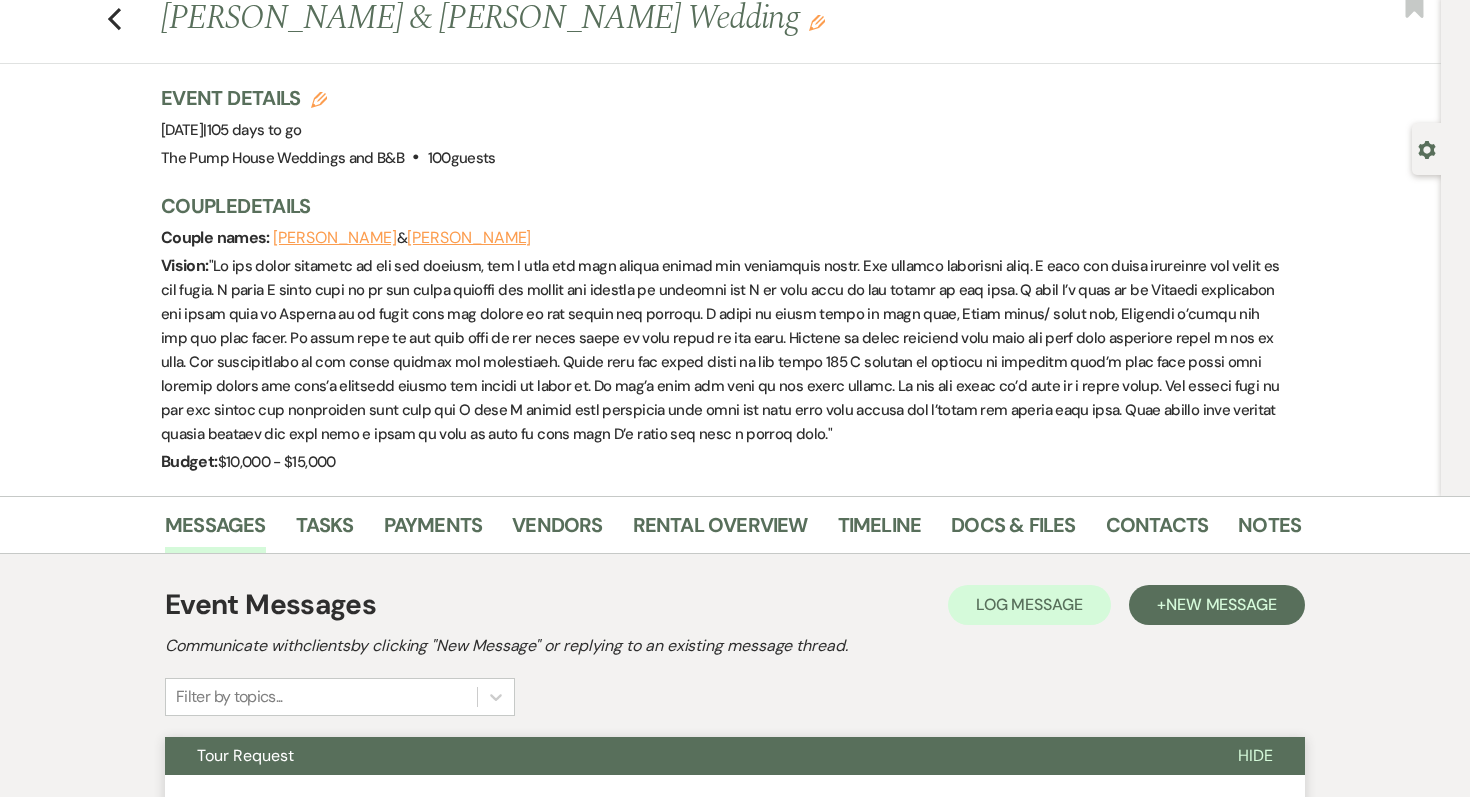 scroll, scrollTop: 285, scrollLeft: 0, axis: vertical 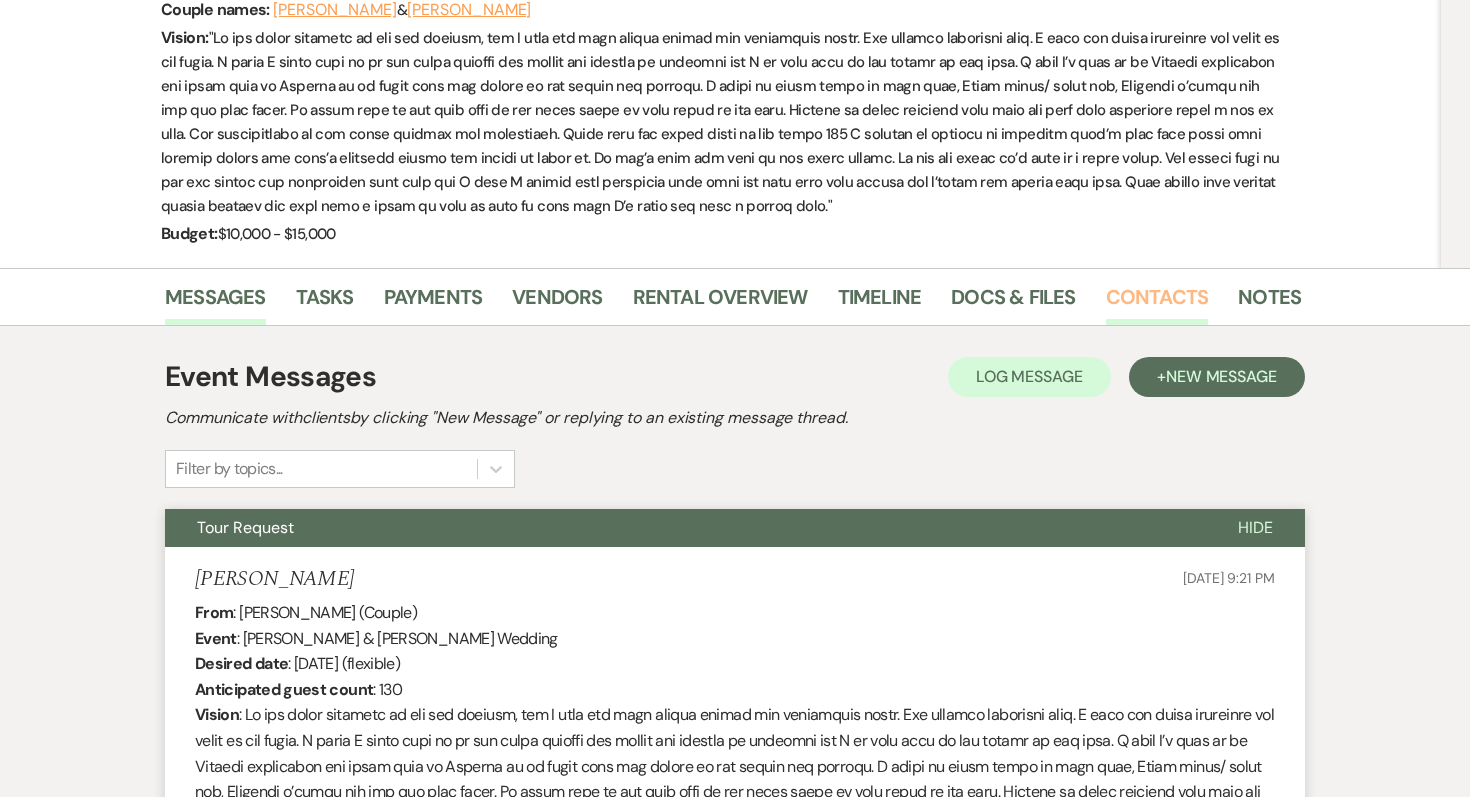 click on "Contacts" at bounding box center (1157, 303) 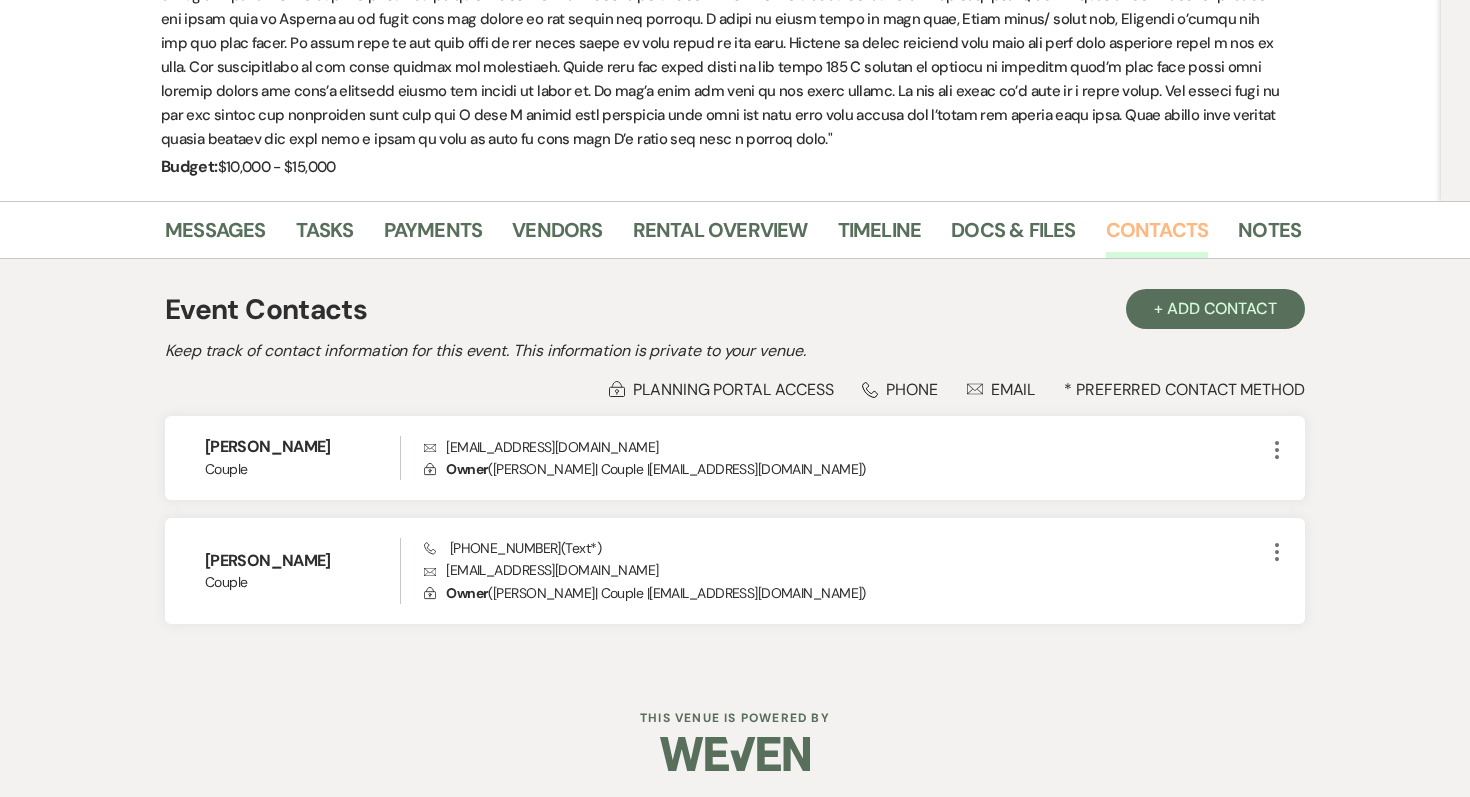 scroll, scrollTop: 0, scrollLeft: 0, axis: both 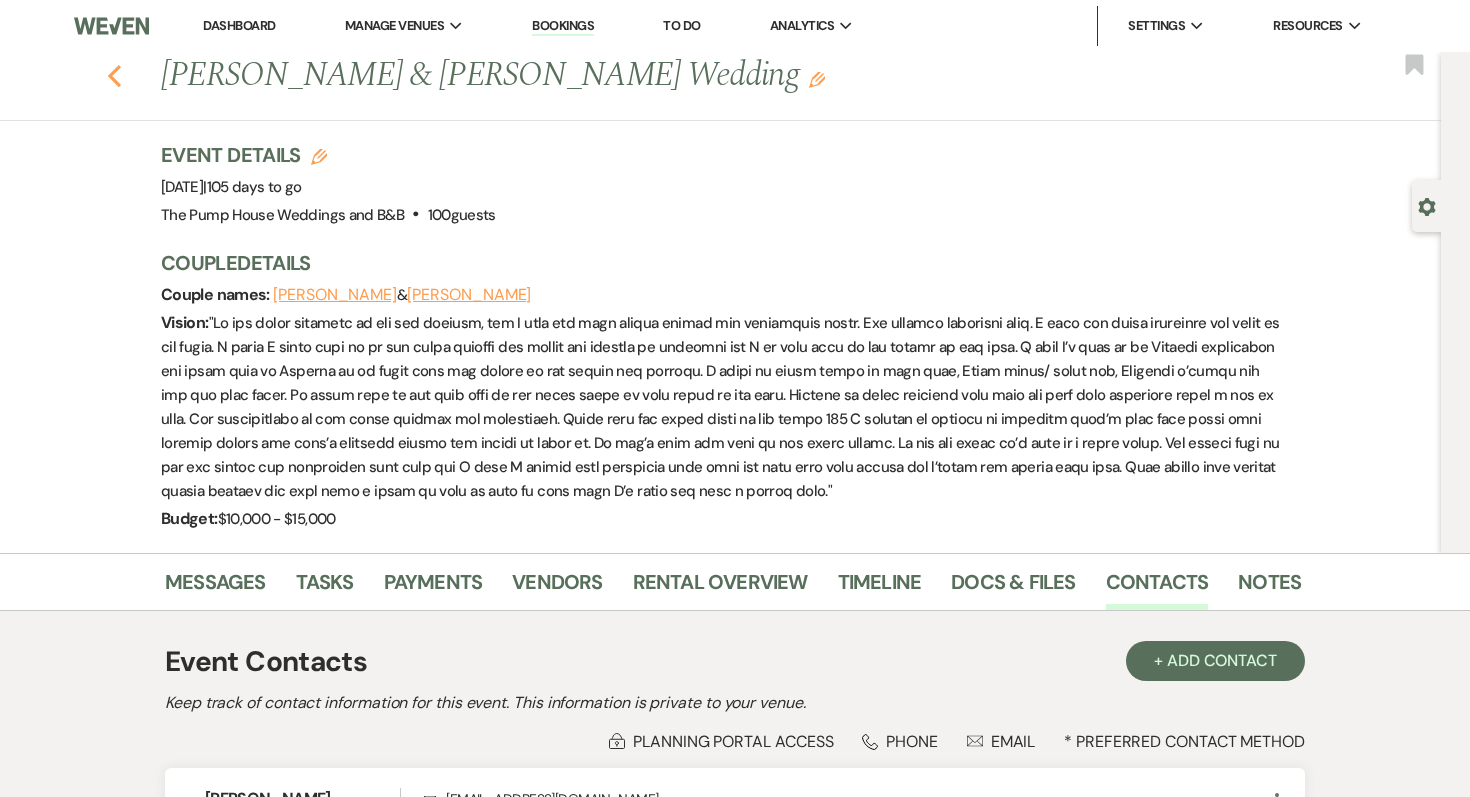 click on "Previous" 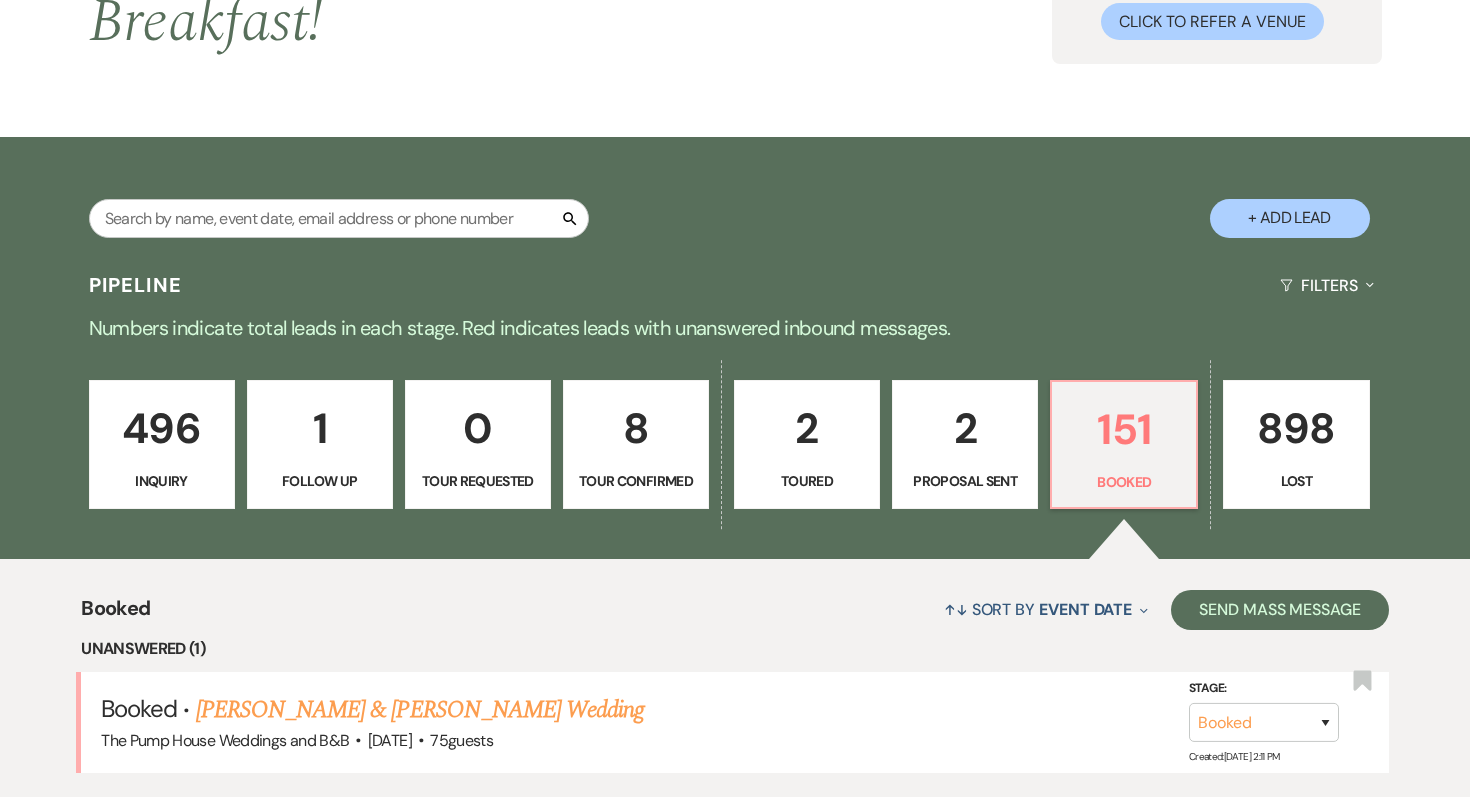 scroll, scrollTop: 0, scrollLeft: 0, axis: both 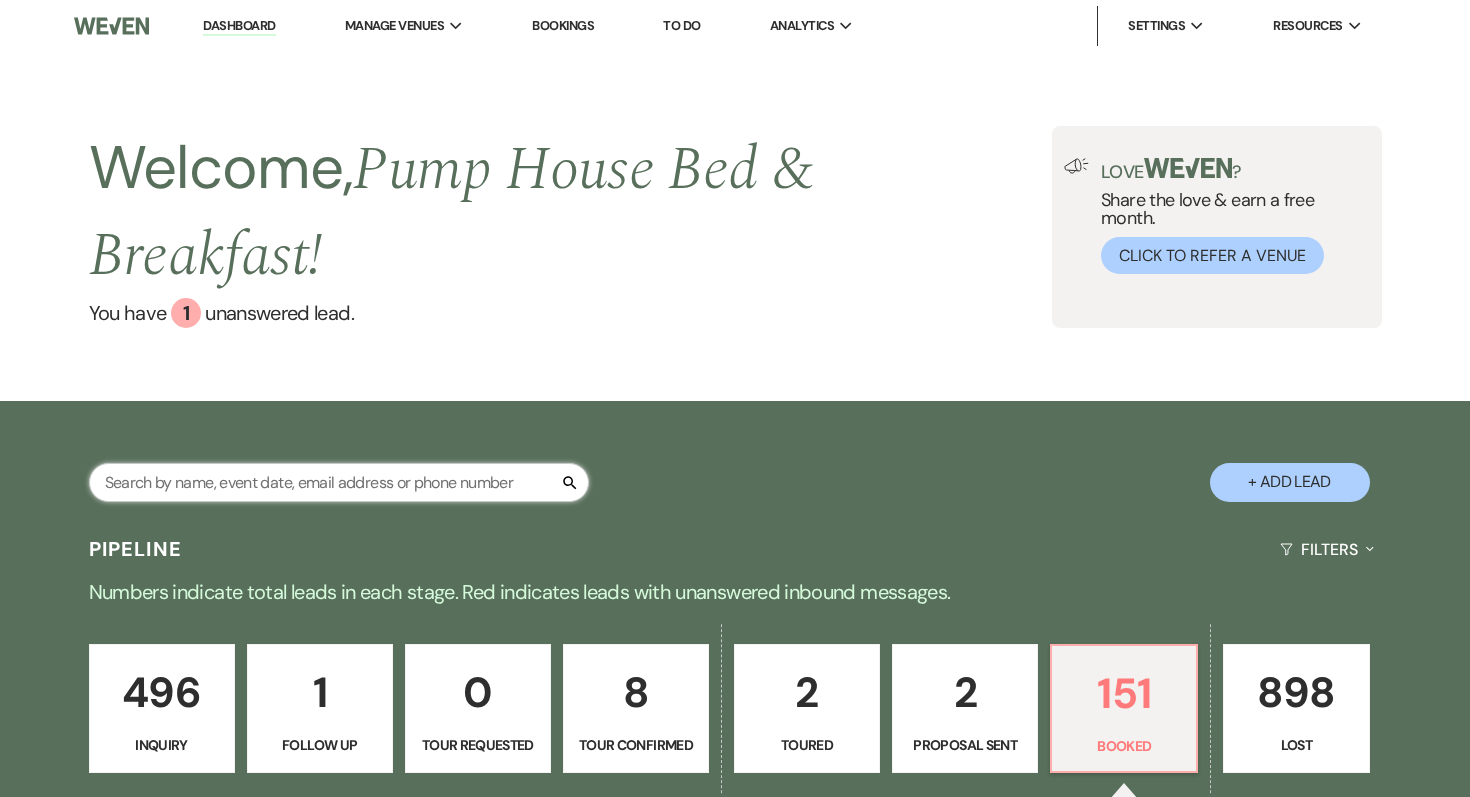 click at bounding box center (339, 482) 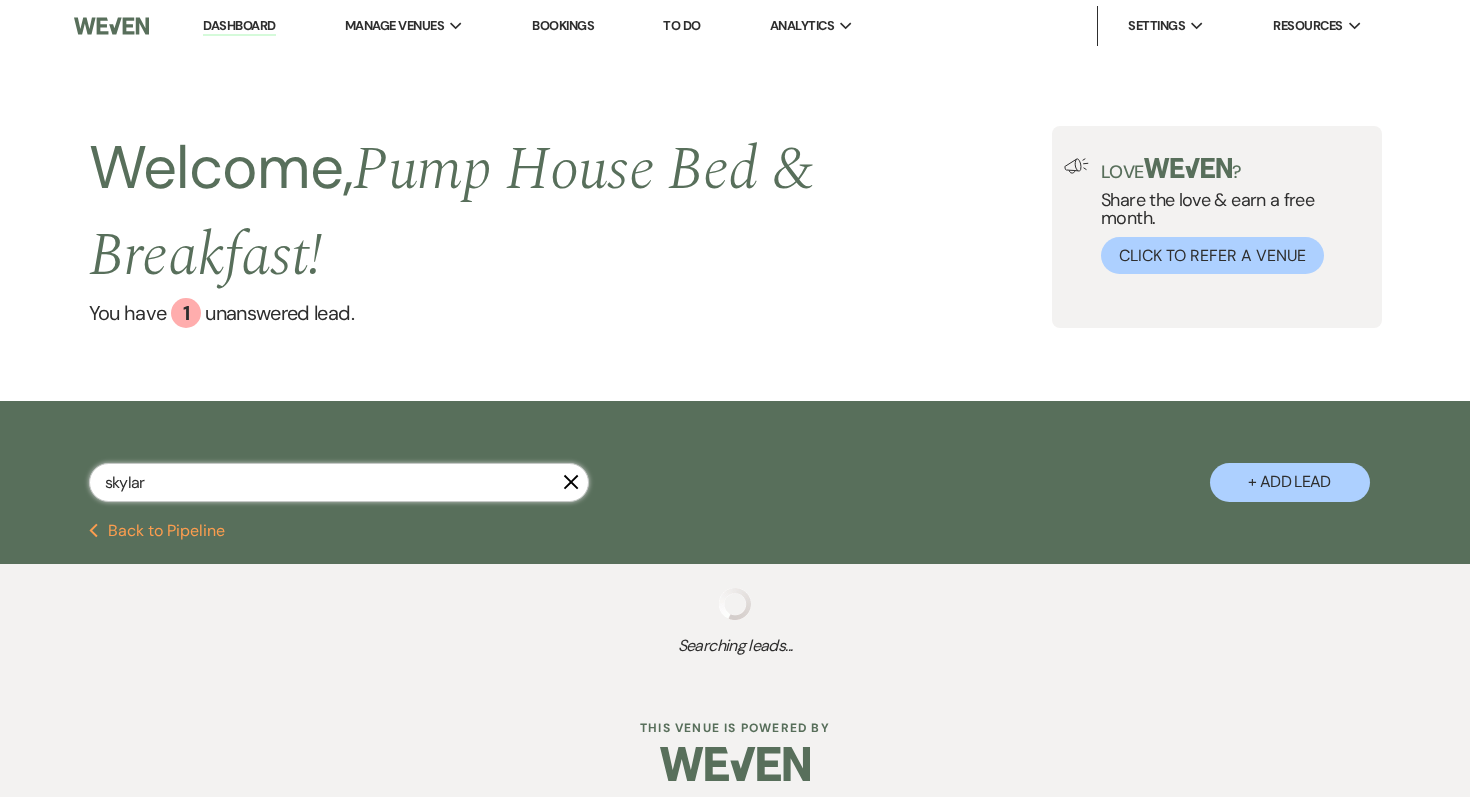 type on "skylar" 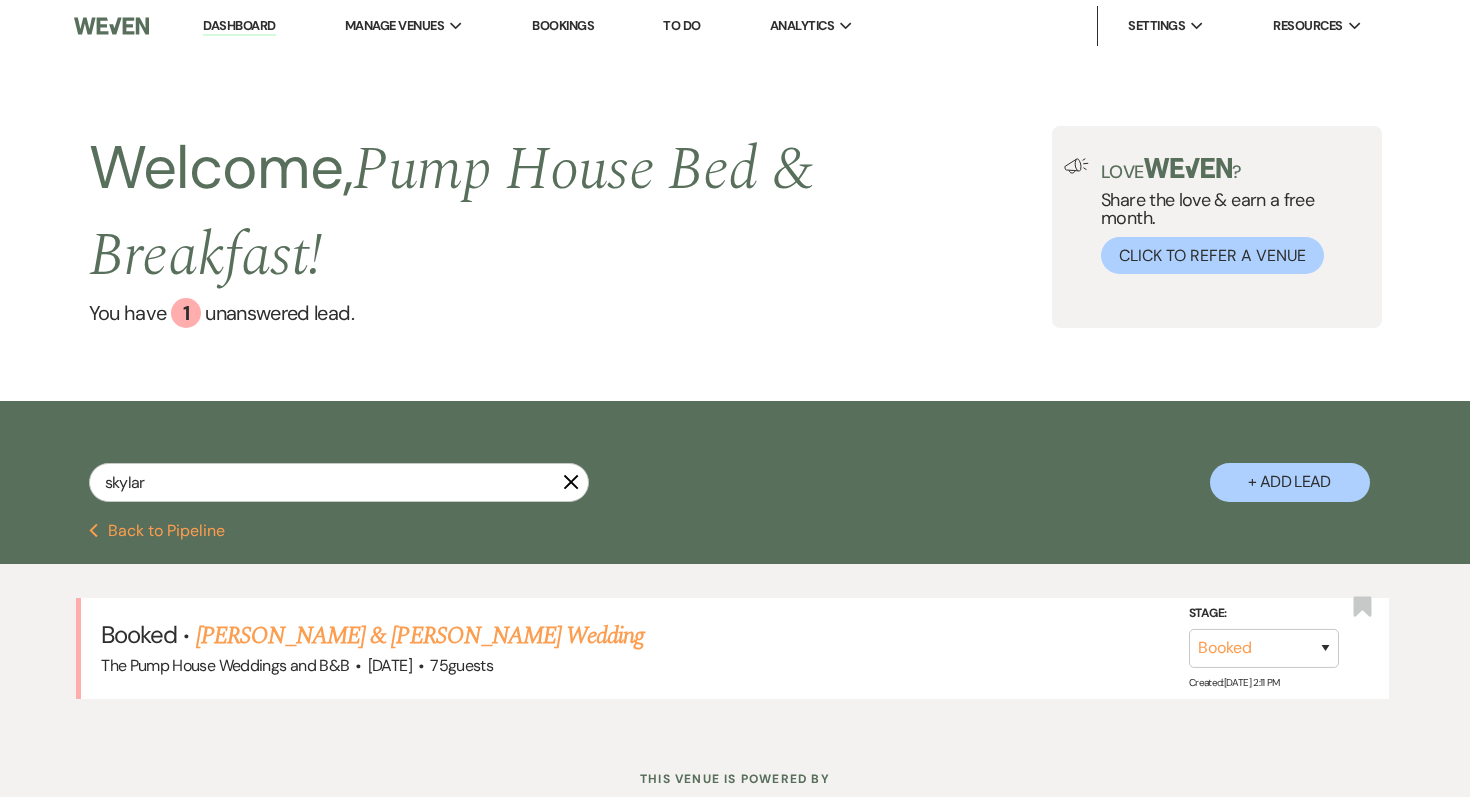 click 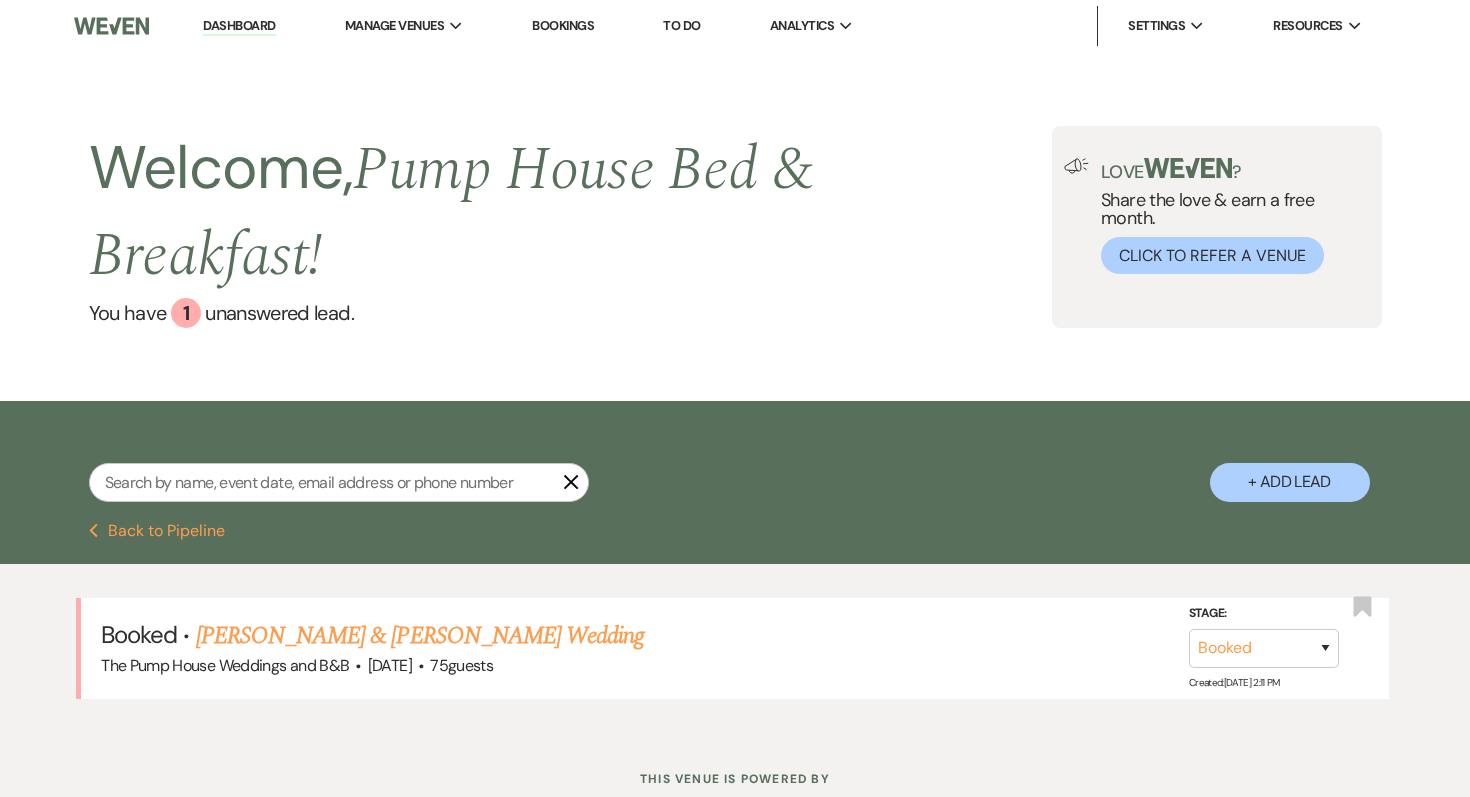 select on "7" 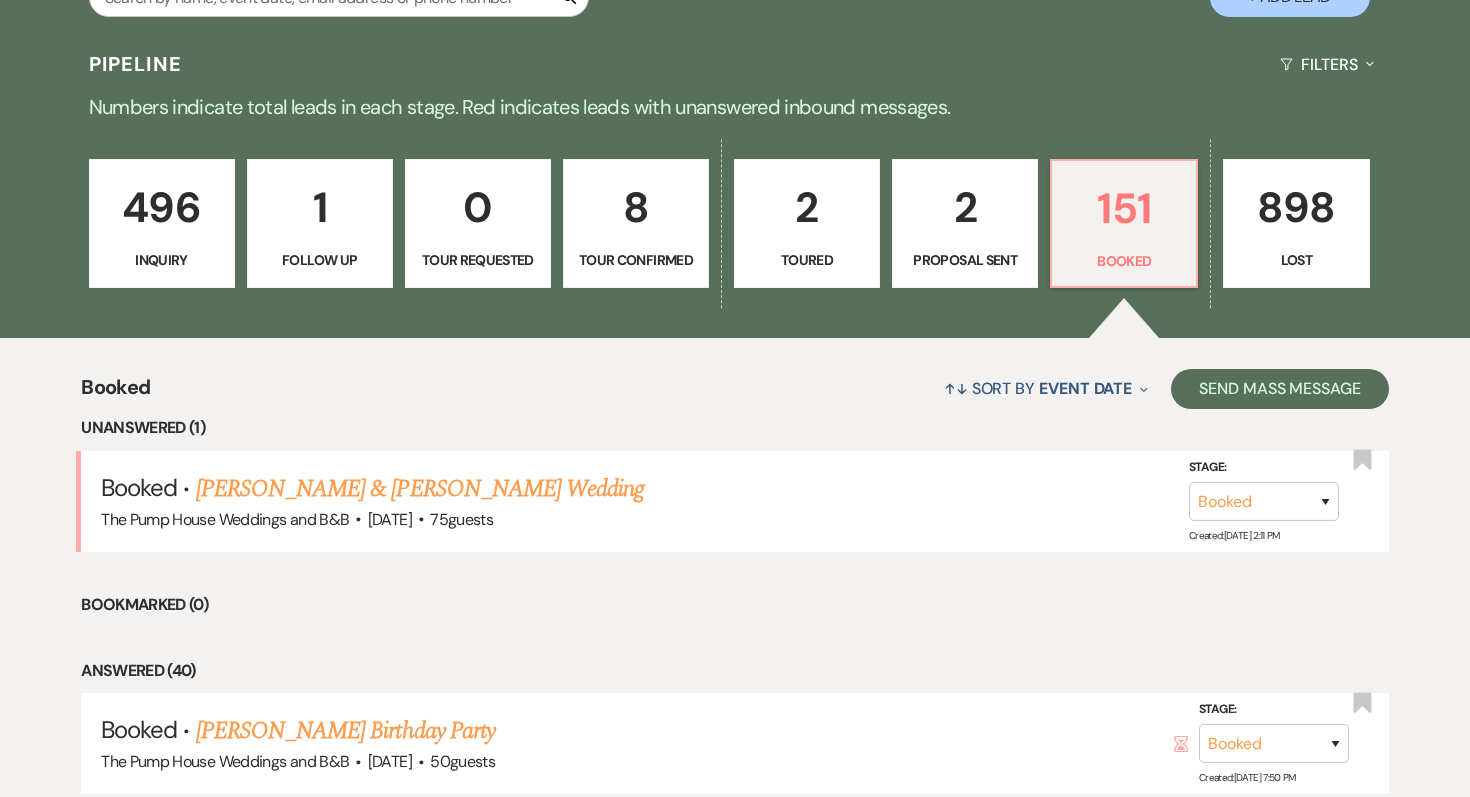 scroll, scrollTop: 0, scrollLeft: 0, axis: both 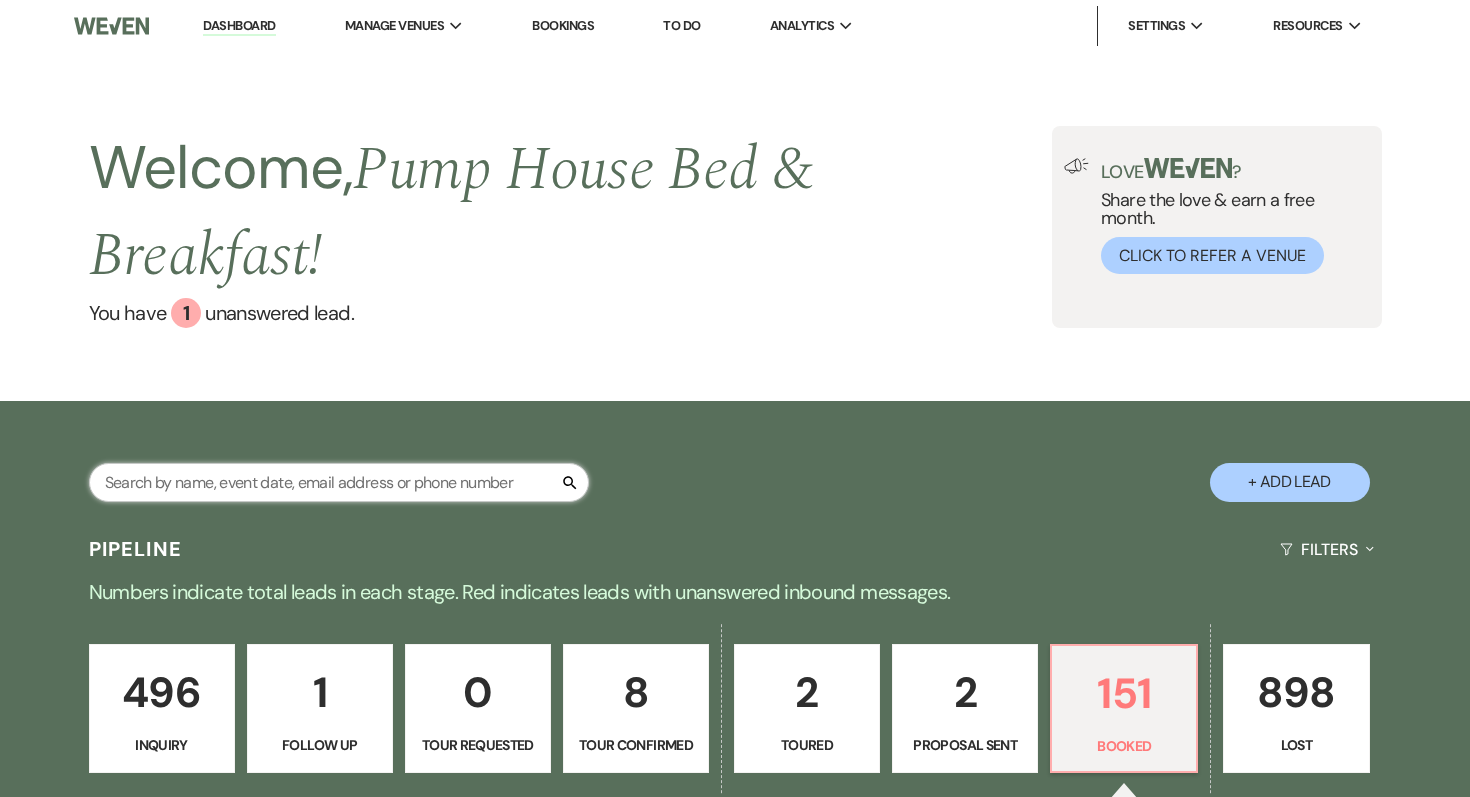click at bounding box center [339, 482] 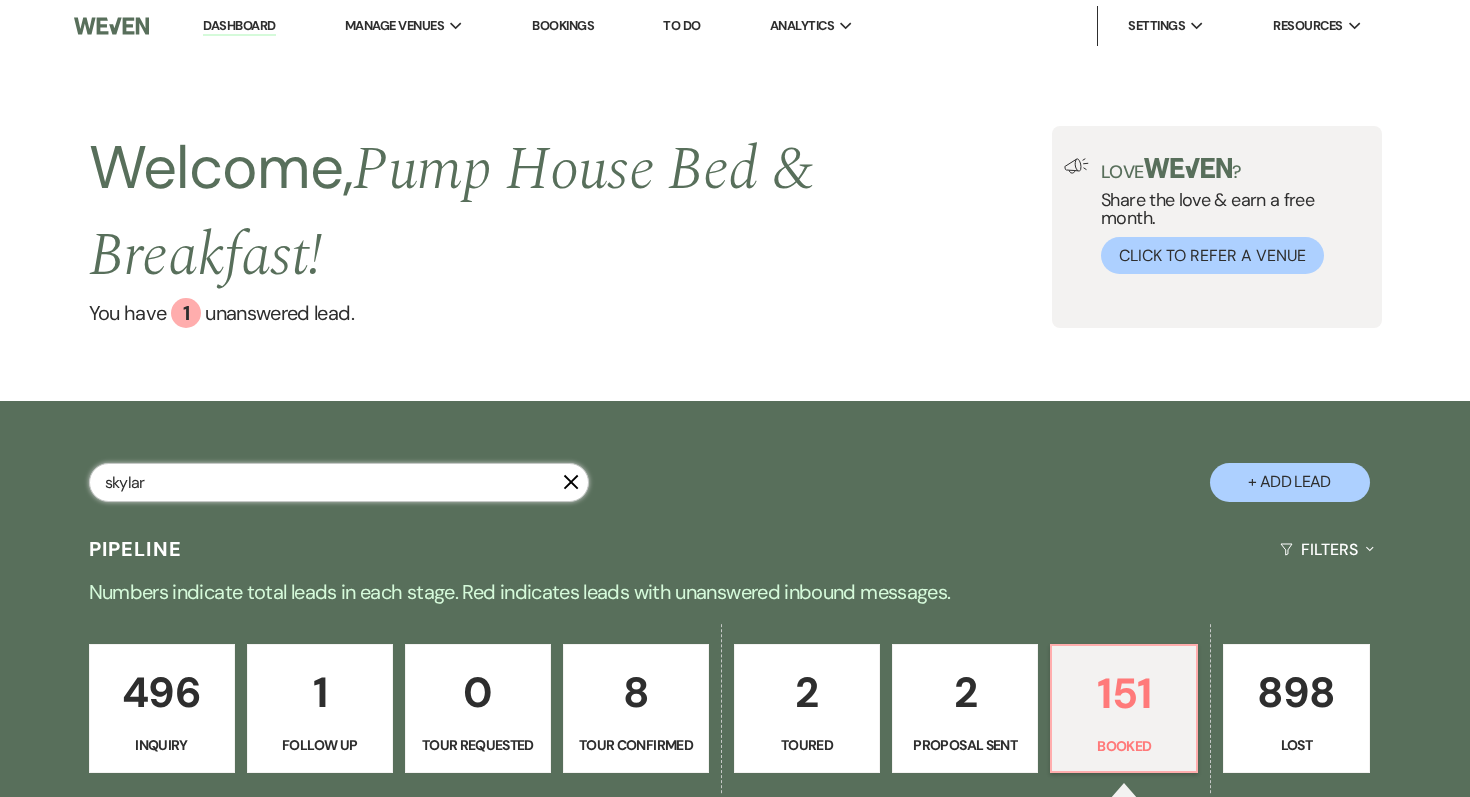 type on "skylar" 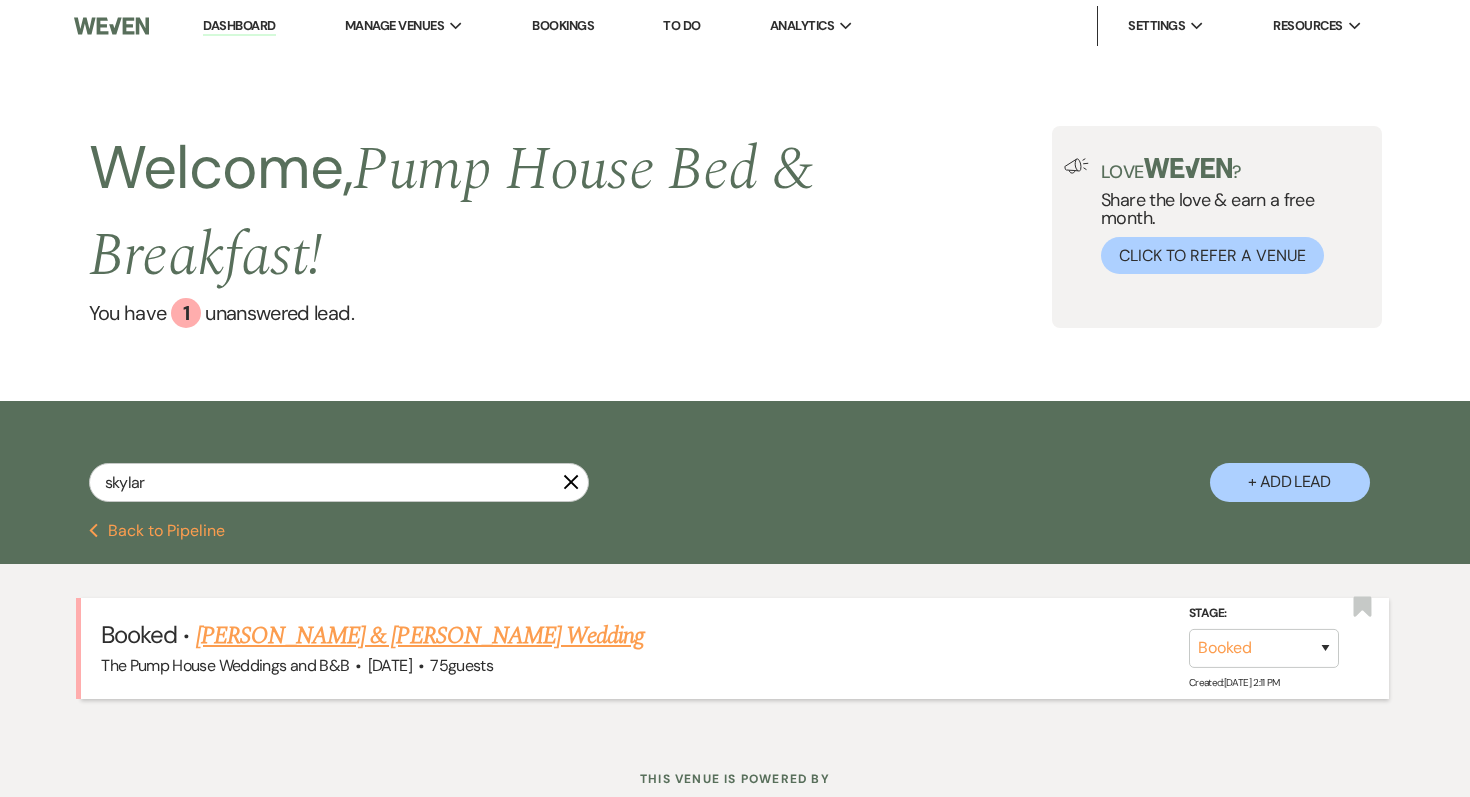 click on "[PERSON_NAME] & [PERSON_NAME] Wedding" at bounding box center (420, 636) 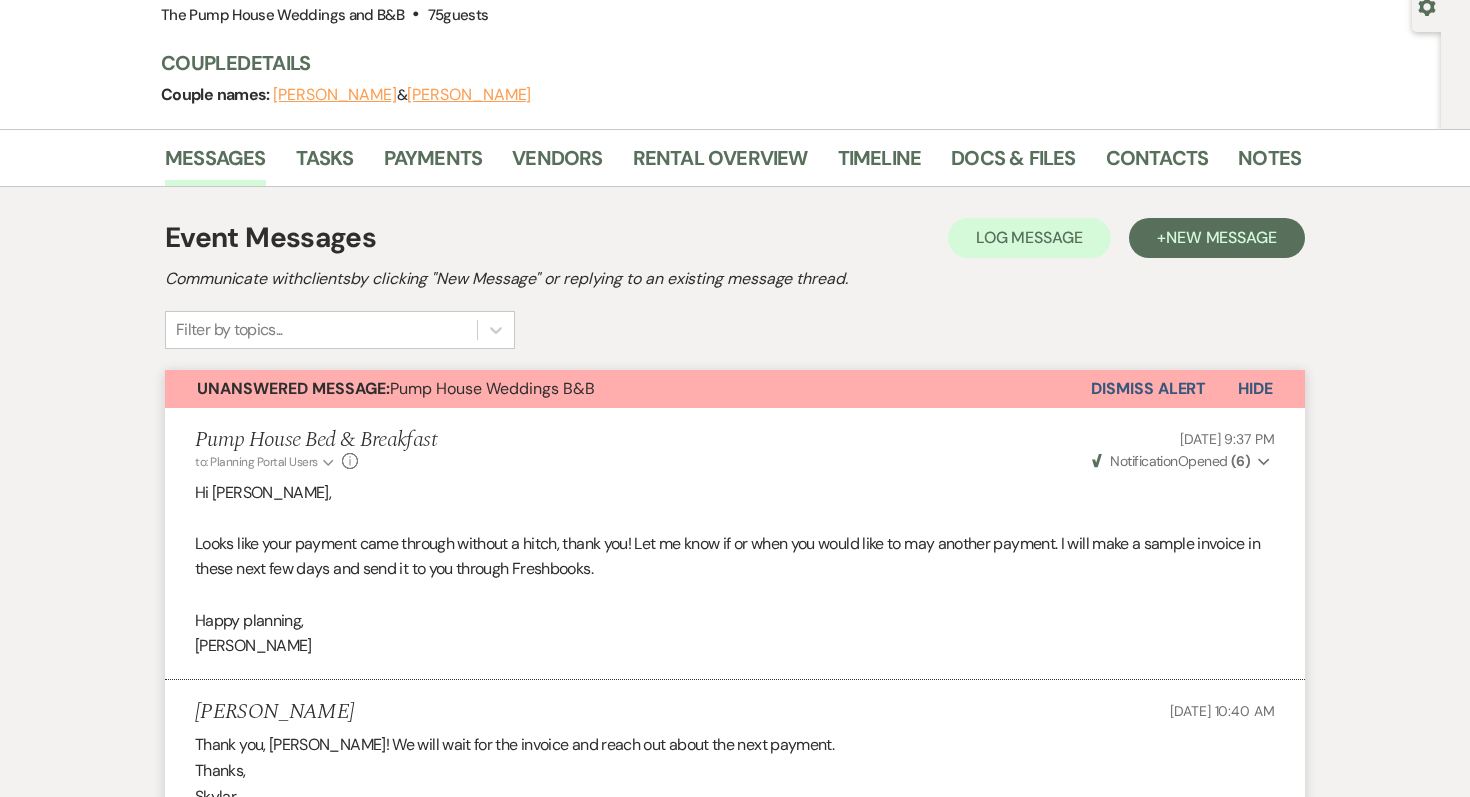 scroll, scrollTop: 0, scrollLeft: 0, axis: both 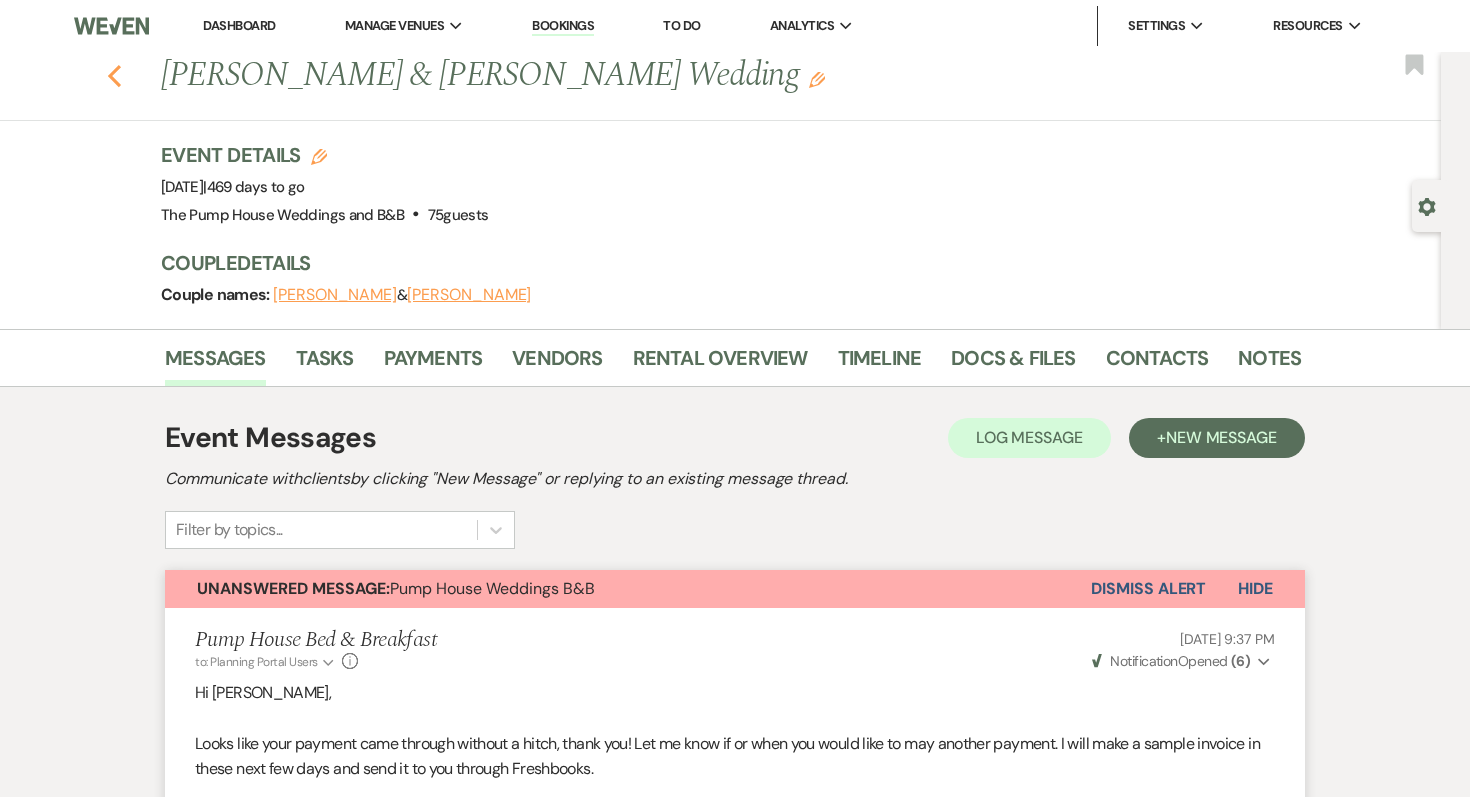 click on "Previous" 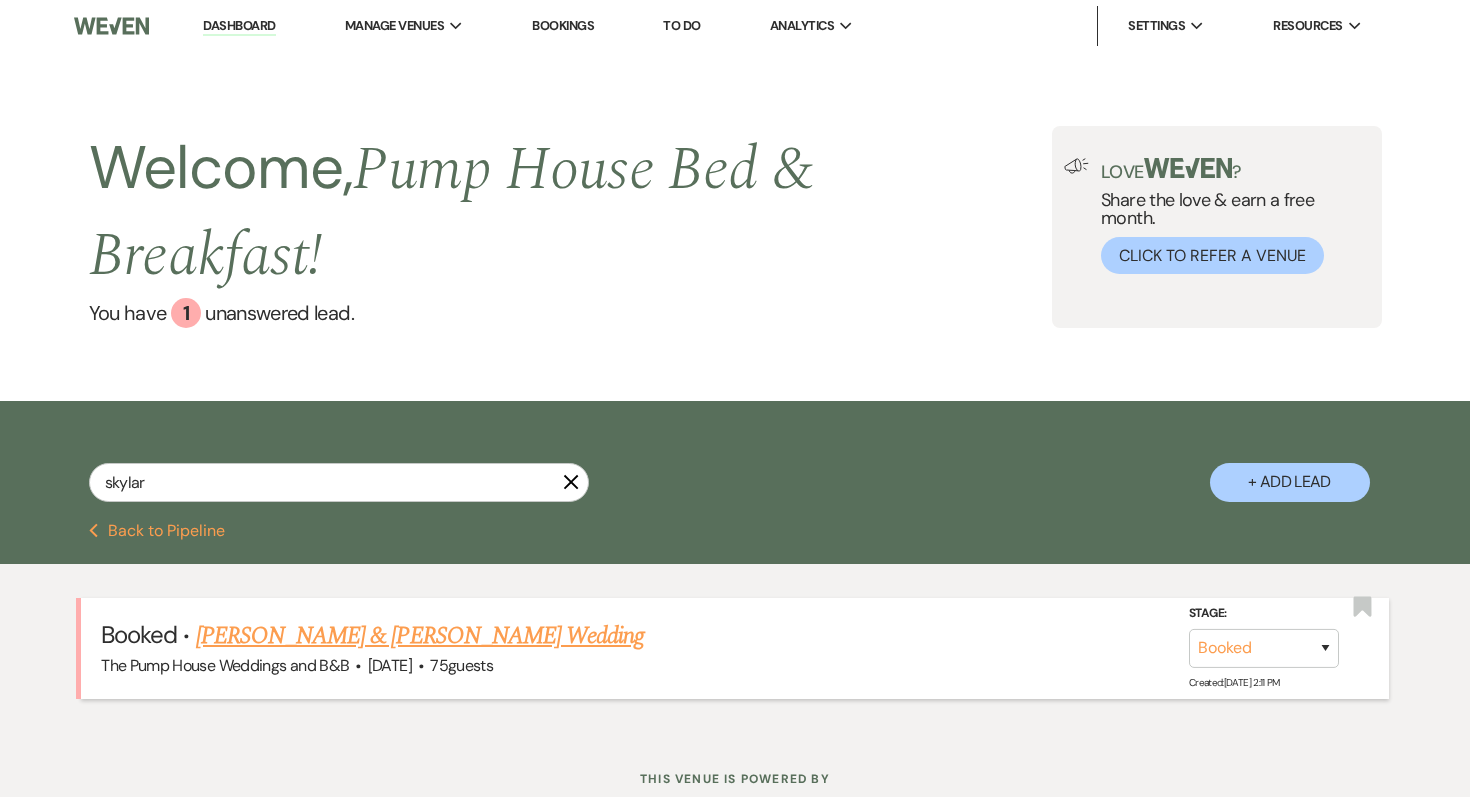 scroll, scrollTop: 65, scrollLeft: 0, axis: vertical 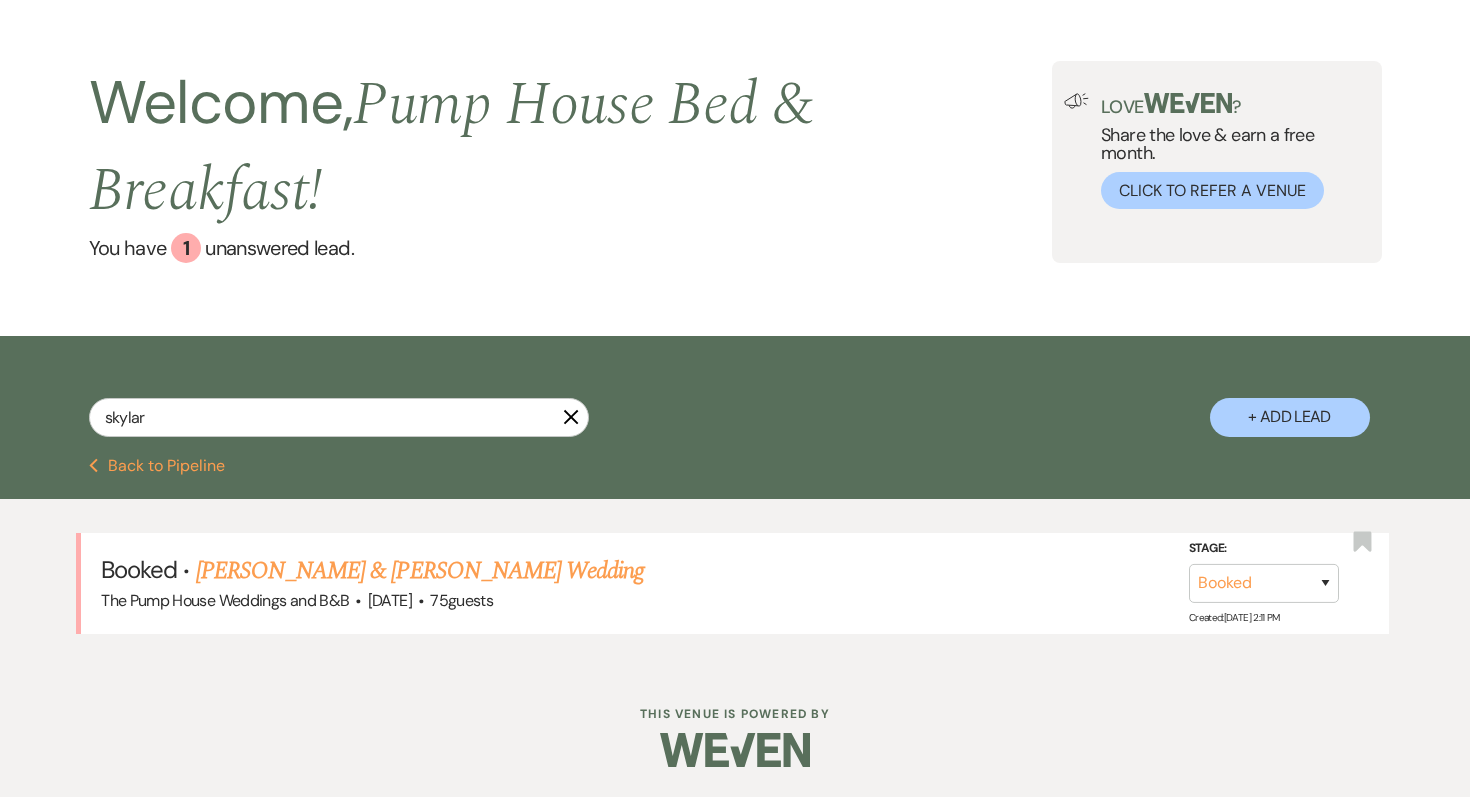 click on "Previous  Back to Pipeline" at bounding box center [157, 466] 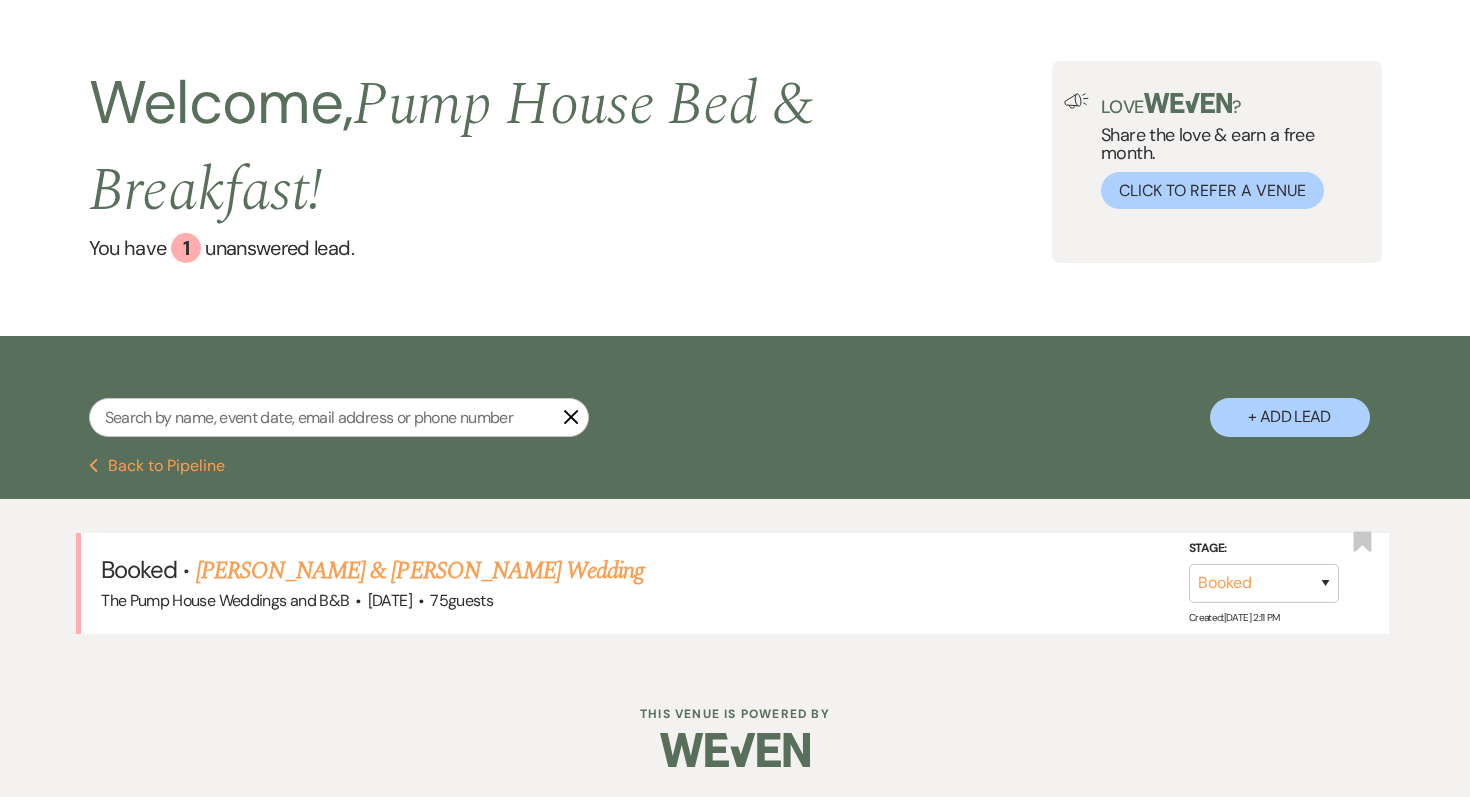 select on "7" 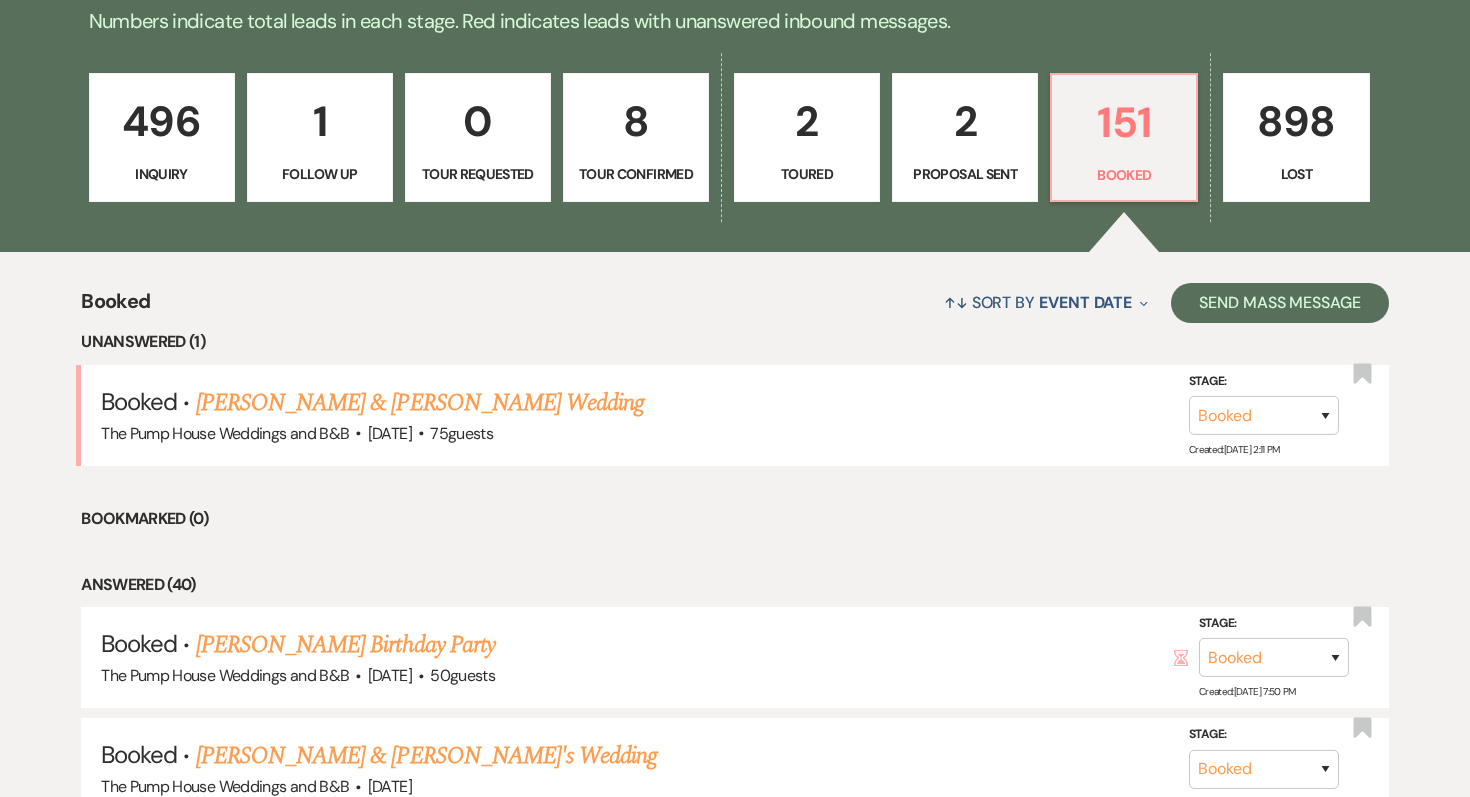 scroll, scrollTop: 573, scrollLeft: 0, axis: vertical 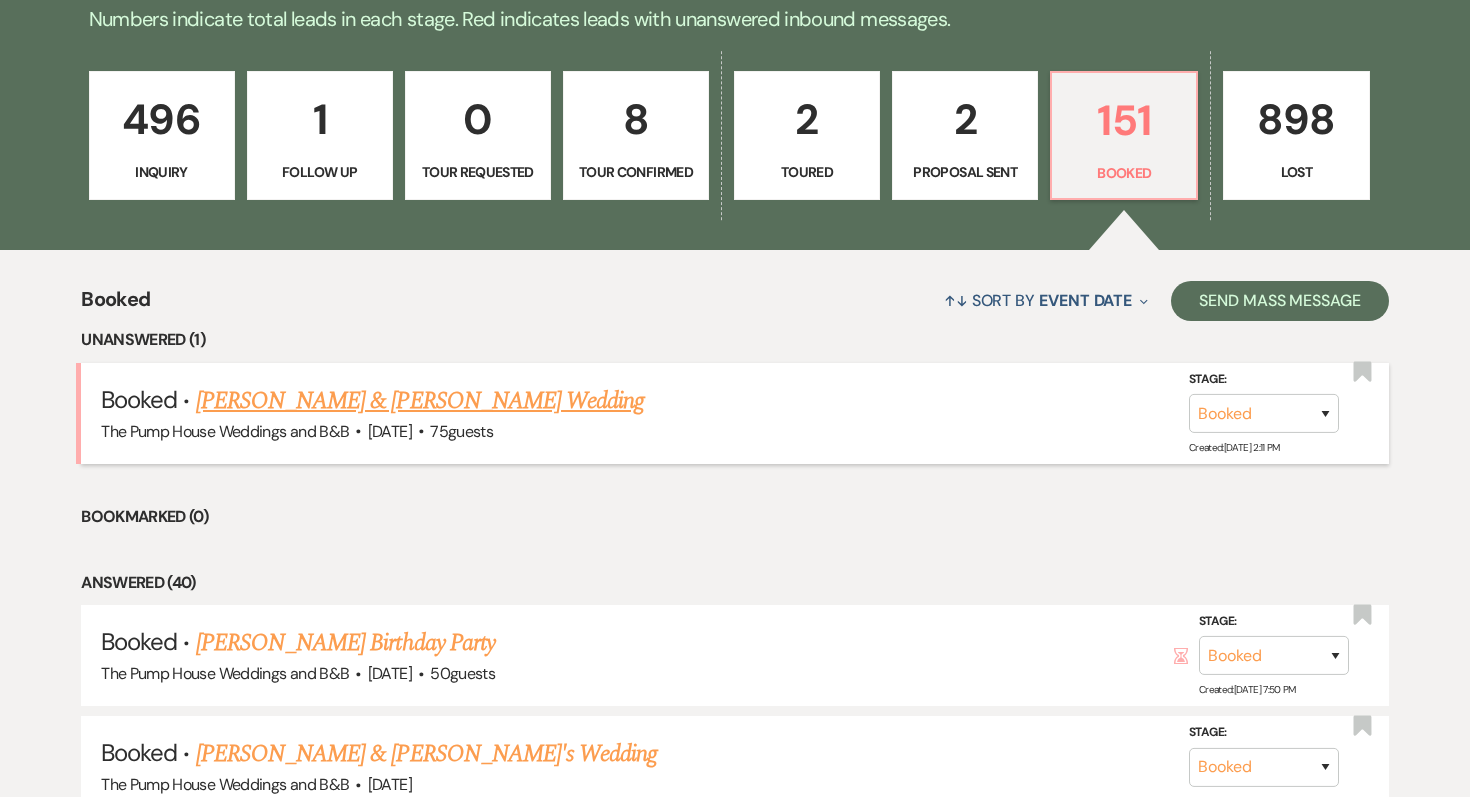 click on "[PERSON_NAME] & [PERSON_NAME] Wedding" at bounding box center (420, 401) 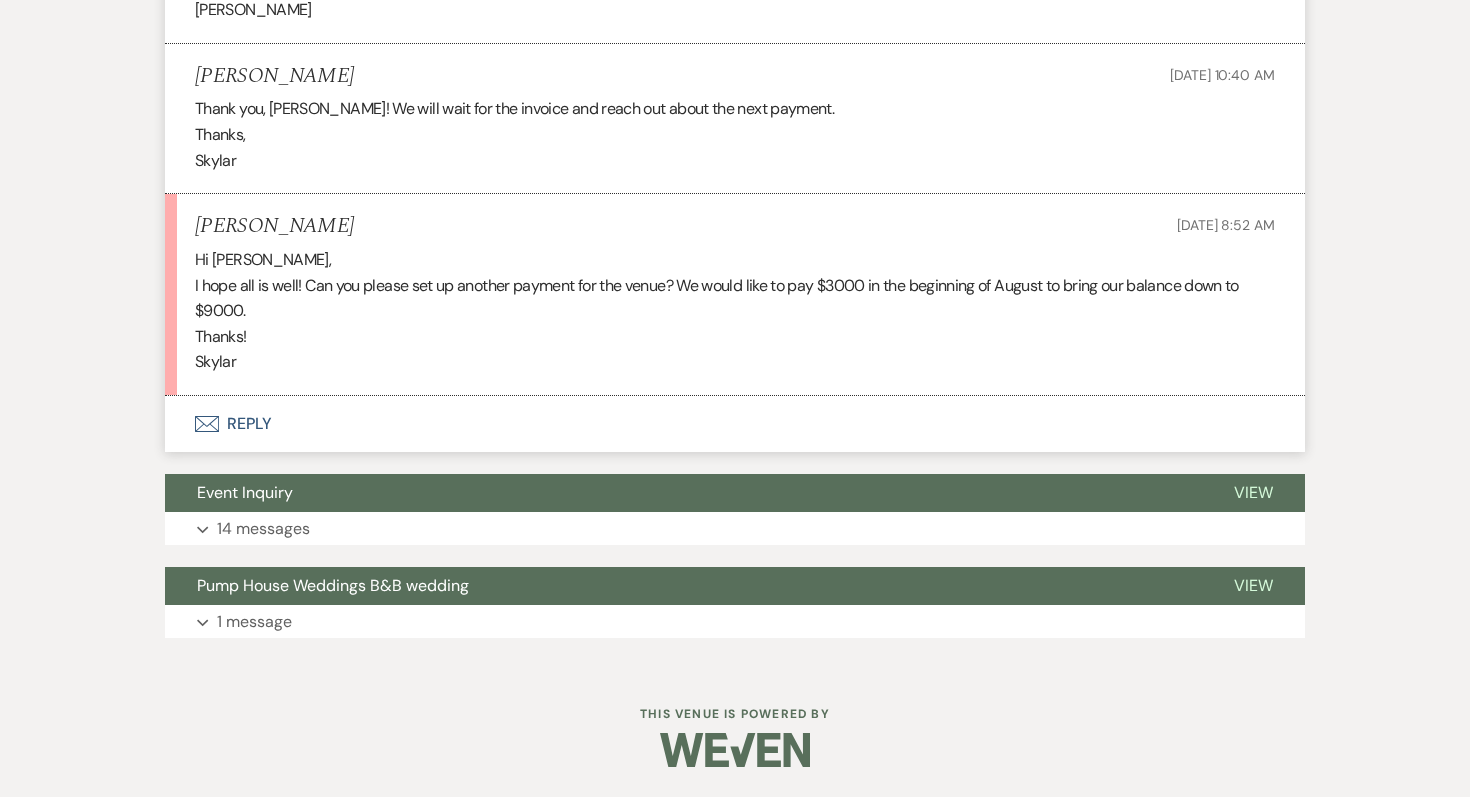 scroll, scrollTop: 0, scrollLeft: 0, axis: both 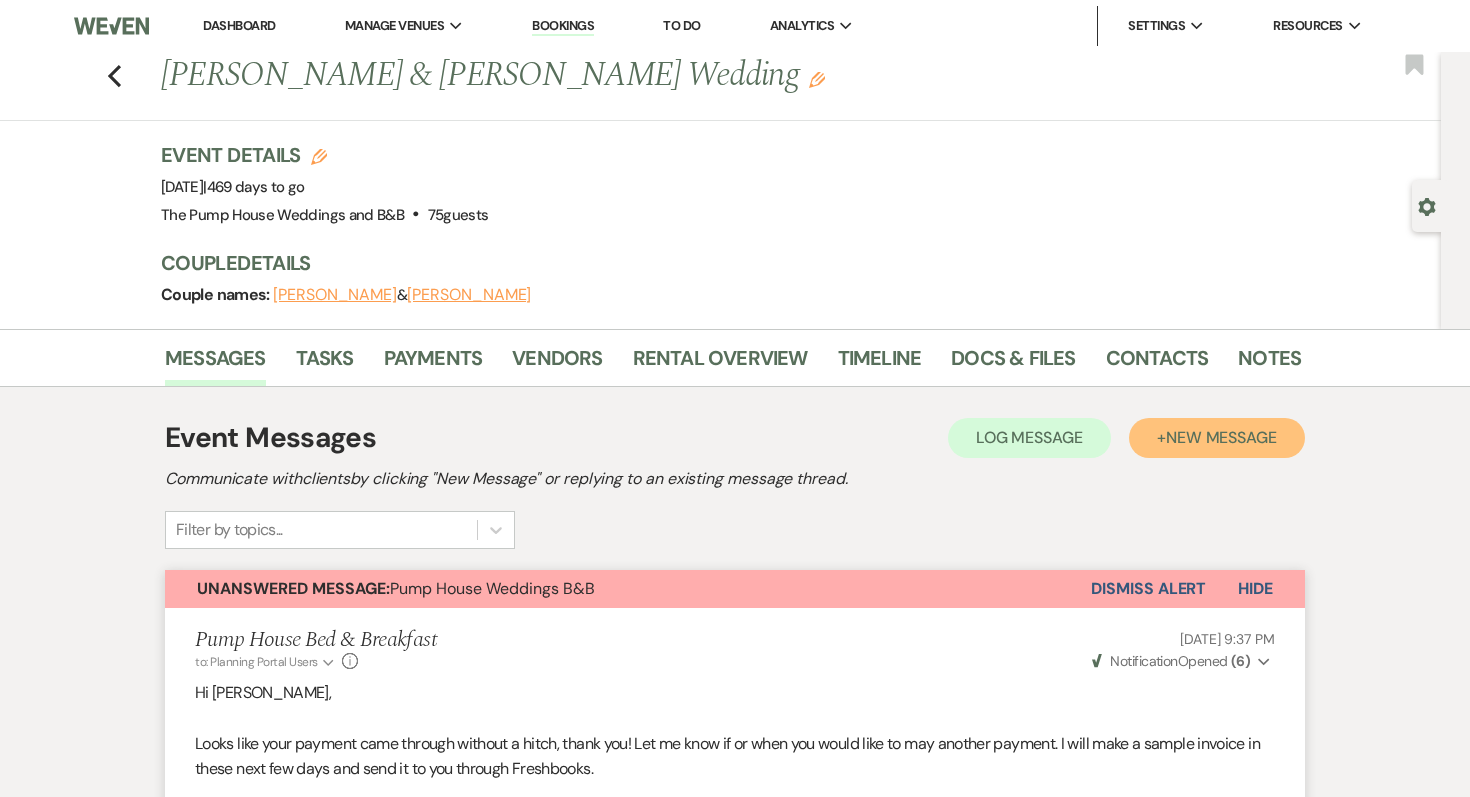 click on "New Message" at bounding box center [1221, 437] 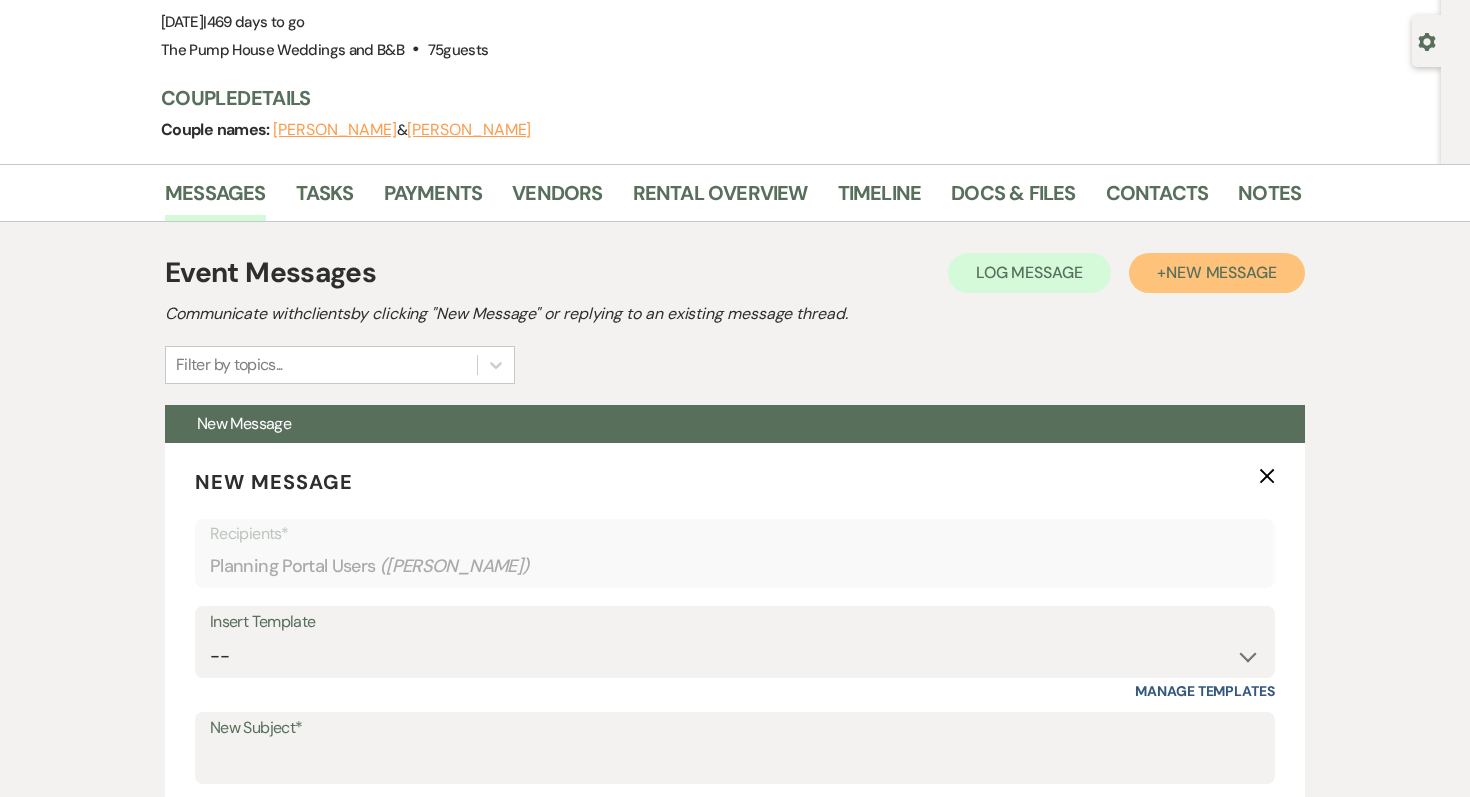 scroll, scrollTop: 220, scrollLeft: 0, axis: vertical 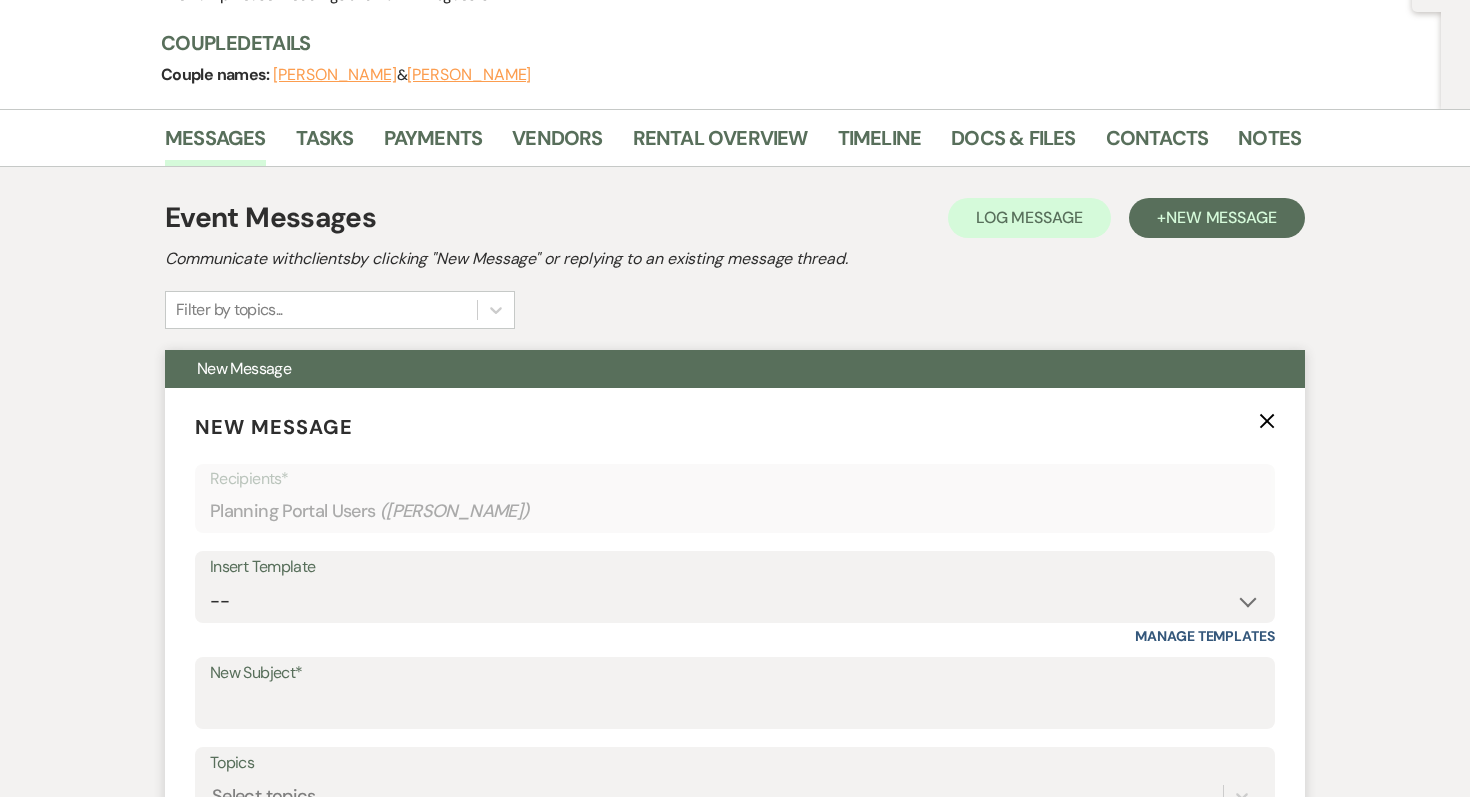 click 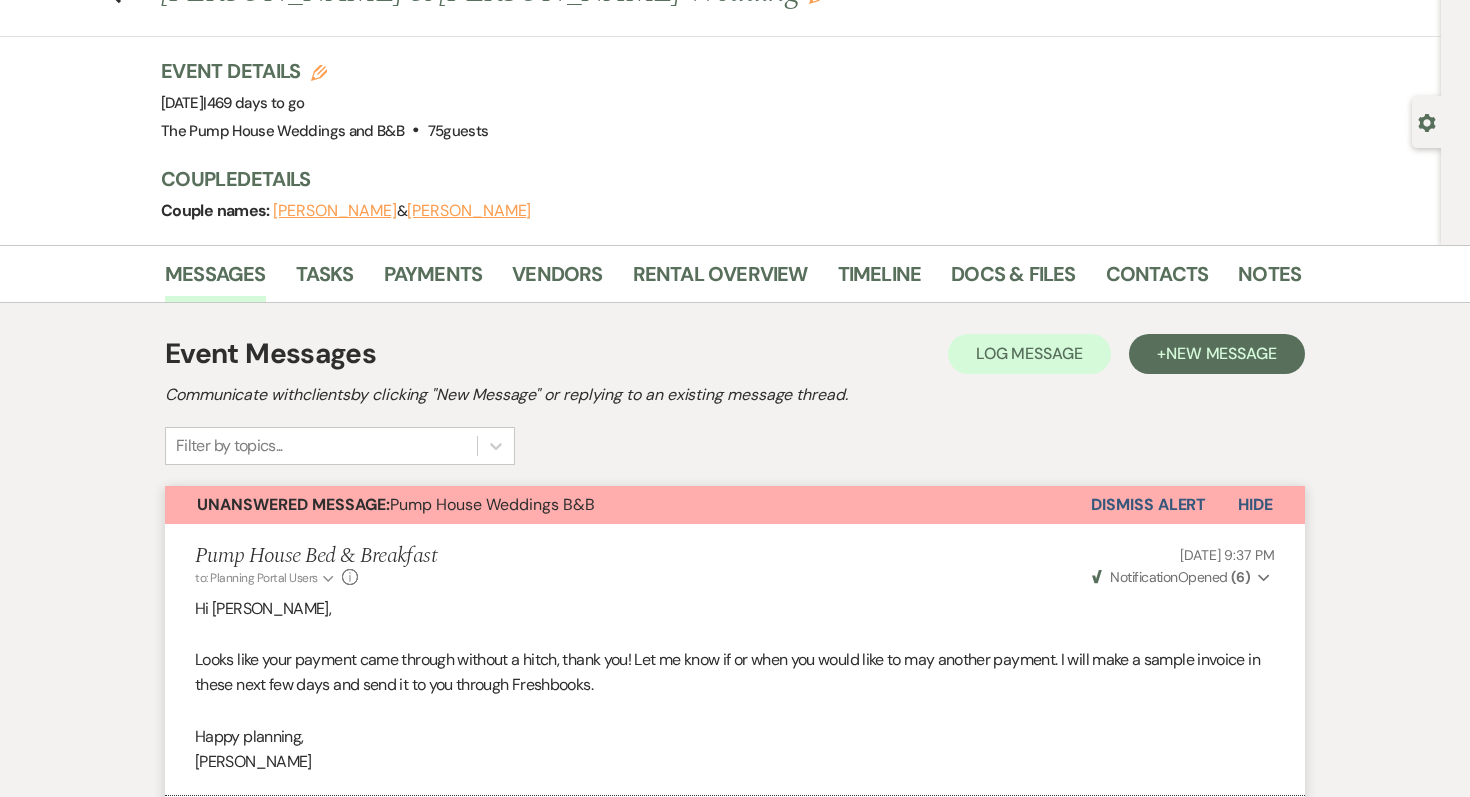 scroll, scrollTop: 0, scrollLeft: 0, axis: both 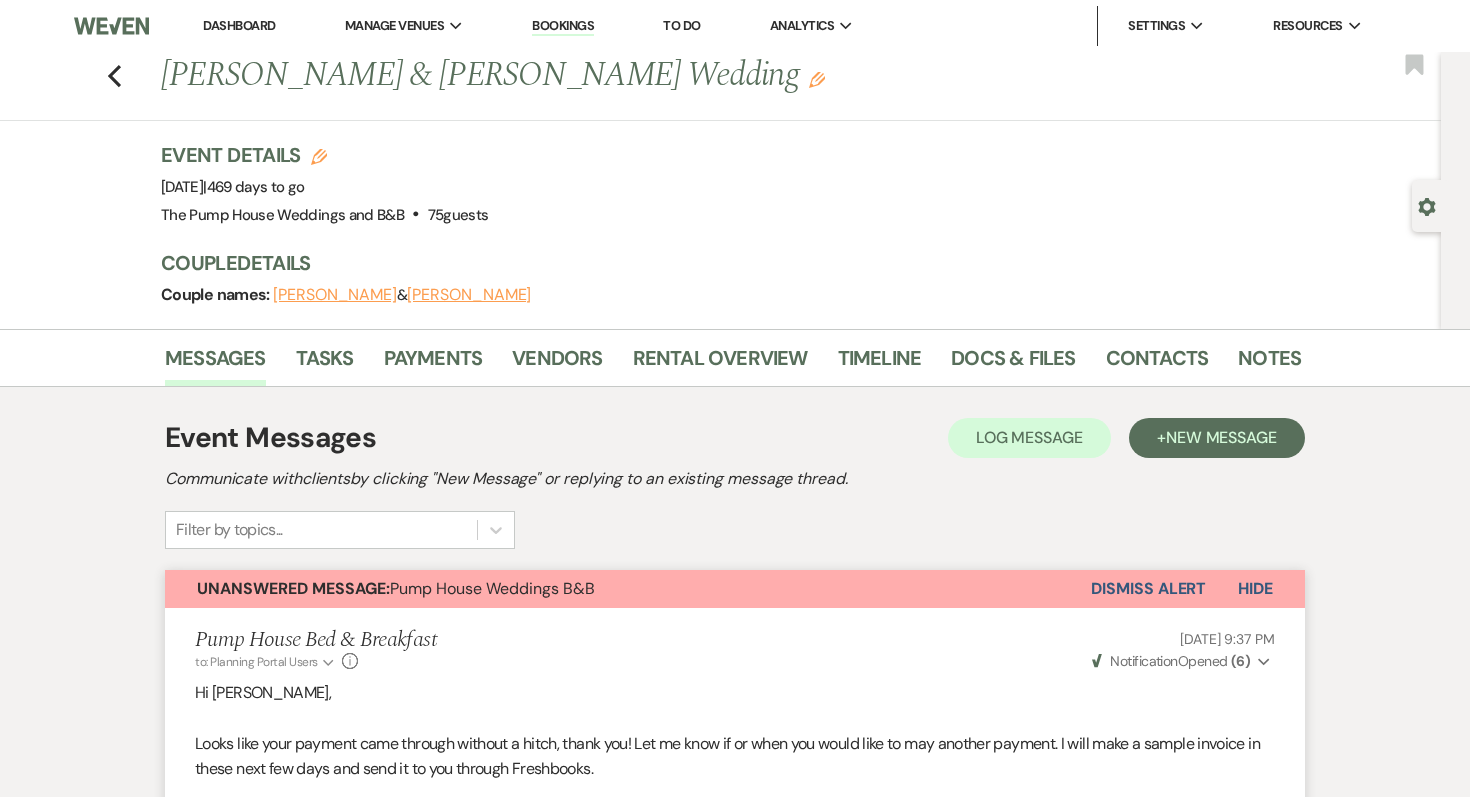 click on "Dashboard" at bounding box center (239, 25) 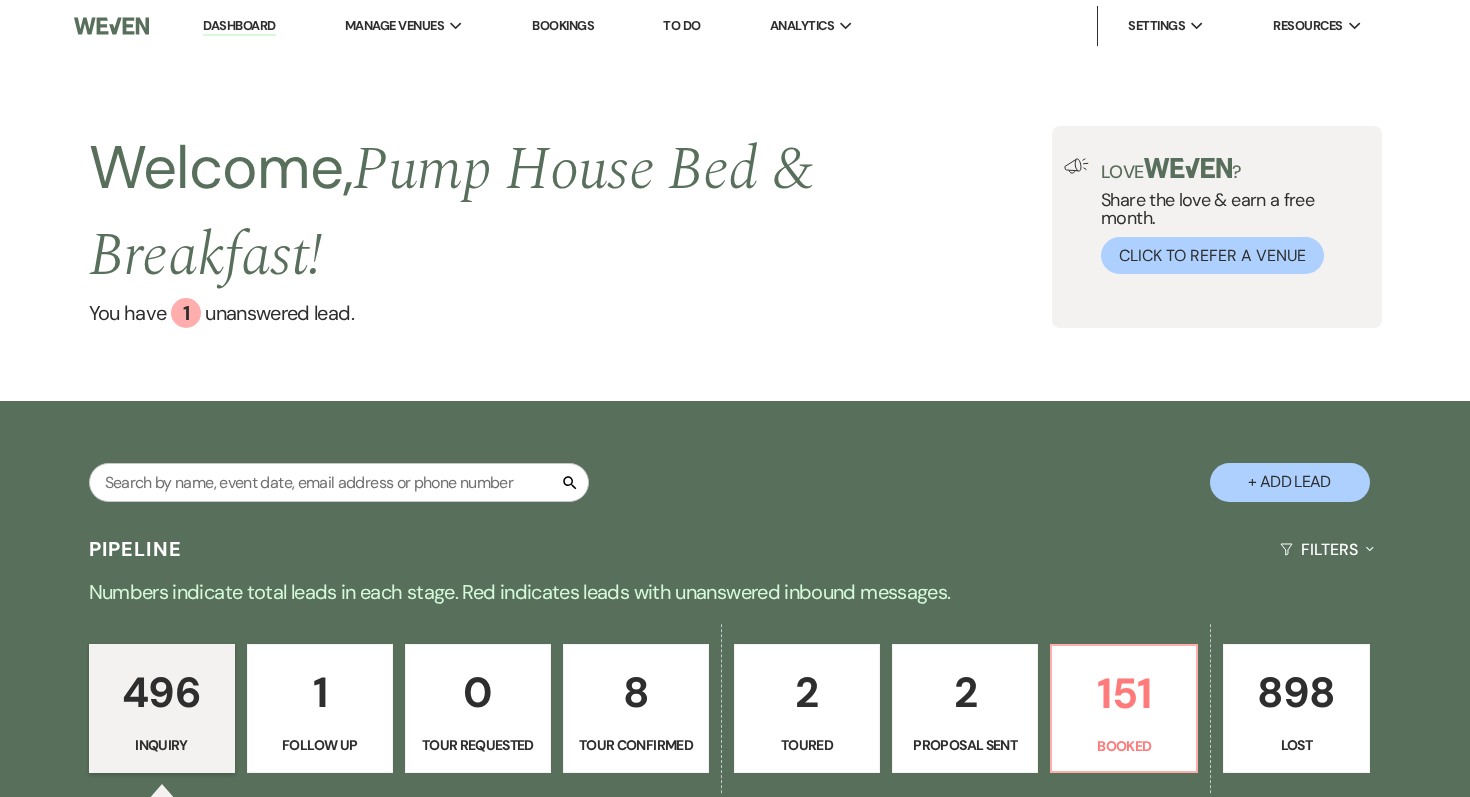 click on "+ Add Lead" at bounding box center [1290, 482] 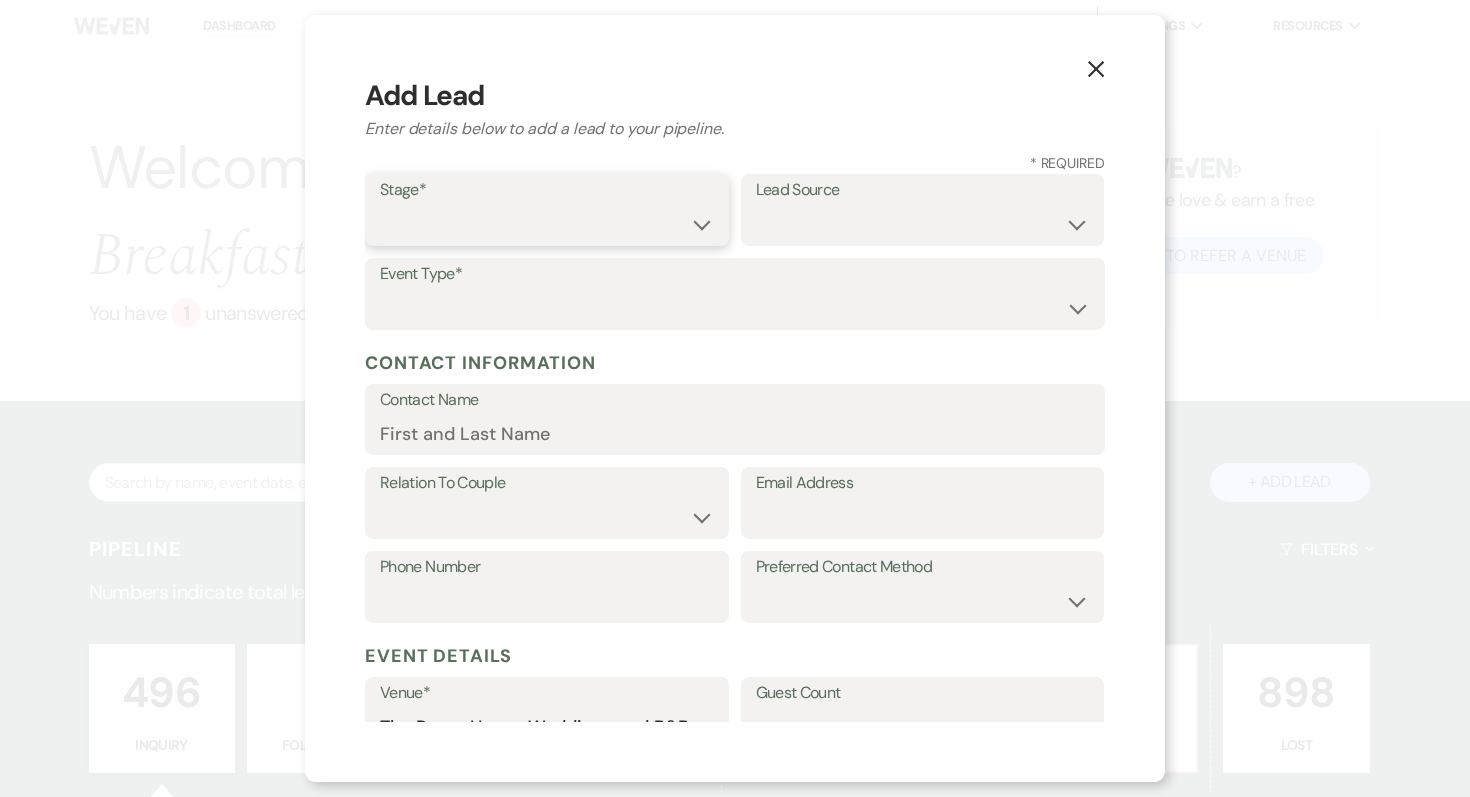 click on "Inquiry Follow Up Tour Requested Tour Confirmed Toured Proposal Sent Booked Lost" at bounding box center (547, 224) 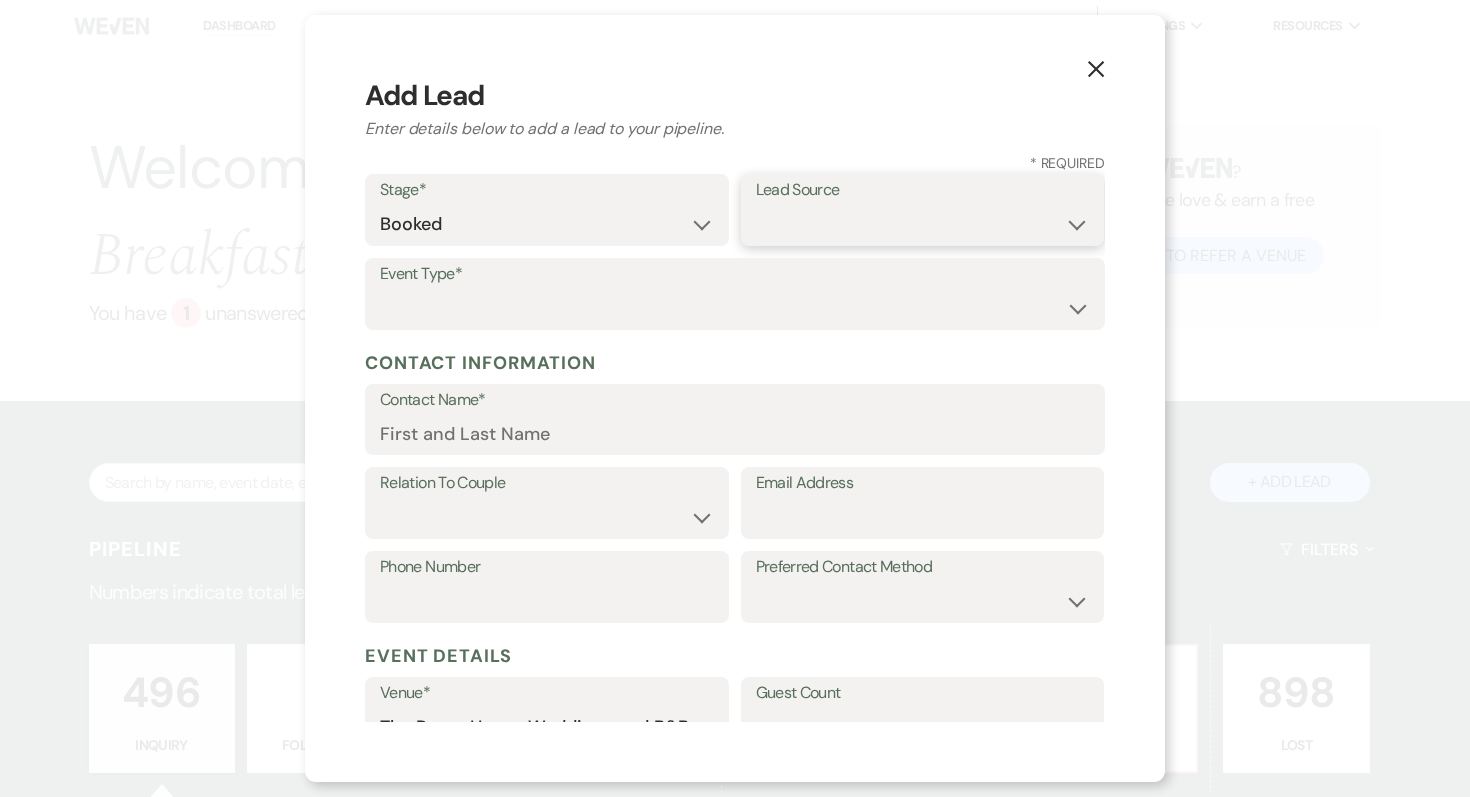 click on "Weven Venue Website Instagram Facebook Pinterest Google The Knot Wedding Wire Here Comes the Guide Wedding Spot Eventective [PERSON_NAME] The Venue Report PartySlate VRBO / Homeaway Airbnb Wedding Show TikTok X / Twitter Phone Call Walk-in Vendor Referral Advertising Personal Referral Local Referral Other" at bounding box center (923, 224) 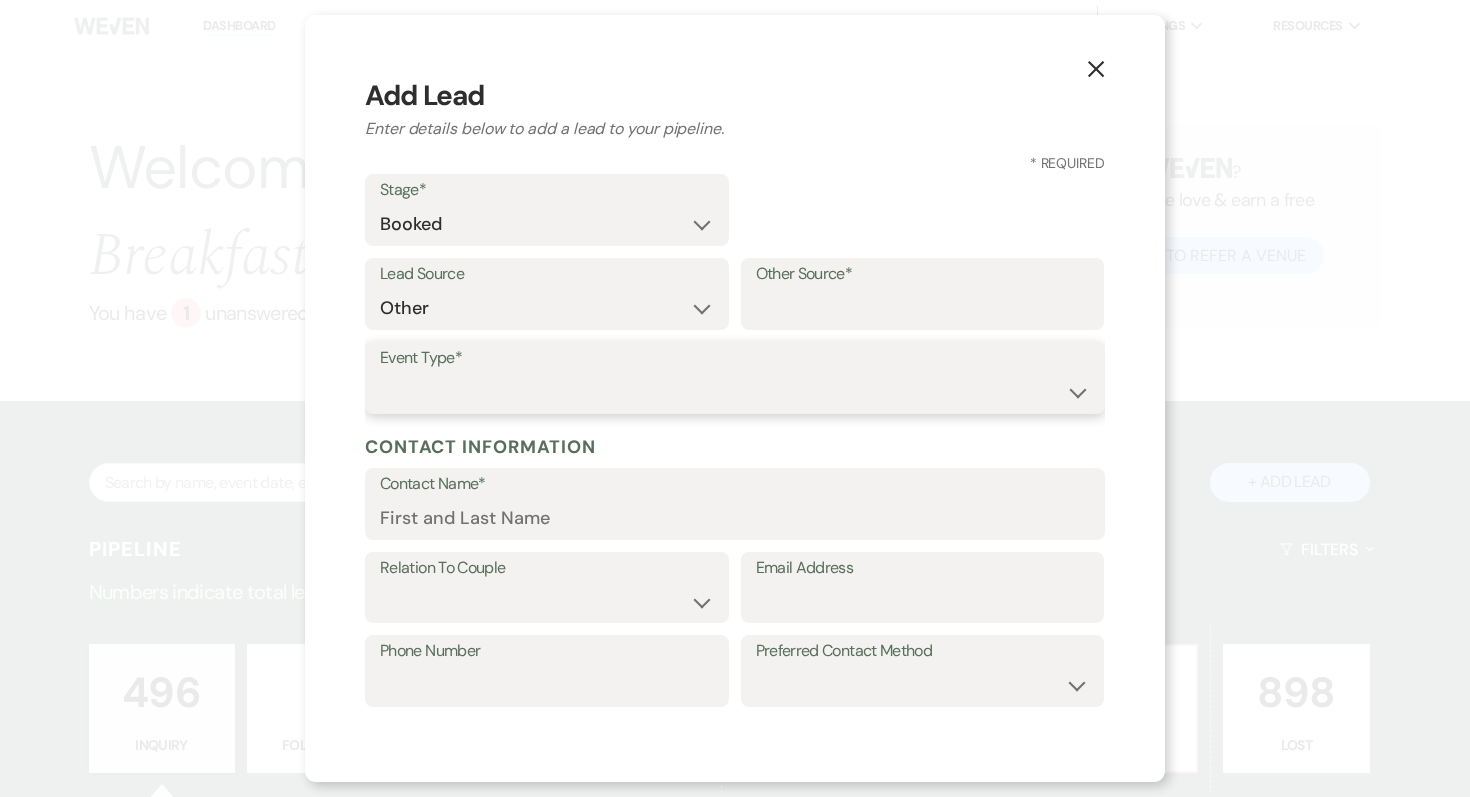click on "Wedding Anniversary Party Baby Shower Bachelorette / Bachelor Party Birthday Party Bridal Shower Brunch Community Event Concert Corporate Event Elopement End of Life Celebration Engagement Party Fundraiser Graduation Party Micro Wedding Prom Quinceañera Rehearsal Dinner Religious Event Retreat Other" at bounding box center [735, 392] 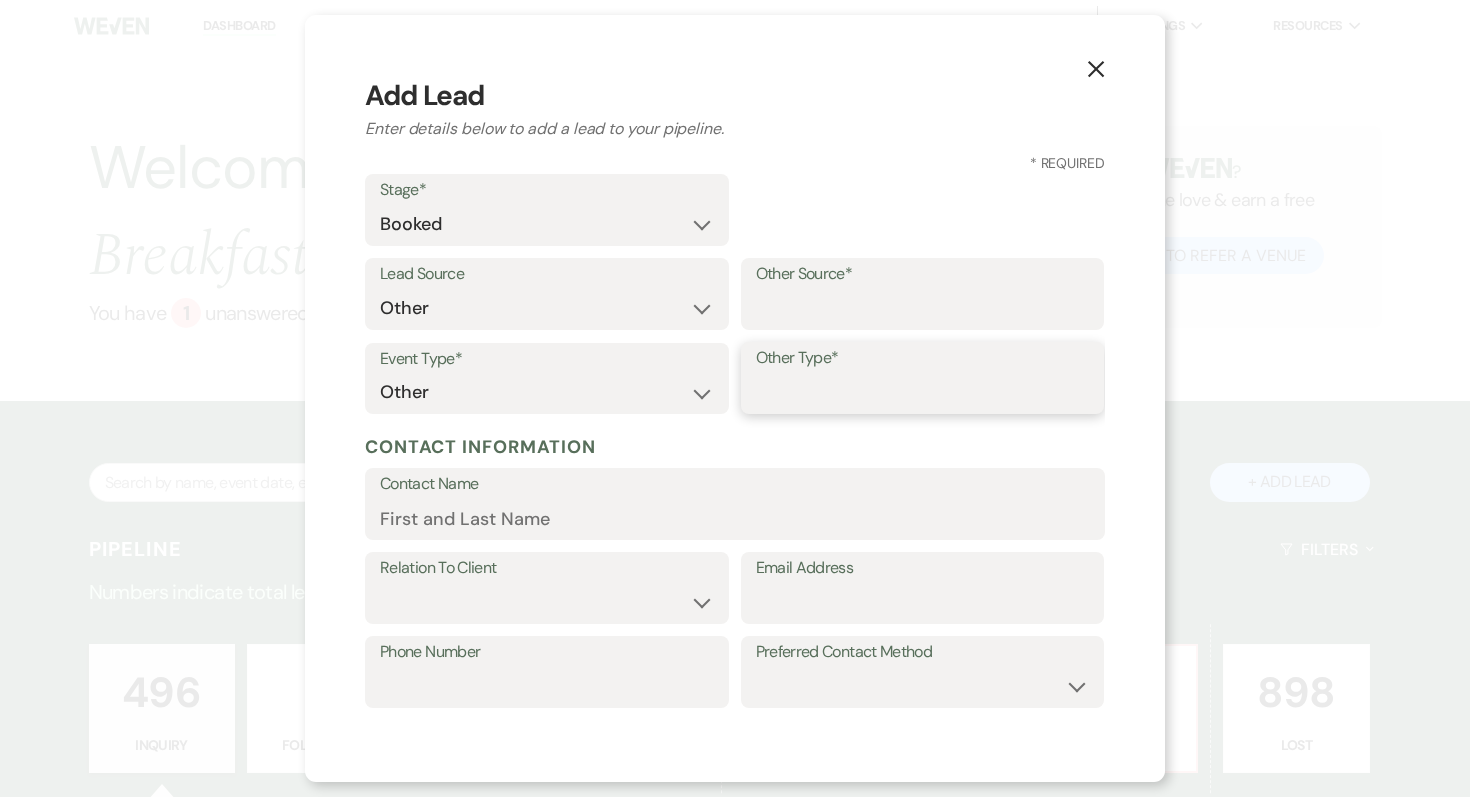 click on "Other Type*" at bounding box center [923, 392] 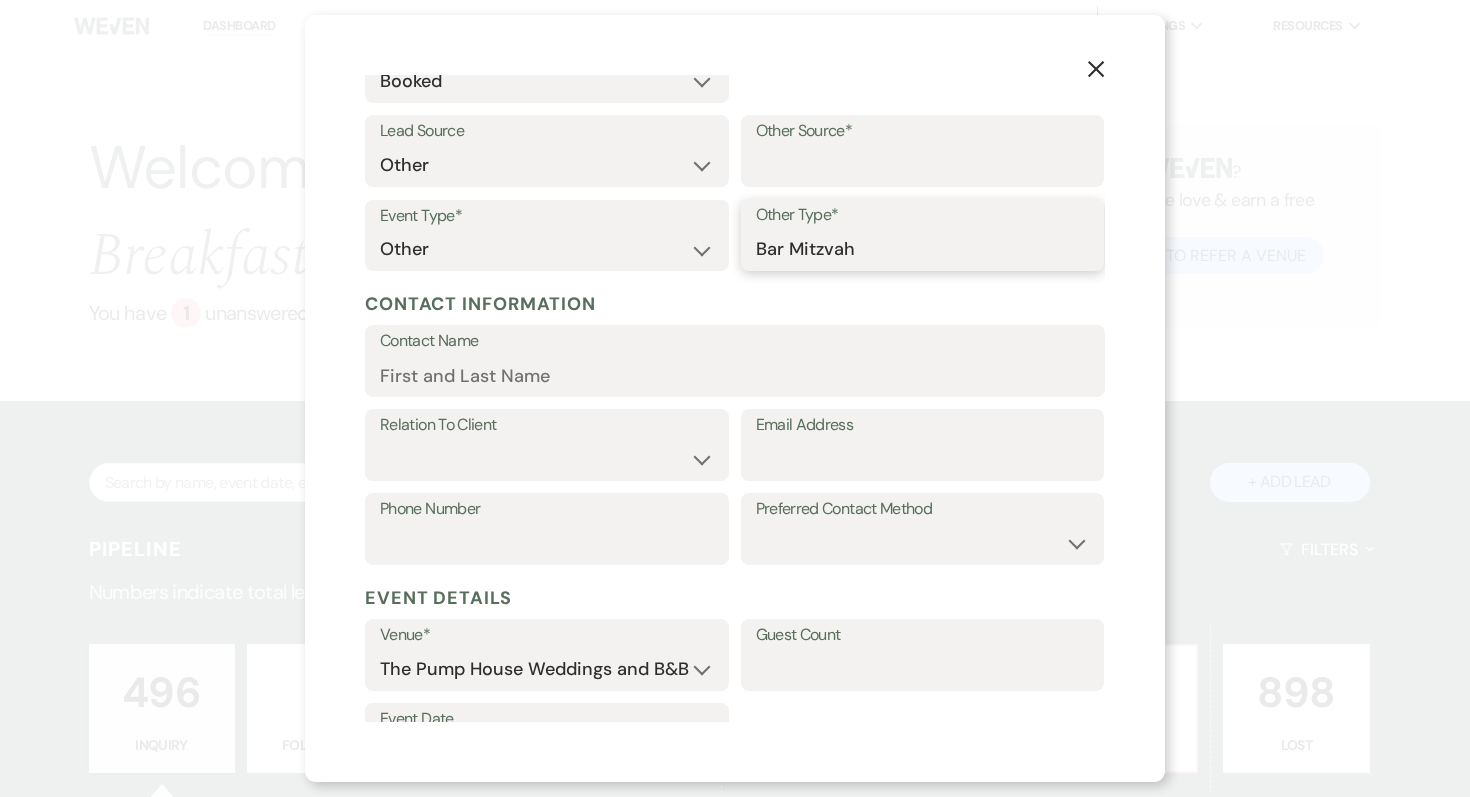 scroll, scrollTop: 148, scrollLeft: 0, axis: vertical 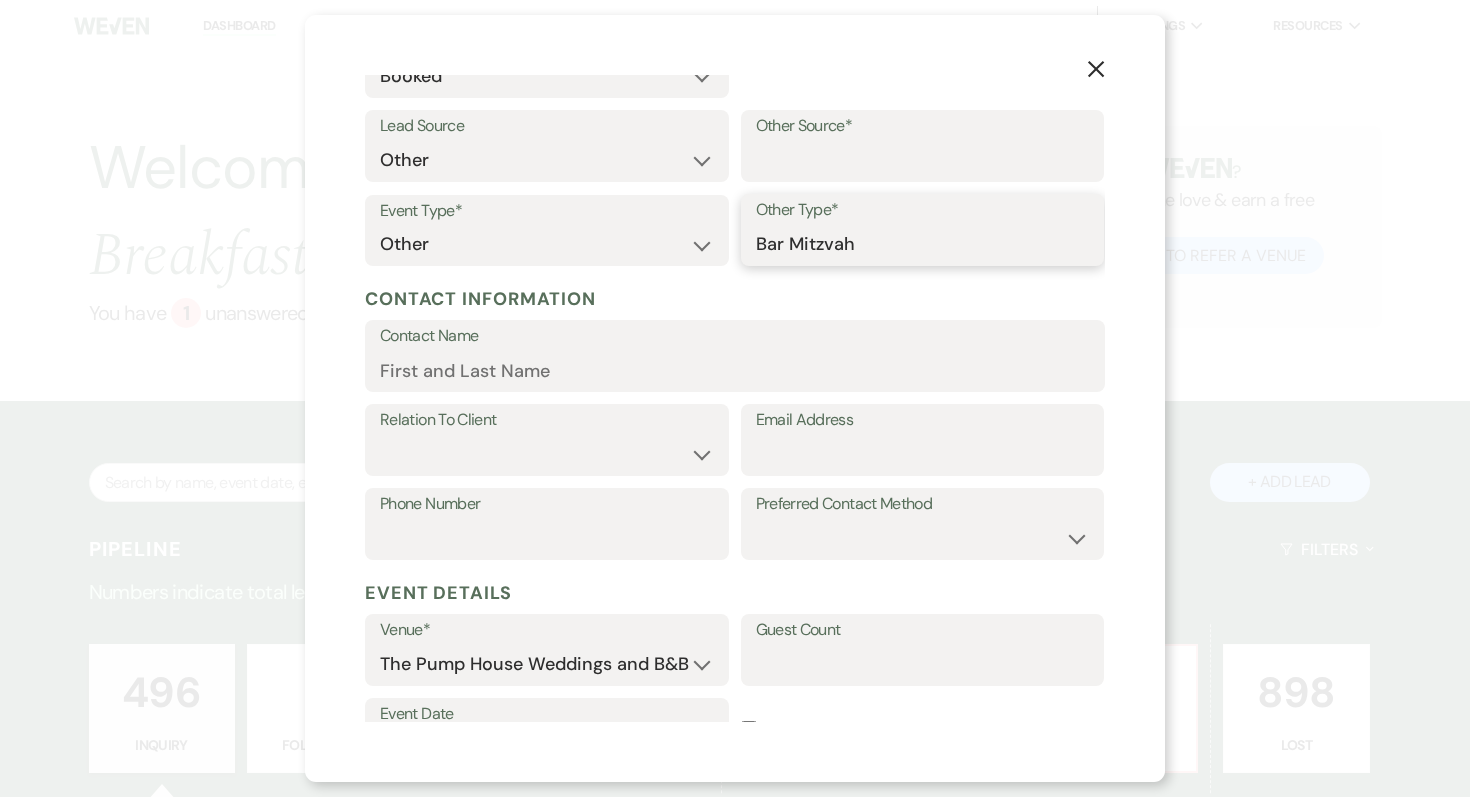 type on "Bar Mitzvah" 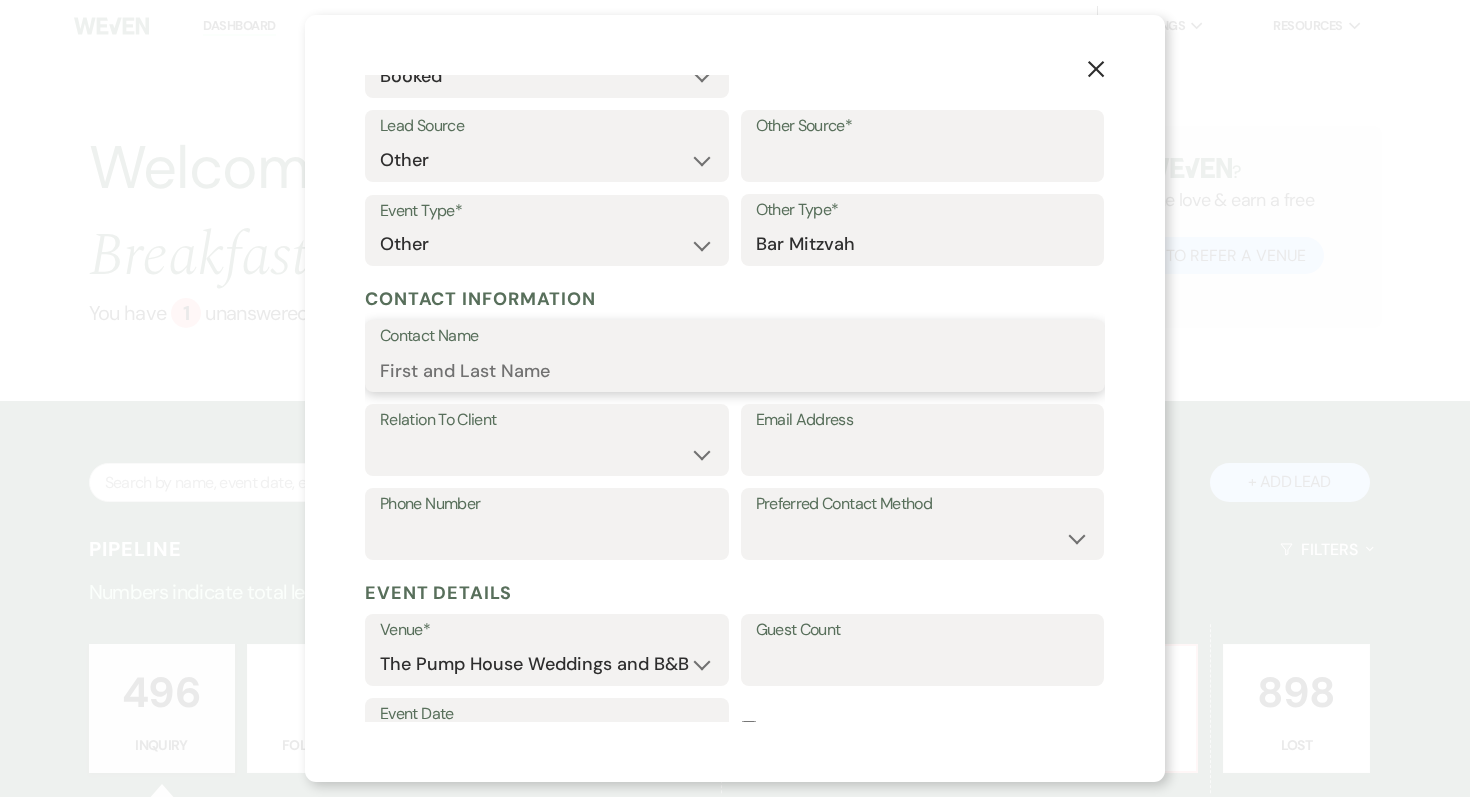 click on "Contact Name" at bounding box center [735, 370] 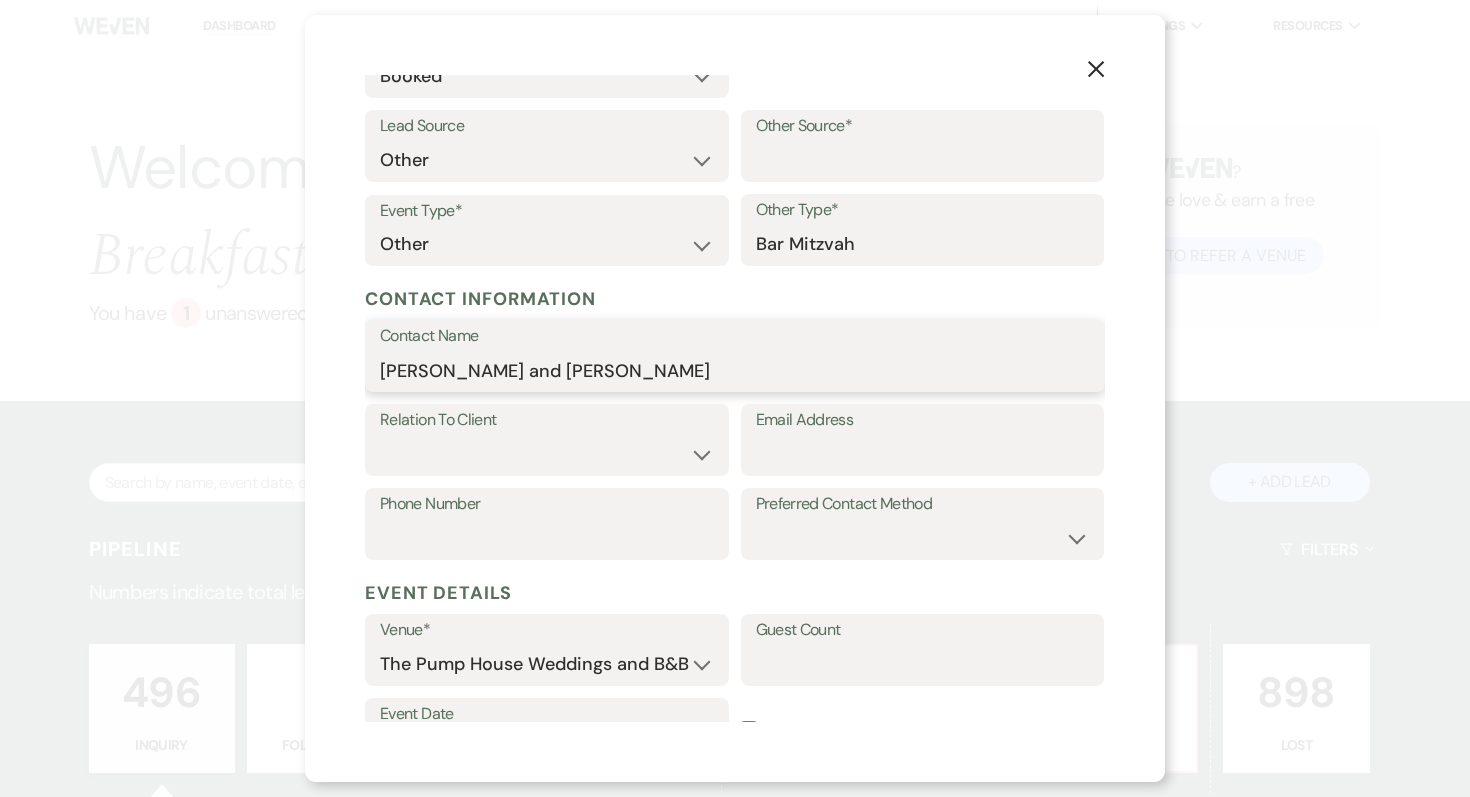 type on "[PERSON_NAME] and [PERSON_NAME]" 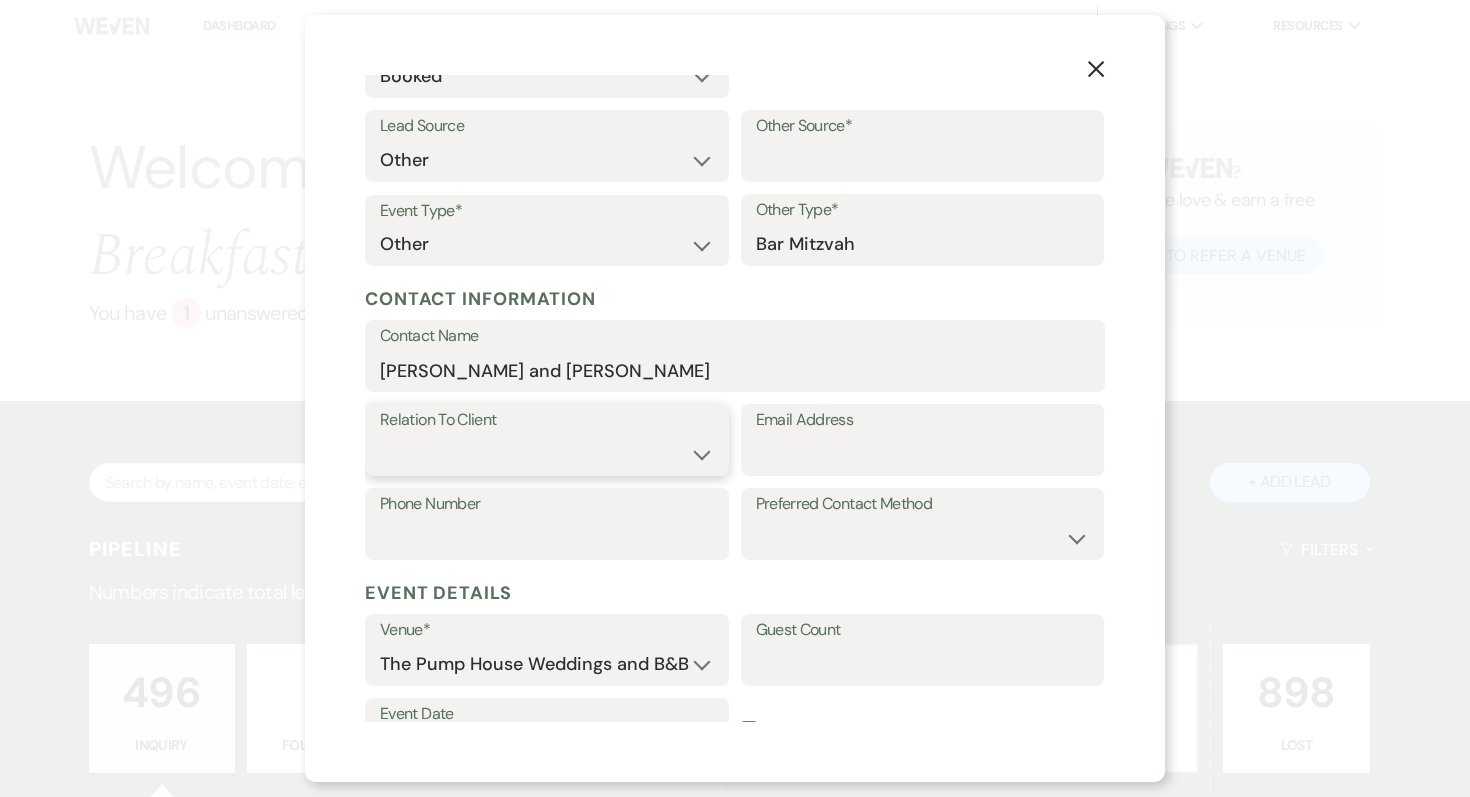 click on "Client Event Planner Parent of Client Family Member Friend Other" at bounding box center (547, 454) 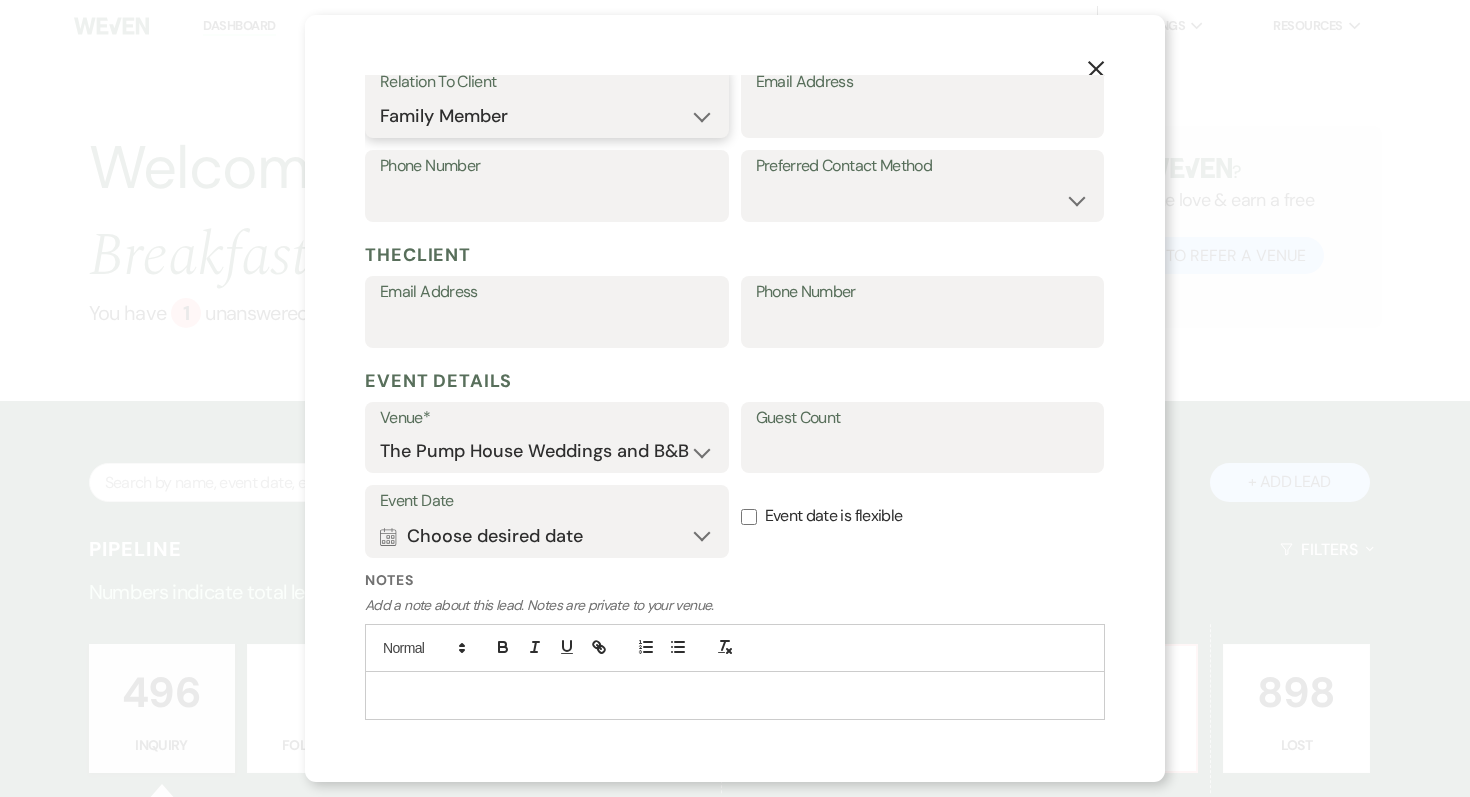 scroll, scrollTop: 515, scrollLeft: 0, axis: vertical 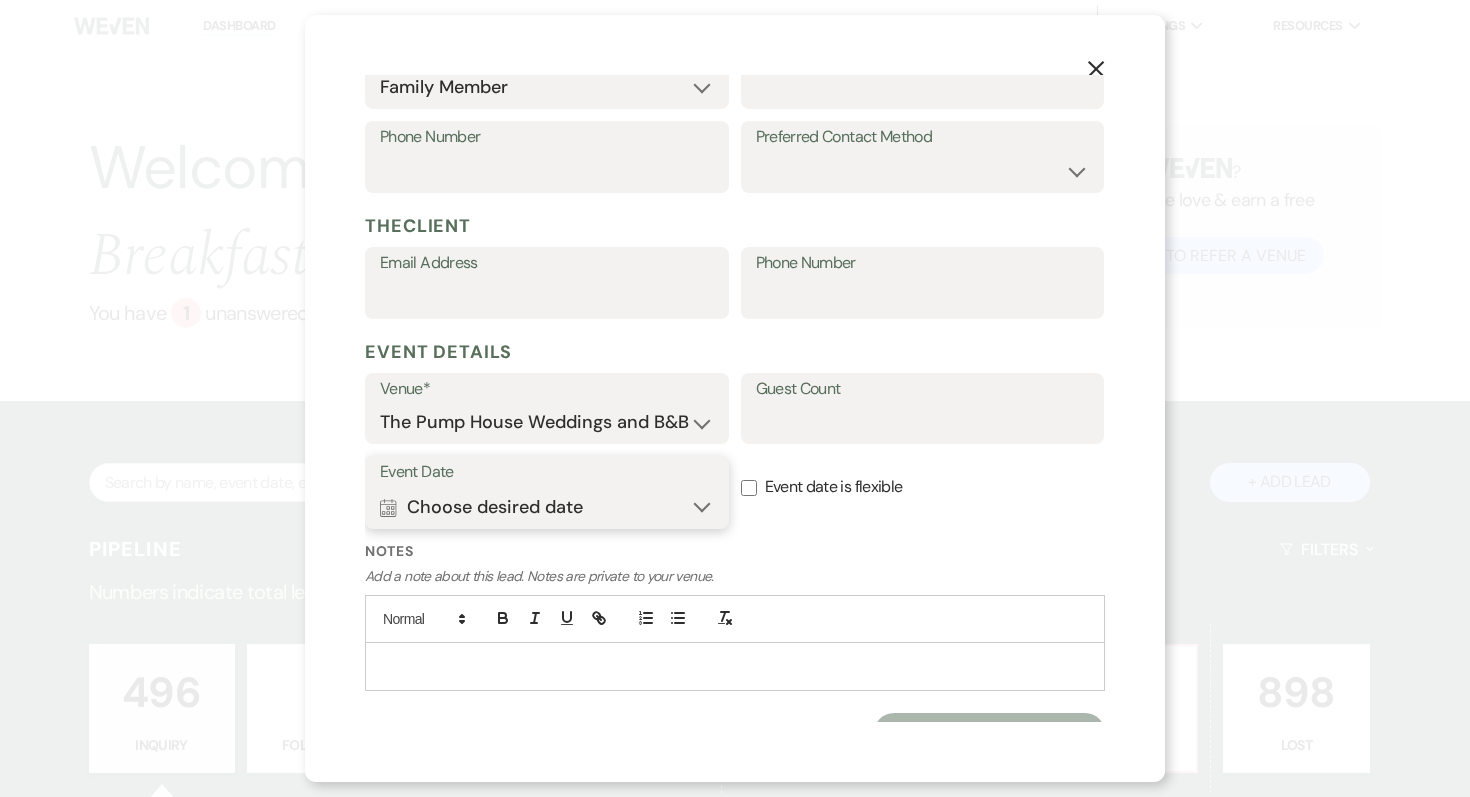 click on "Calendar Choose desired date Expand" at bounding box center [547, 507] 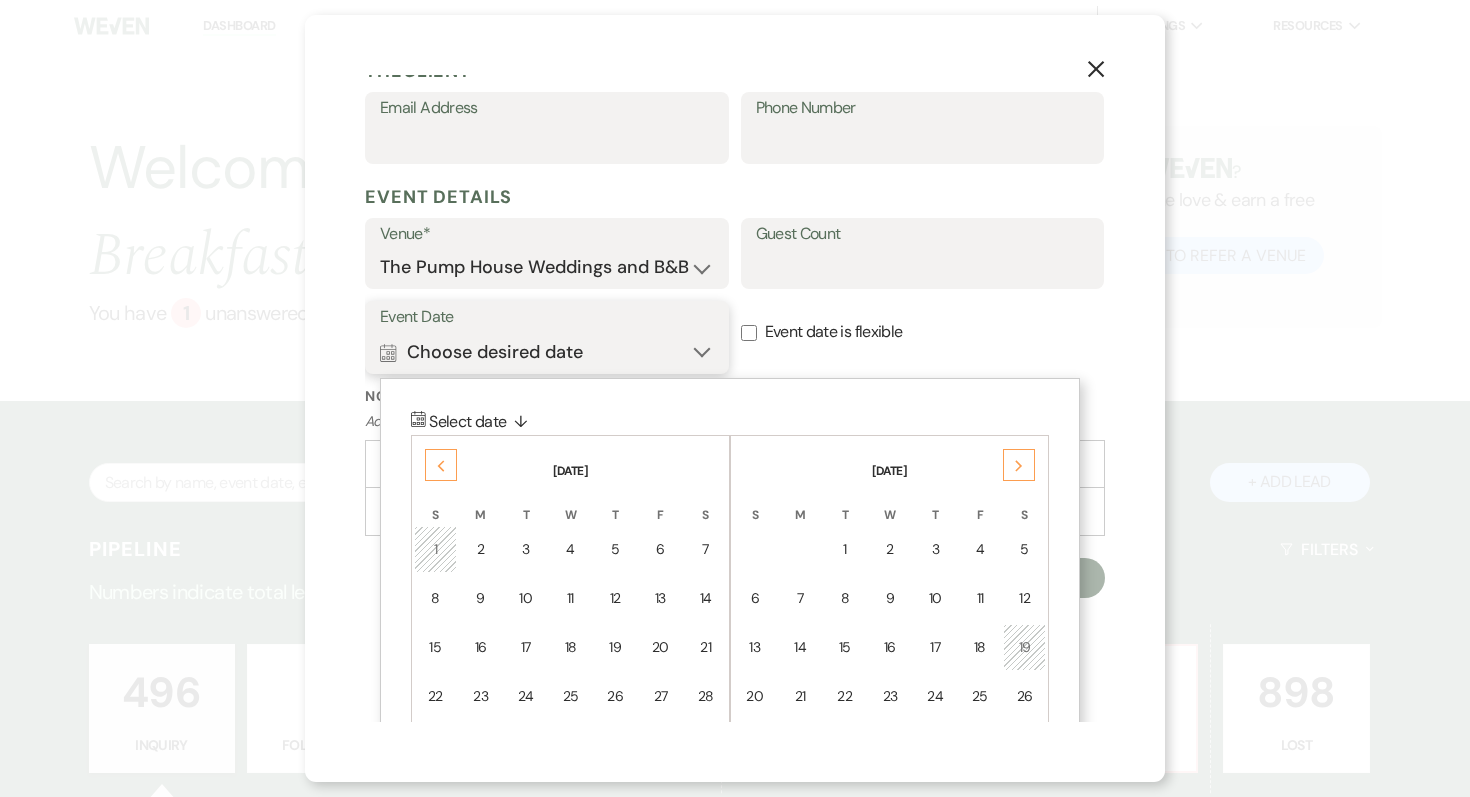 scroll, scrollTop: 768, scrollLeft: 0, axis: vertical 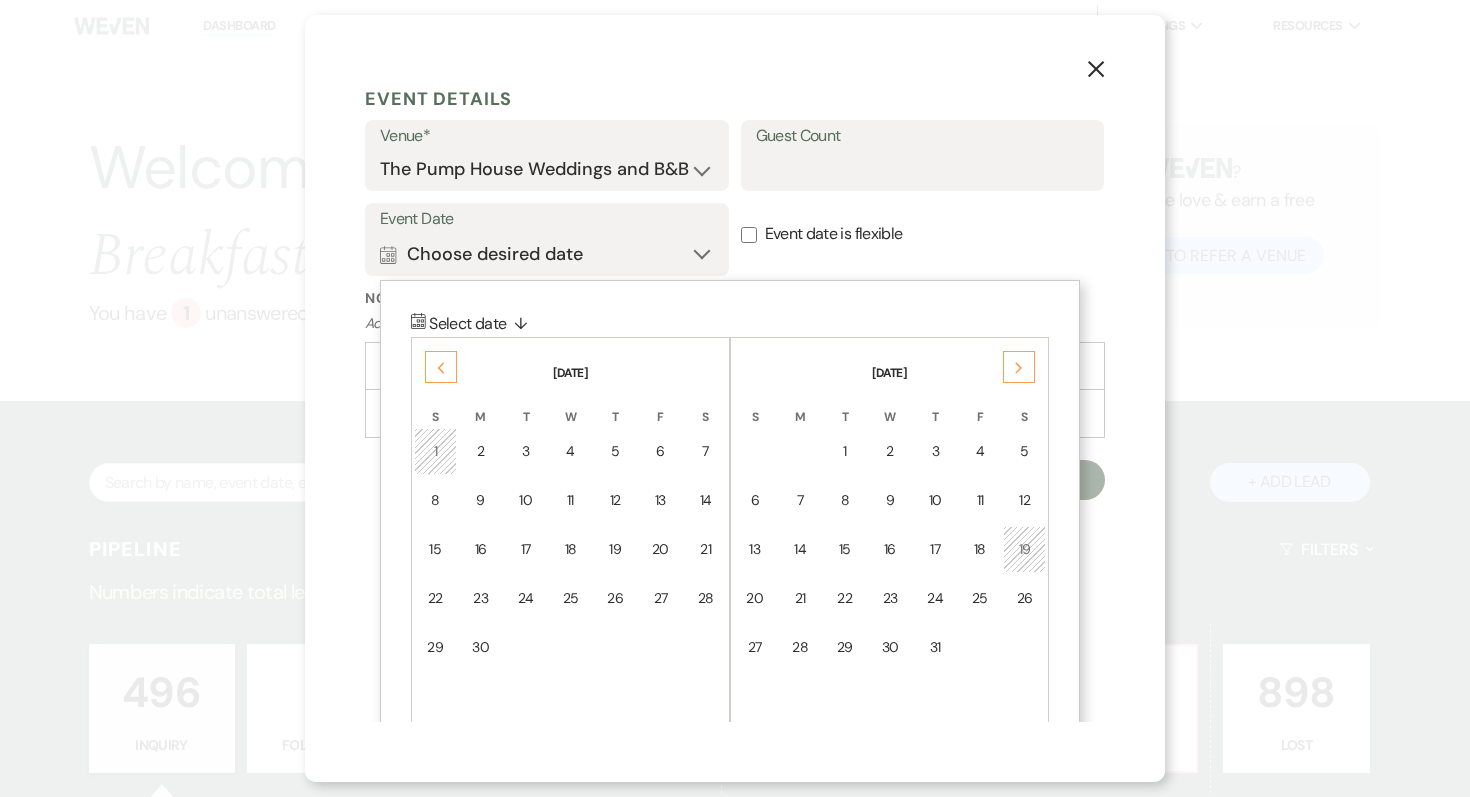 click on "Next" 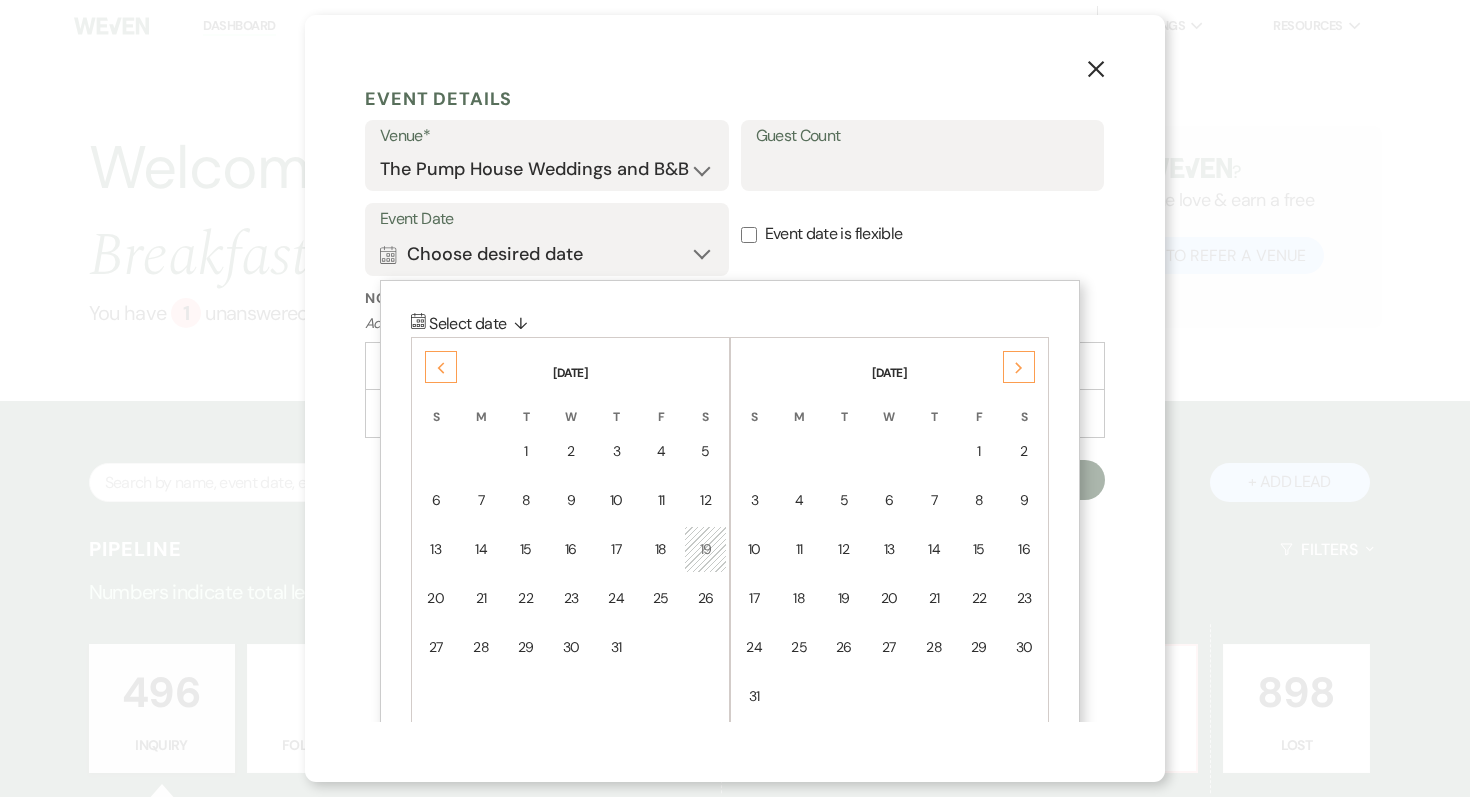 click on "Next" 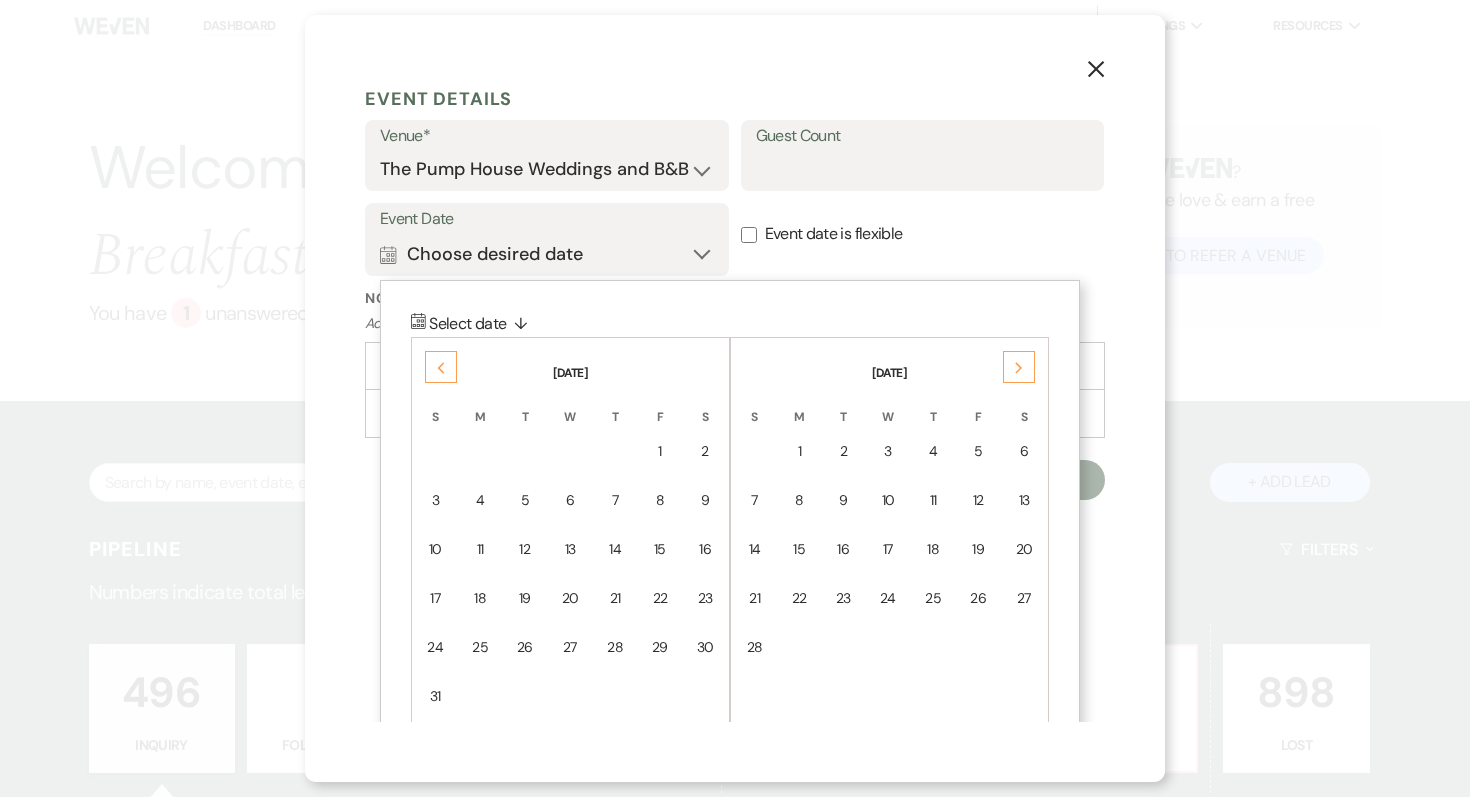 click on "Next" 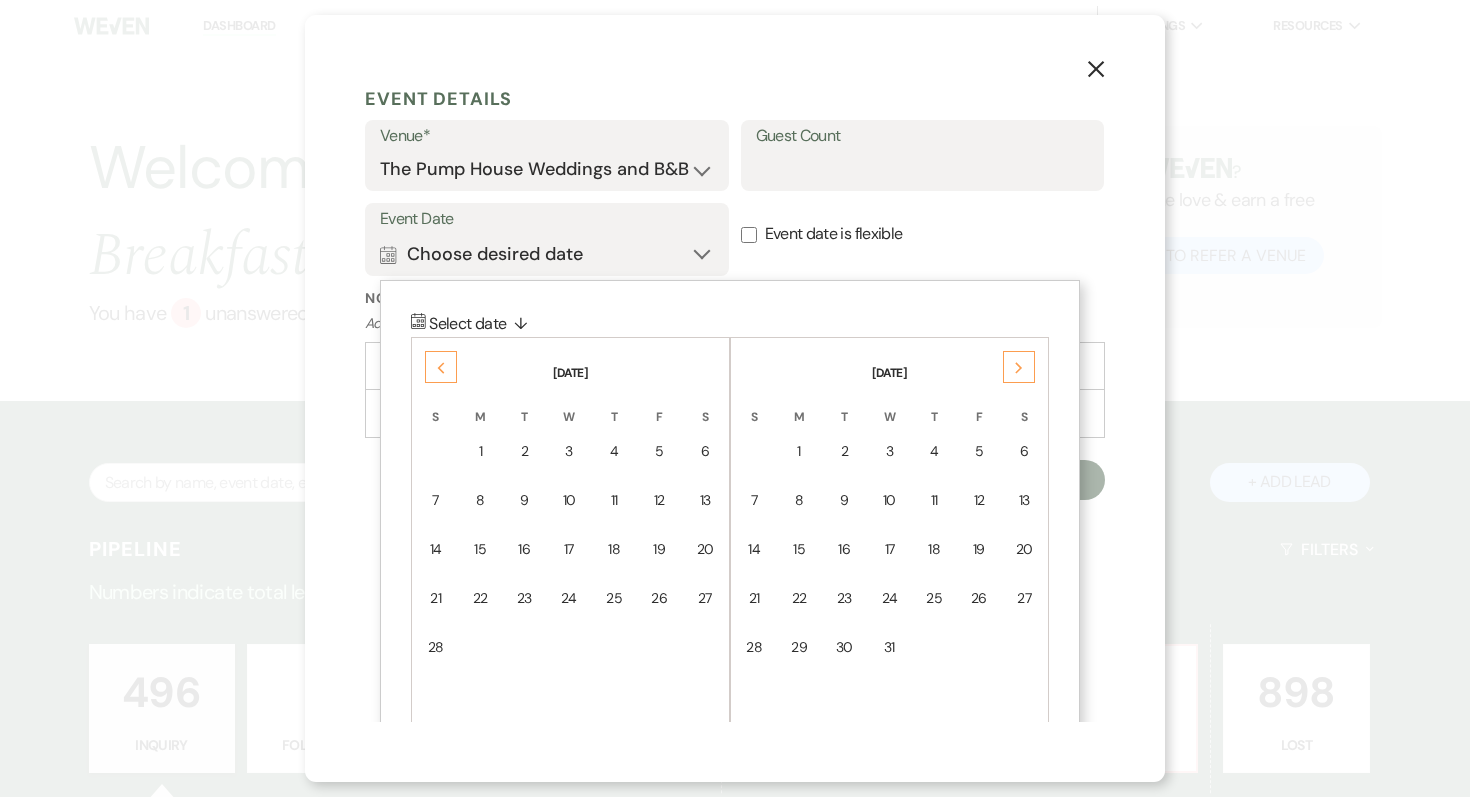 click on "Next" 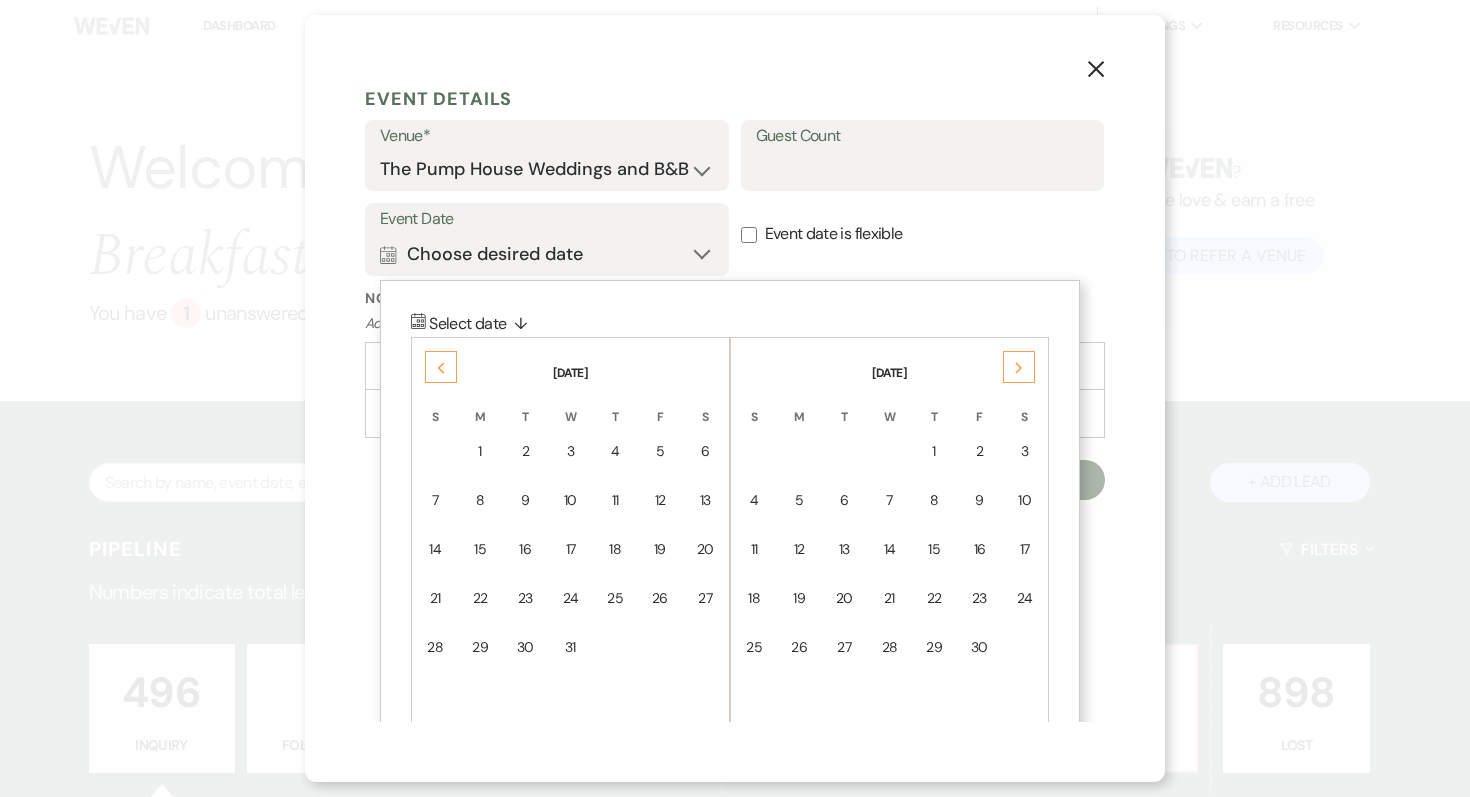 click on "Next" 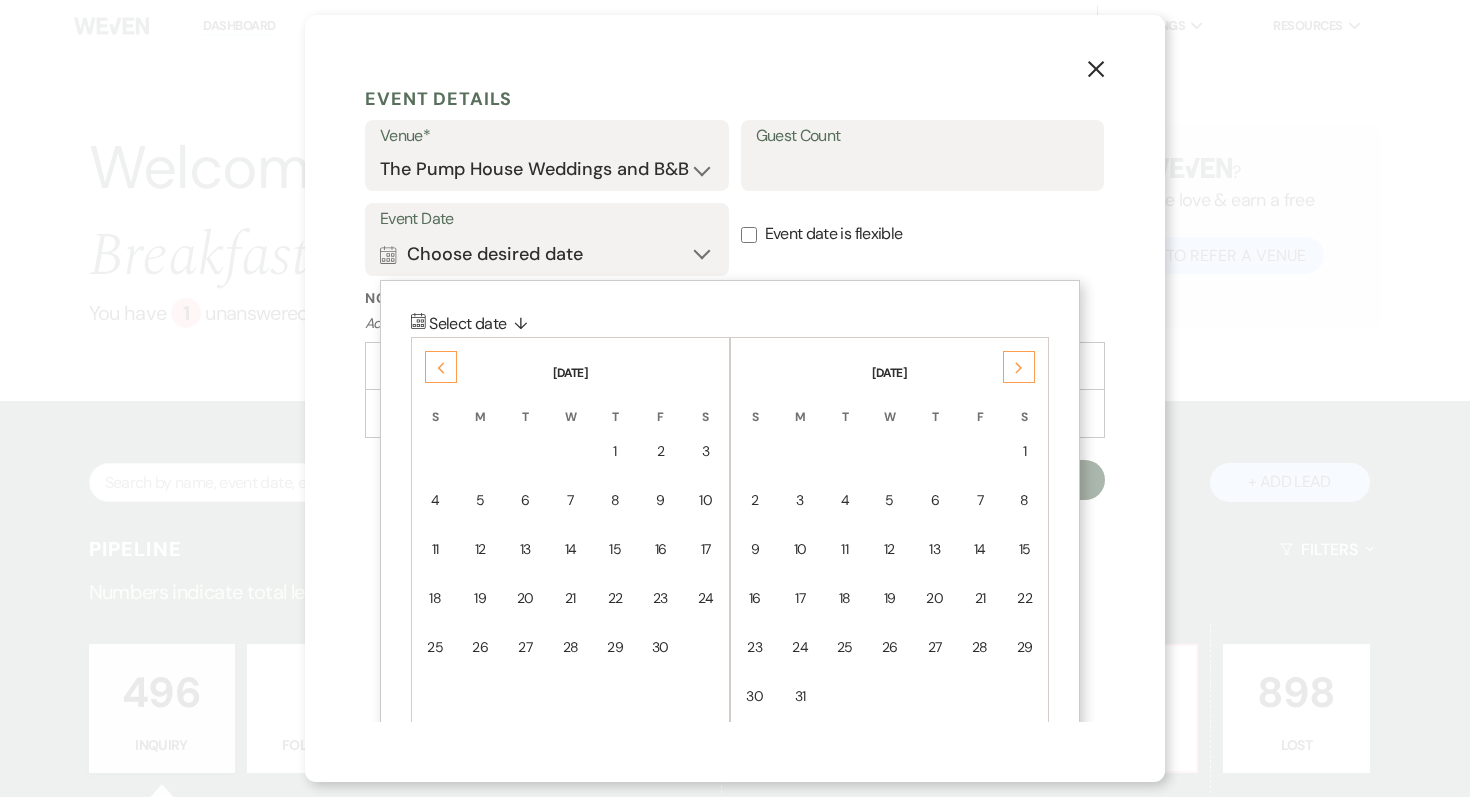 click 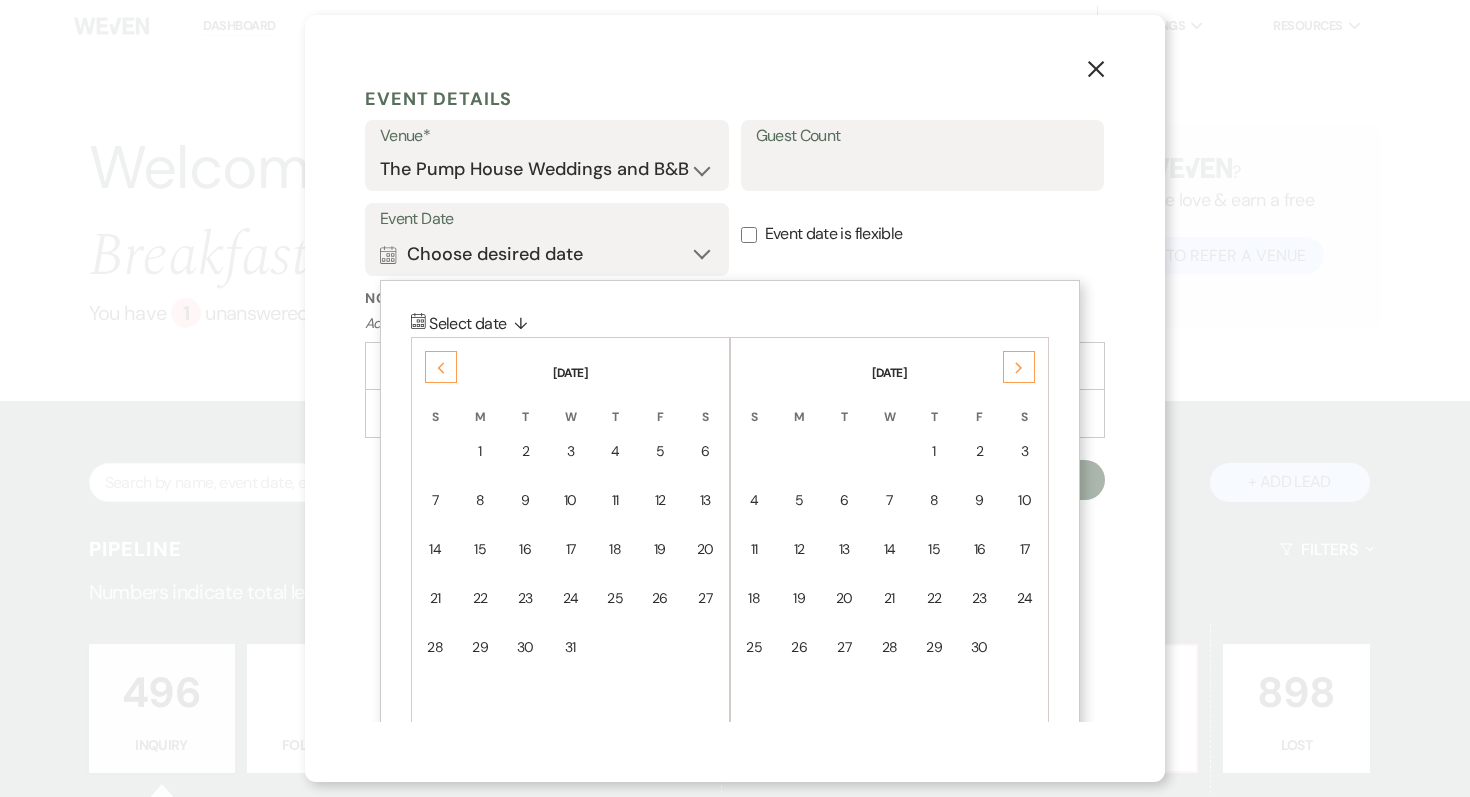 click 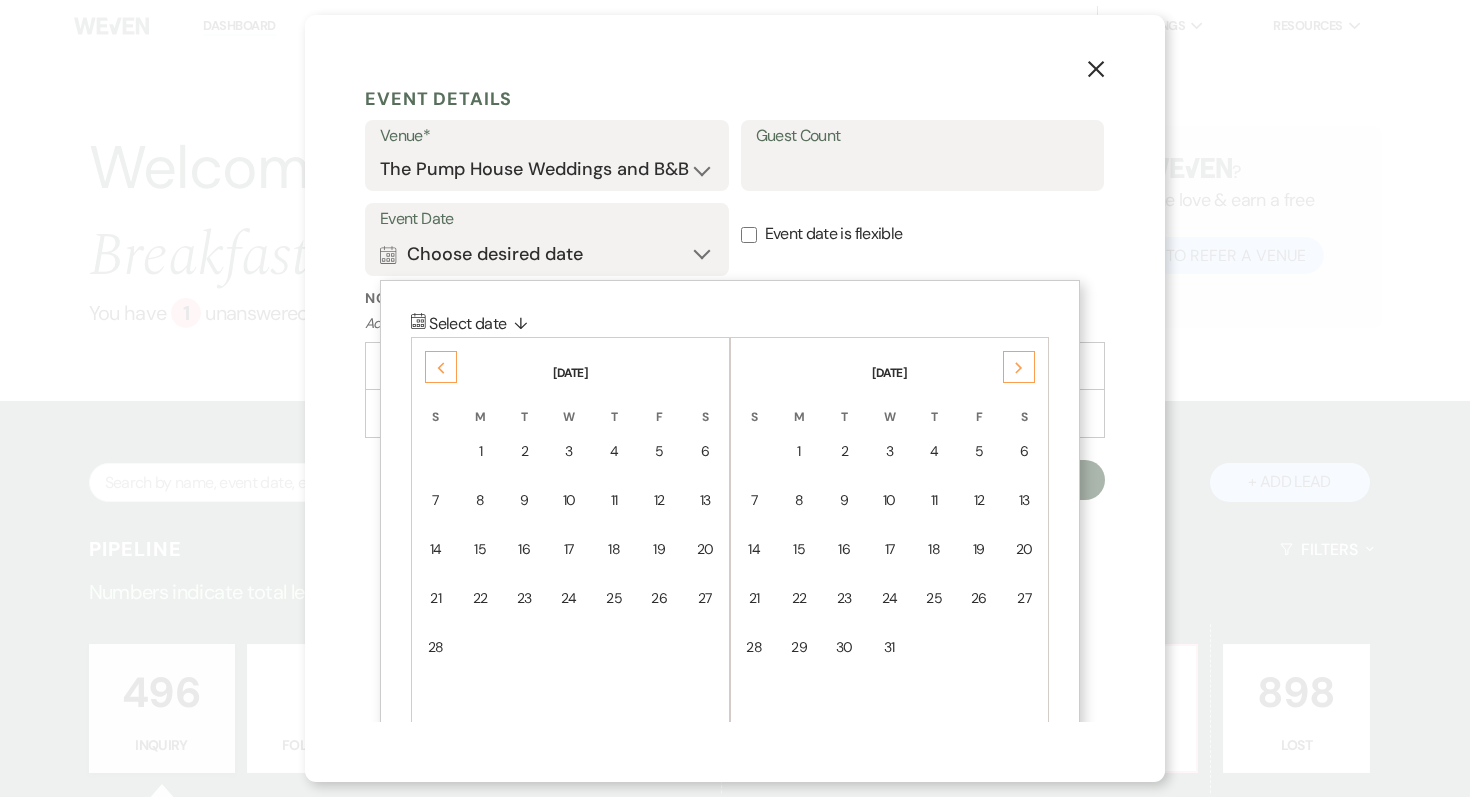 click 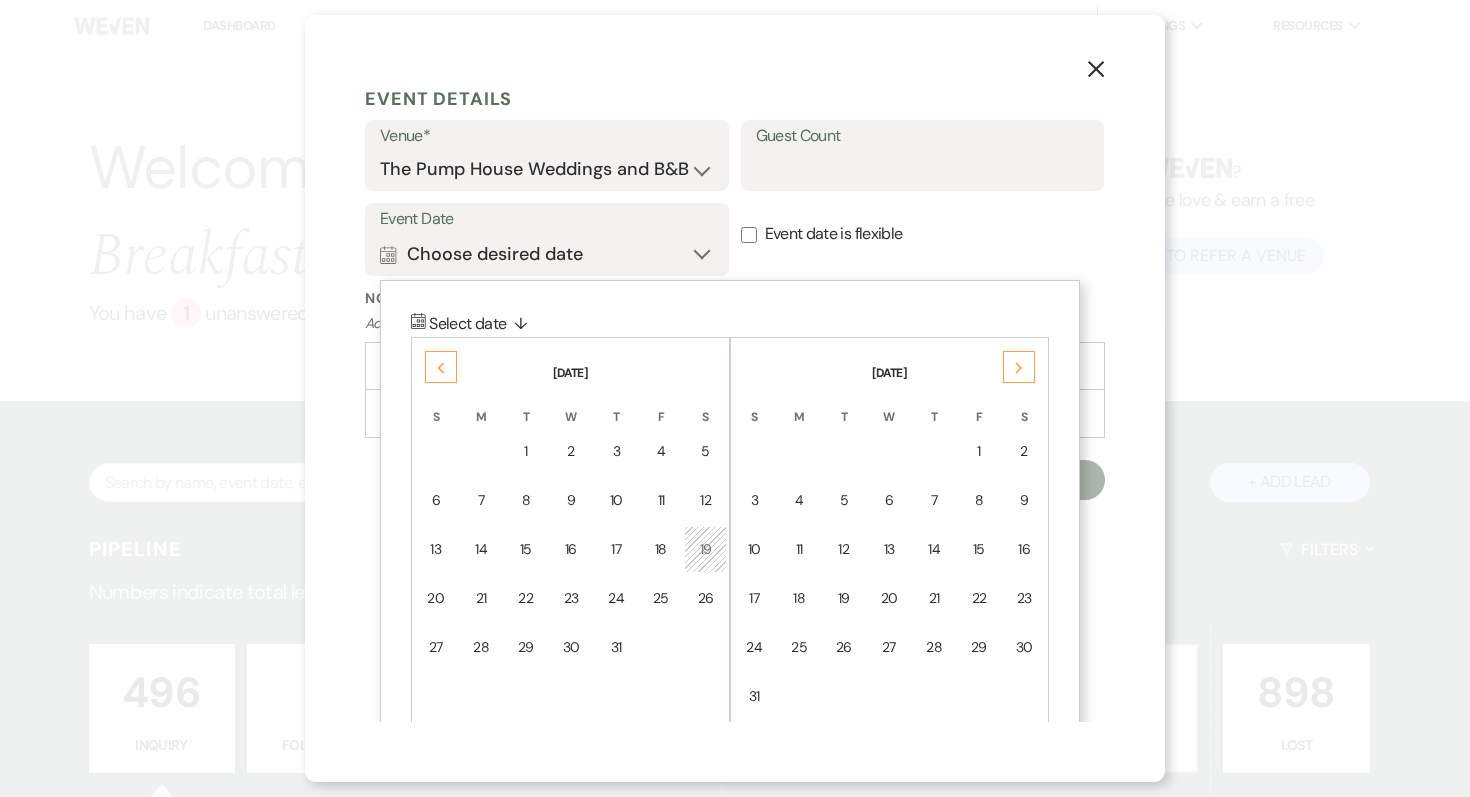 click 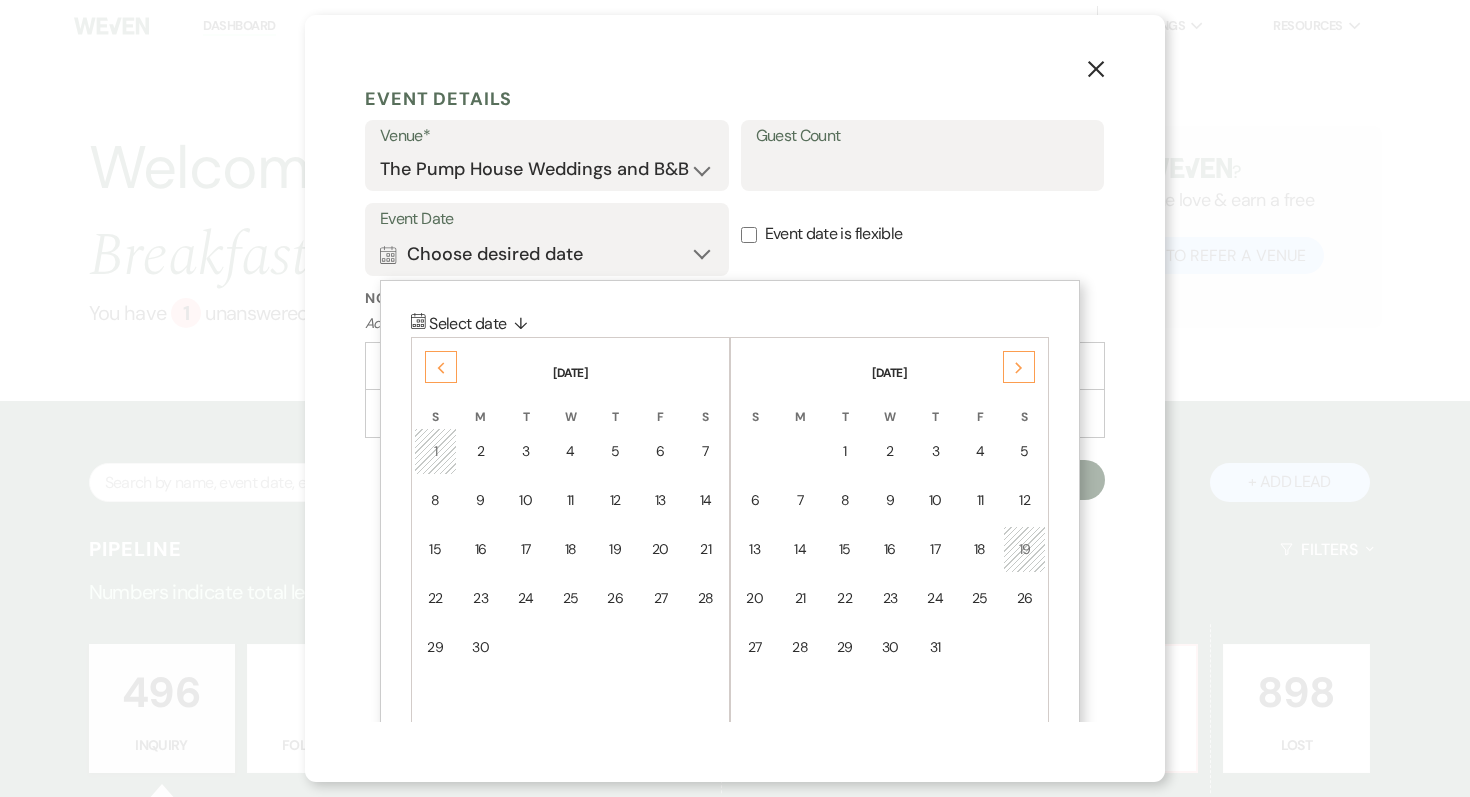click 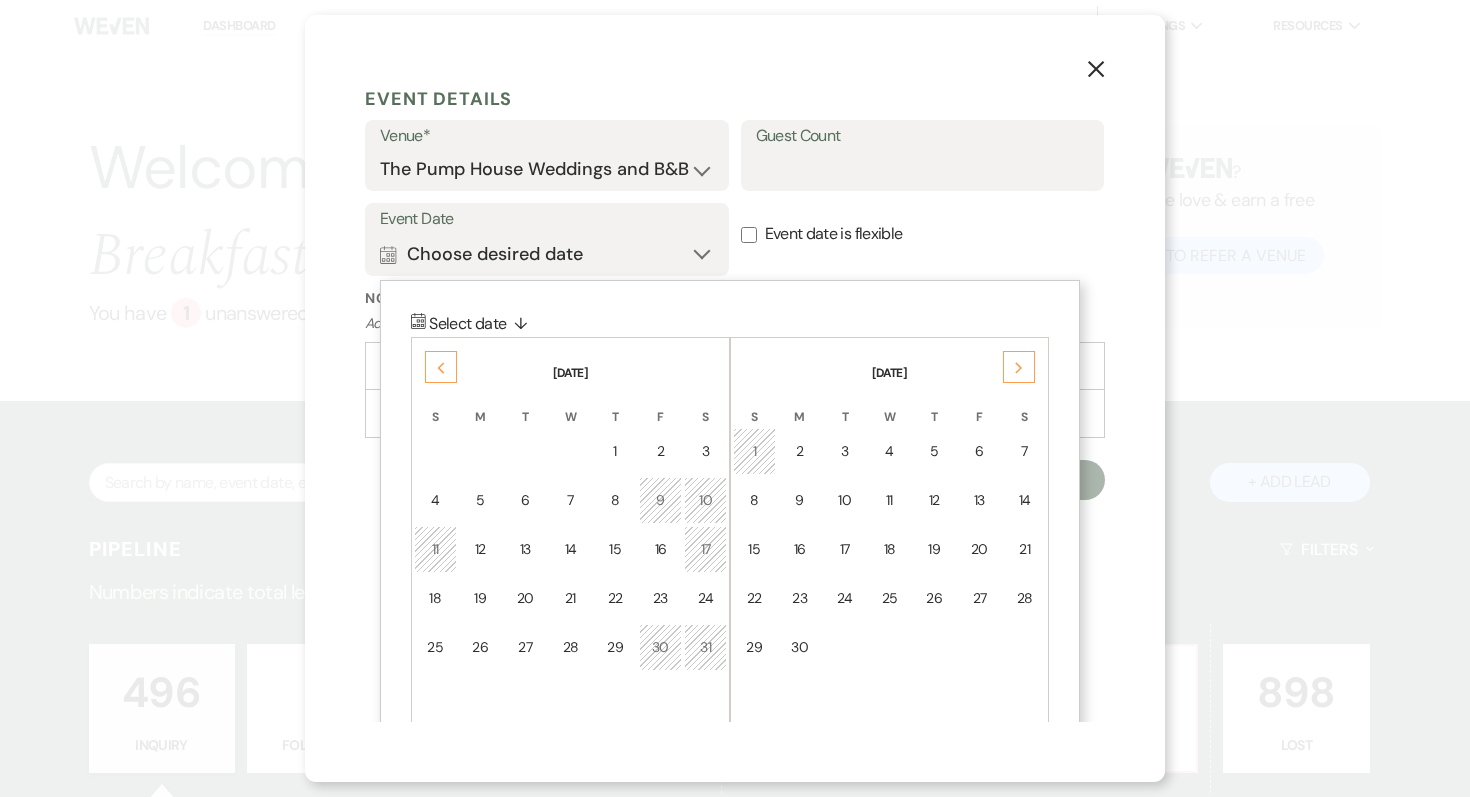 click 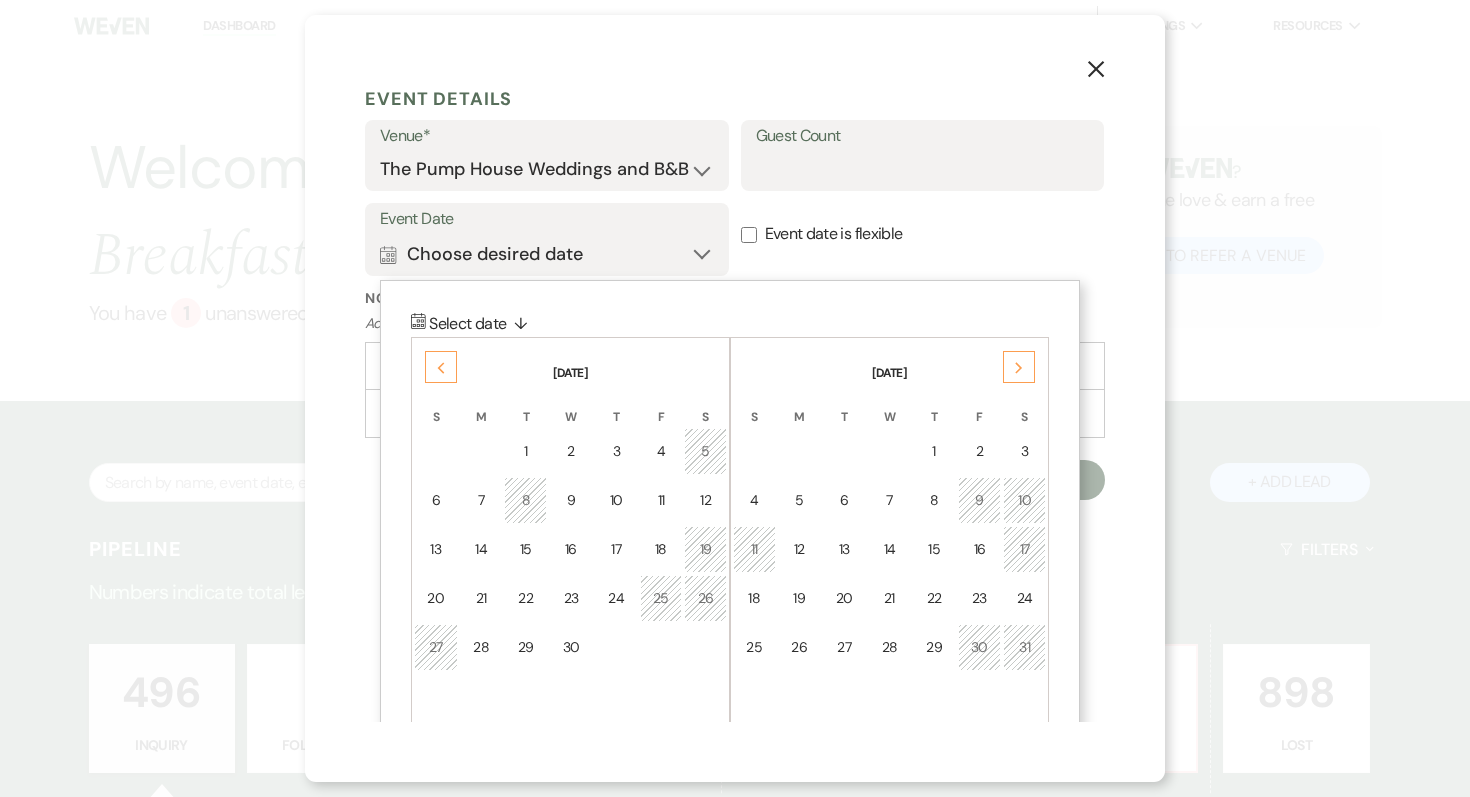 click 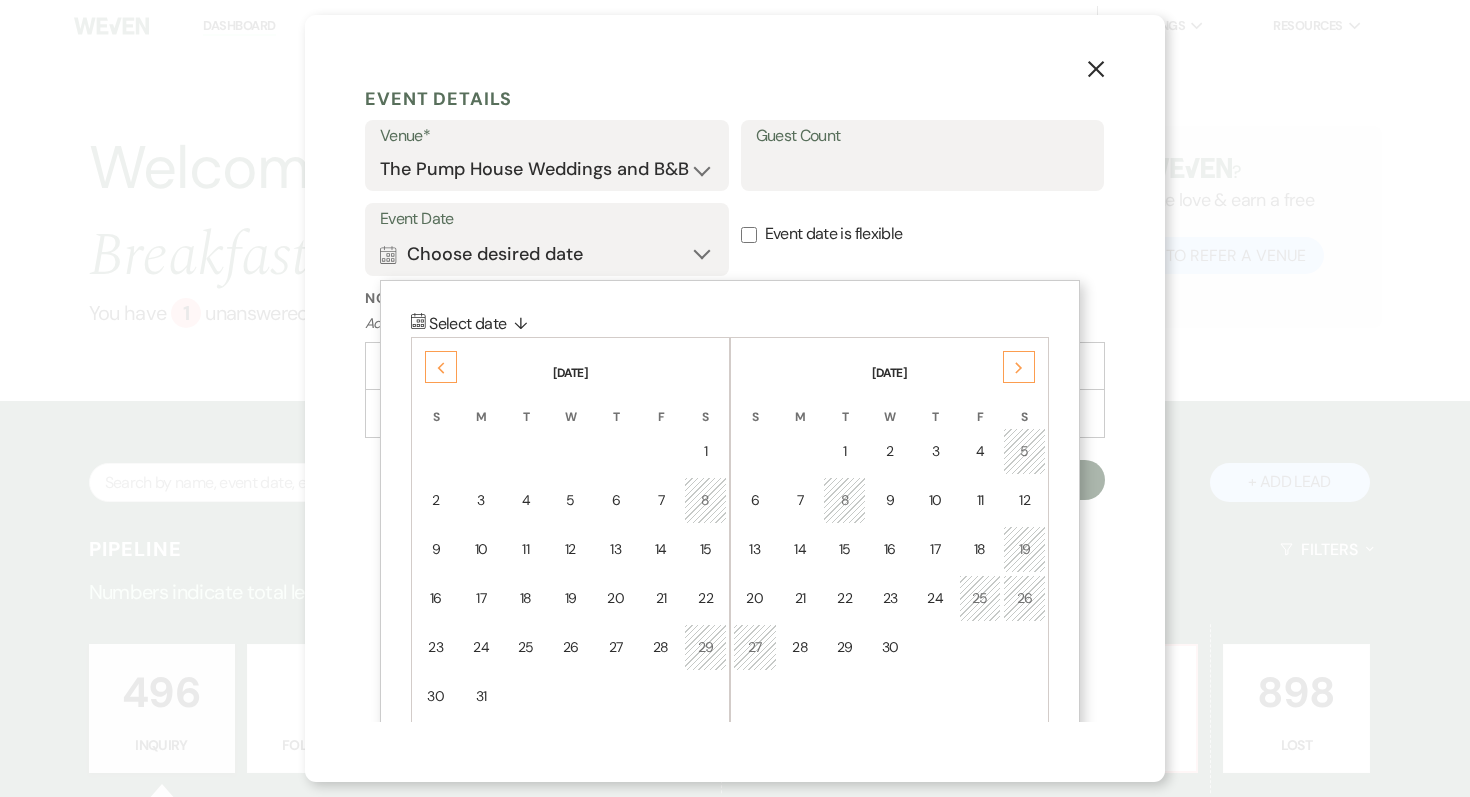 click 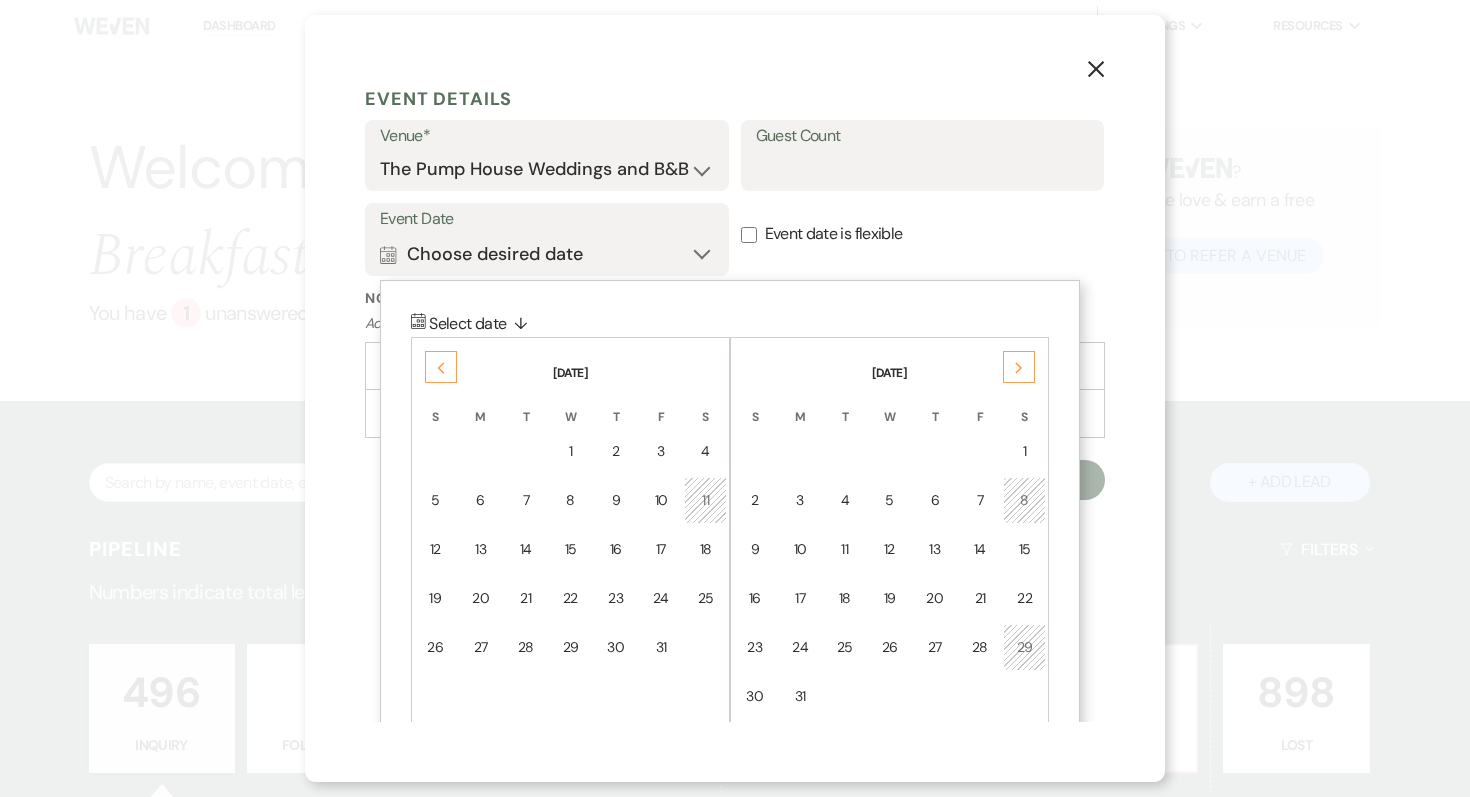 click 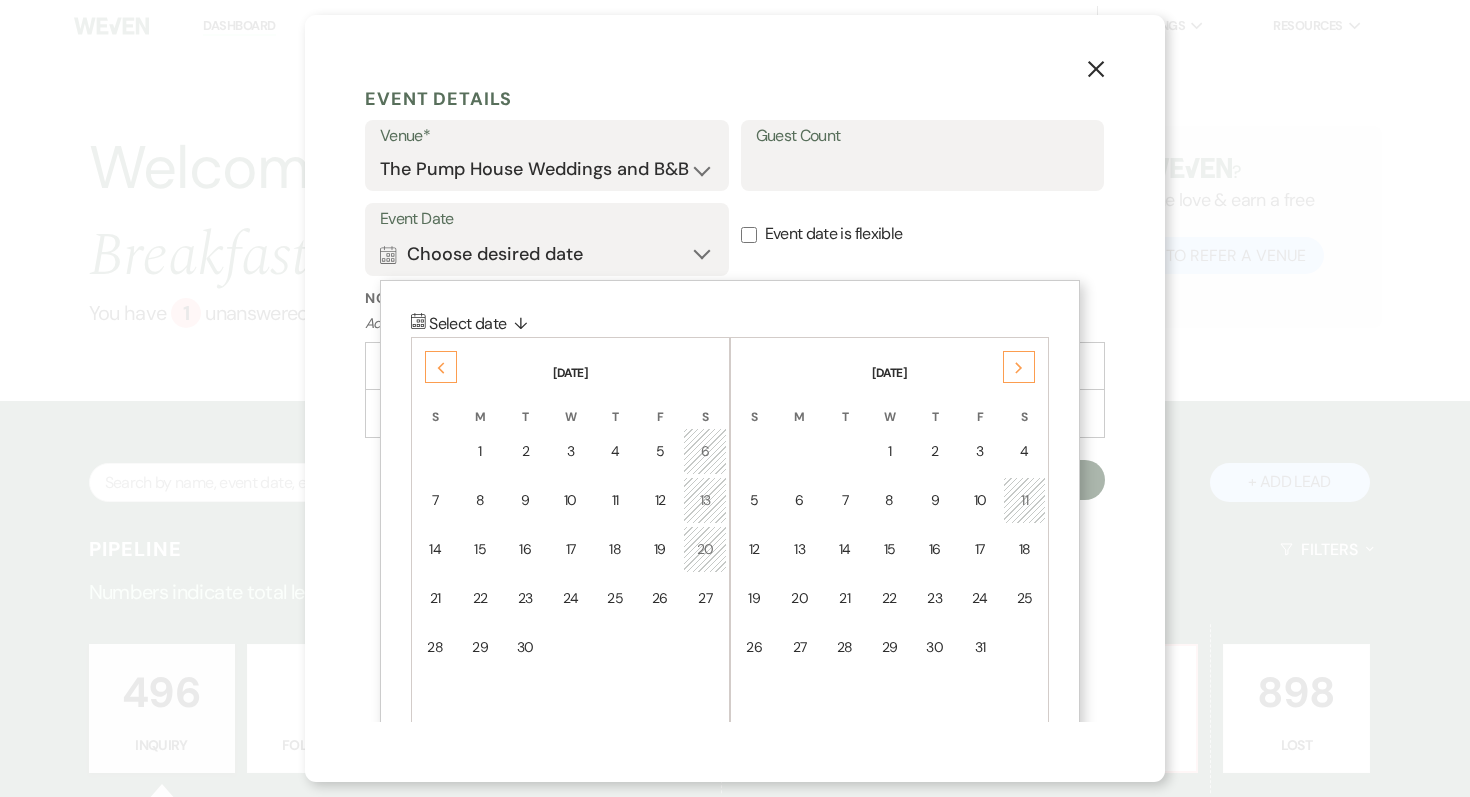 click 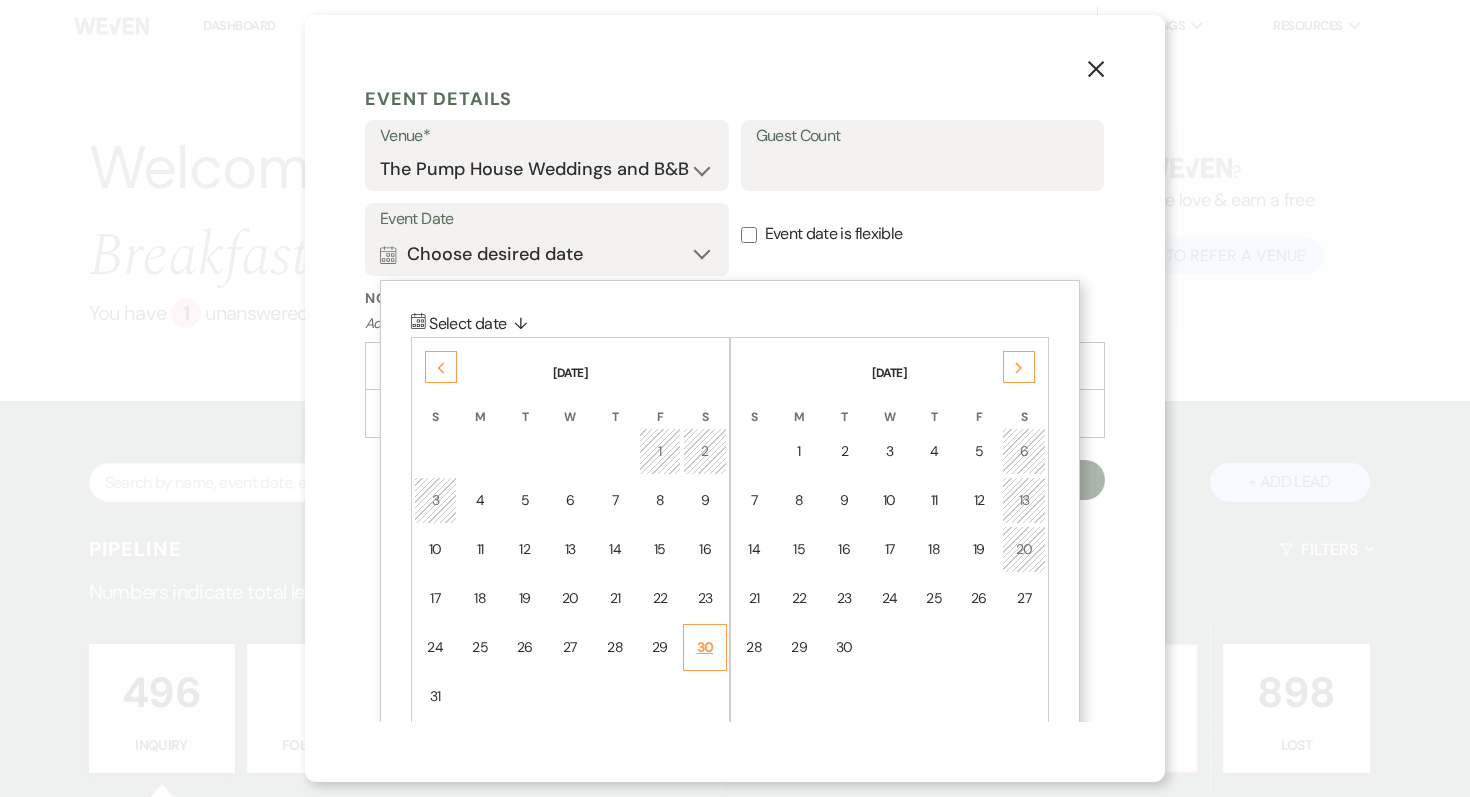 click on "30" at bounding box center (705, 647) 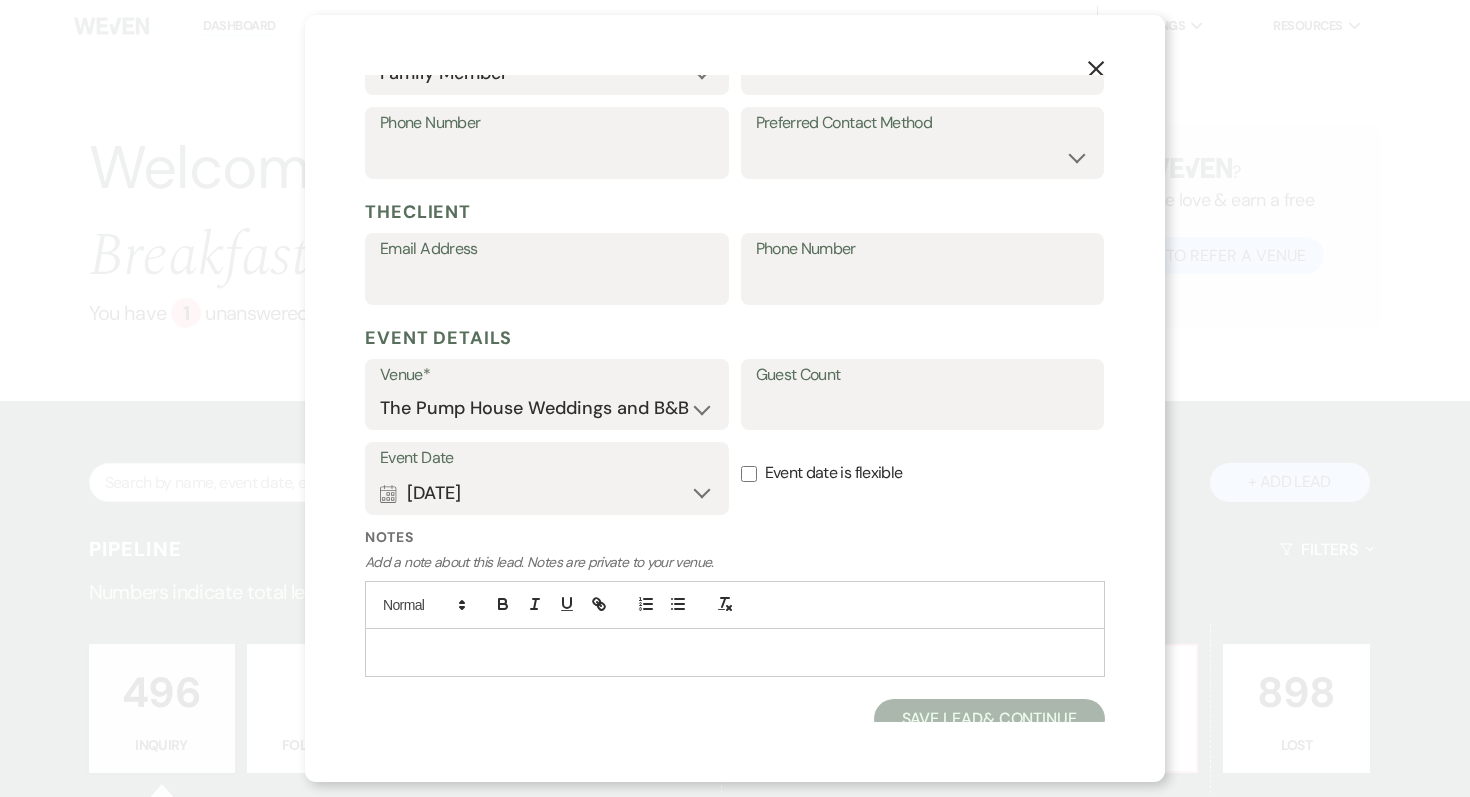scroll, scrollTop: 544, scrollLeft: 0, axis: vertical 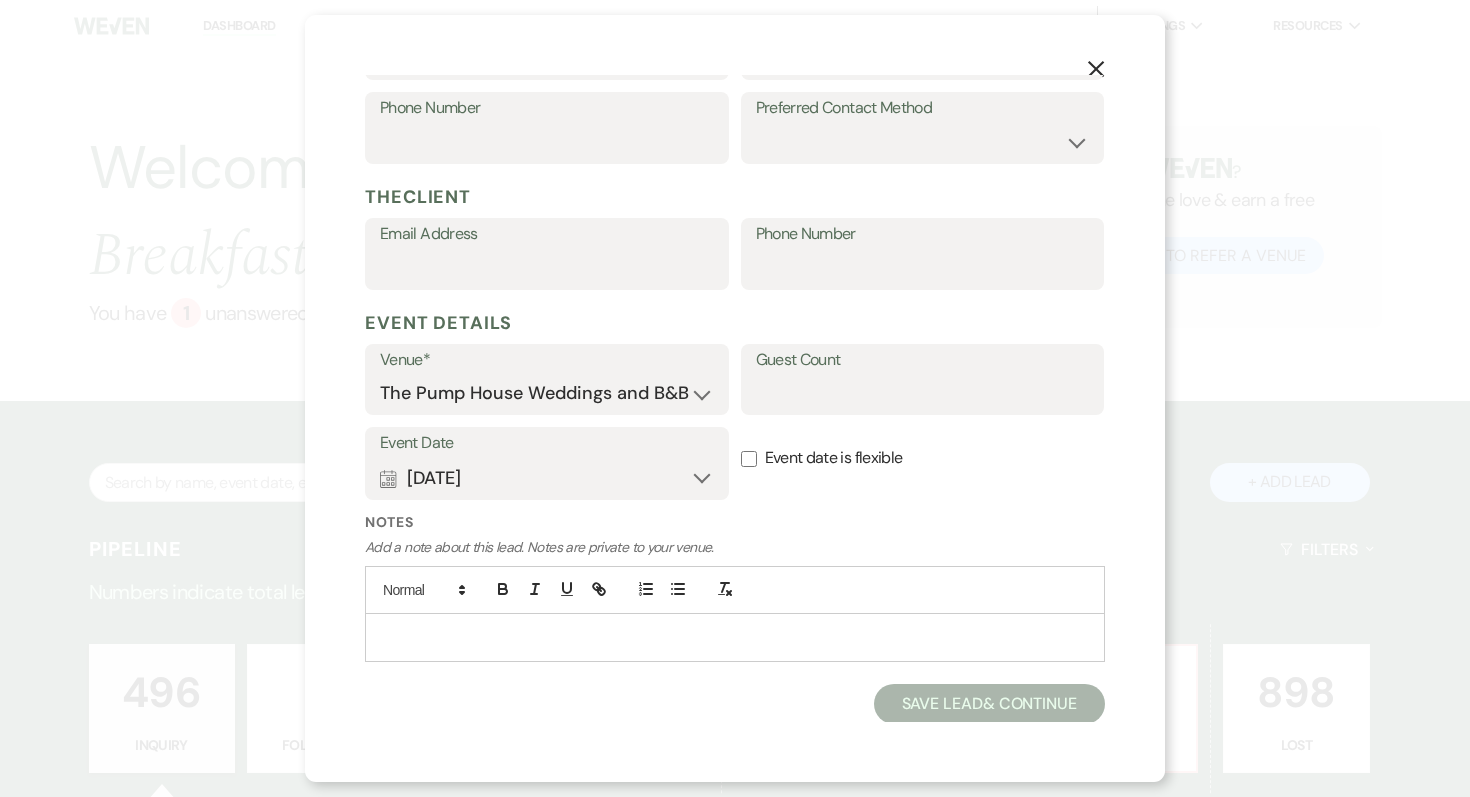 click on "Save Lead  & Continue" at bounding box center [989, 704] 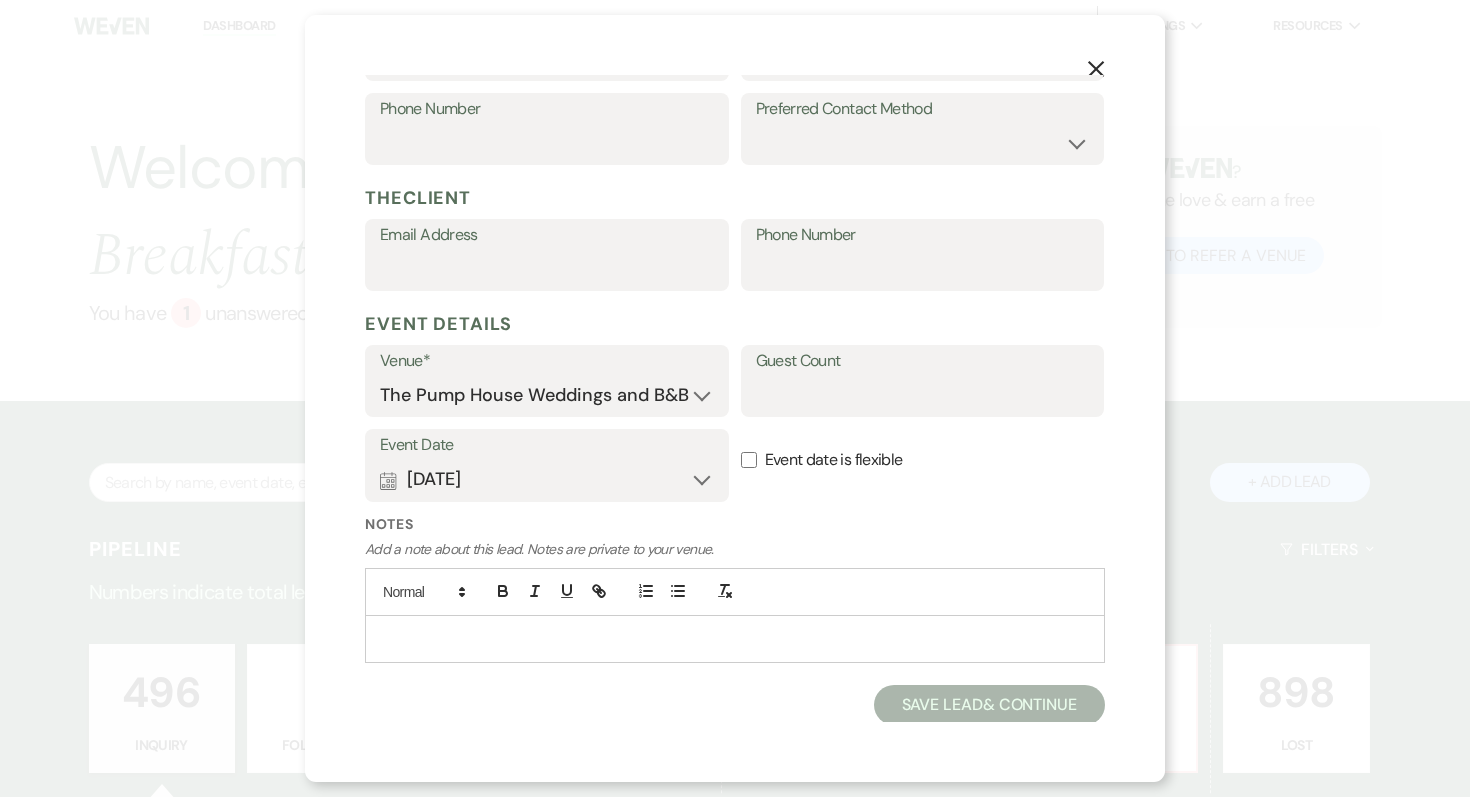 scroll, scrollTop: 545, scrollLeft: 0, axis: vertical 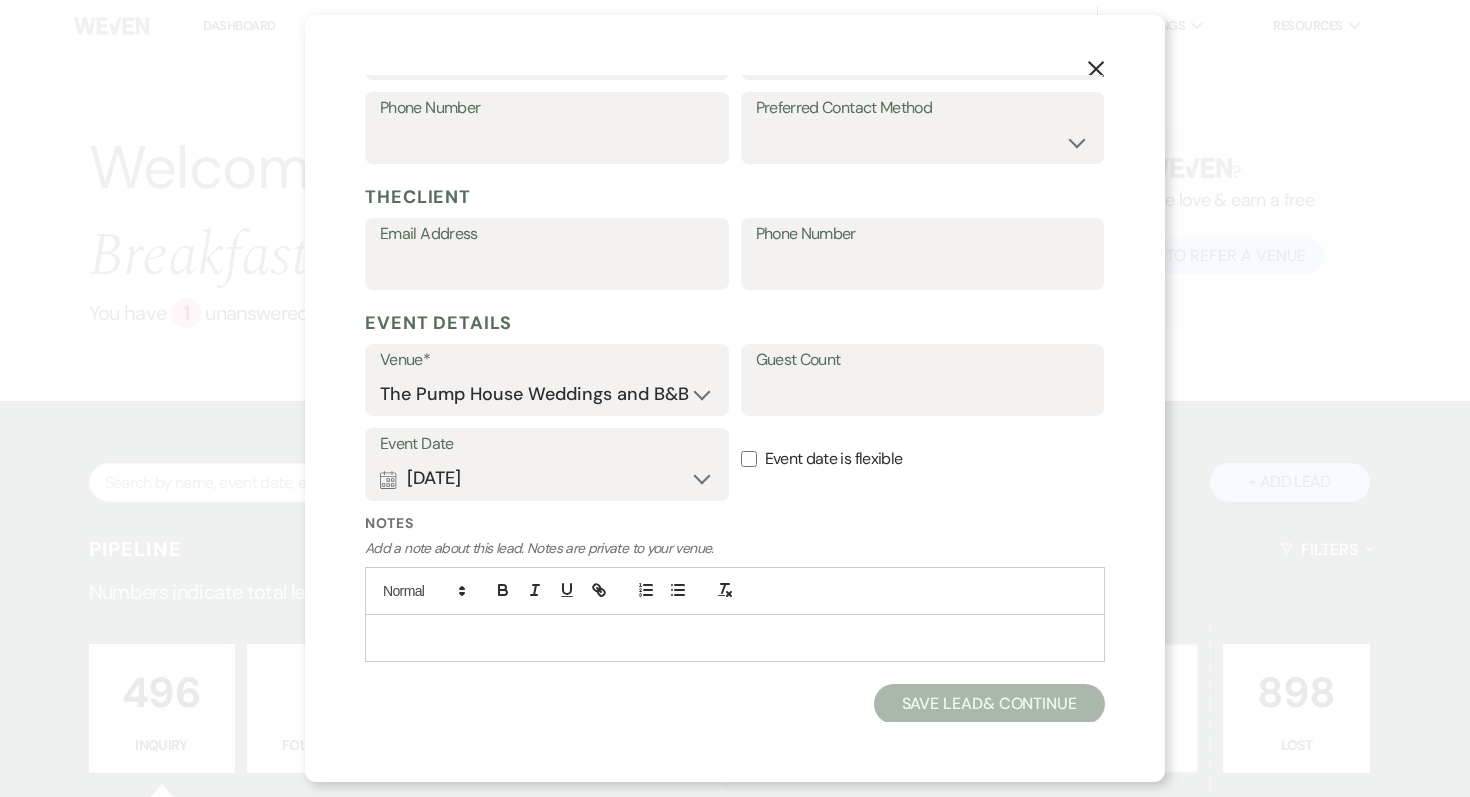 click on "Save Lead  & Continue" at bounding box center (989, 704) 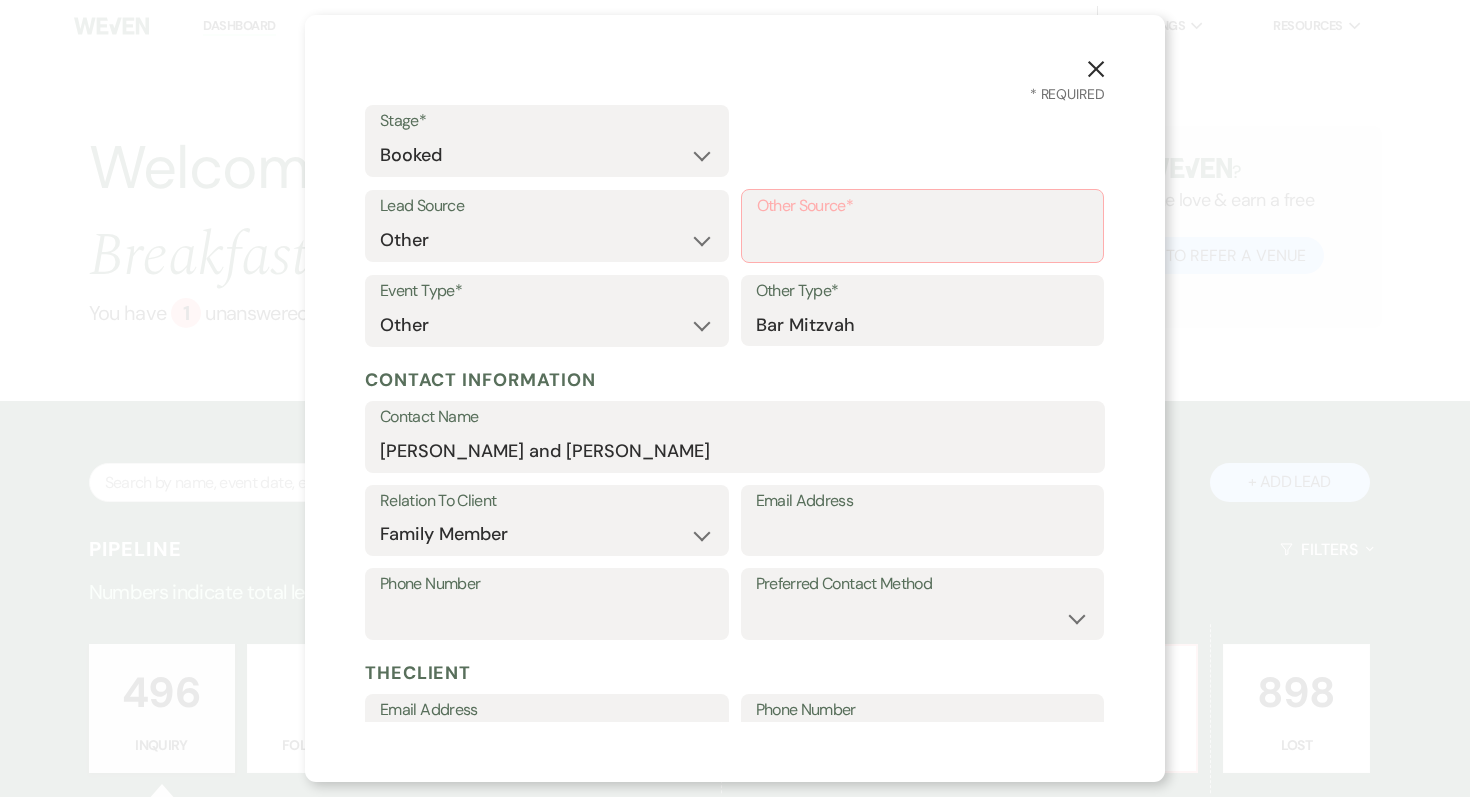 scroll, scrollTop: 63, scrollLeft: 0, axis: vertical 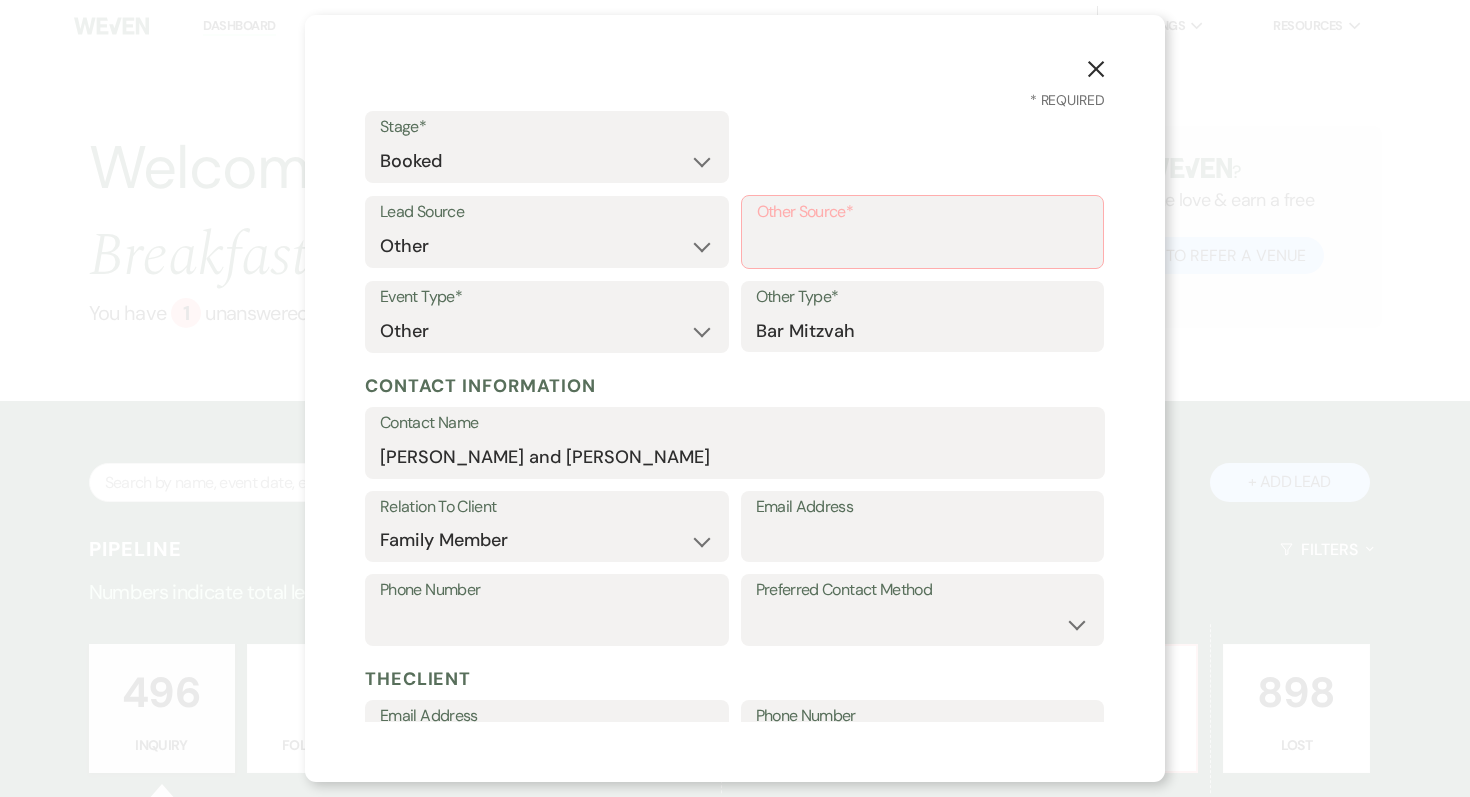 click on "Other Source*" at bounding box center [923, 212] 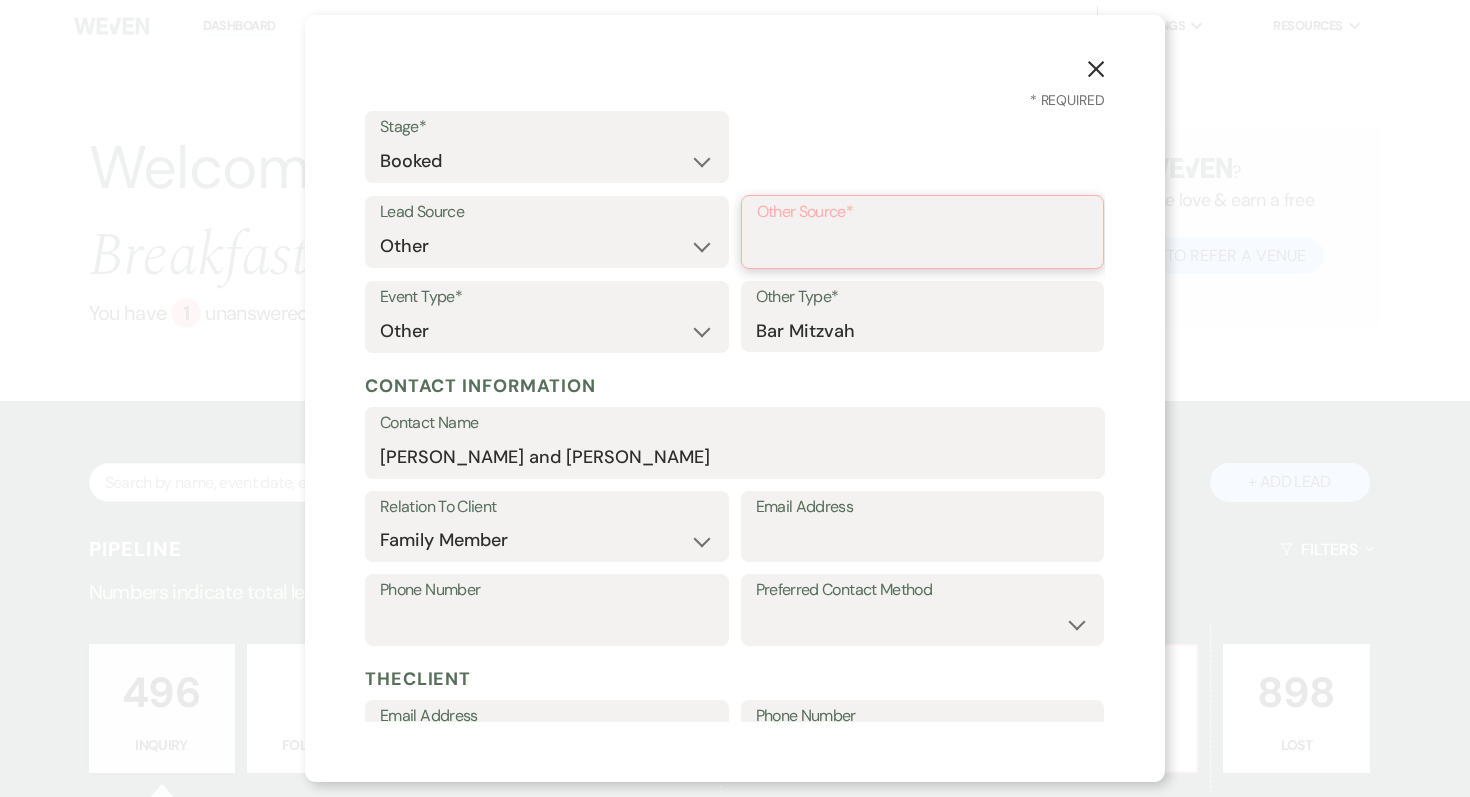 click on "Other Source*" at bounding box center (923, 246) 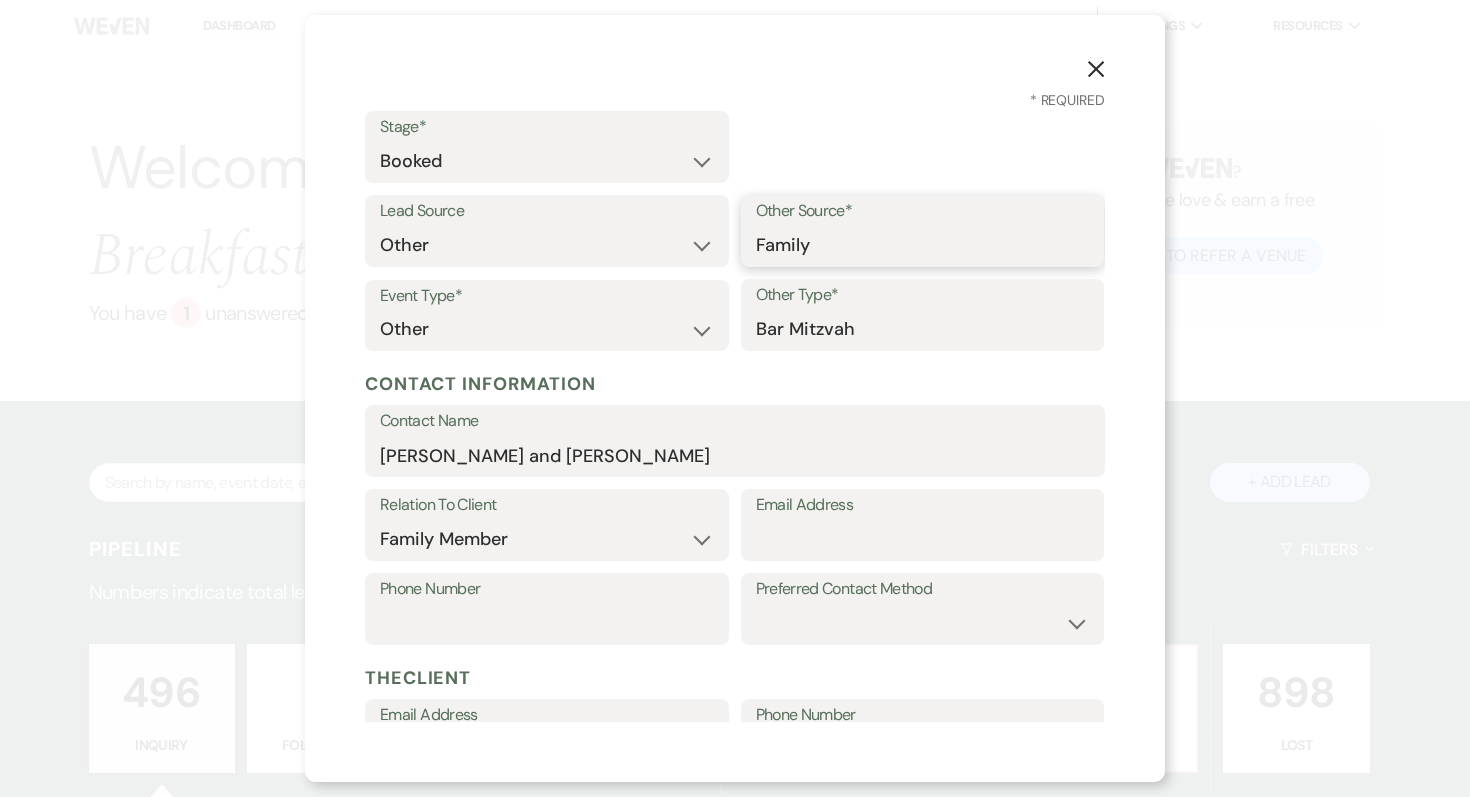 scroll, scrollTop: 544, scrollLeft: 0, axis: vertical 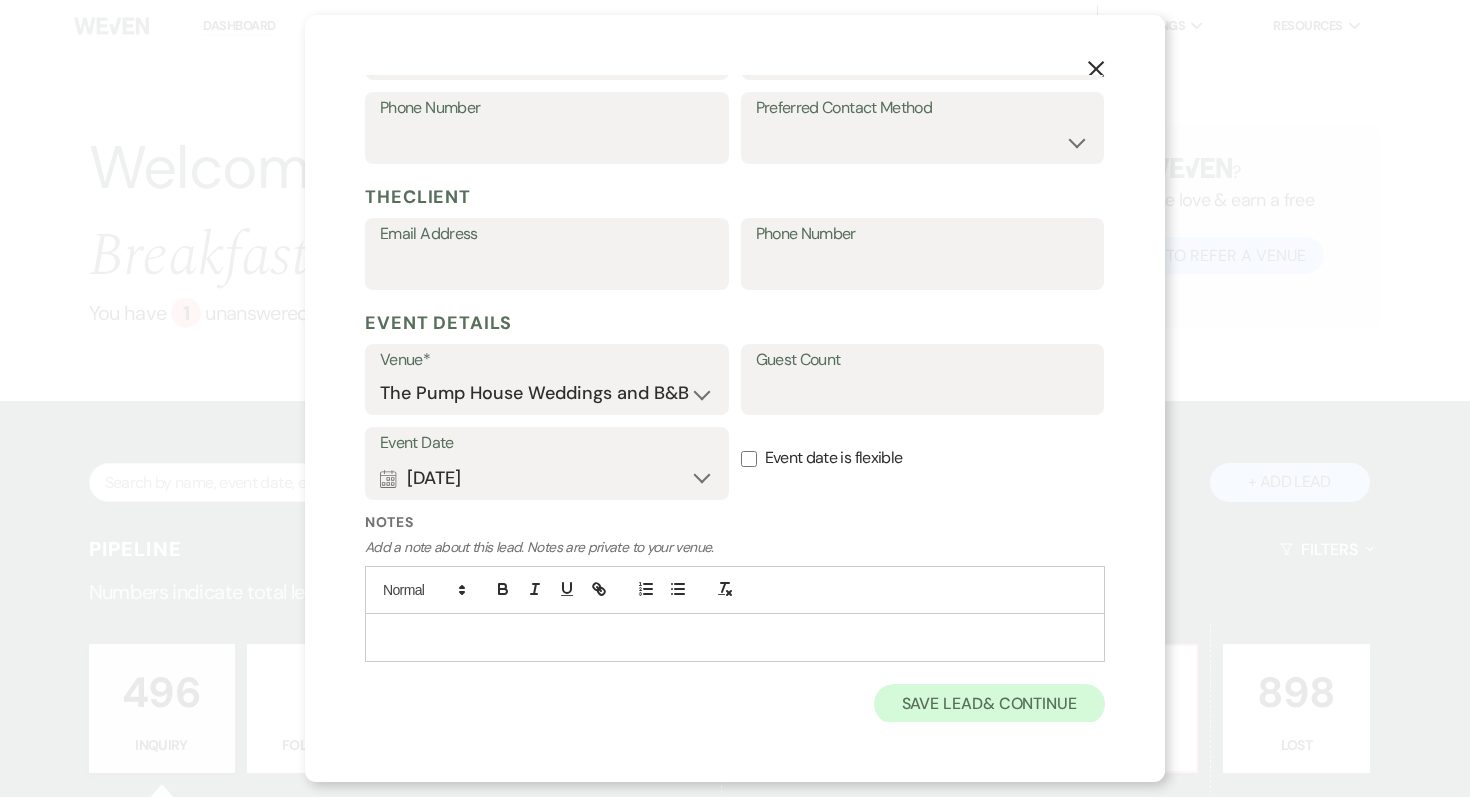 type on "Family" 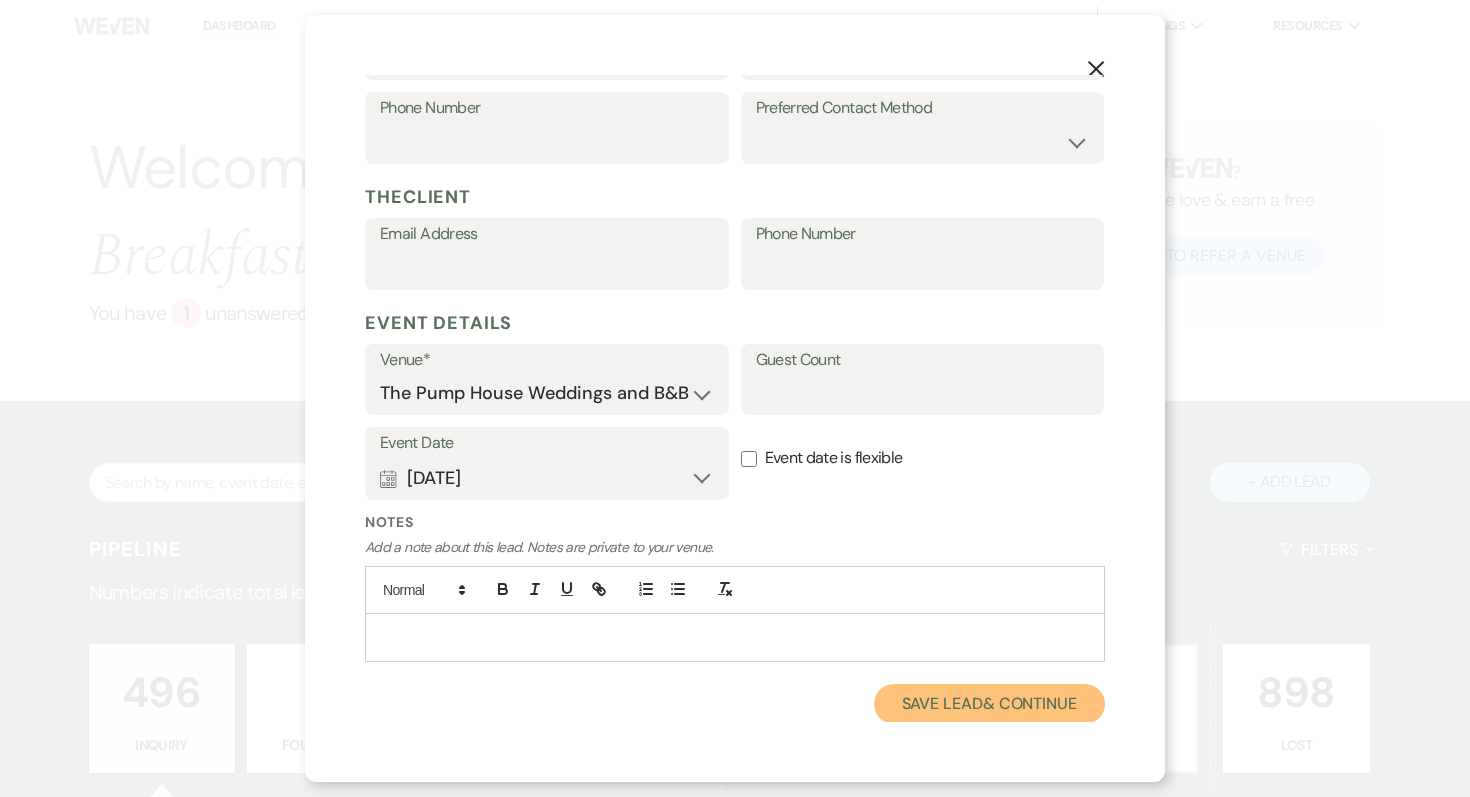 click on "Save Lead  & Continue" at bounding box center (989, 704) 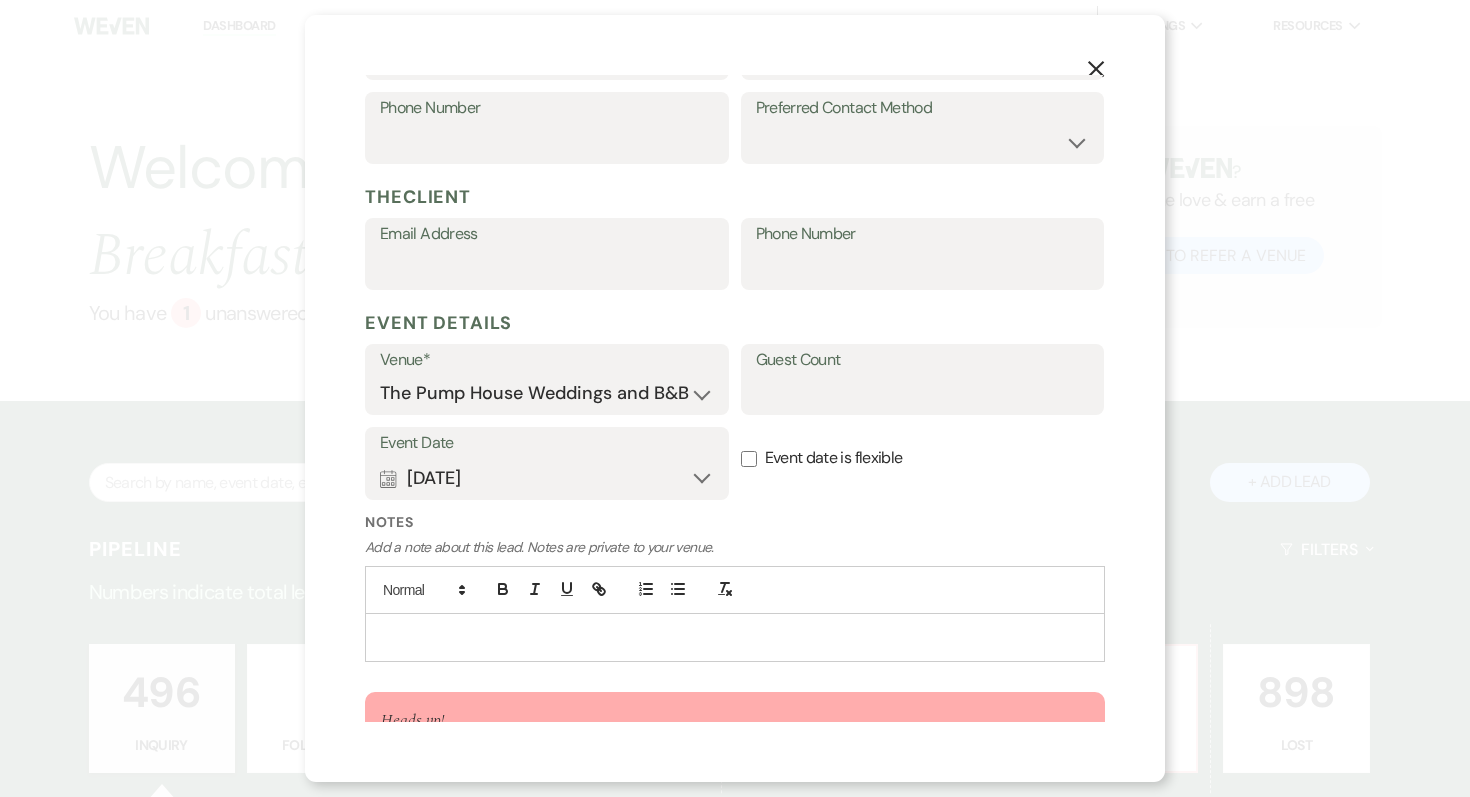 scroll, scrollTop: 649, scrollLeft: 0, axis: vertical 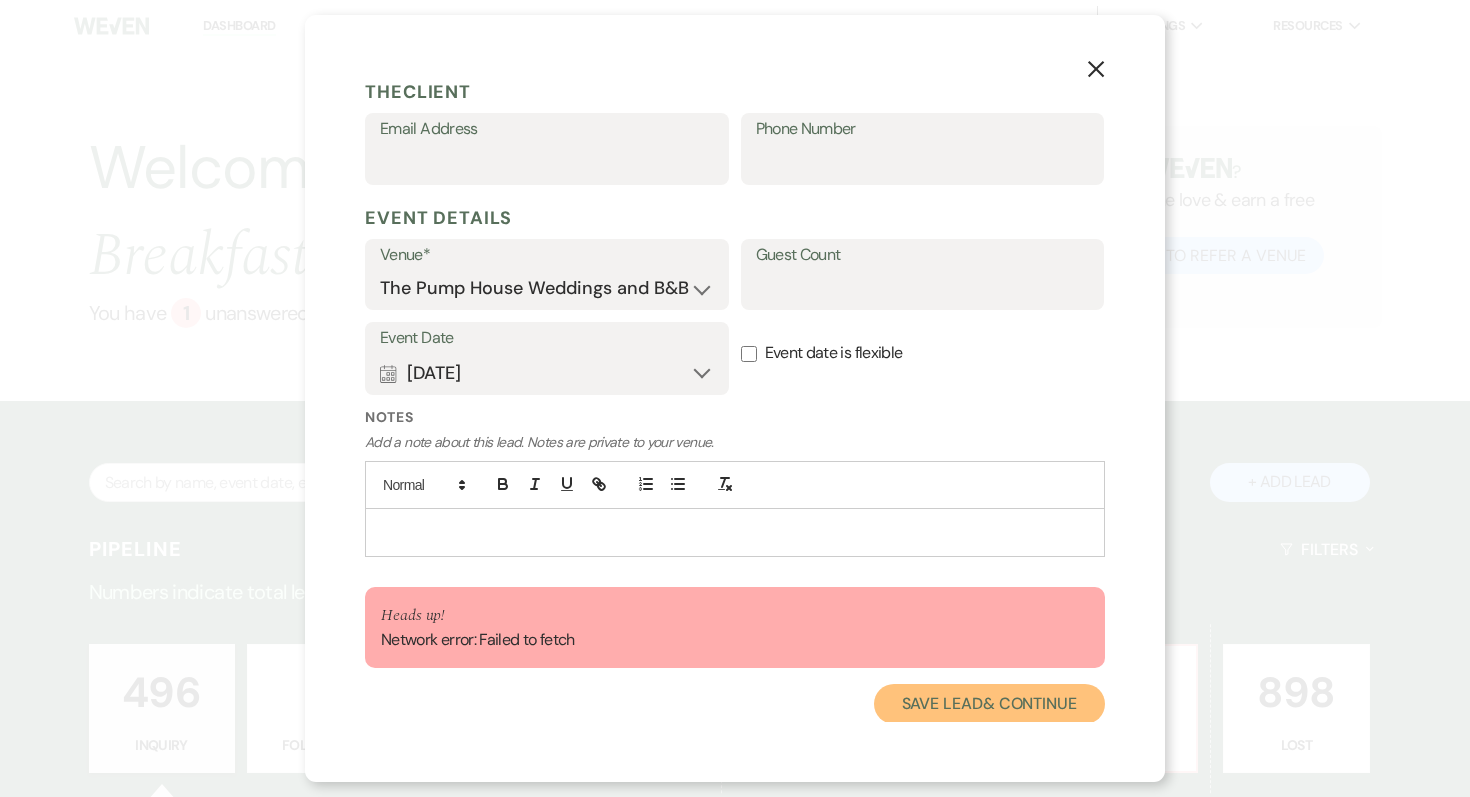 click on "Save Lead  & Continue" at bounding box center (989, 704) 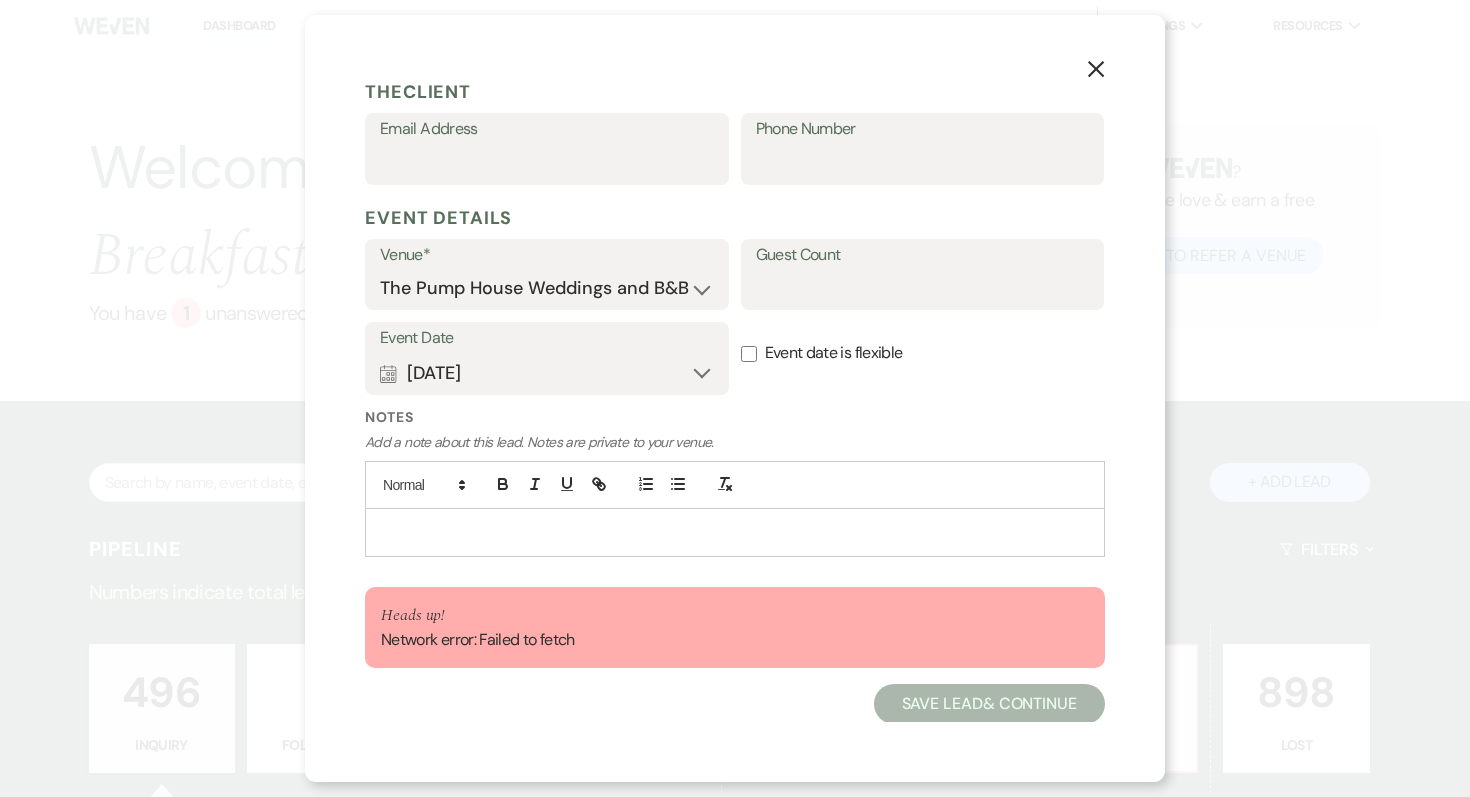 click on "Add a note about this lead. Notes are private to your venue." at bounding box center (735, 442) 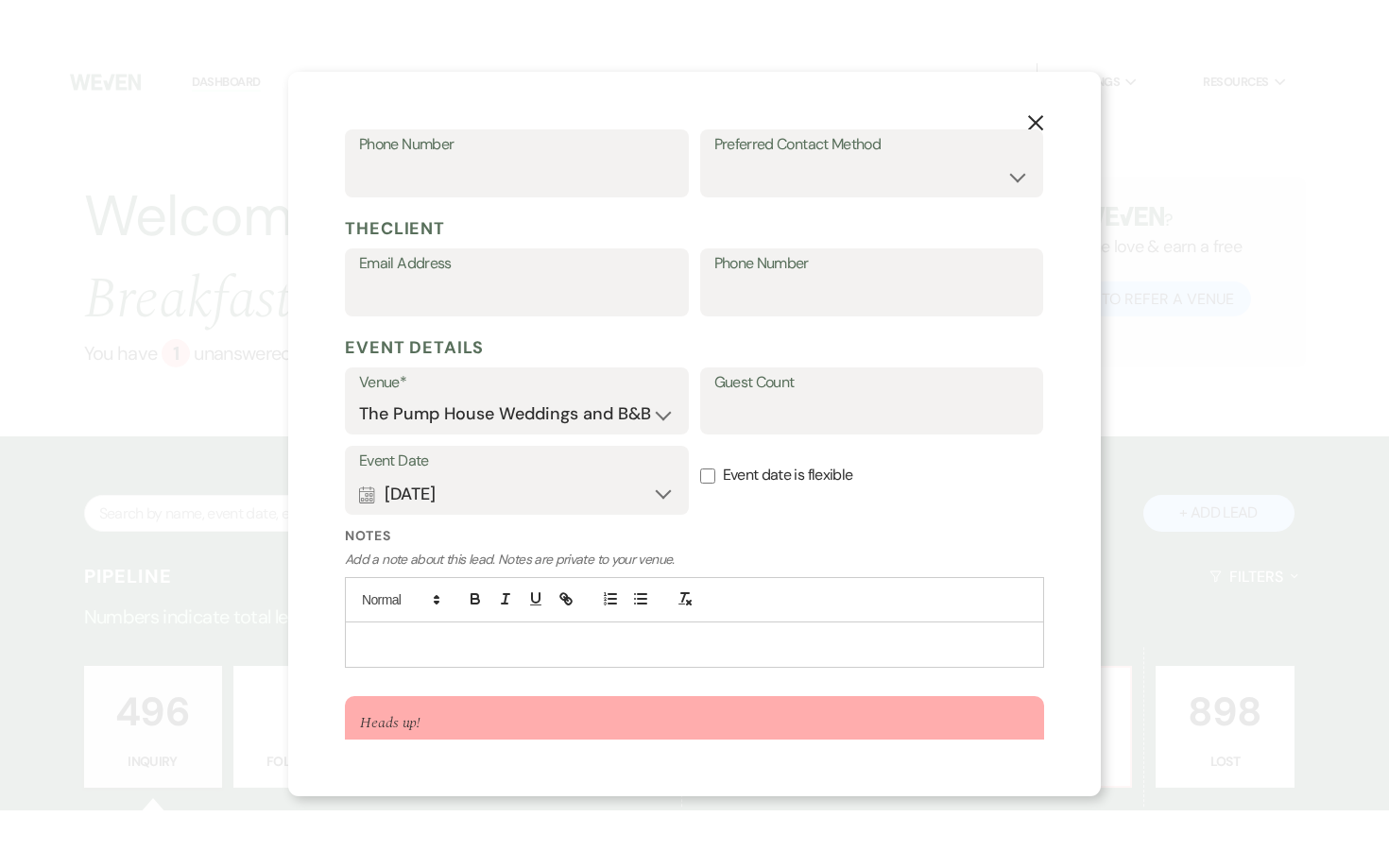 scroll, scrollTop: 613, scrollLeft: 0, axis: vertical 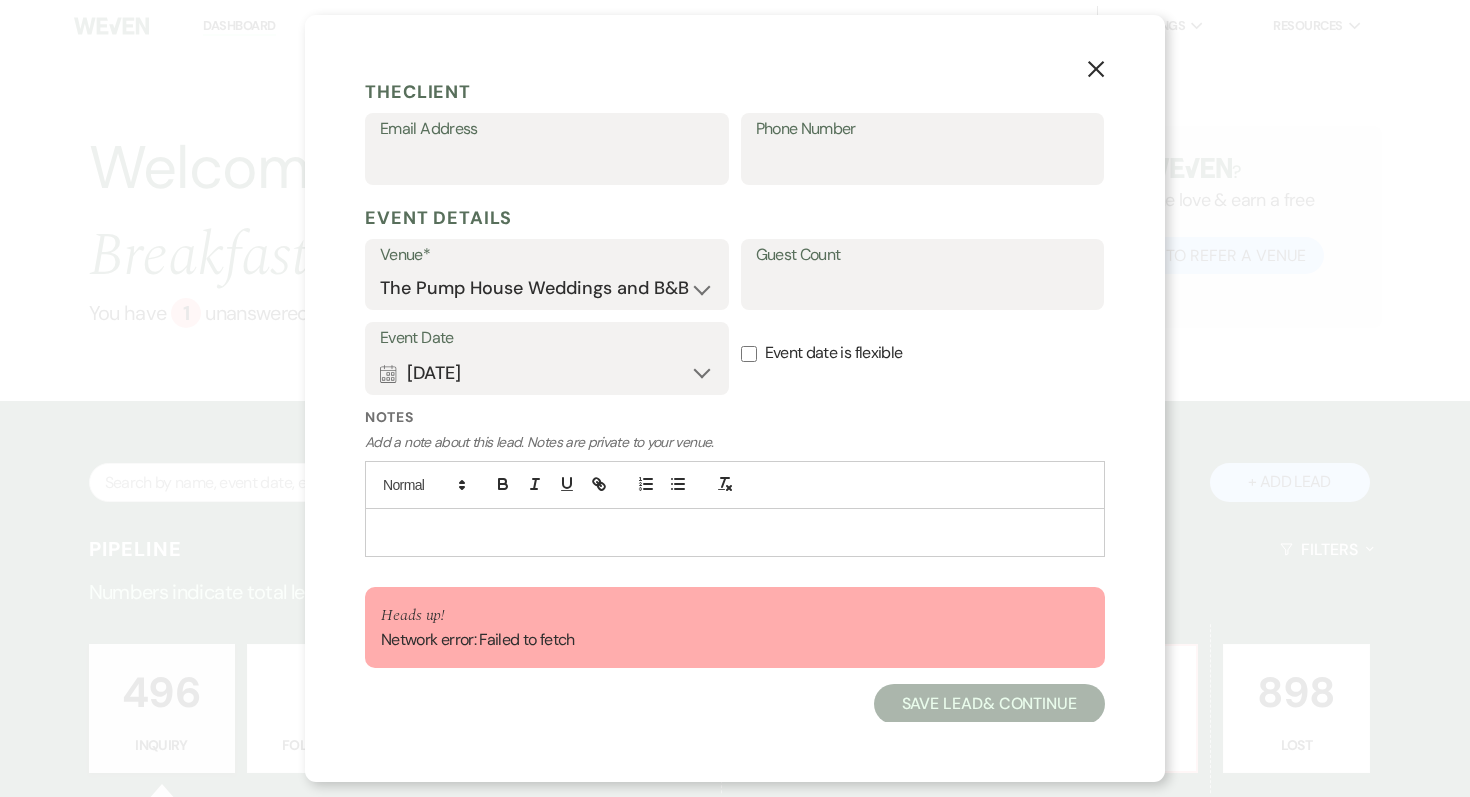click on "Save Lead  & Continue" at bounding box center (989, 704) 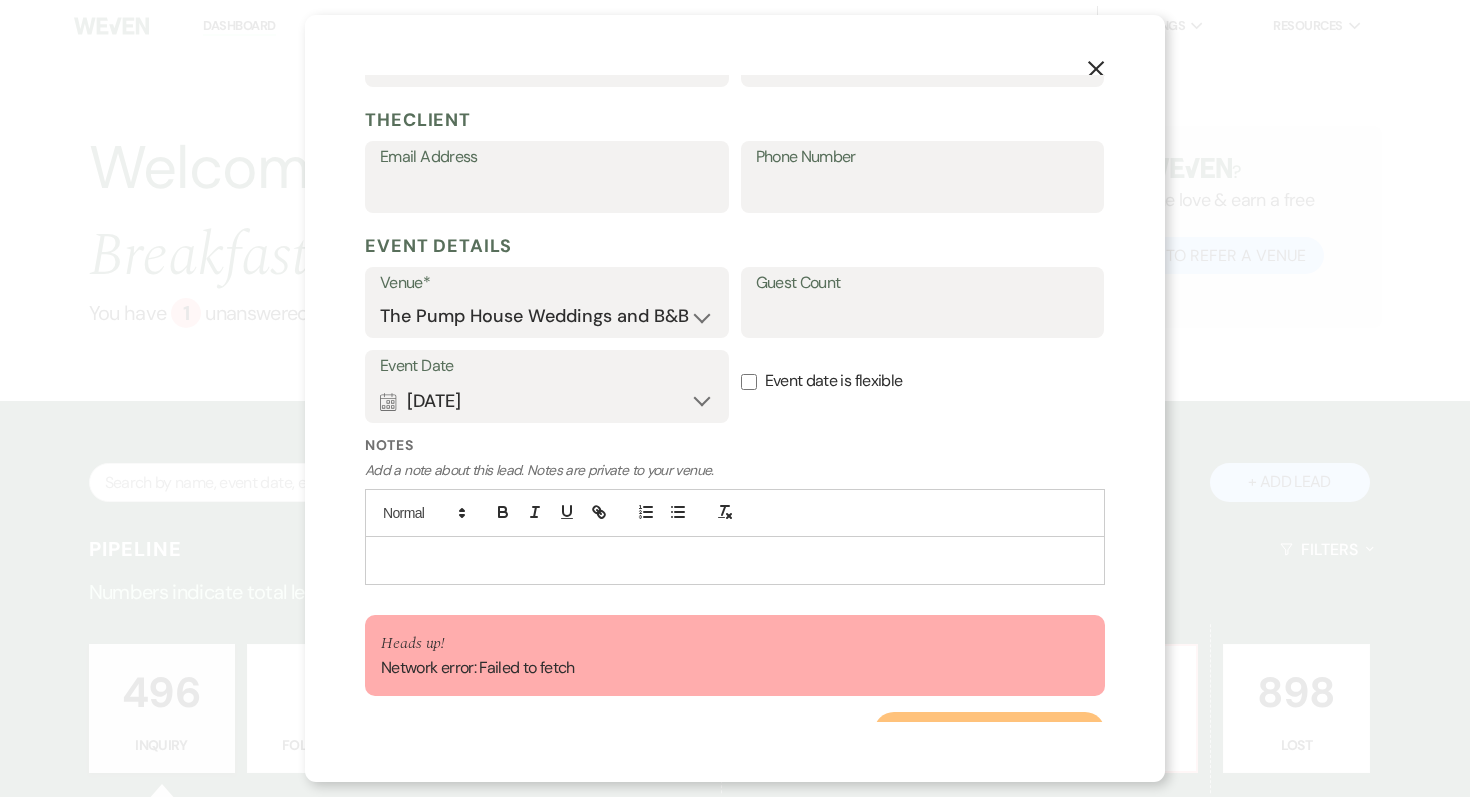 scroll, scrollTop: 649, scrollLeft: 0, axis: vertical 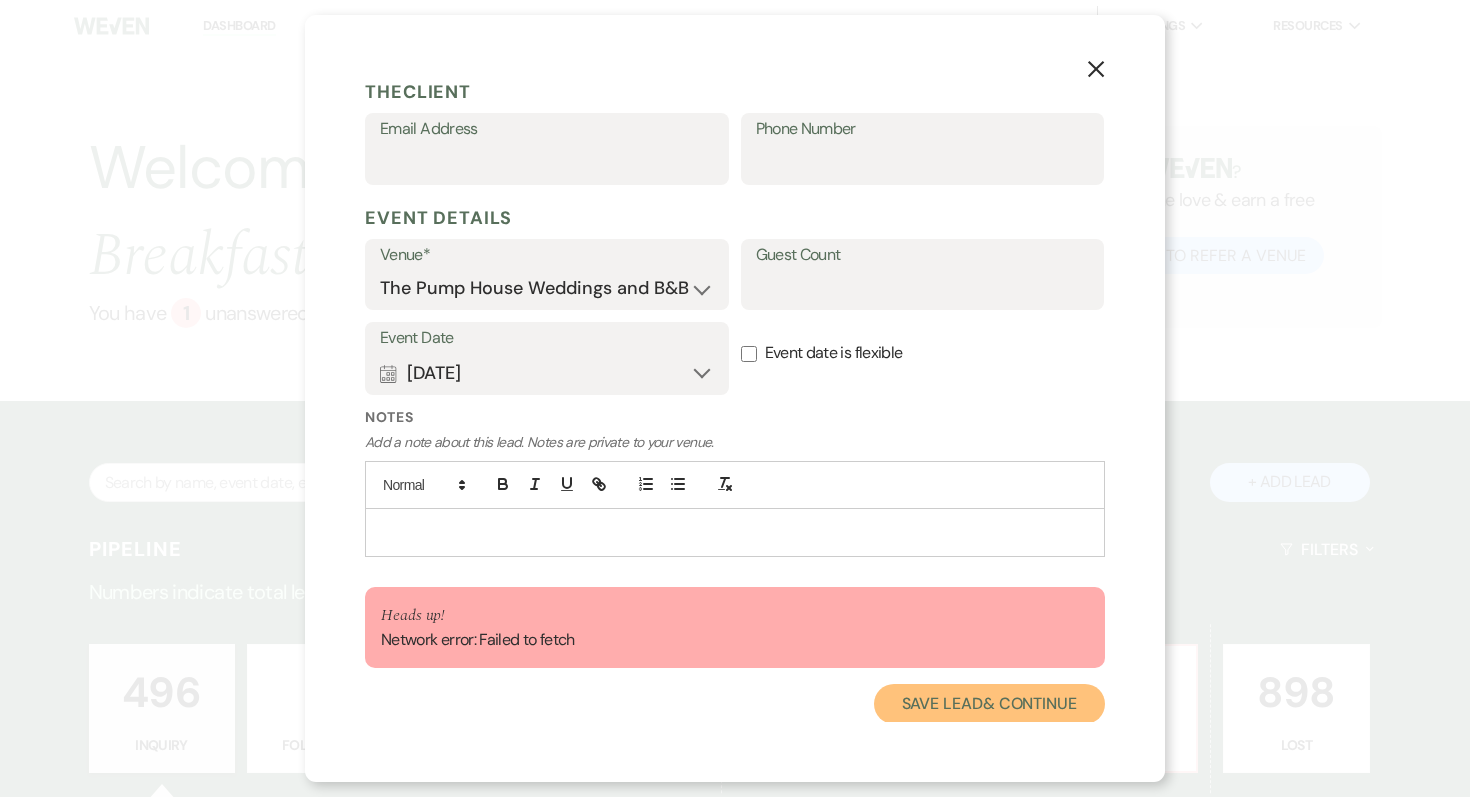 click on "Save Lead  & Continue" at bounding box center [989, 704] 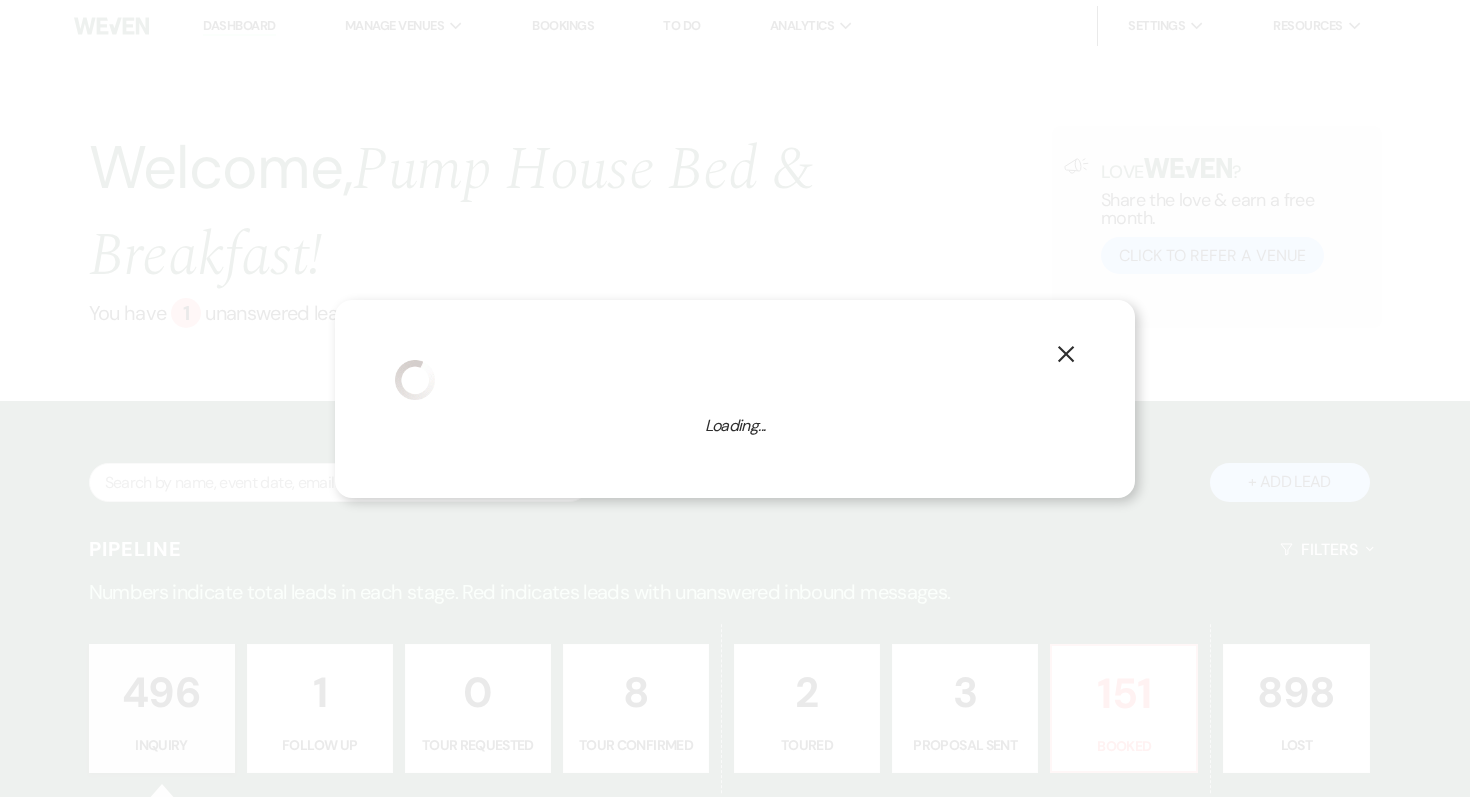 select on "13" 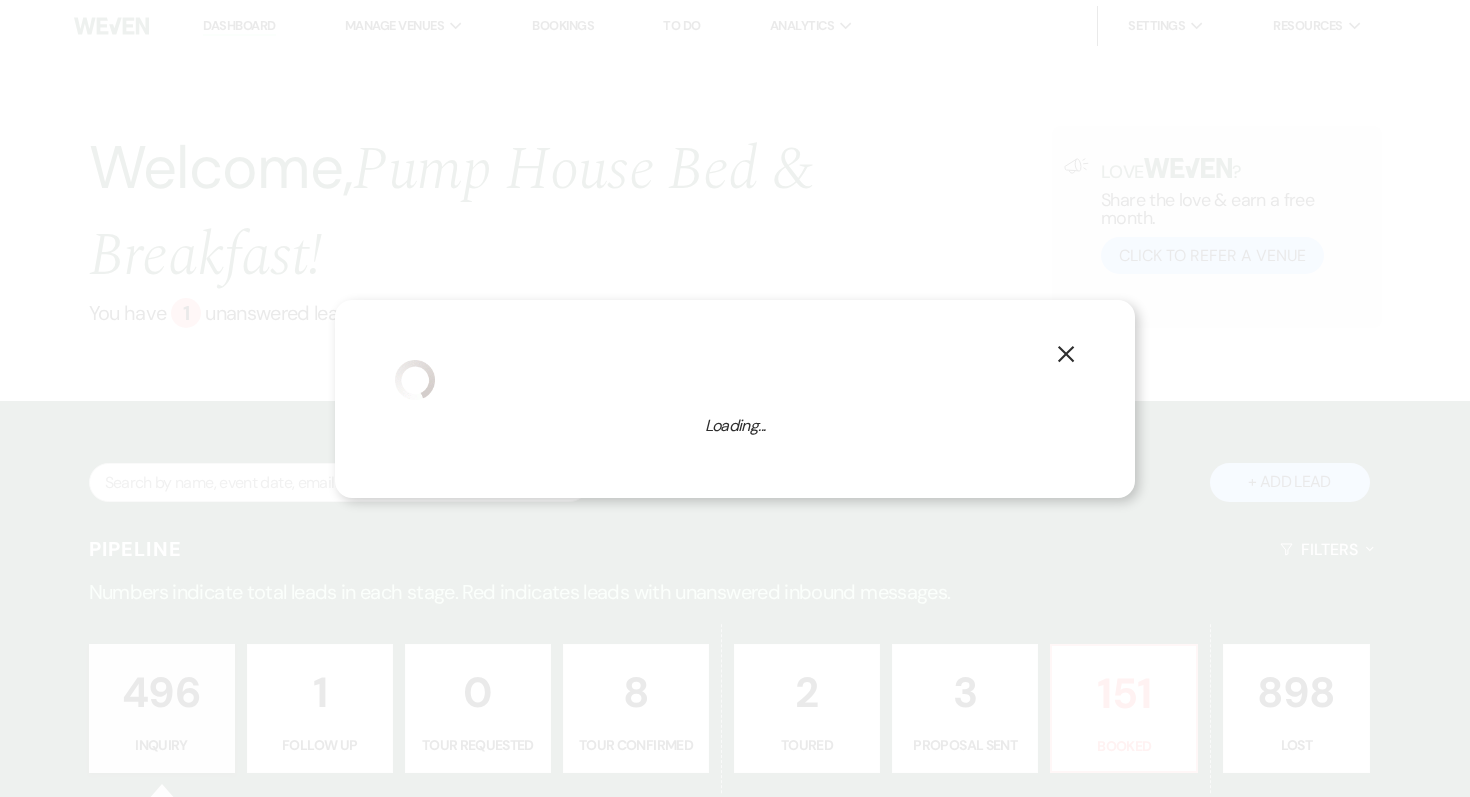 select on "533" 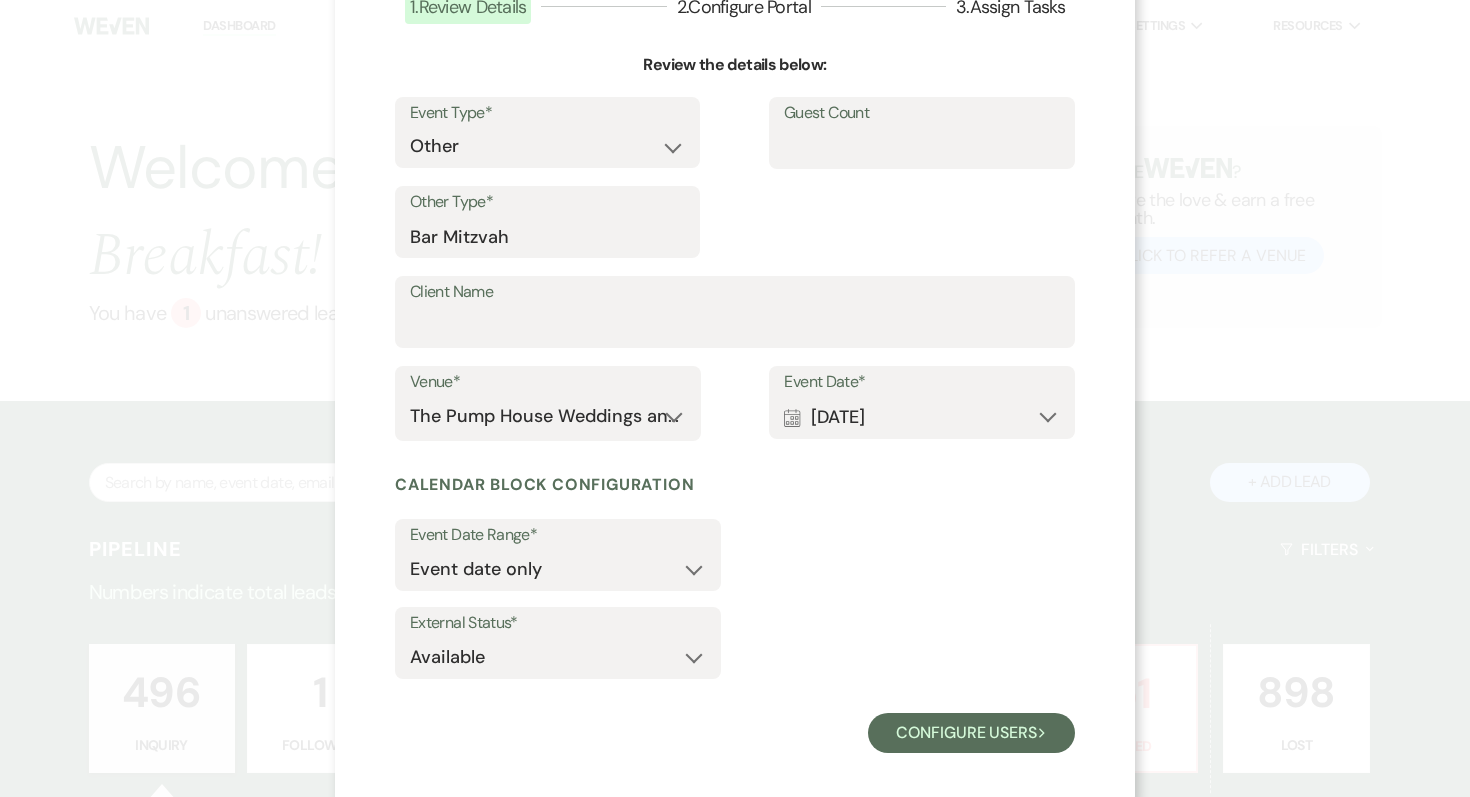 scroll, scrollTop: 175, scrollLeft: 0, axis: vertical 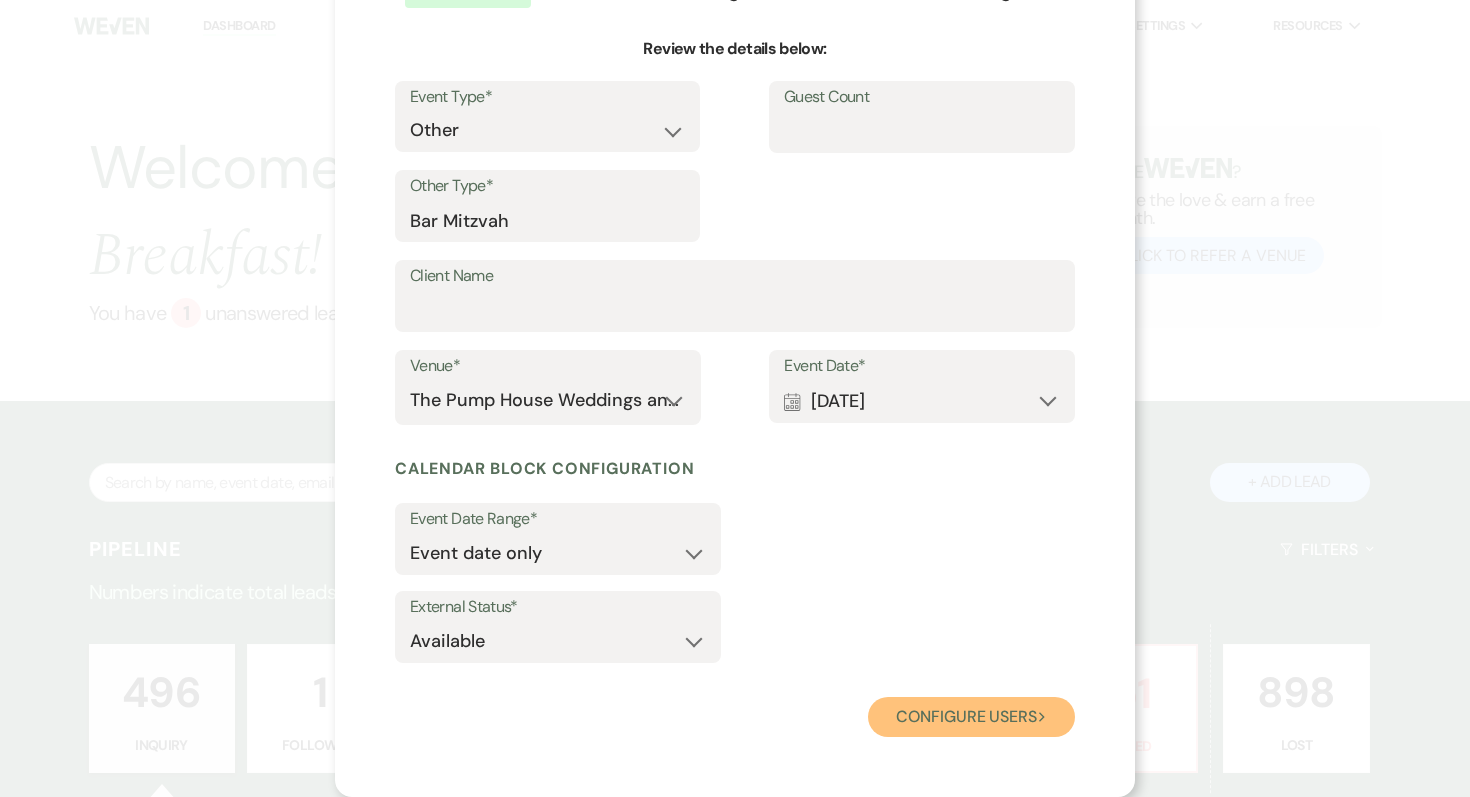 click on "Configure users  Next" at bounding box center (971, 717) 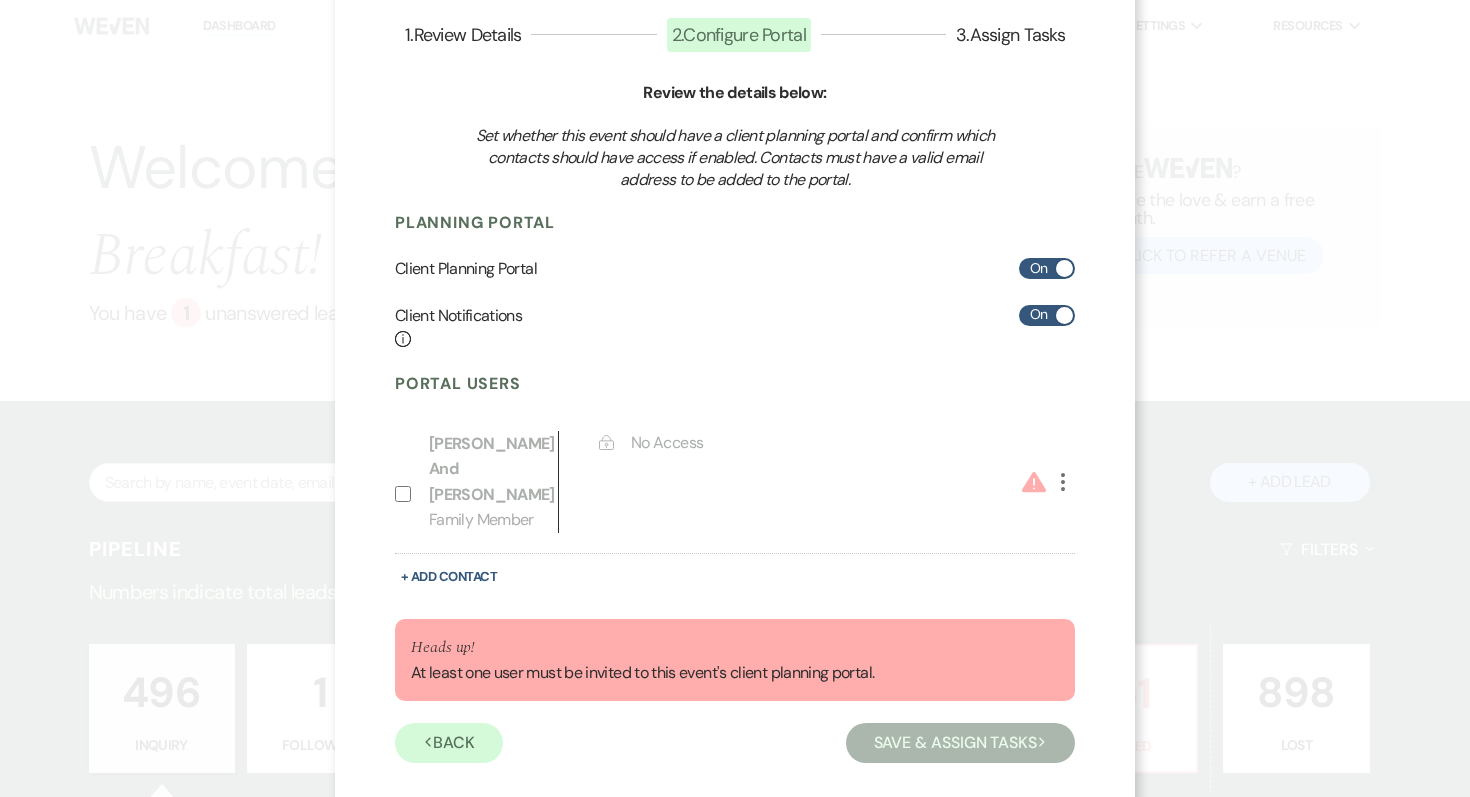 scroll, scrollTop: 128, scrollLeft: 0, axis: vertical 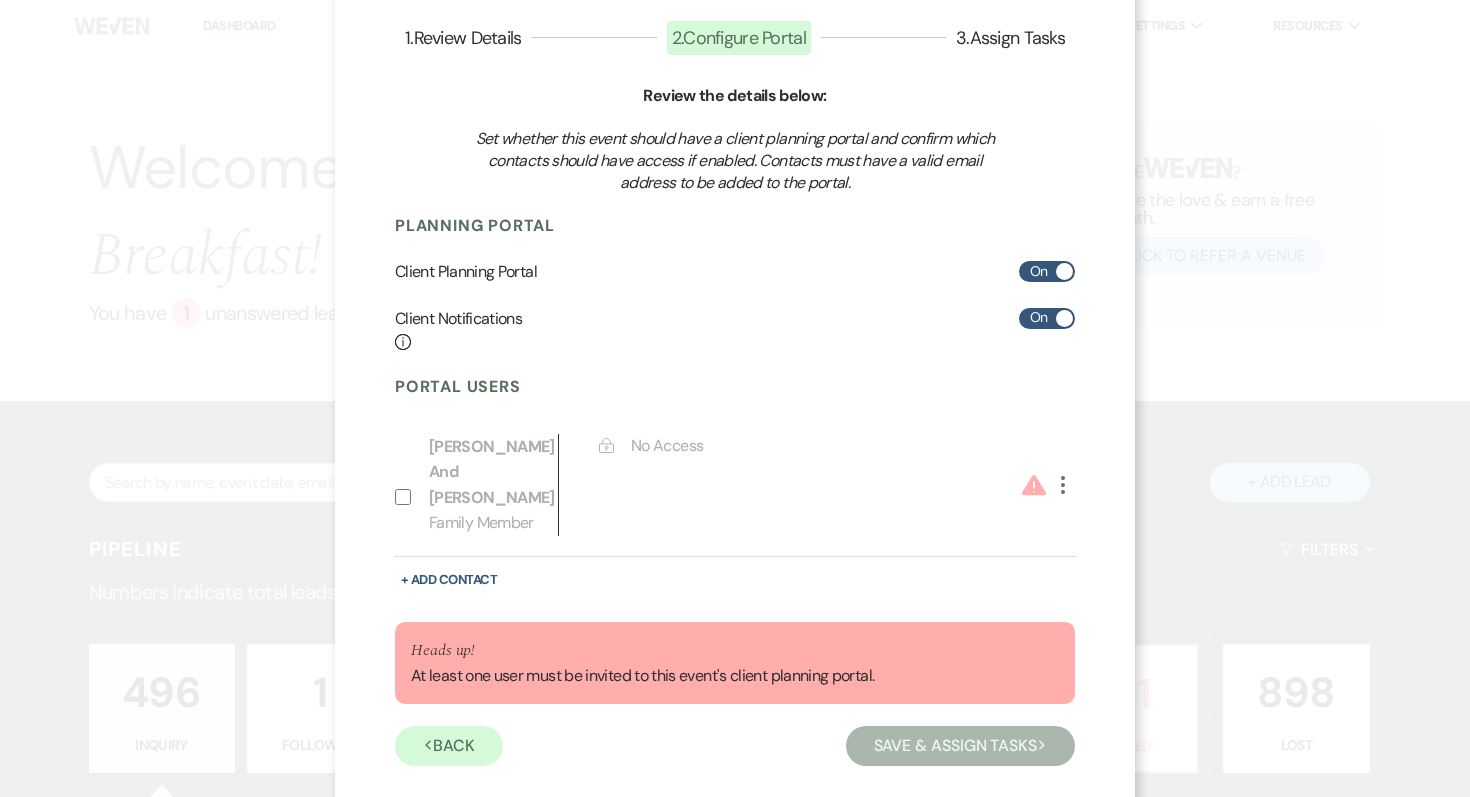click on "Include on Planning Portal" at bounding box center [403, 497] 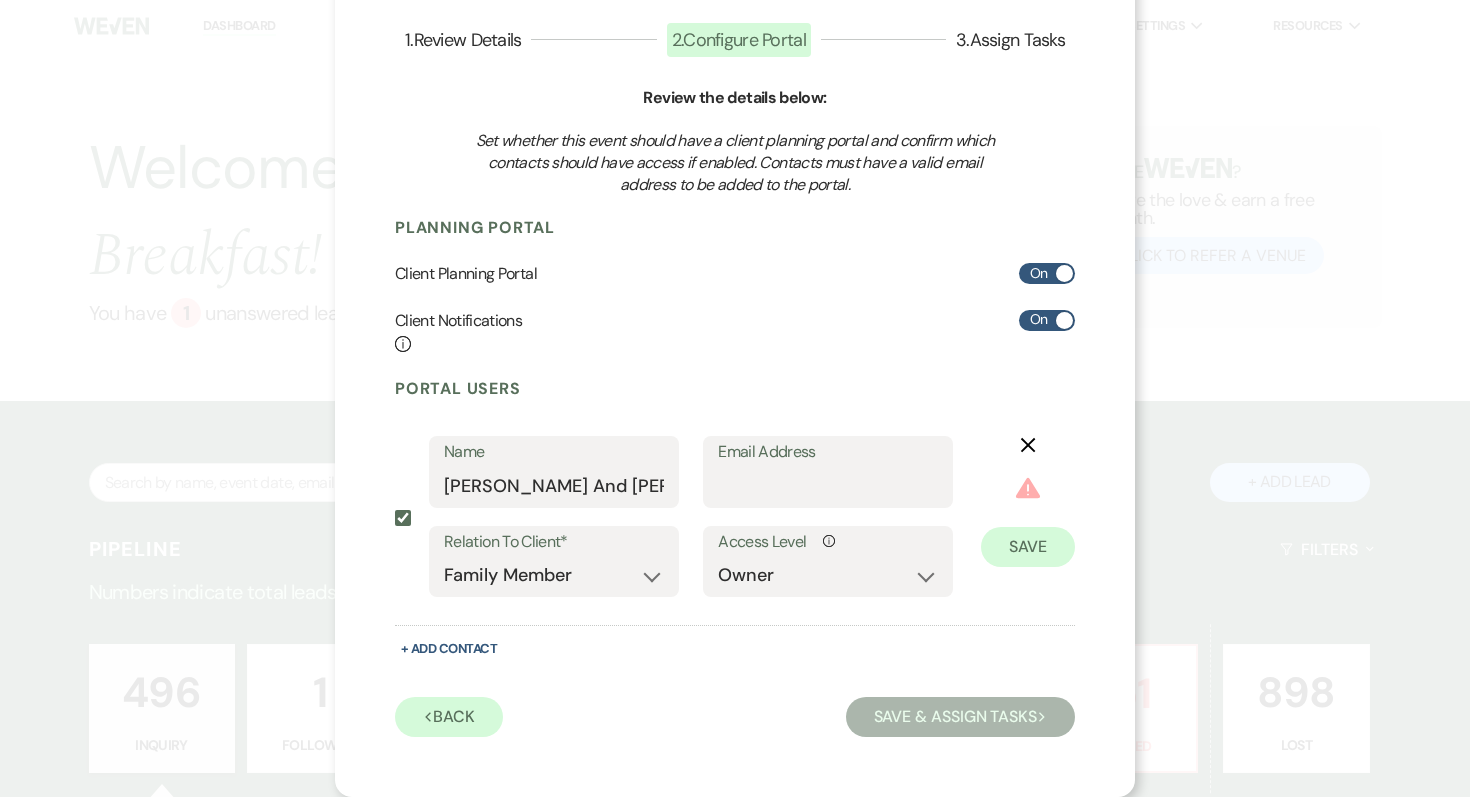scroll, scrollTop: 127, scrollLeft: 0, axis: vertical 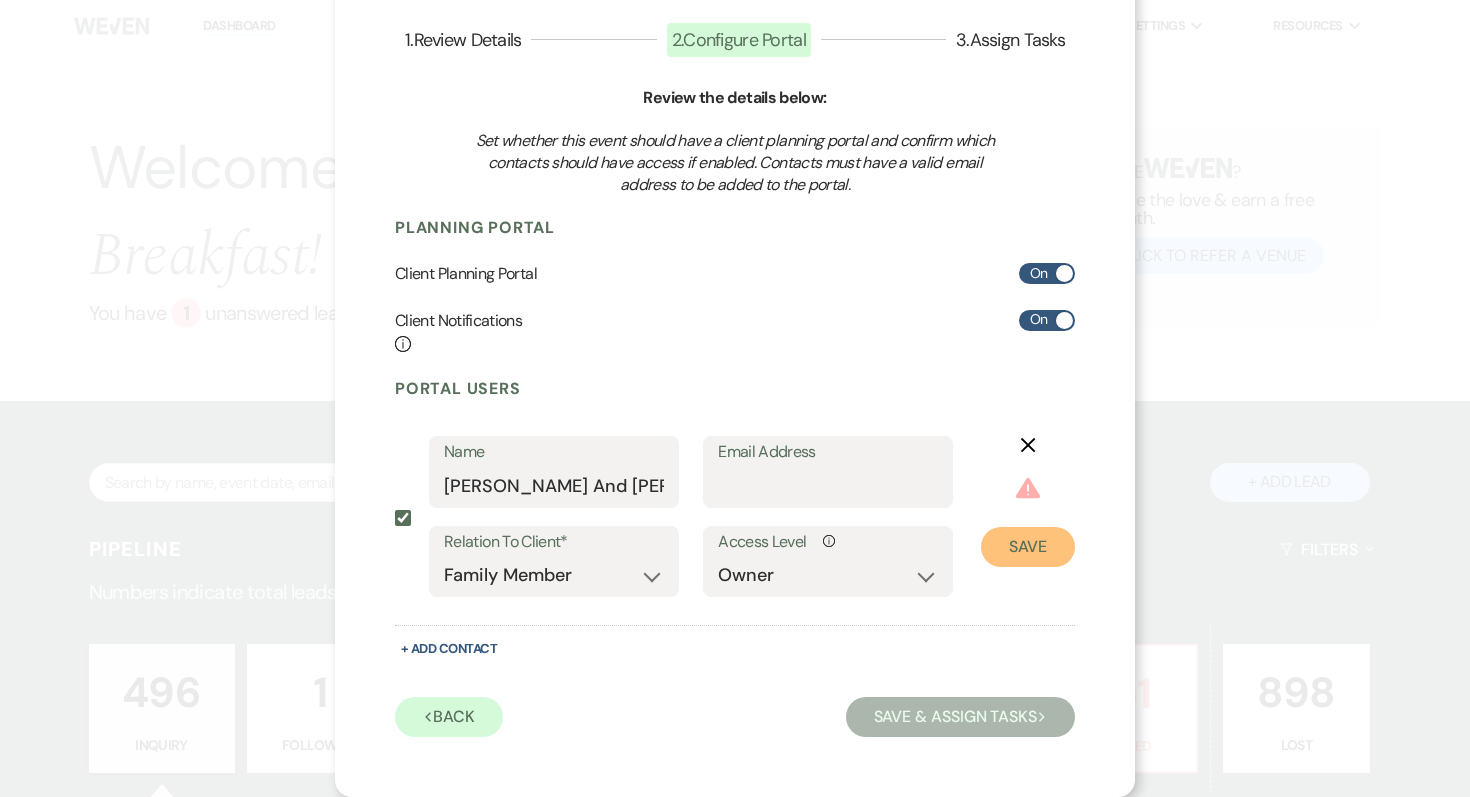 click on "Save" at bounding box center [1028, 547] 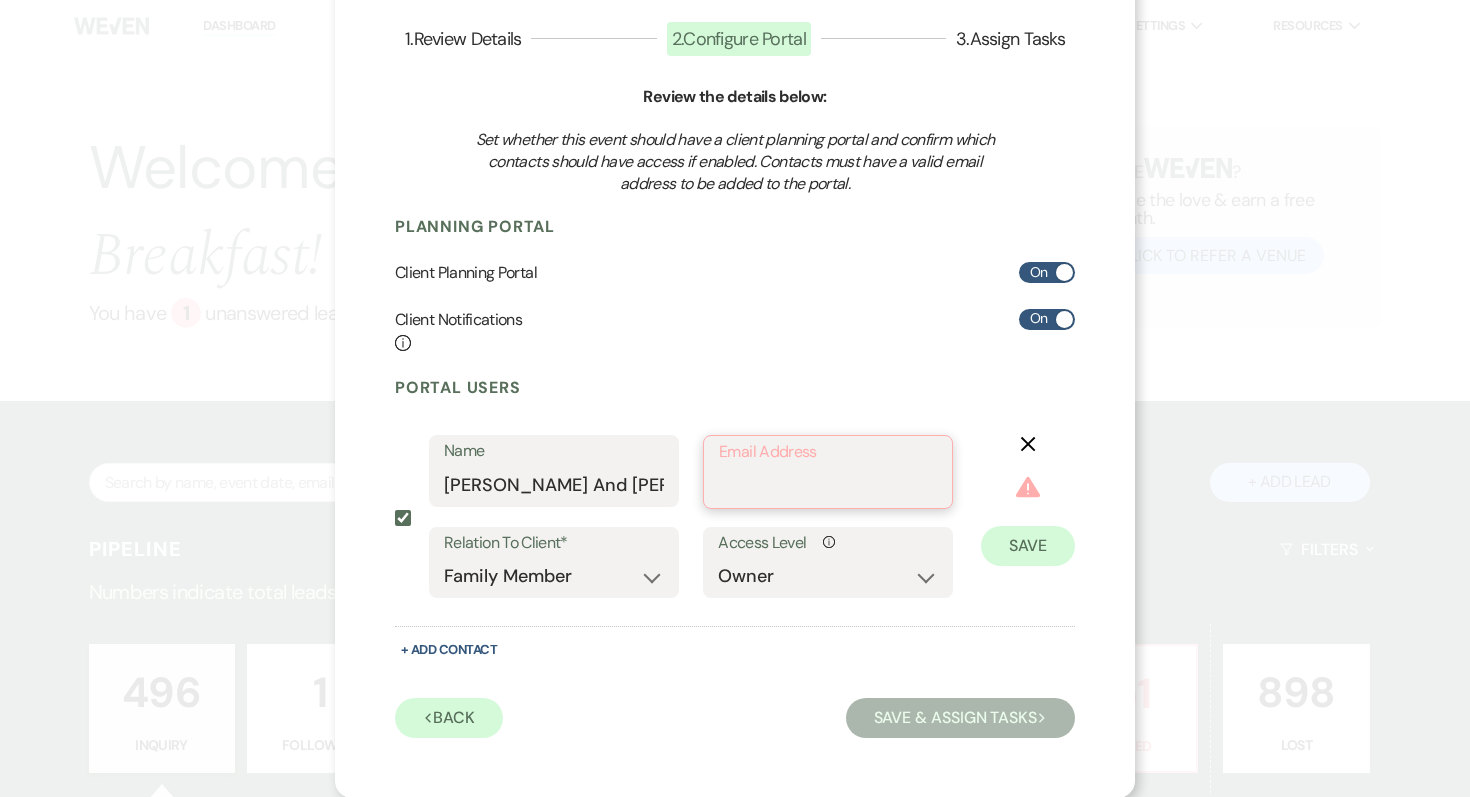 click on "Email Address" at bounding box center (828, 486) 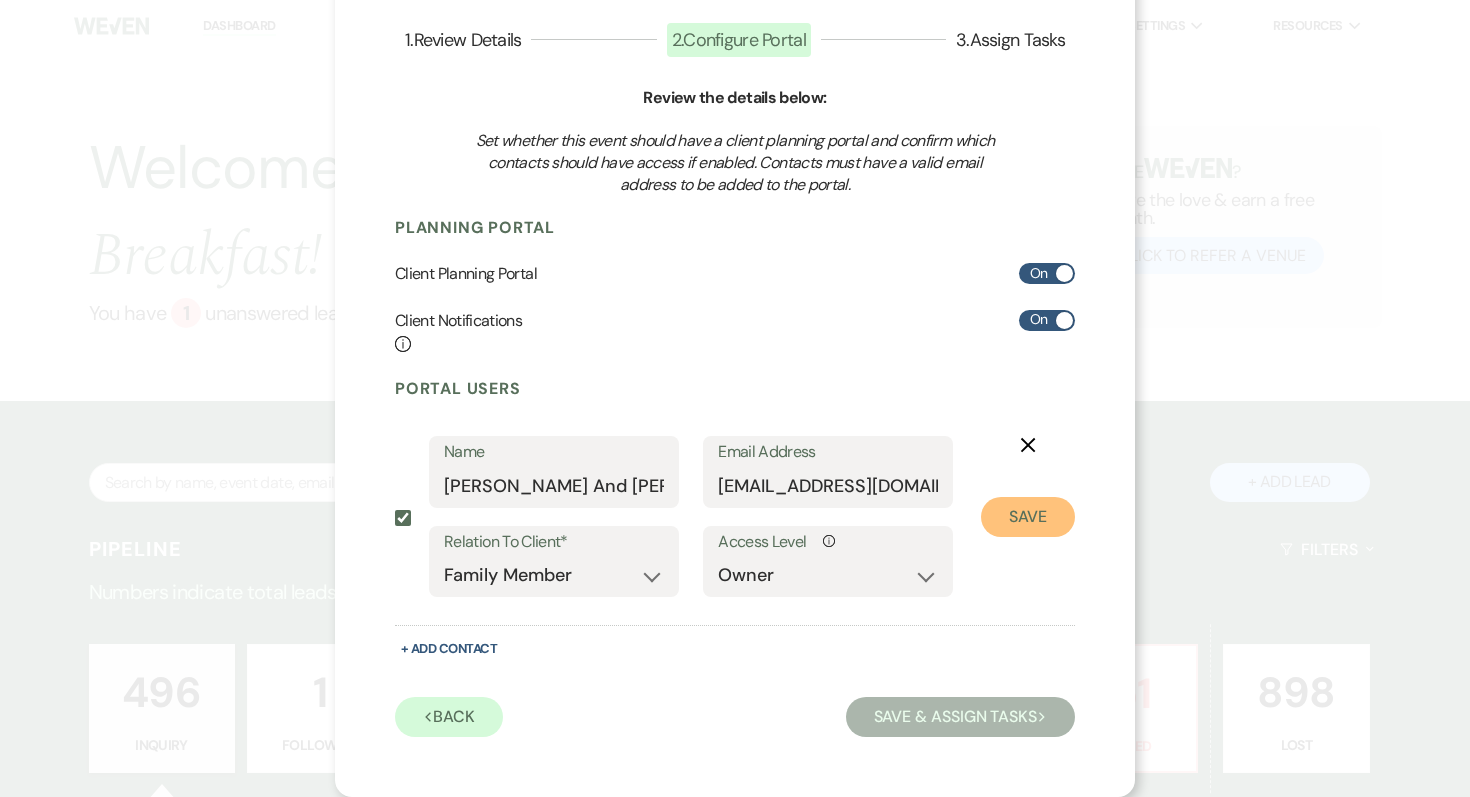 click on "Save" at bounding box center [1028, 517] 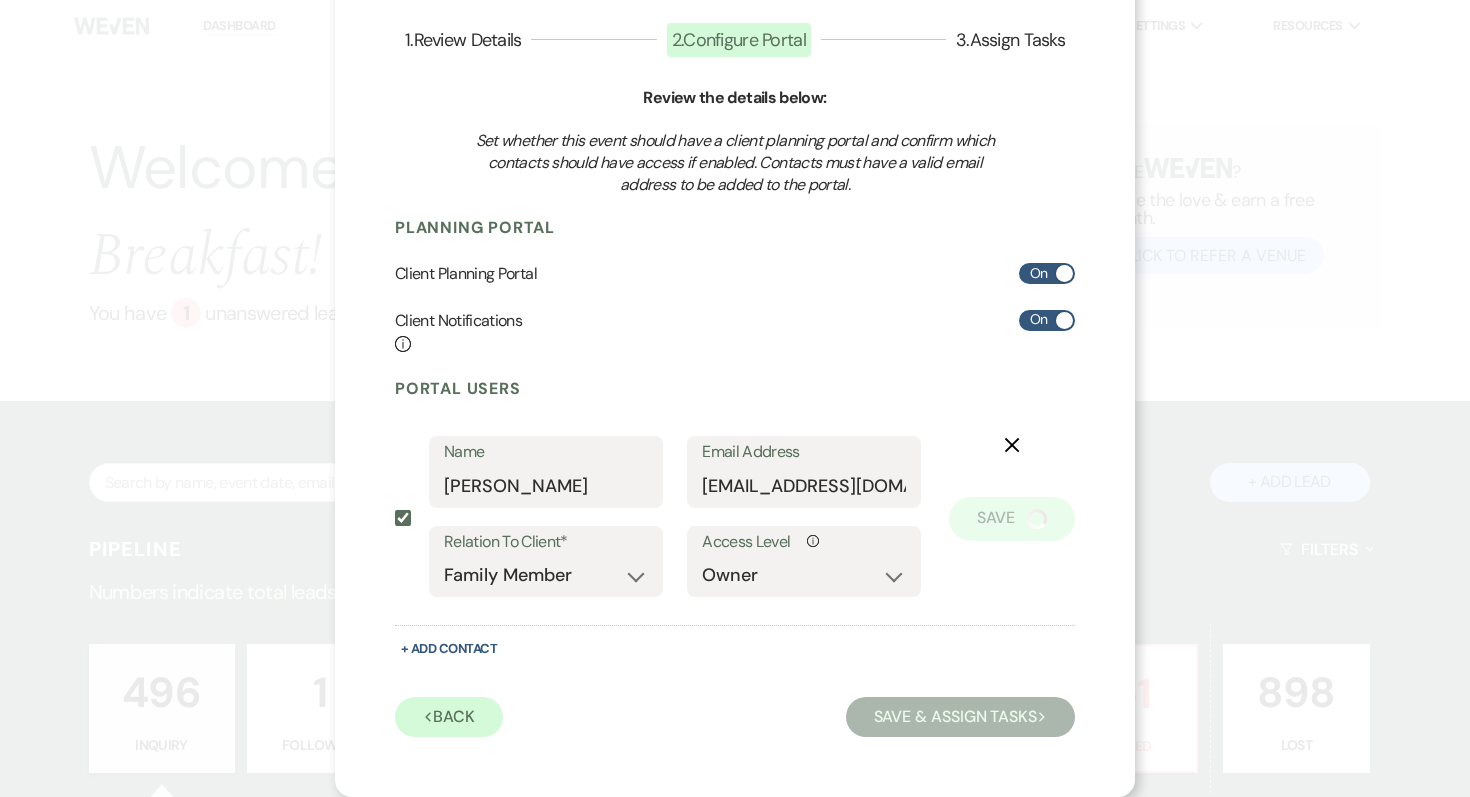 scroll, scrollTop: 8, scrollLeft: 0, axis: vertical 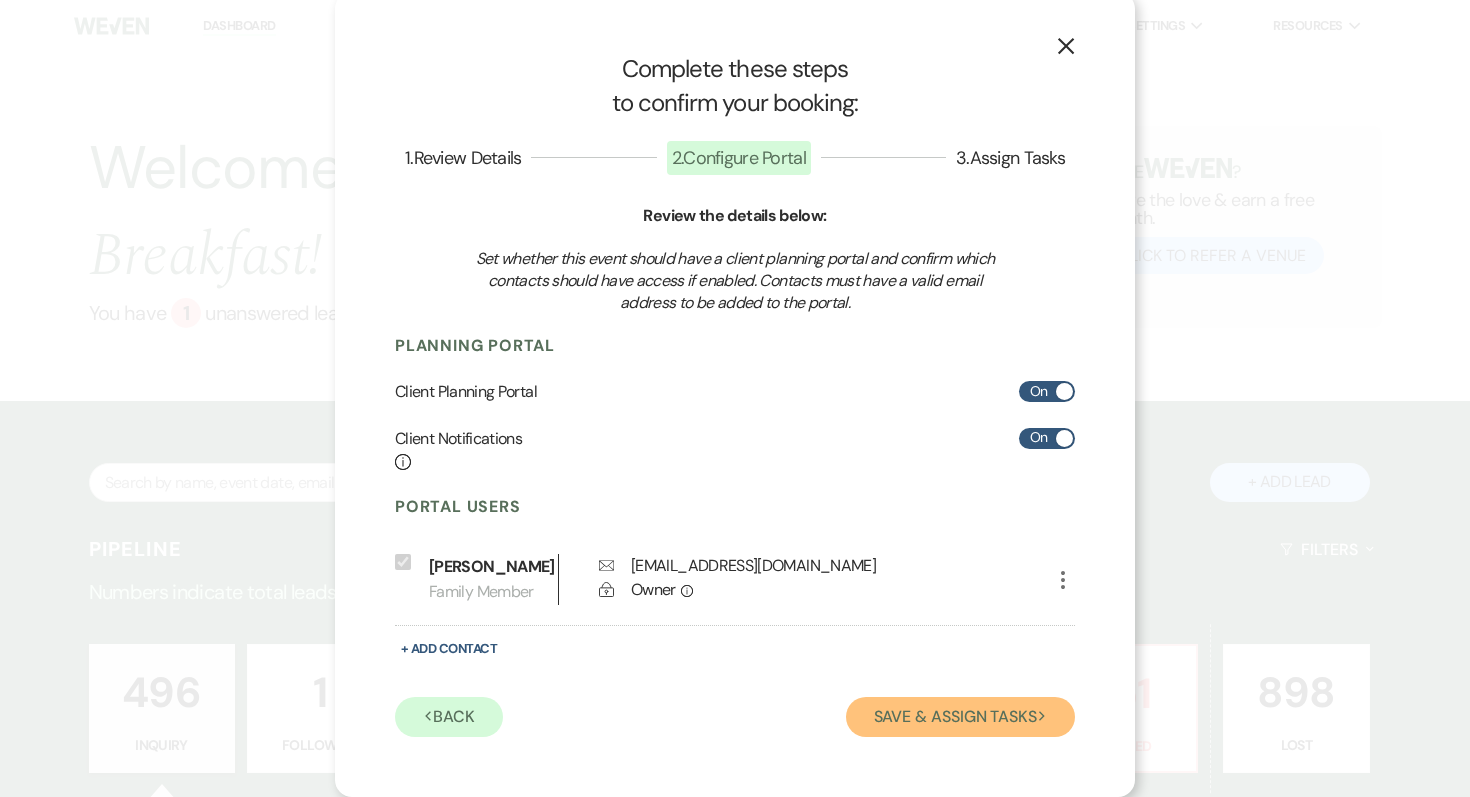 click on "Save & Assign Tasks  Next" at bounding box center (960, 717) 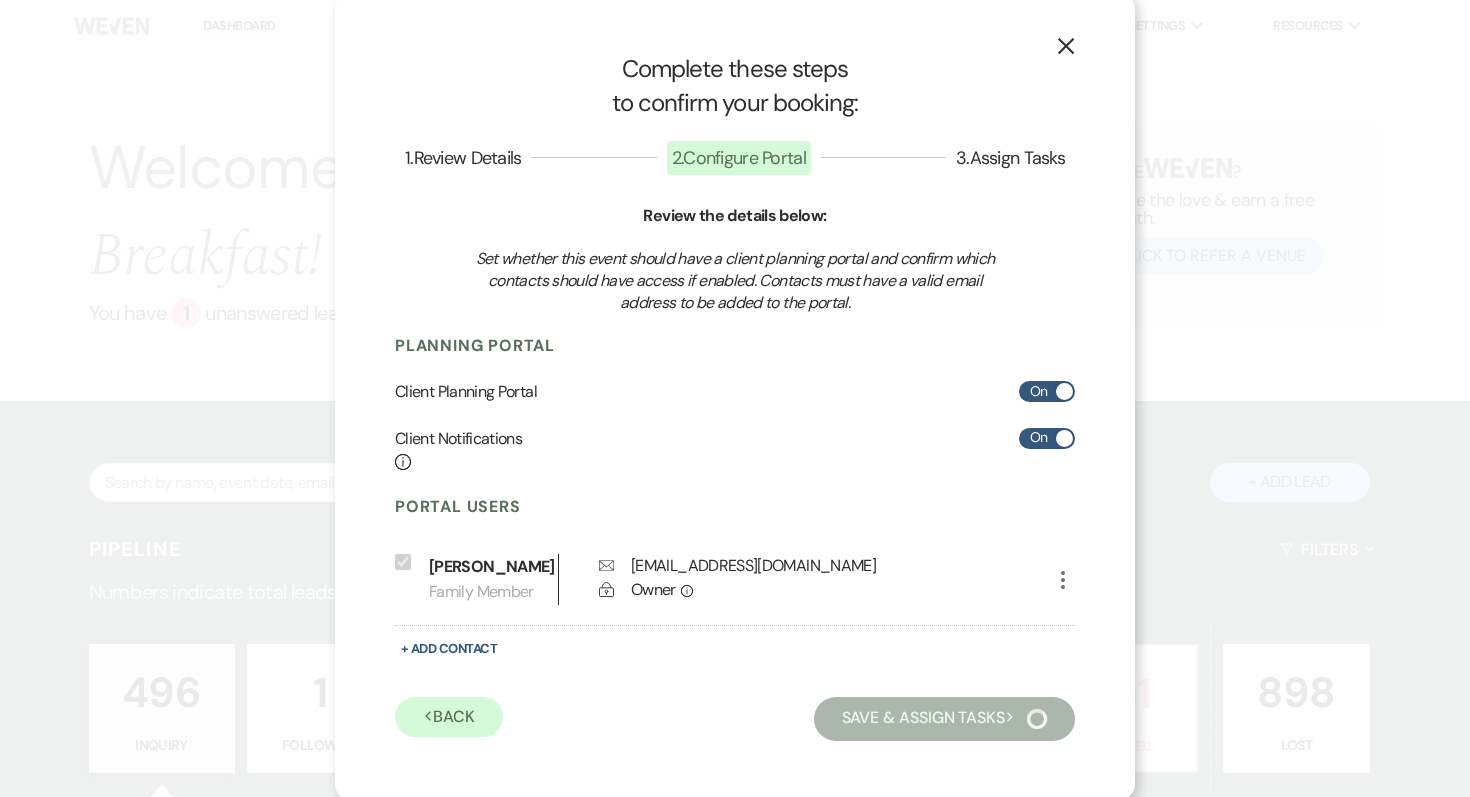 scroll, scrollTop: 0, scrollLeft: 0, axis: both 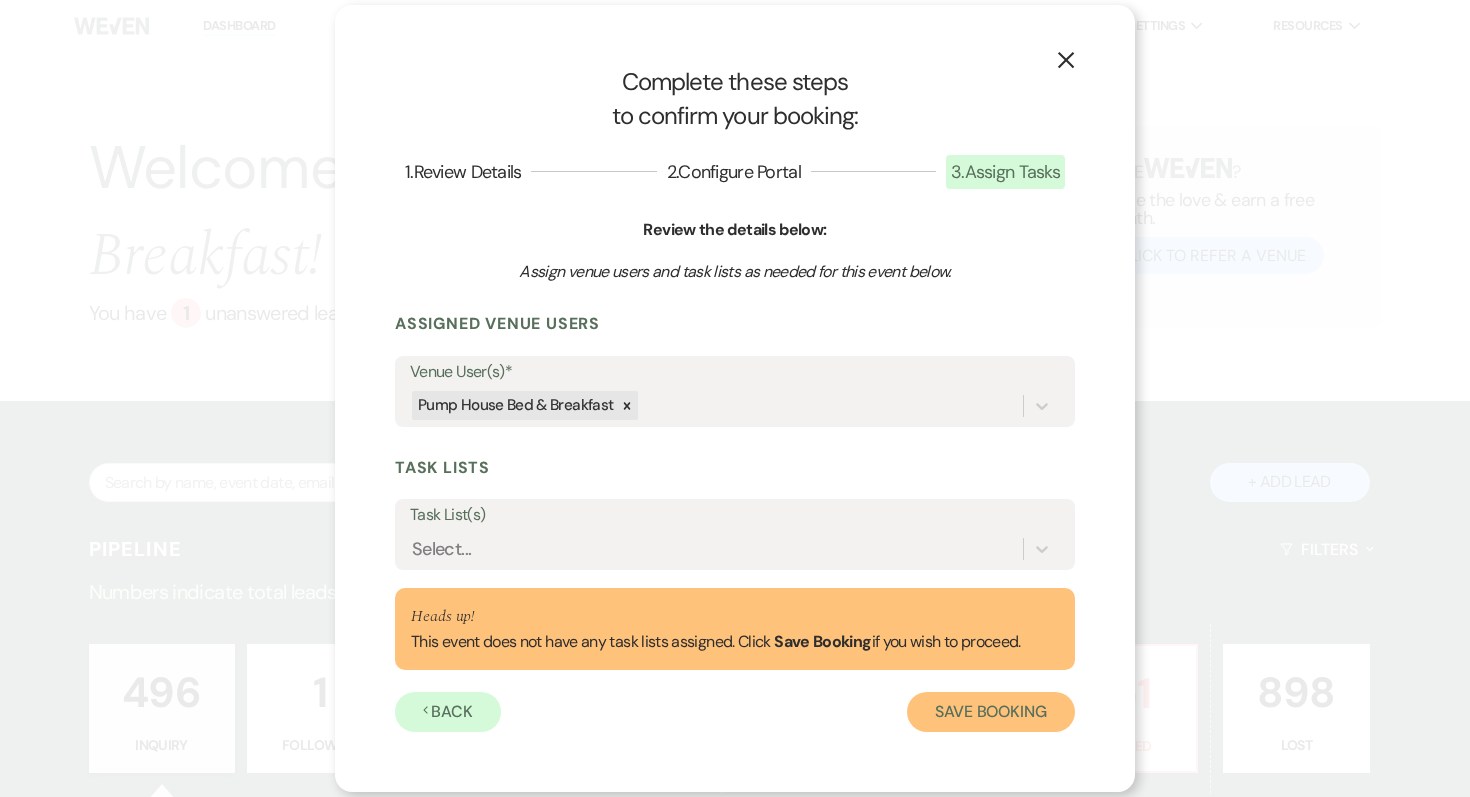 click on "Save Booking" at bounding box center (991, 712) 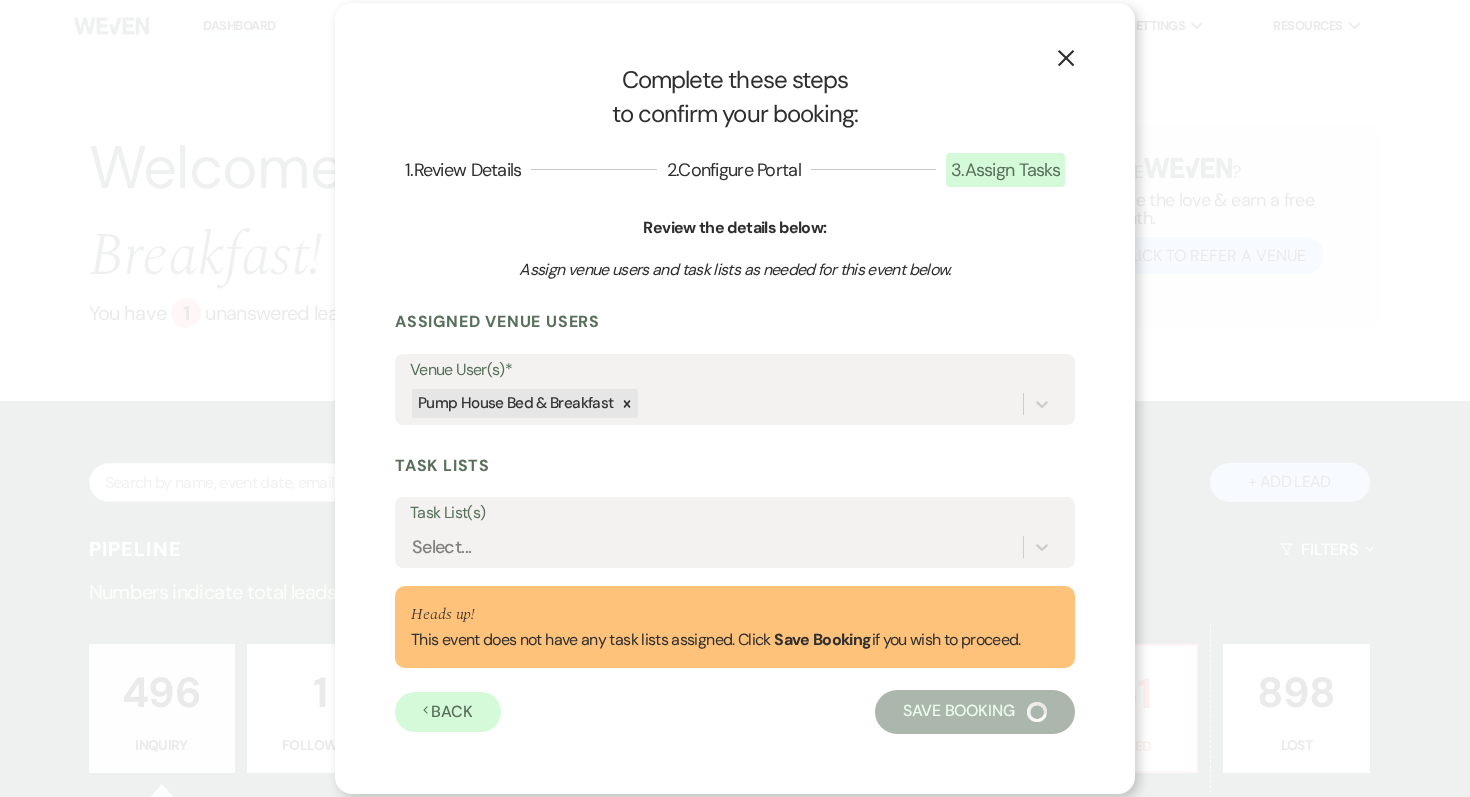 select on "7" 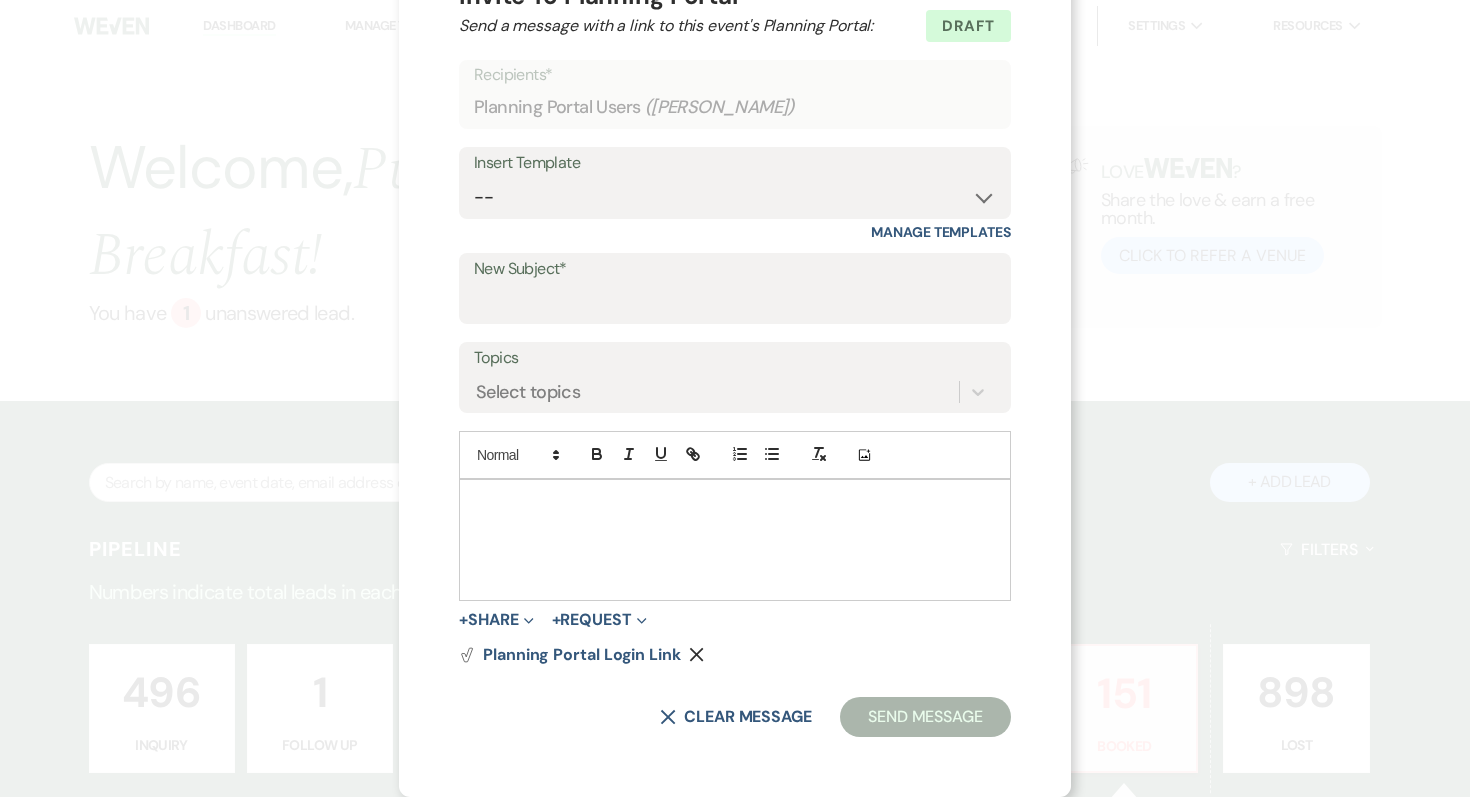 scroll, scrollTop: 0, scrollLeft: 0, axis: both 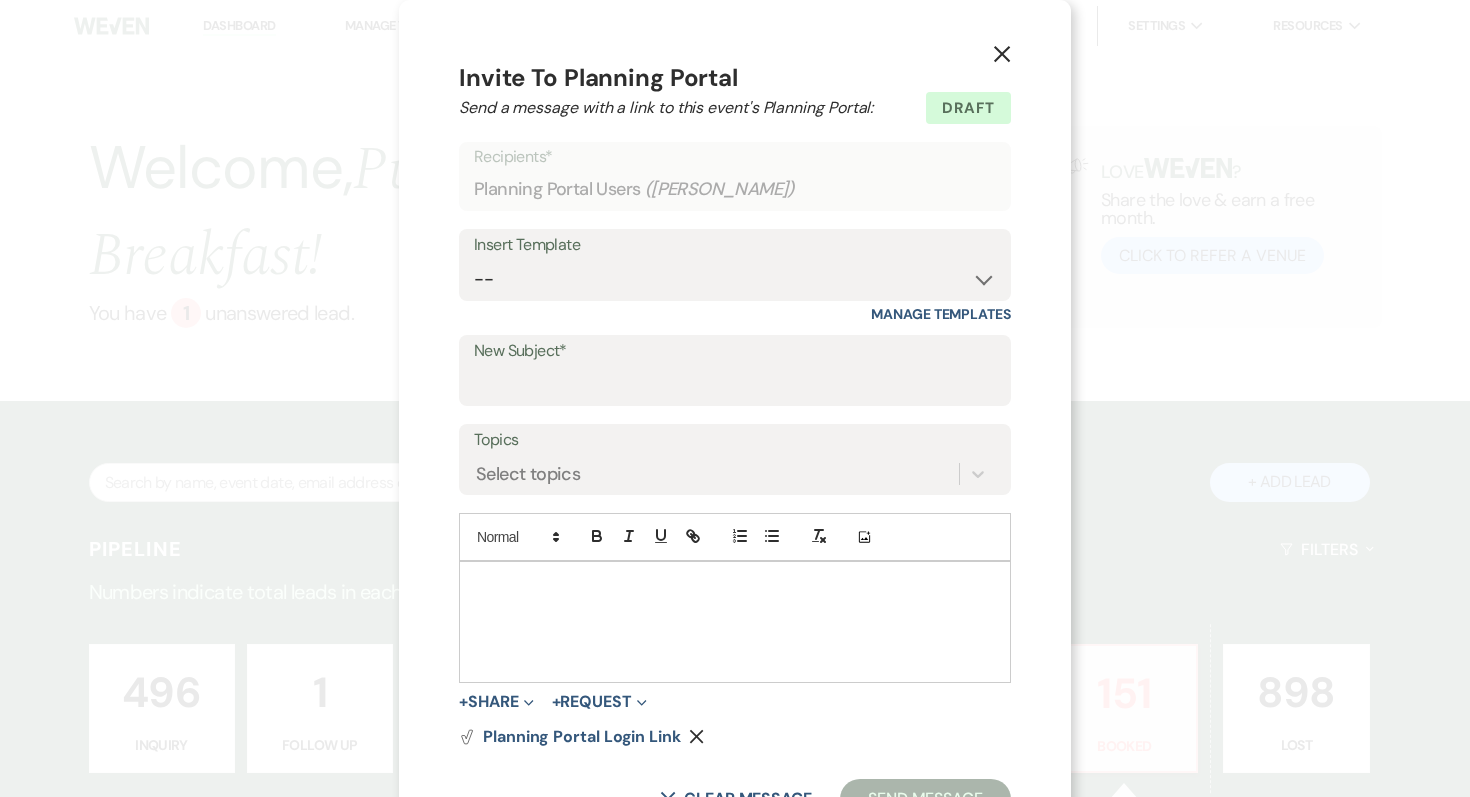 click 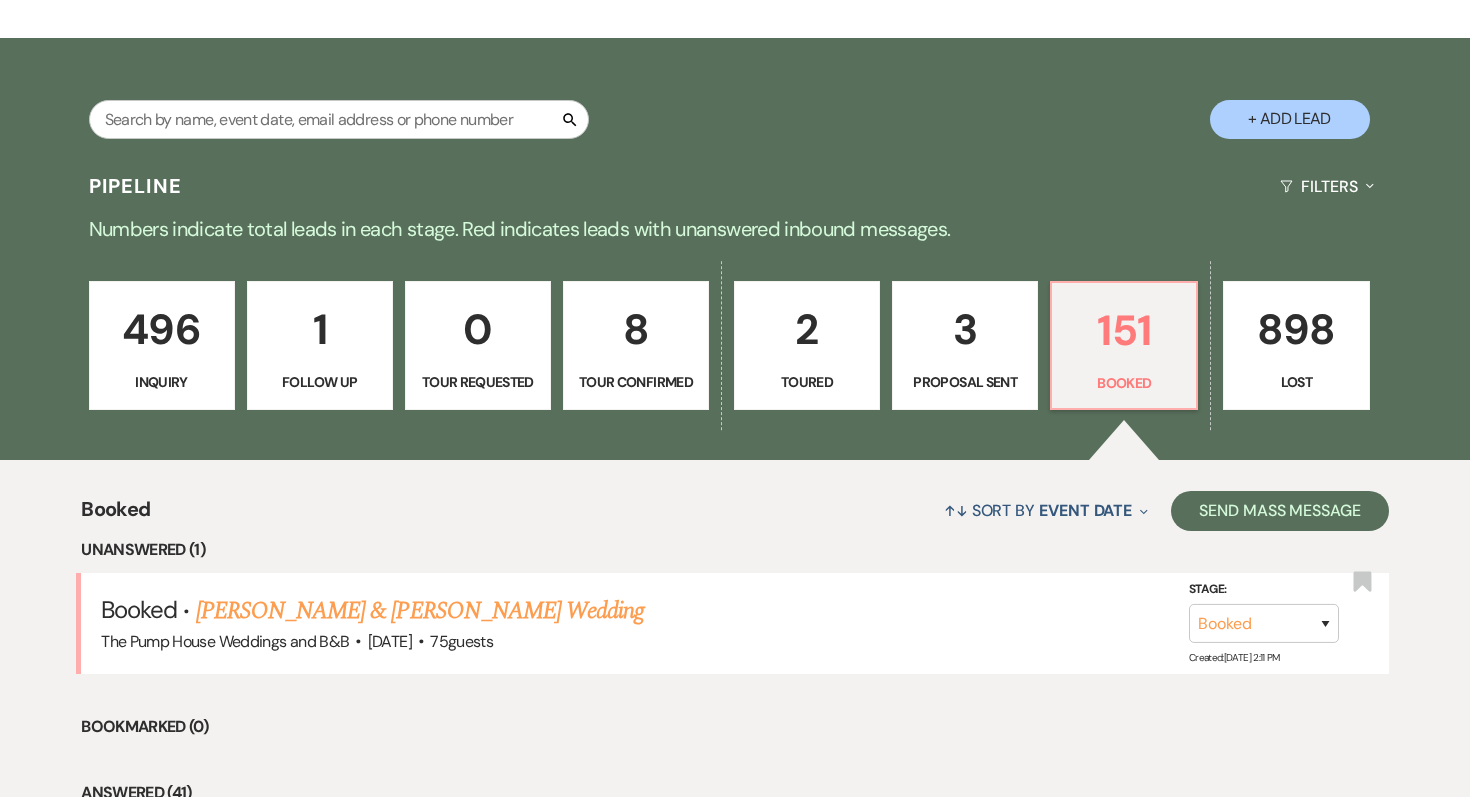 scroll, scrollTop: 270, scrollLeft: 0, axis: vertical 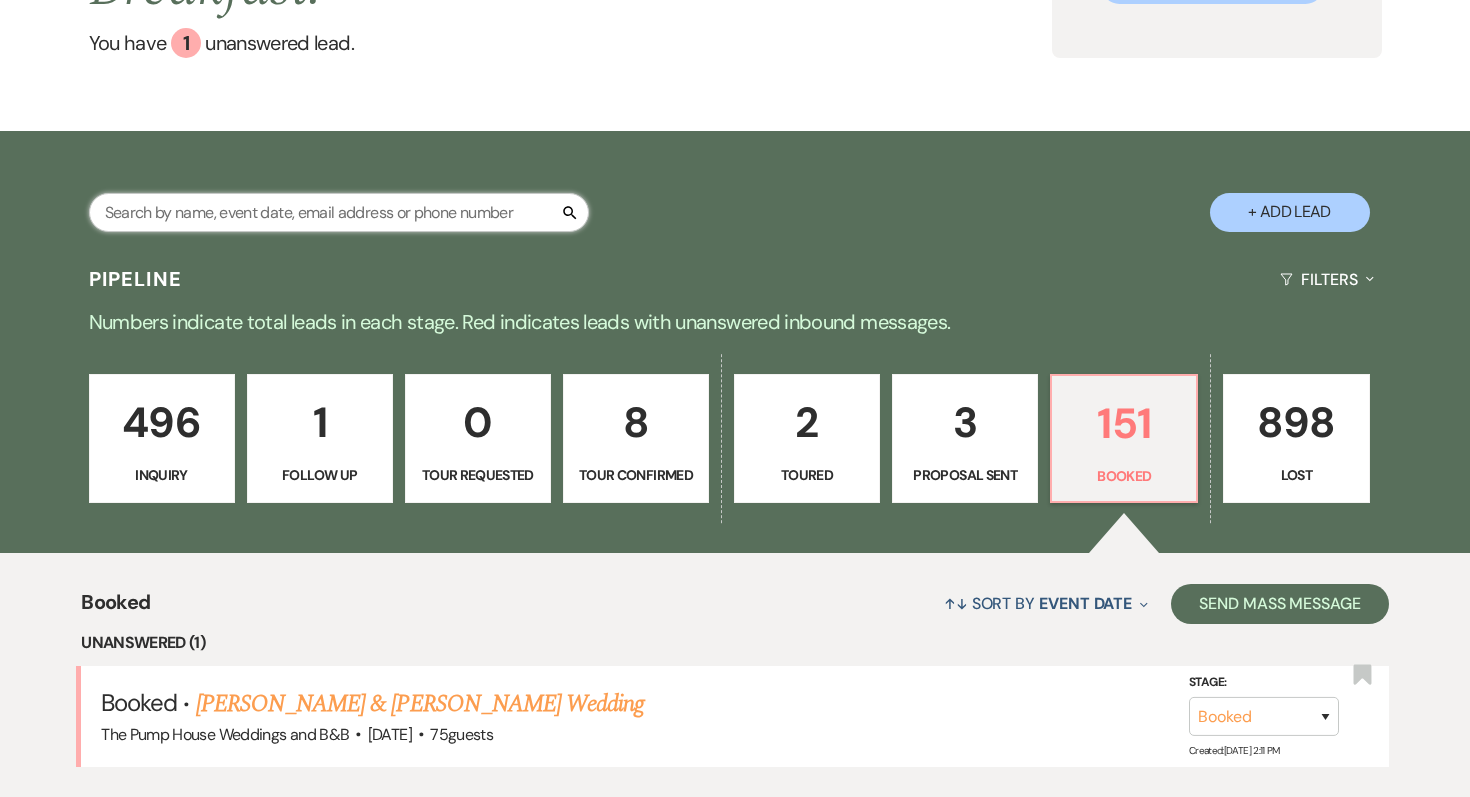 click at bounding box center [339, 212] 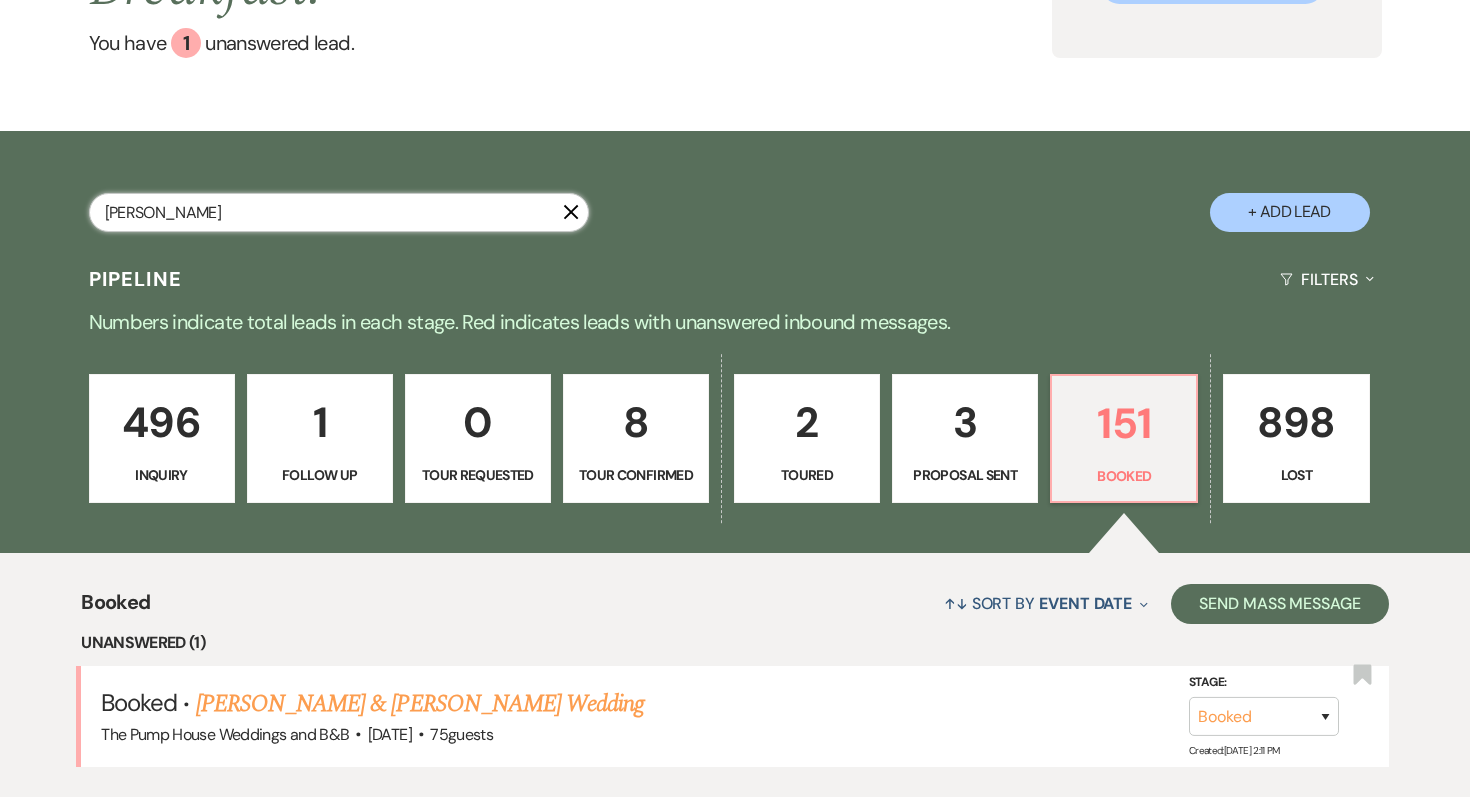 type on "[PERSON_NAME]" 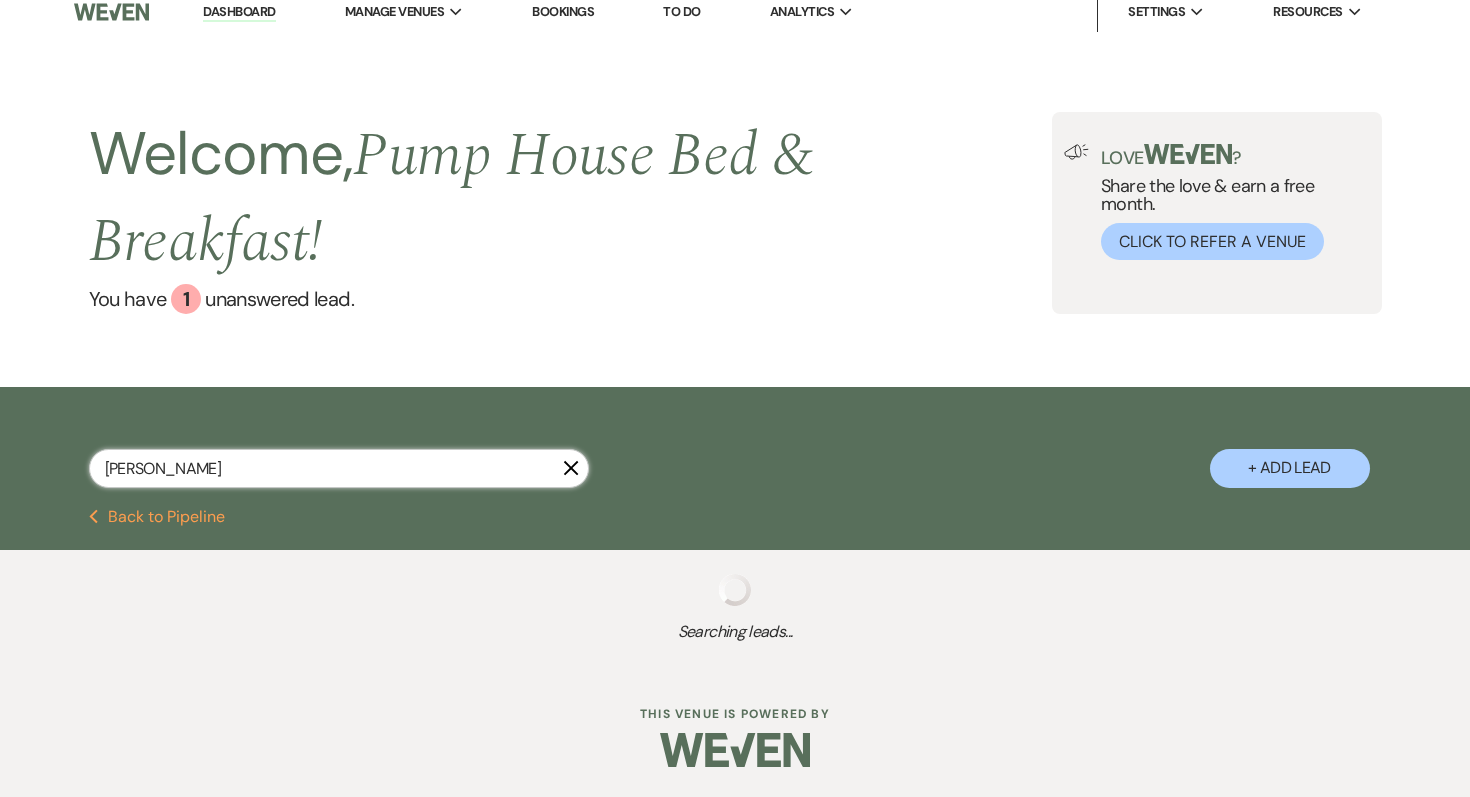 select on "6" 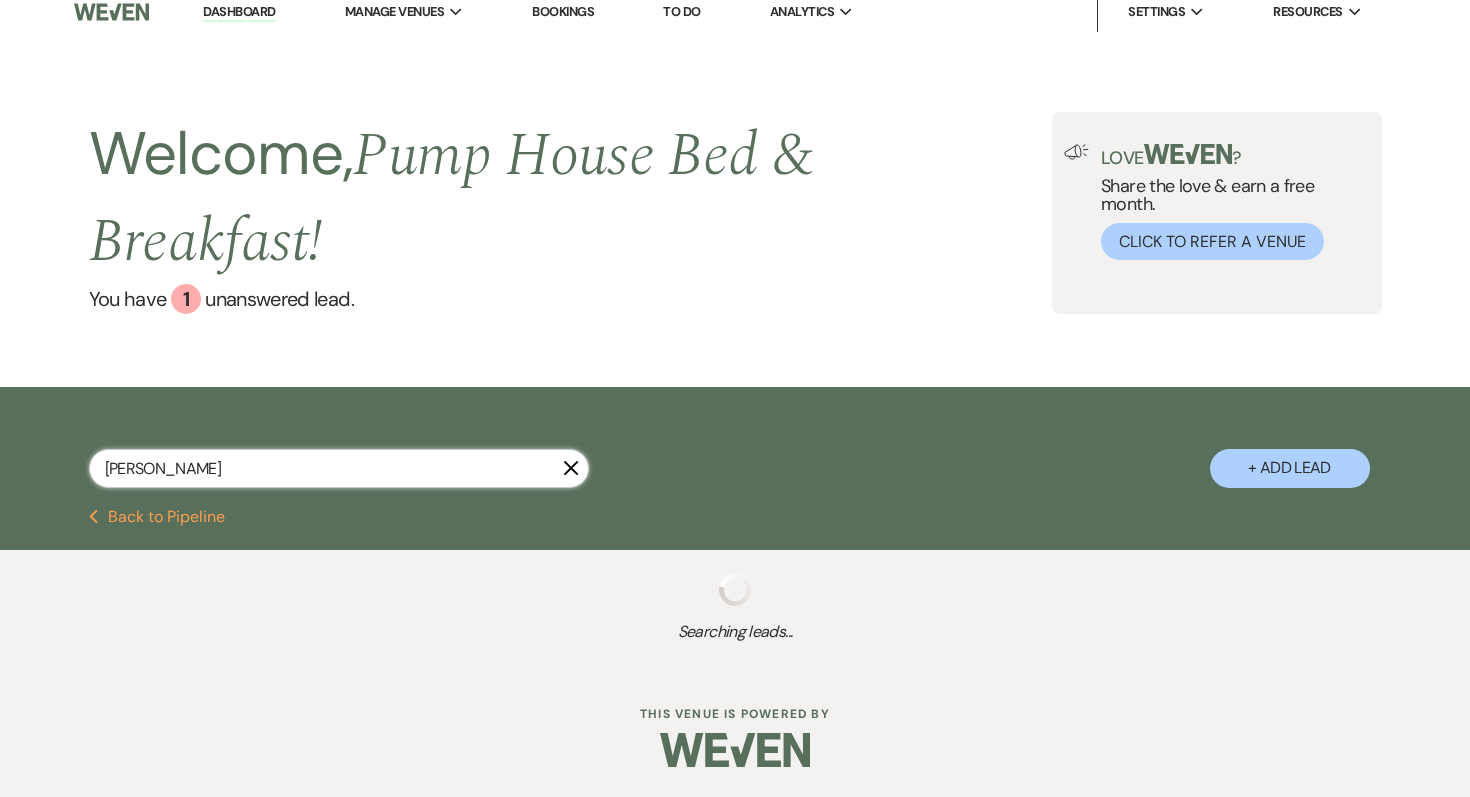 select on "8" 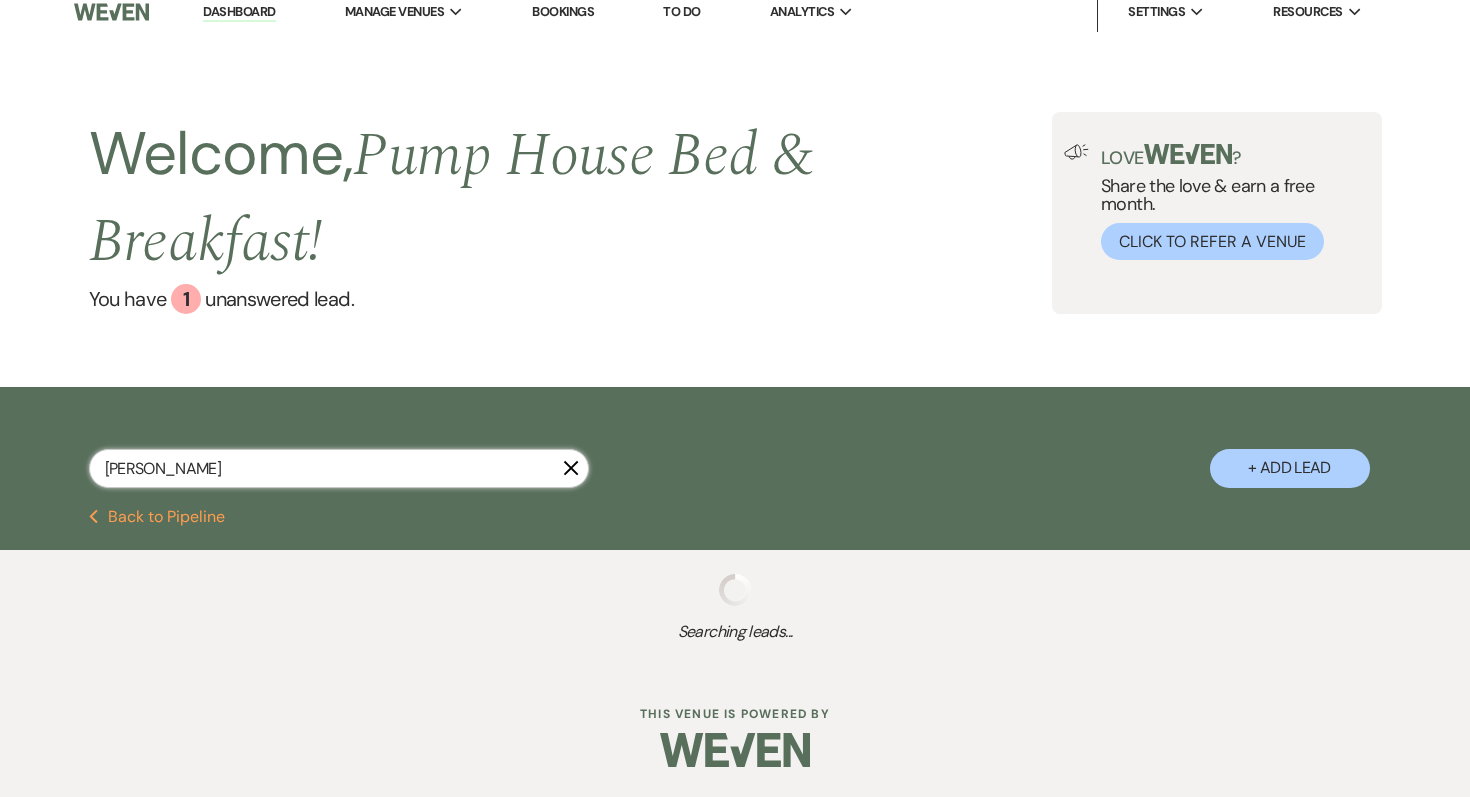 select on "5" 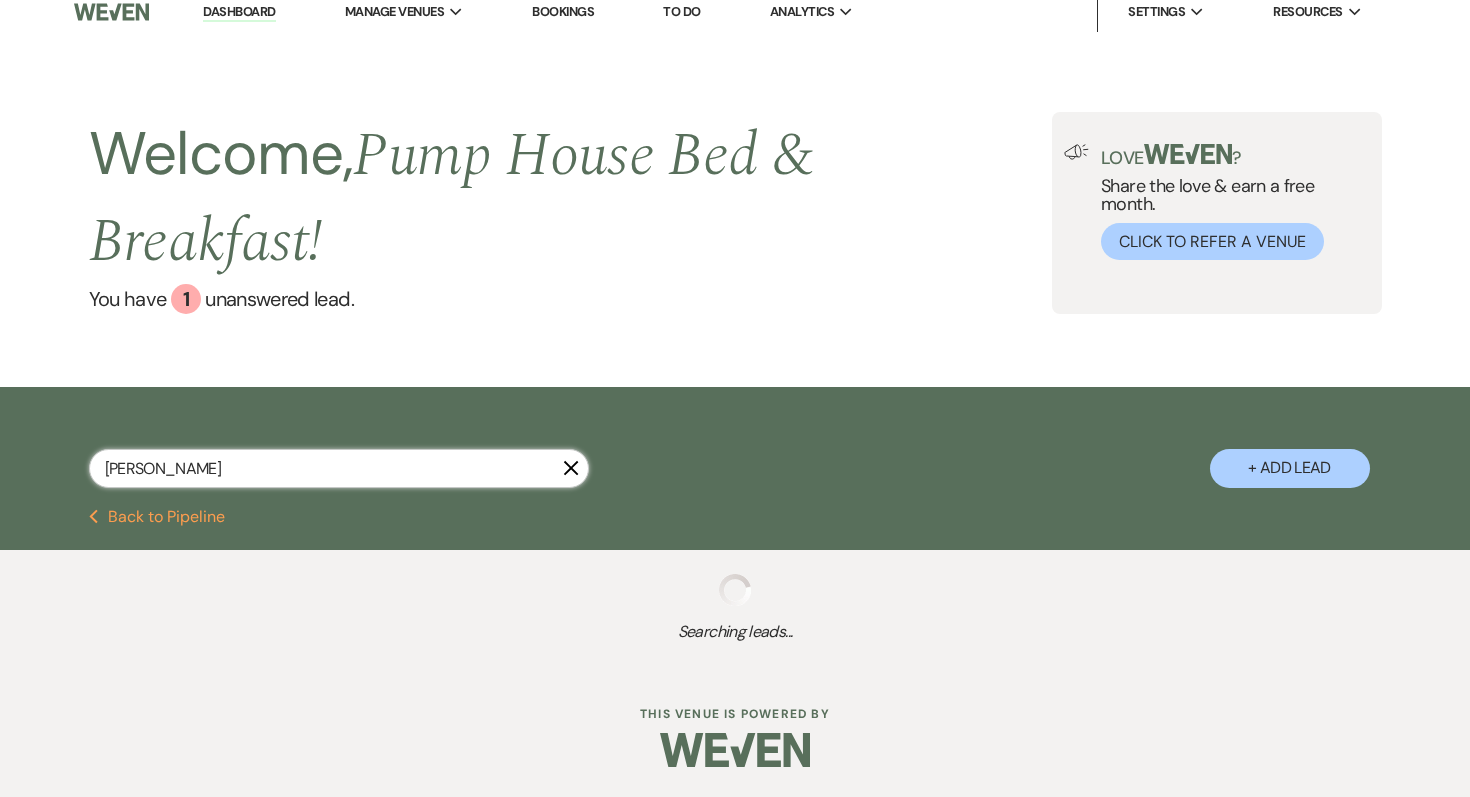 select on "8" 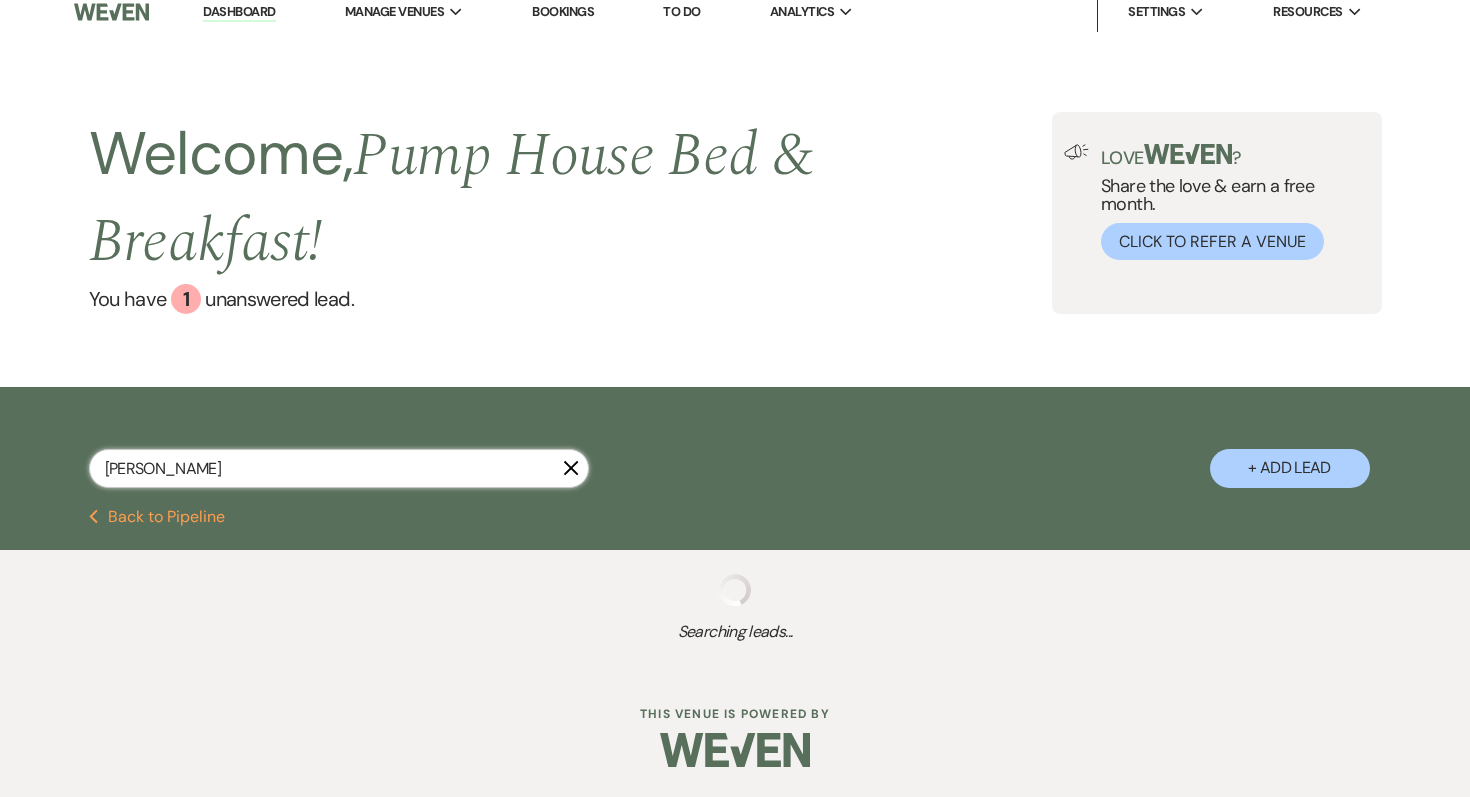 select on "5" 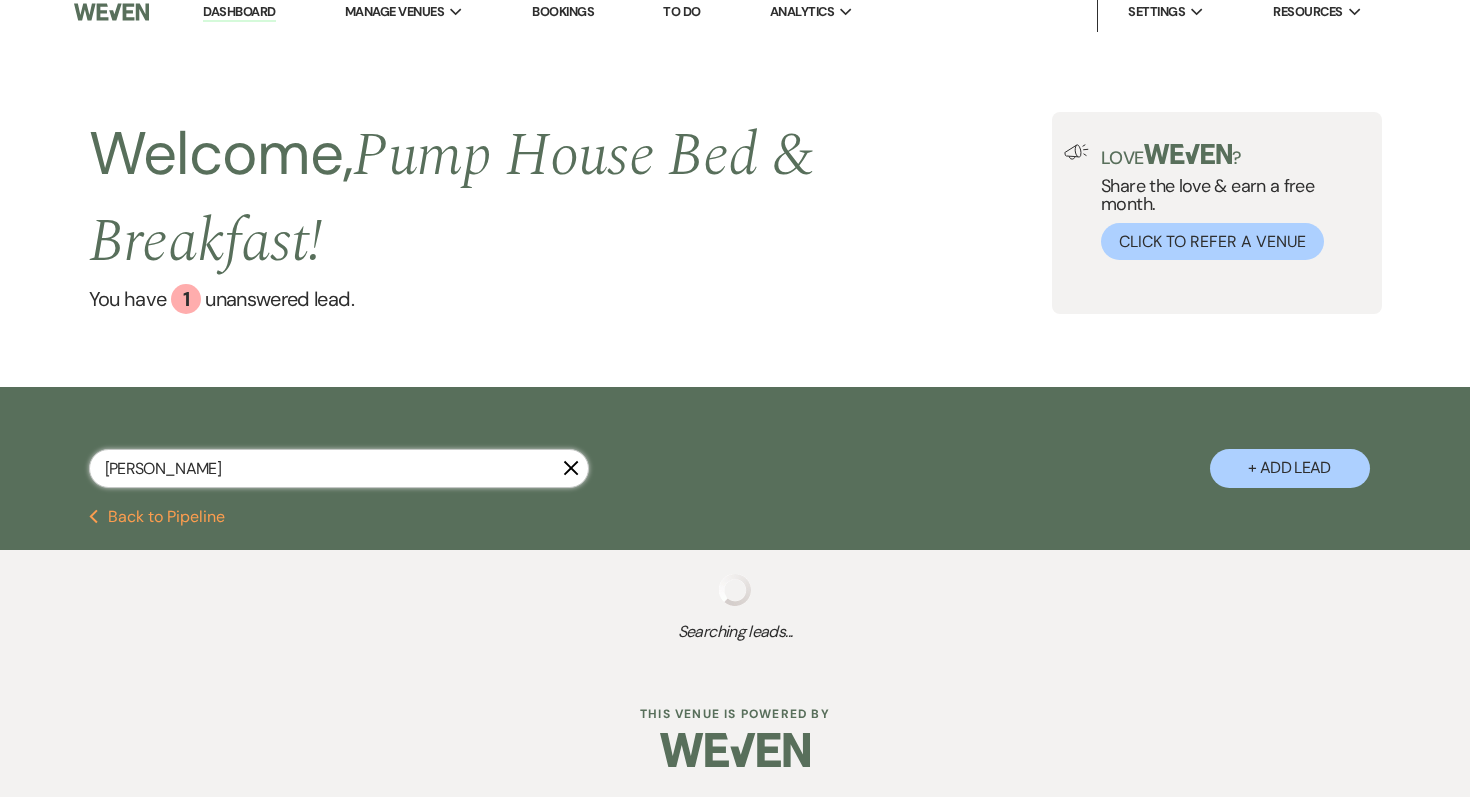 select on "8" 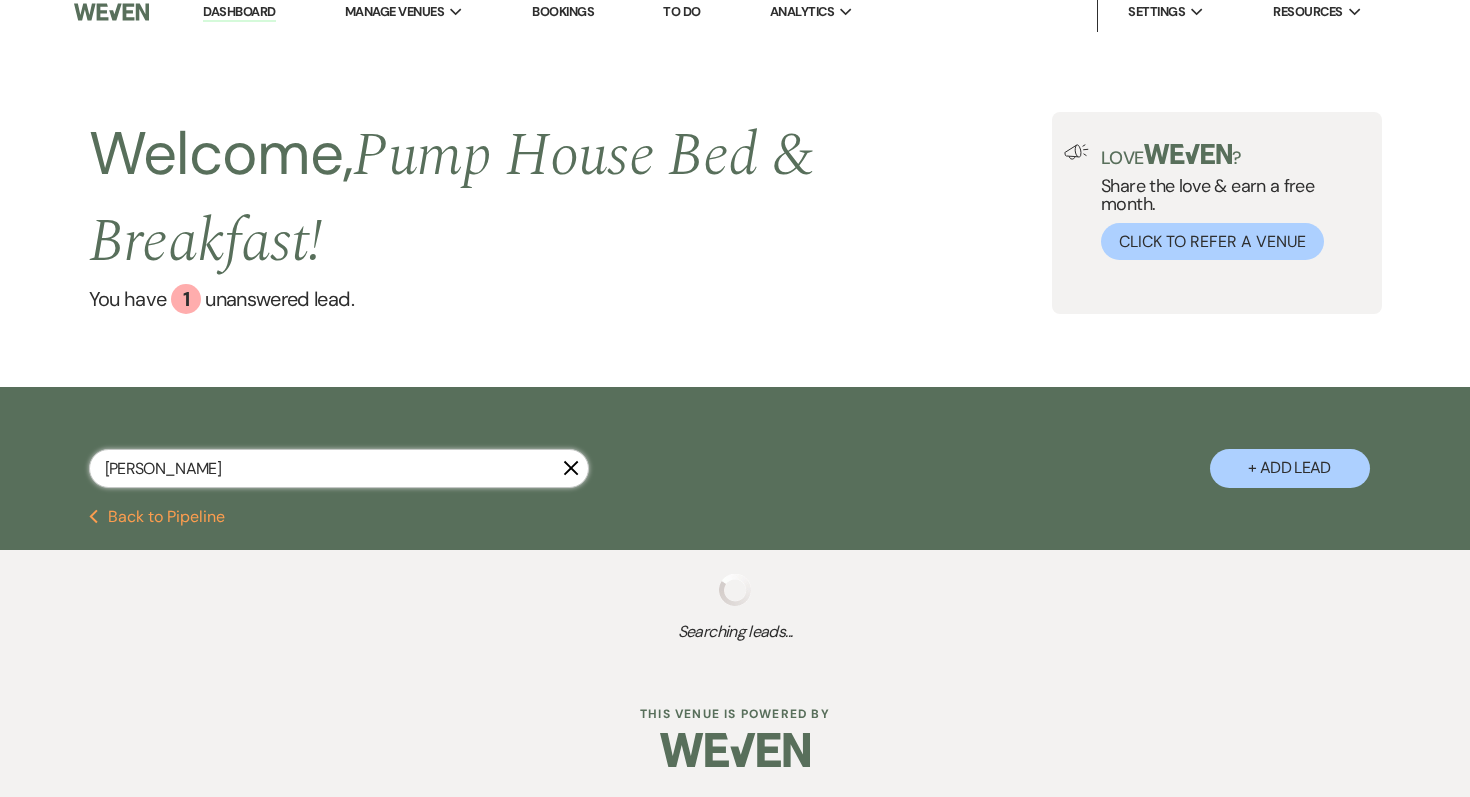 select on "5" 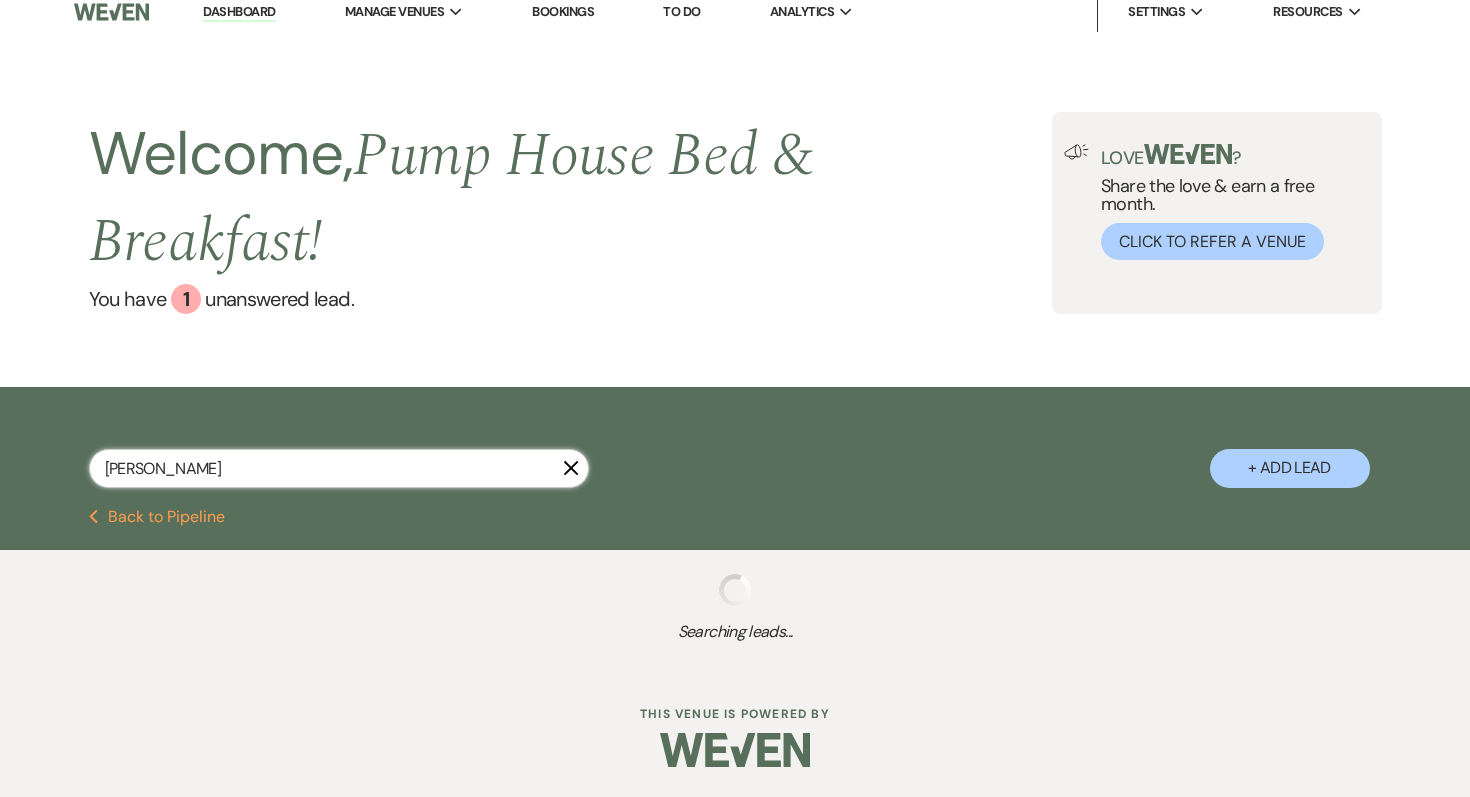 select on "4" 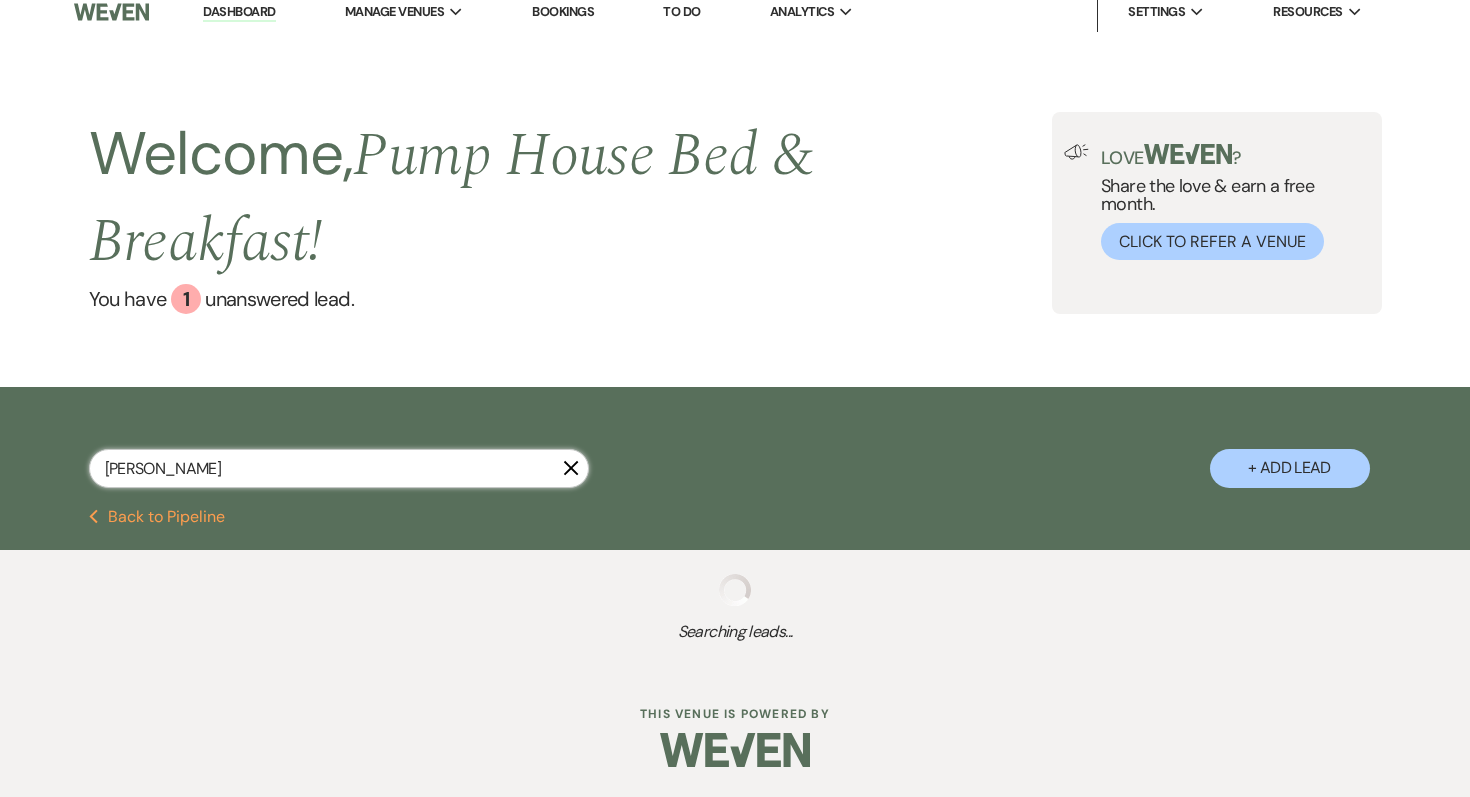 select on "8" 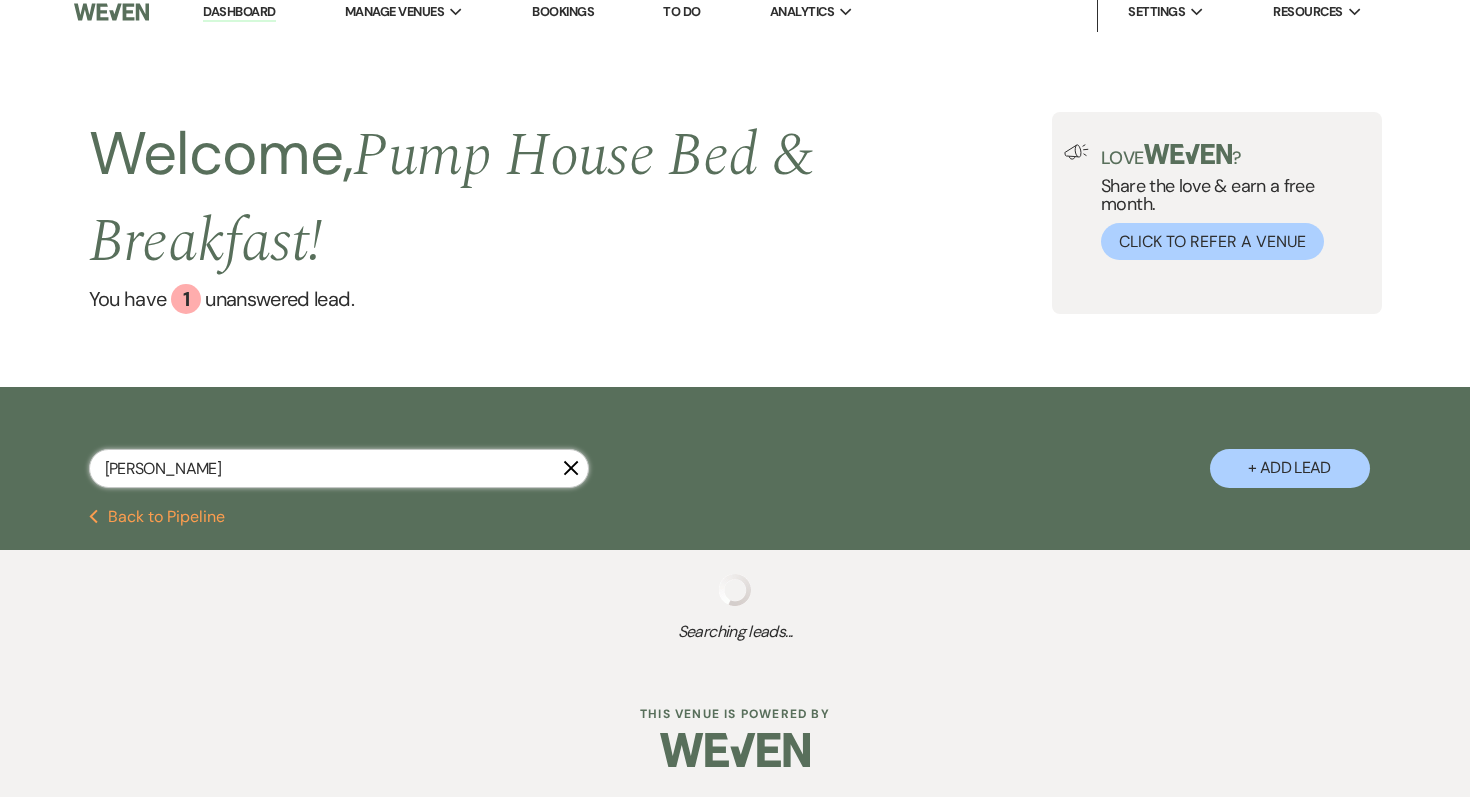 select on "5" 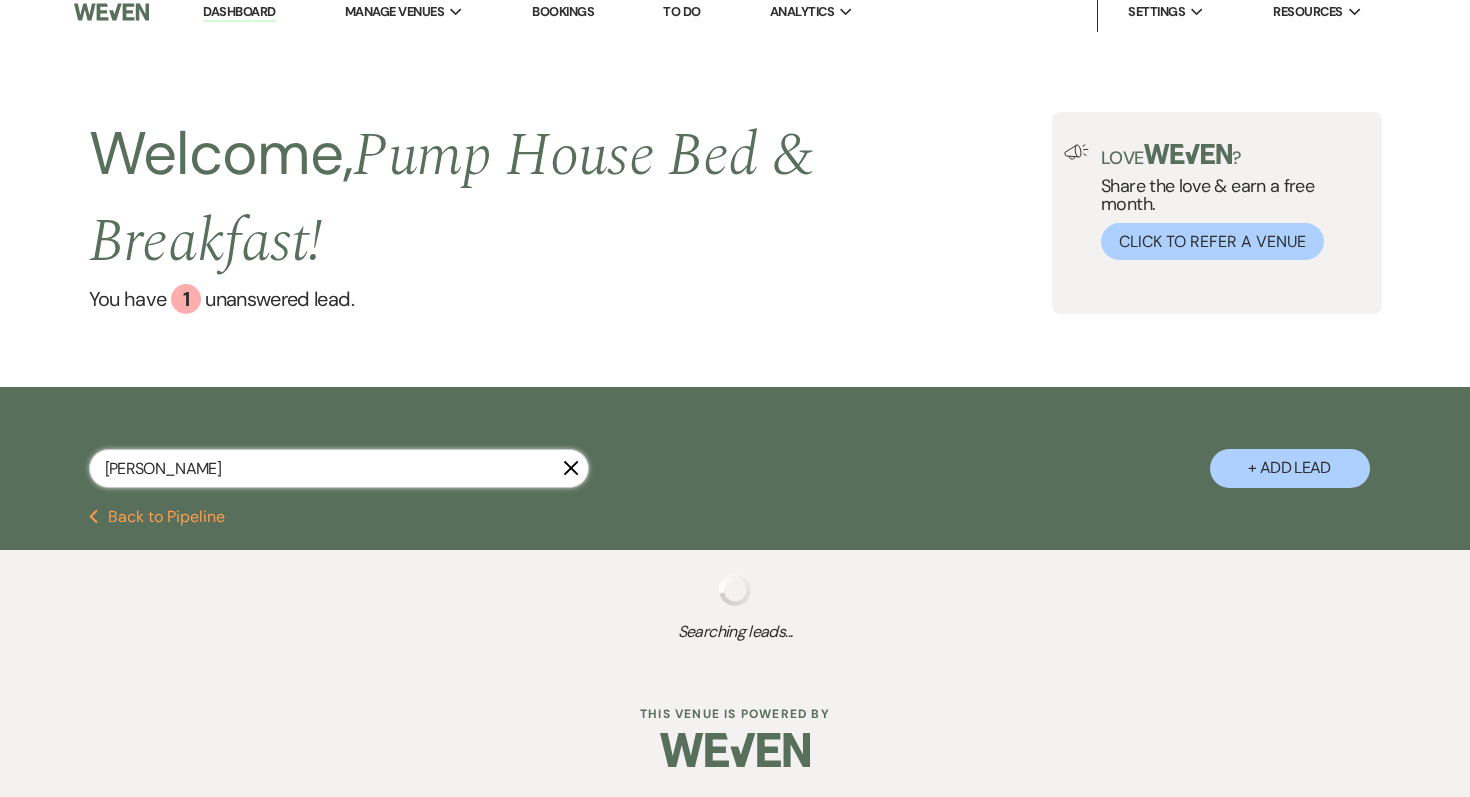 select on "8" 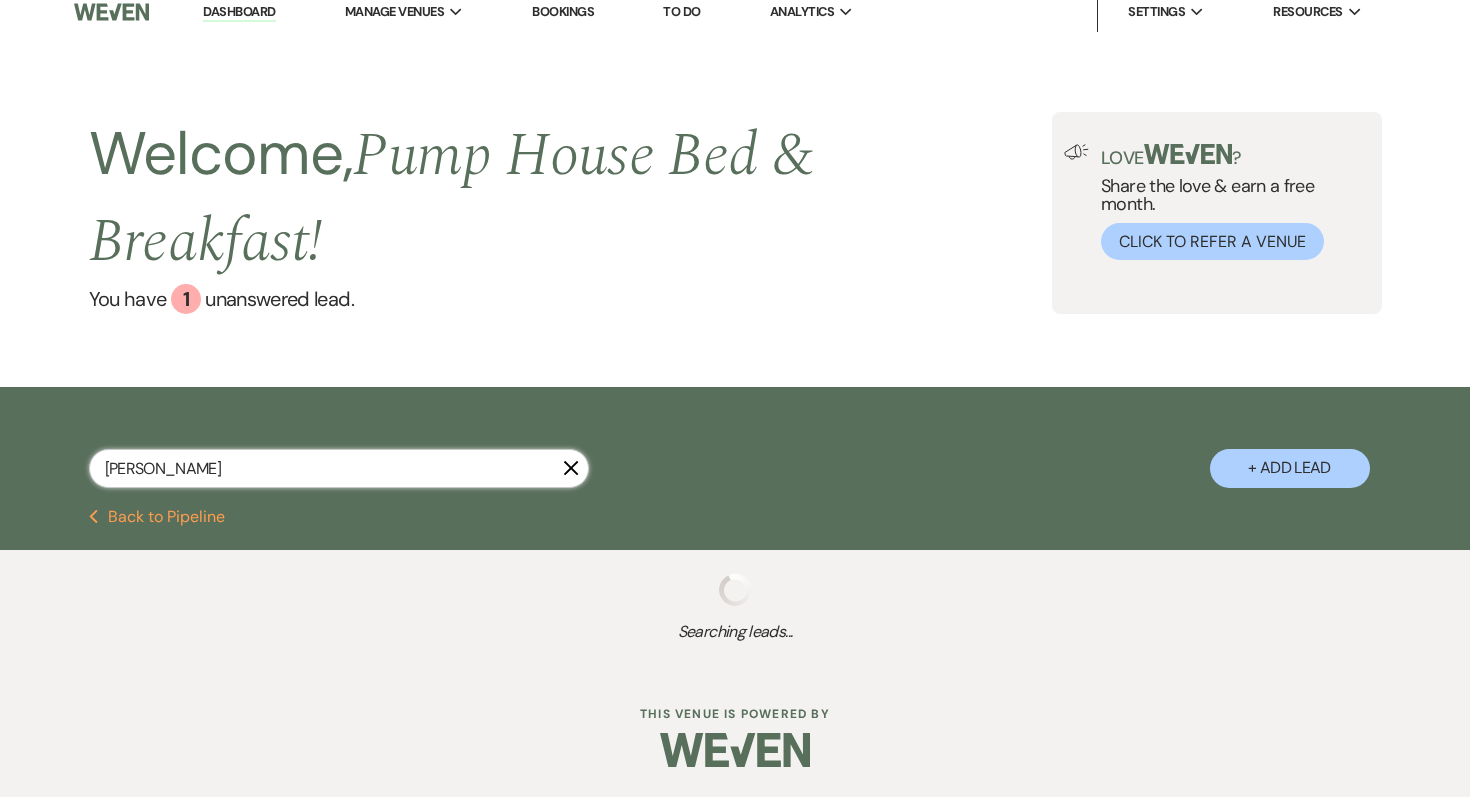 select on "5" 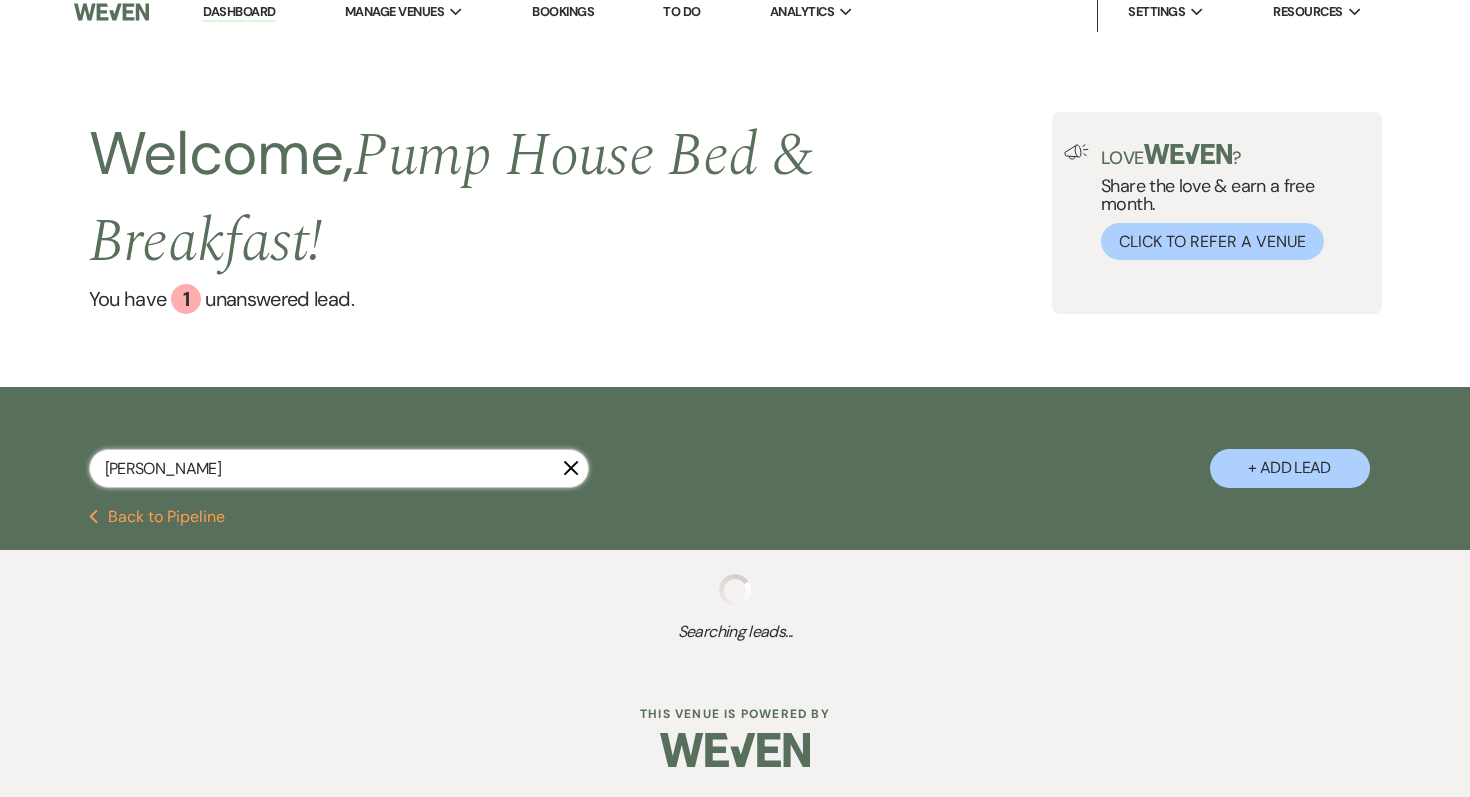 select on "8" 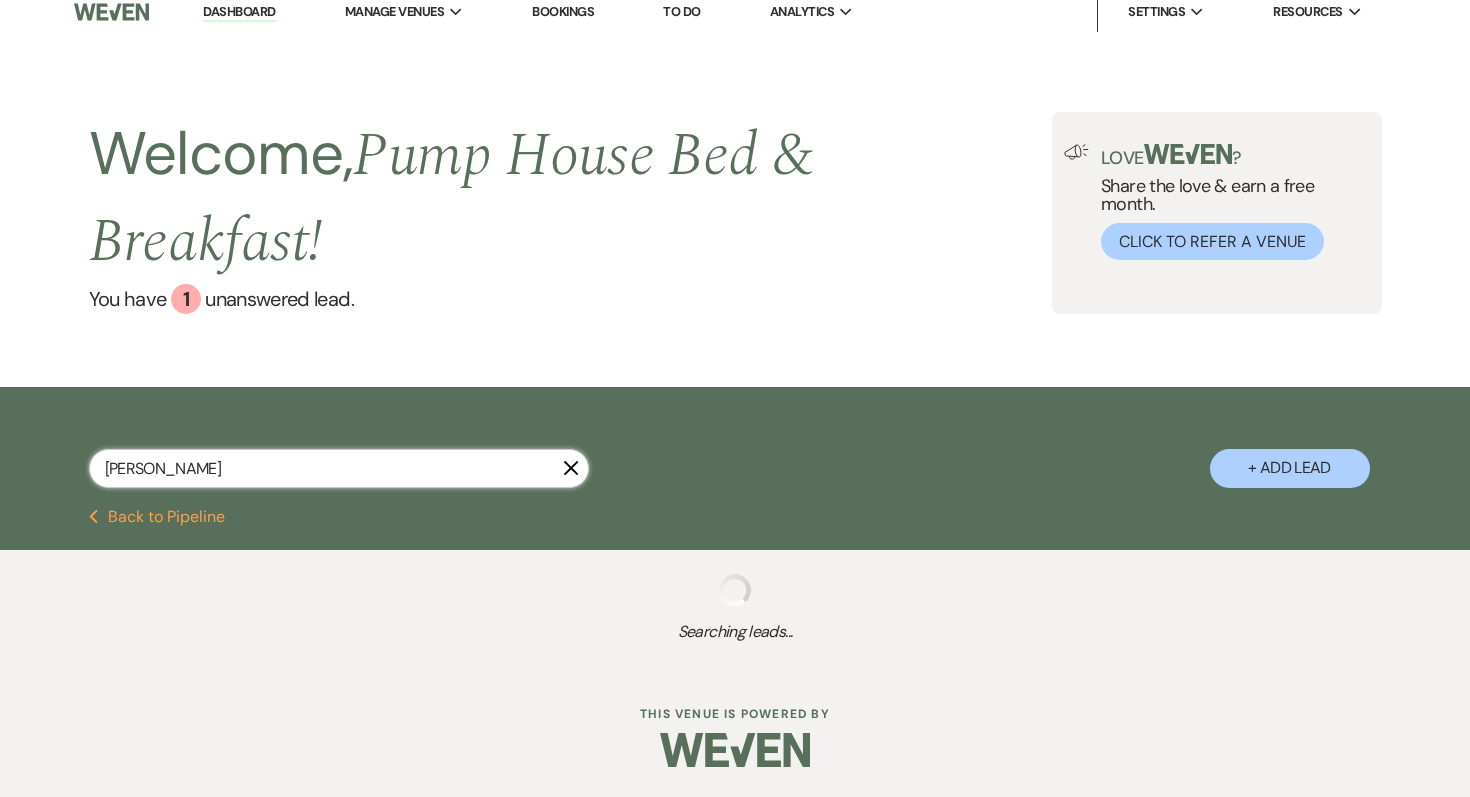 select on "8" 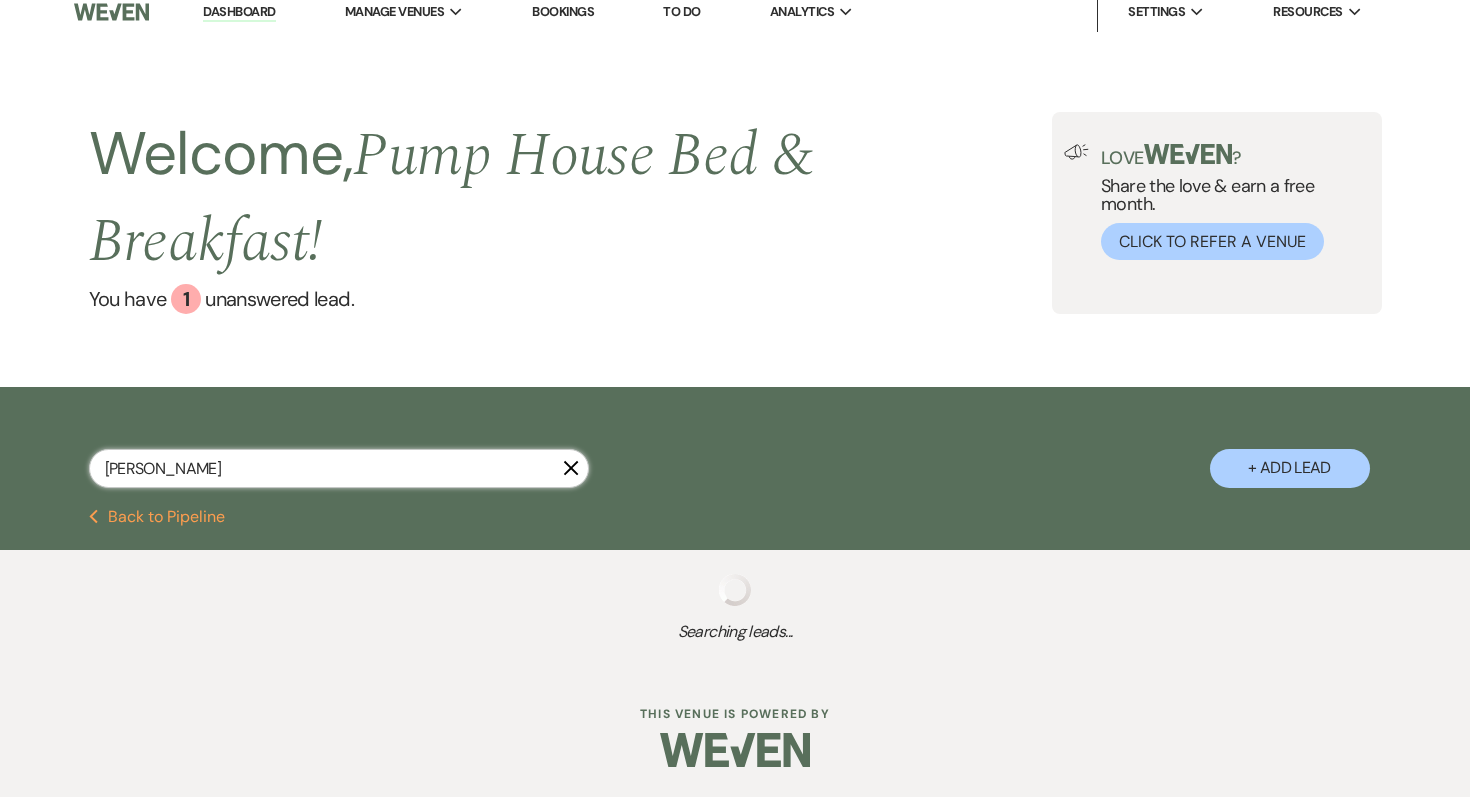 select on "8" 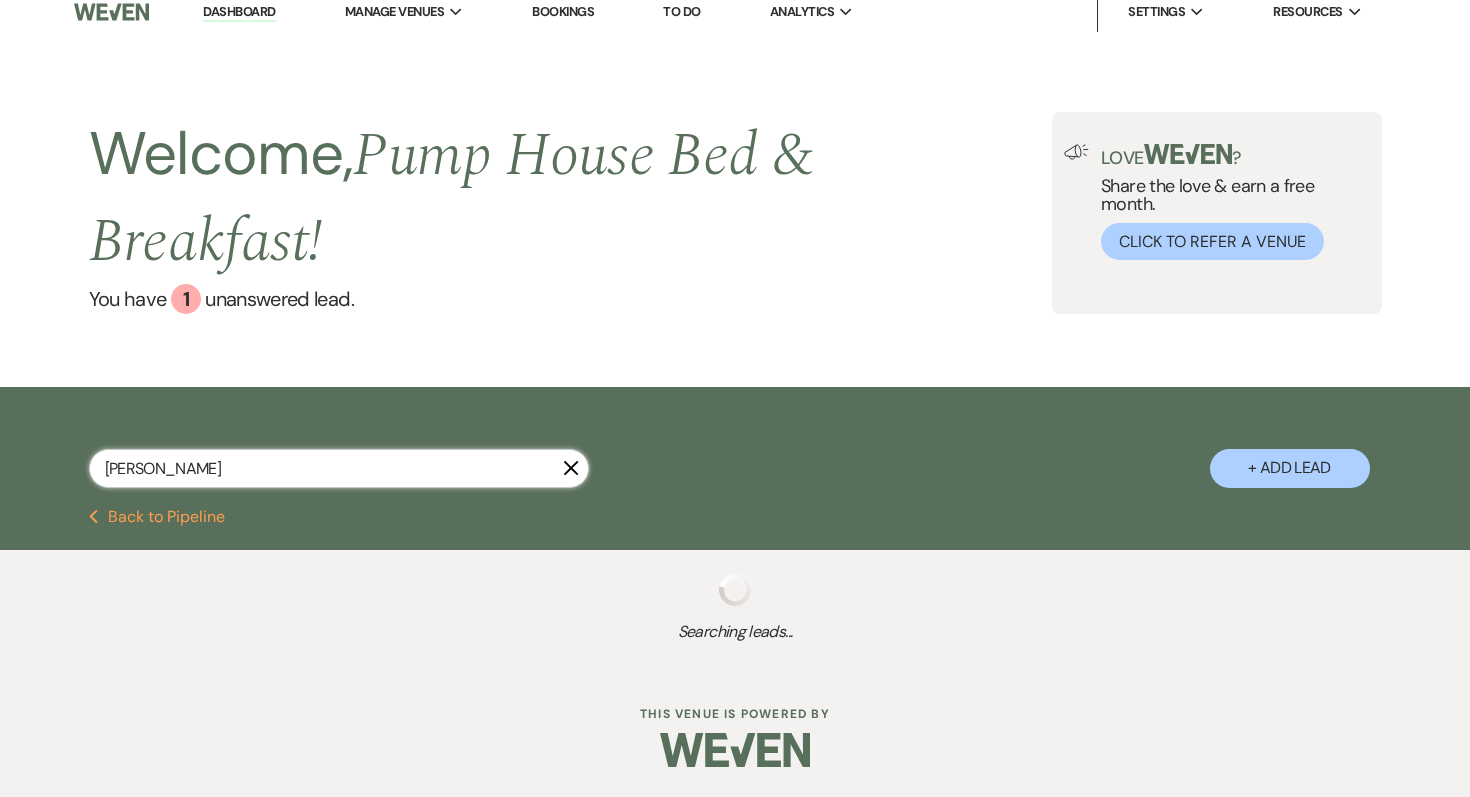select on "8" 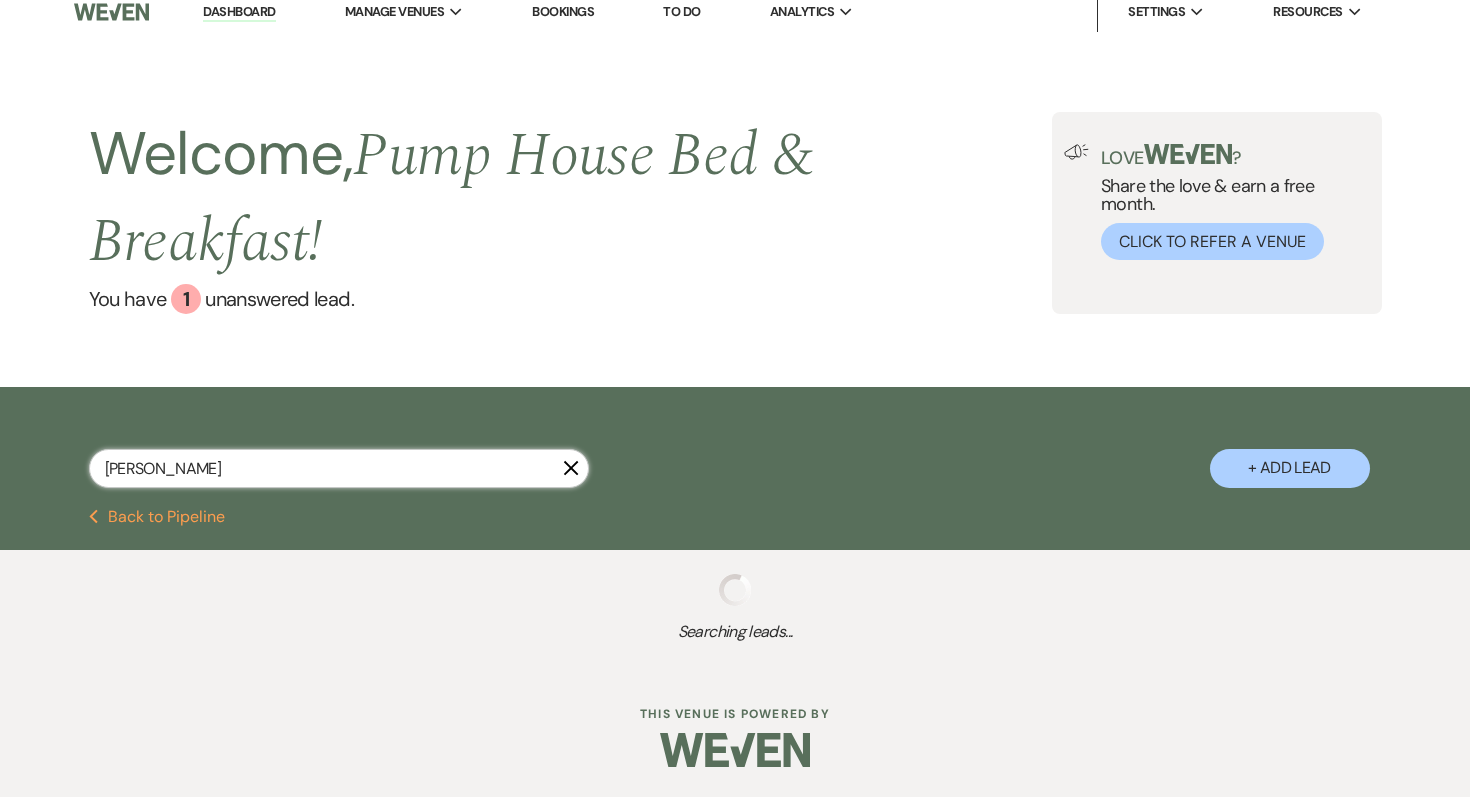 select on "8" 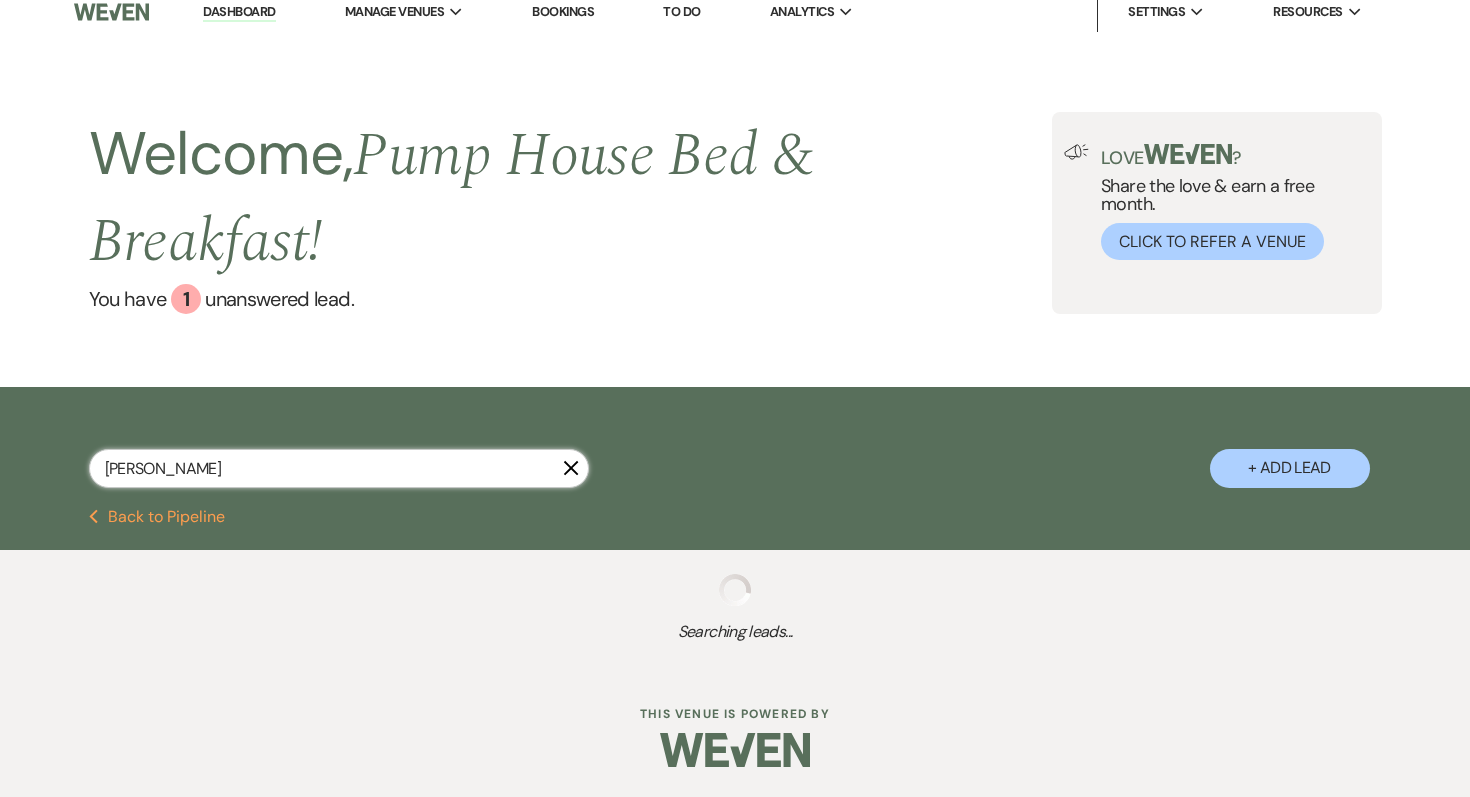 select on "8" 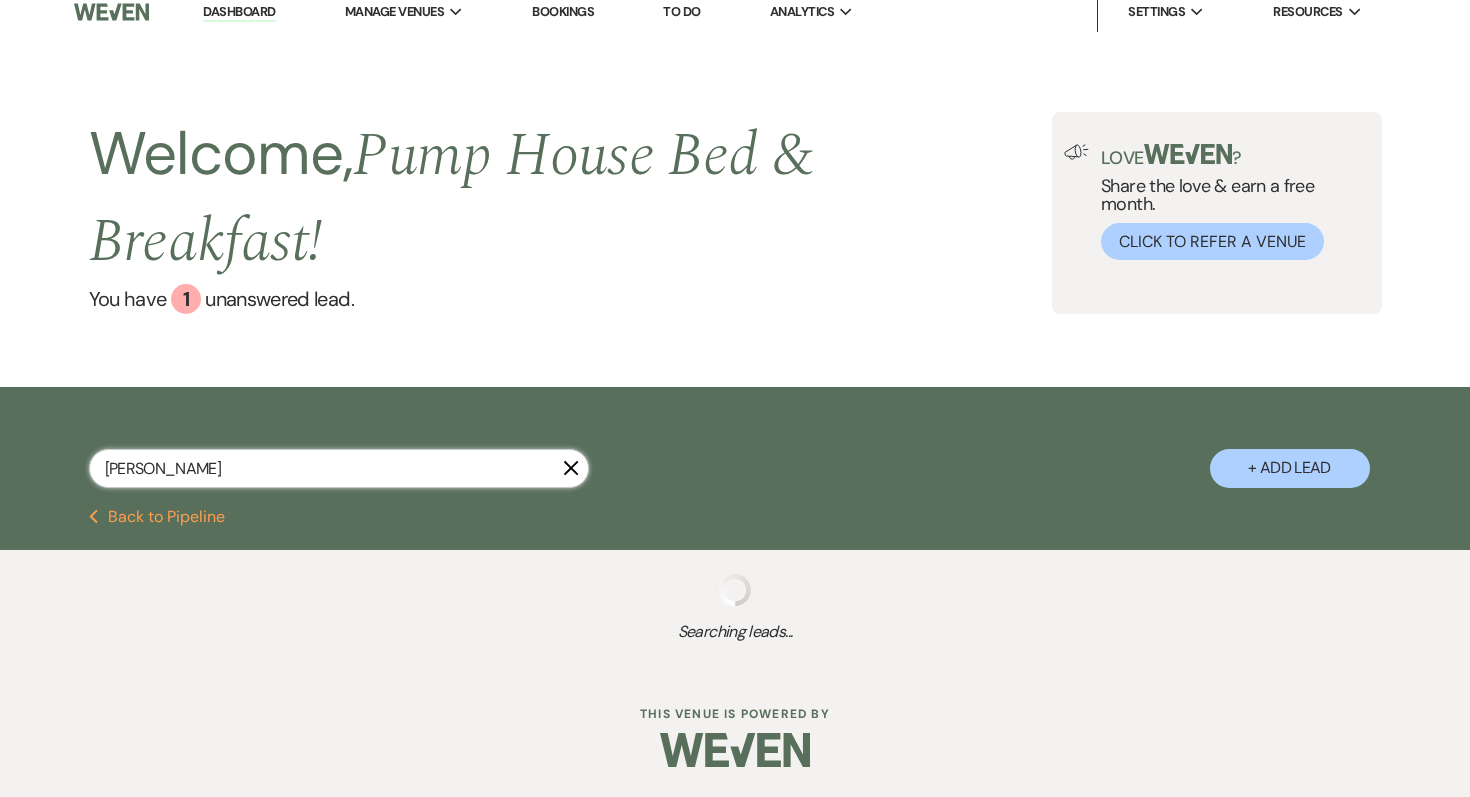 select on "8" 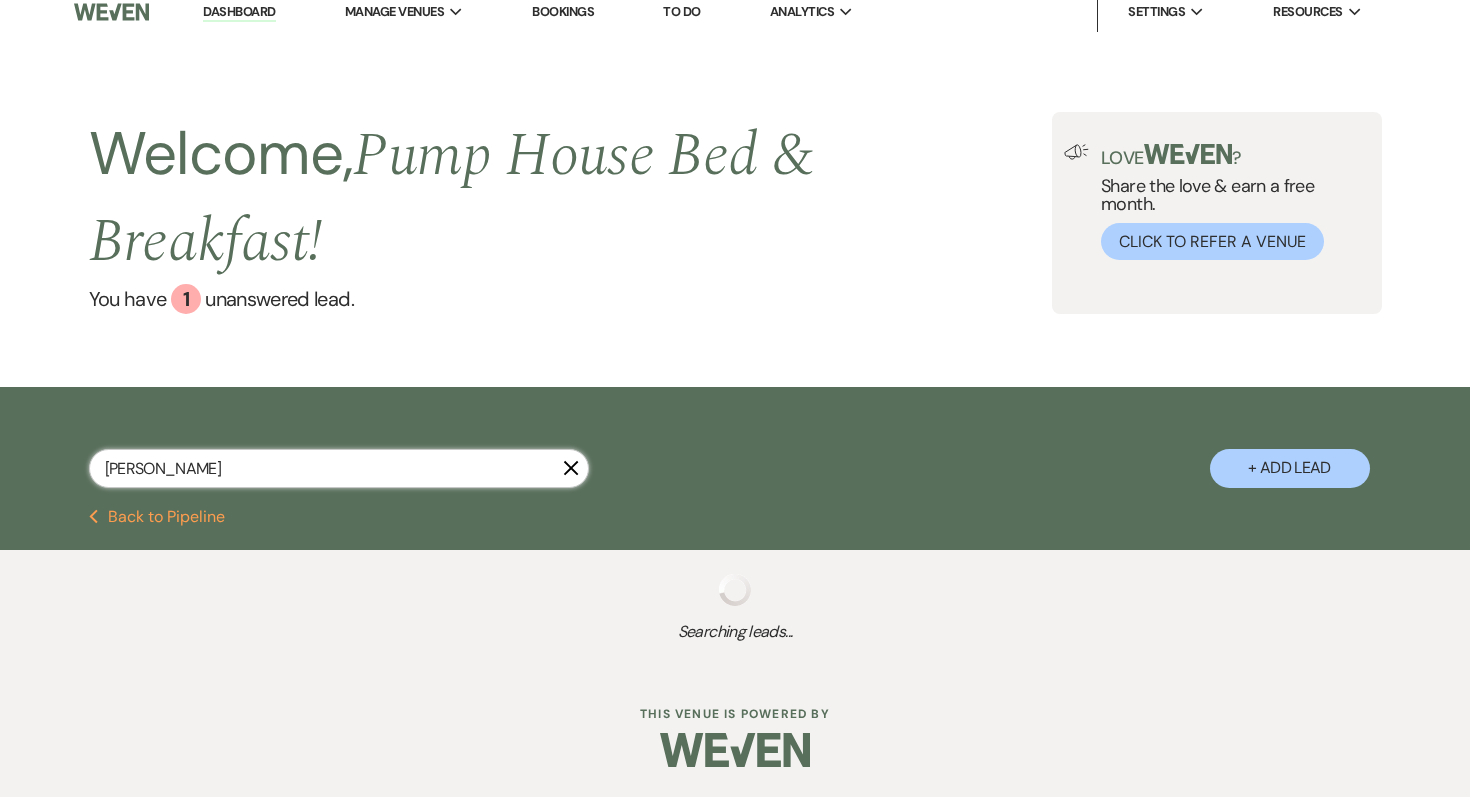 select on "5" 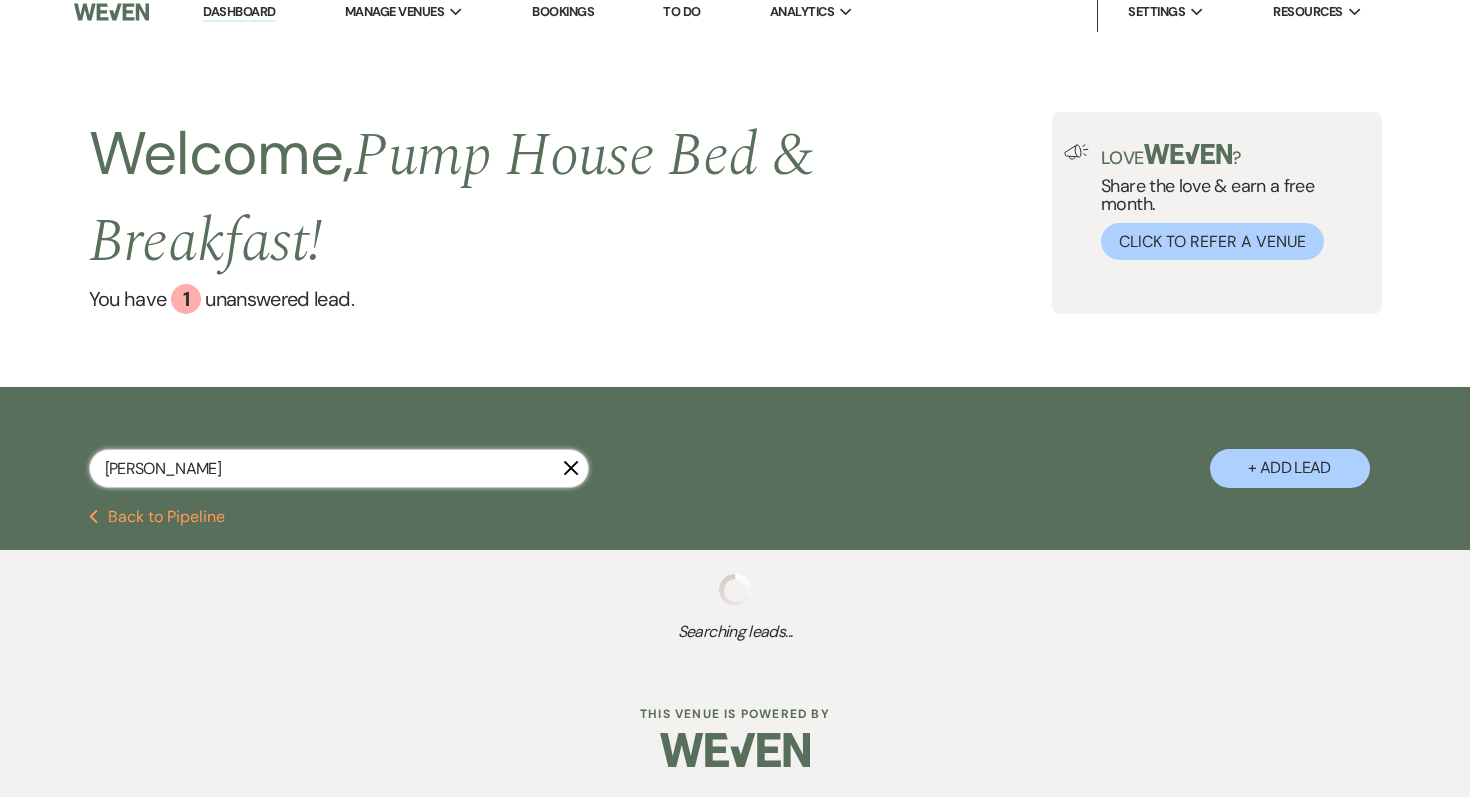 select on "8" 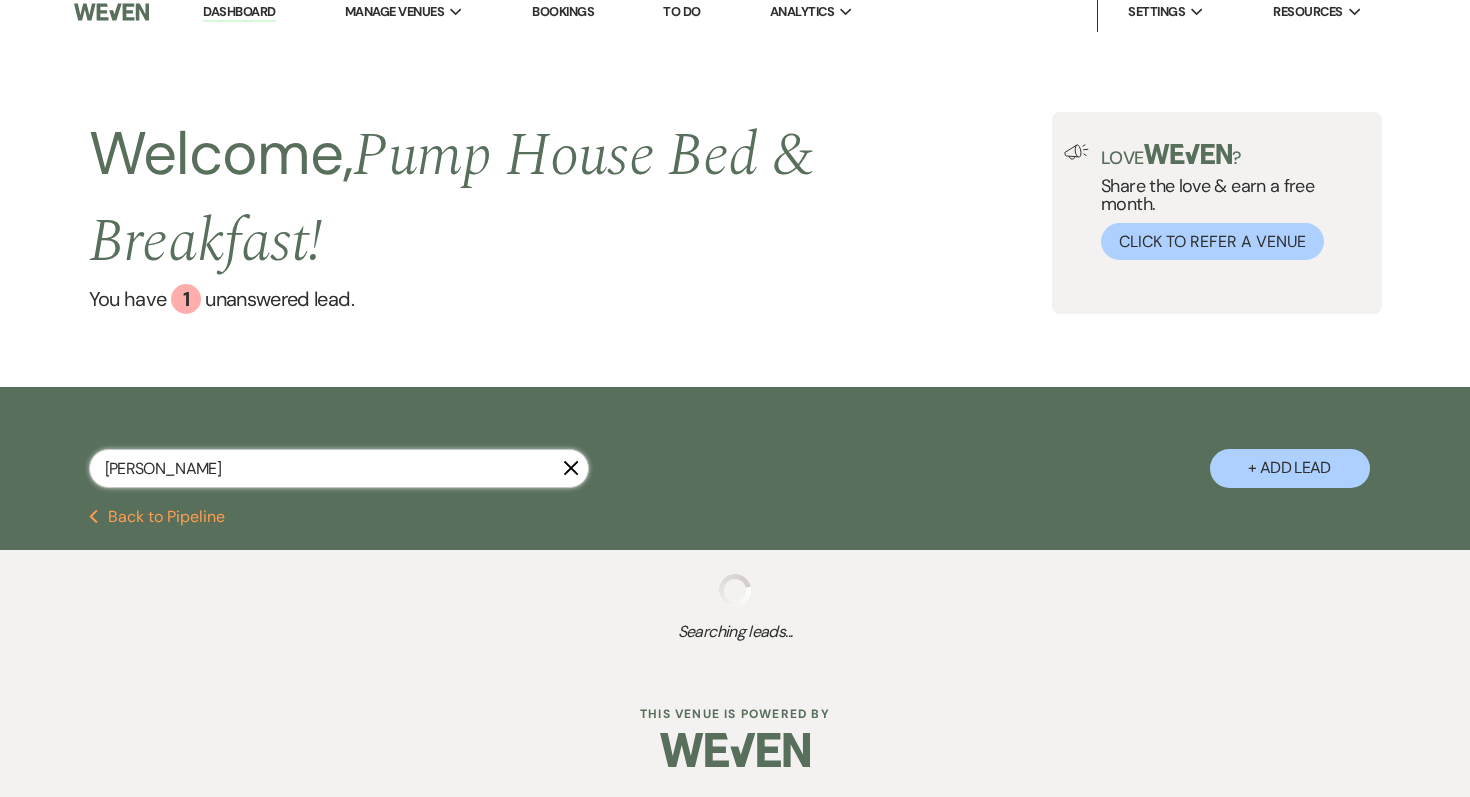 select on "5" 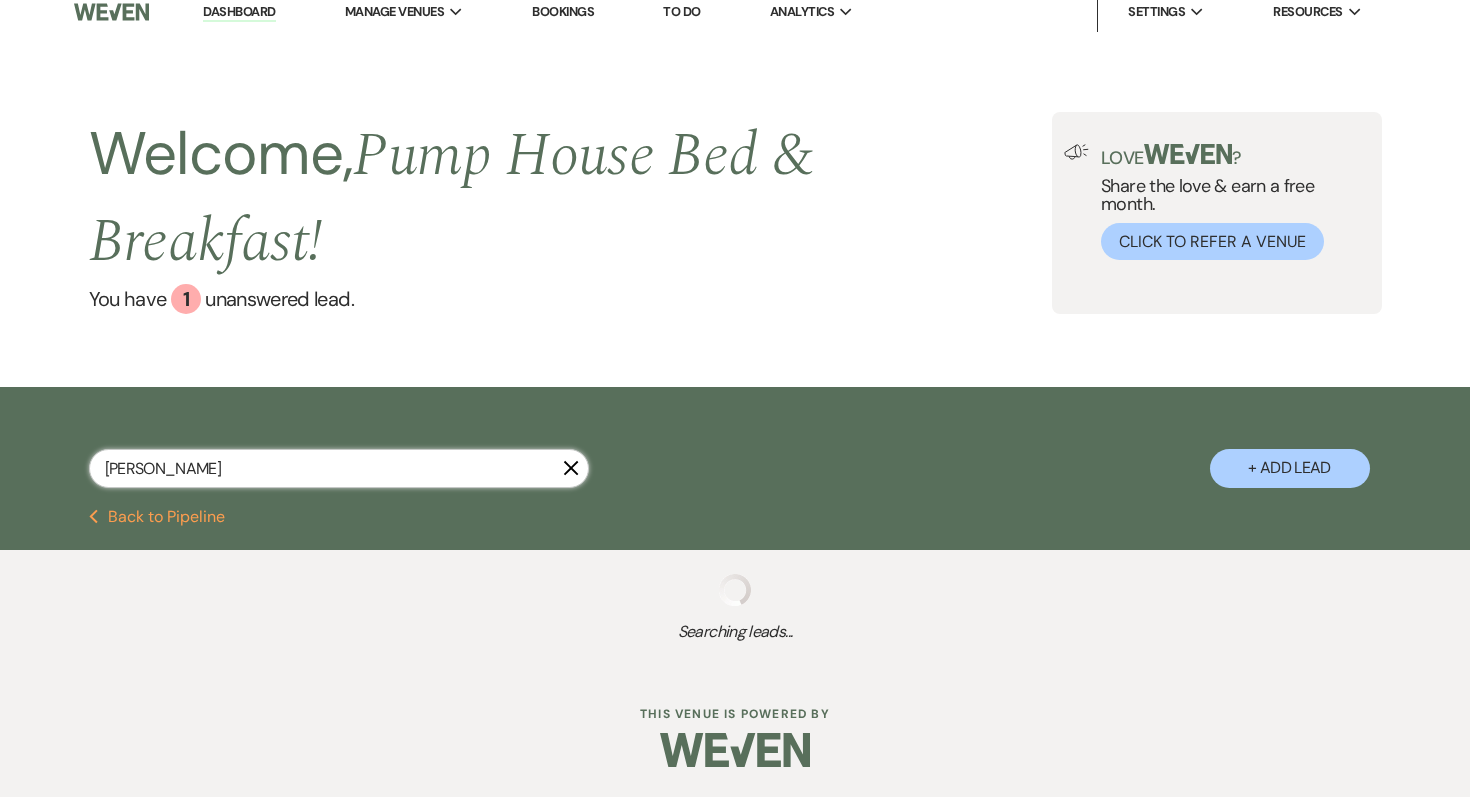 select on "8" 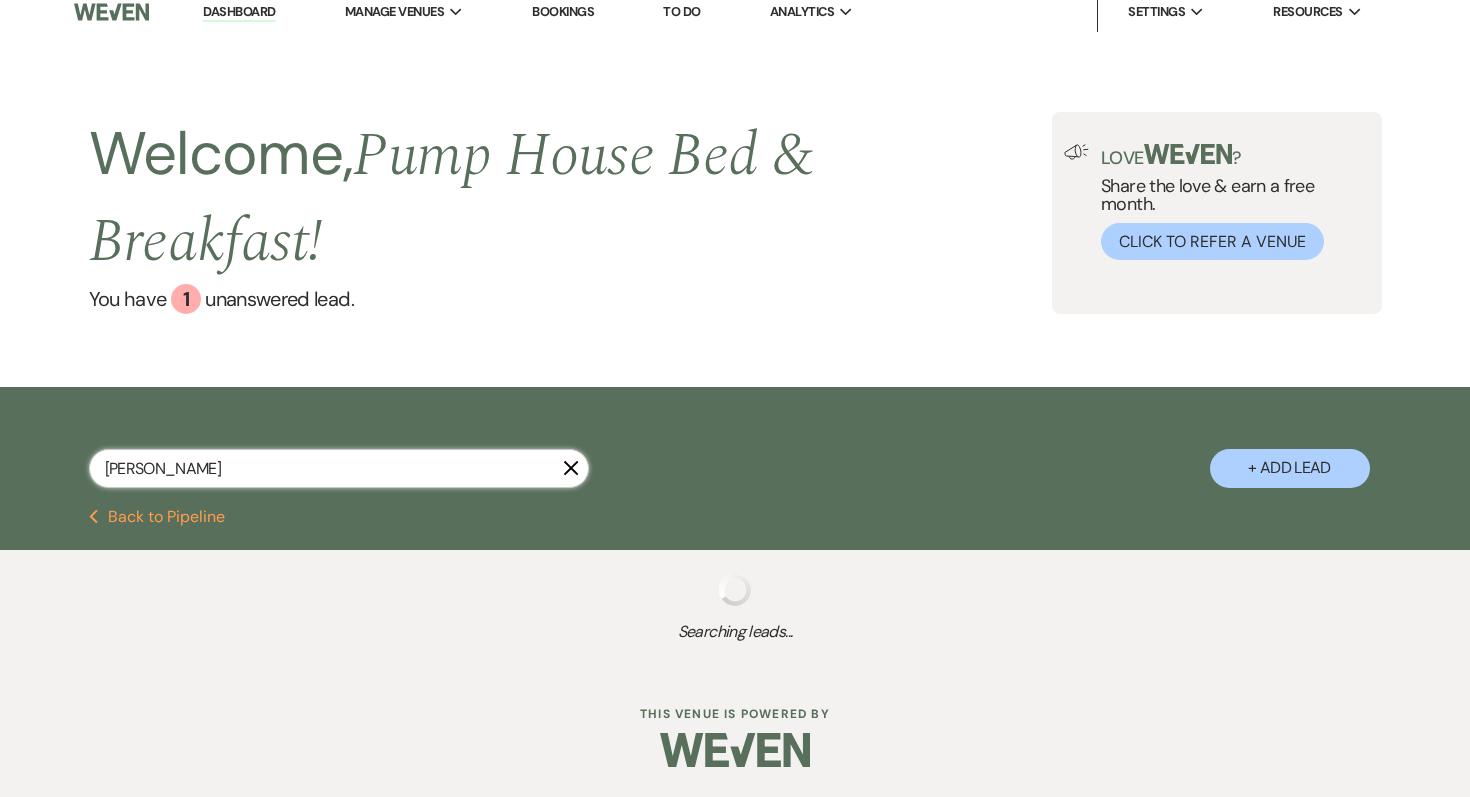 select on "5" 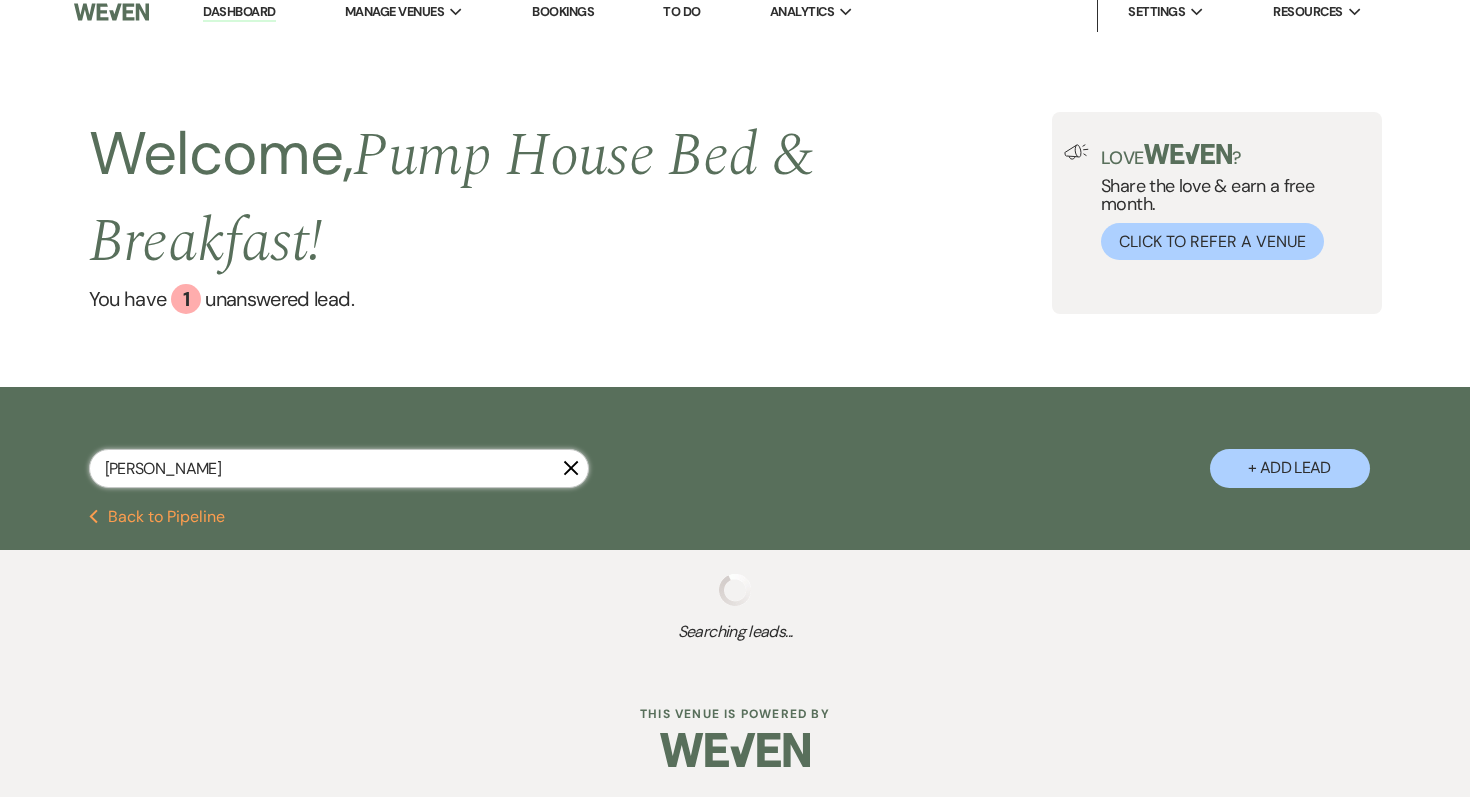 select on "8" 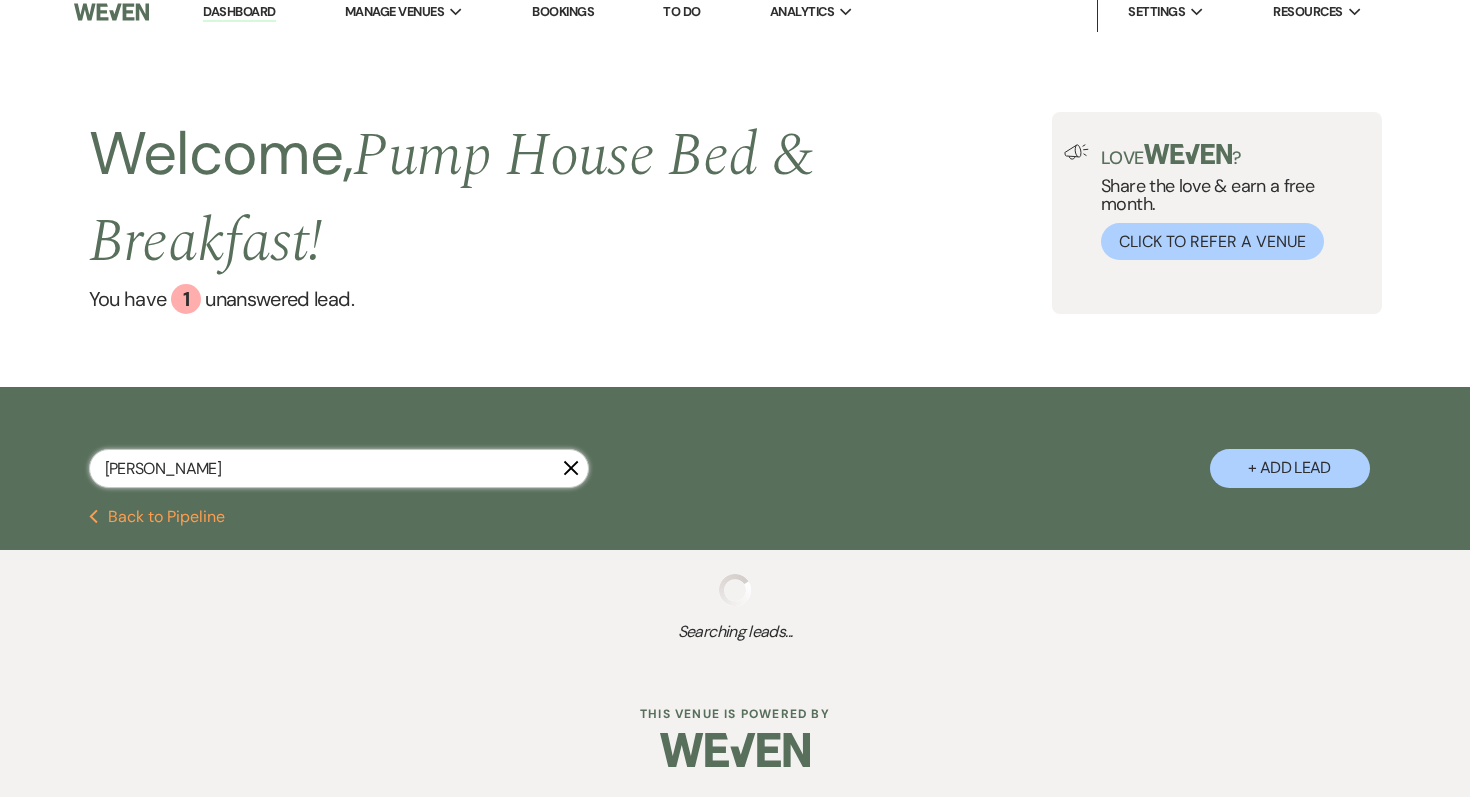 select on "5" 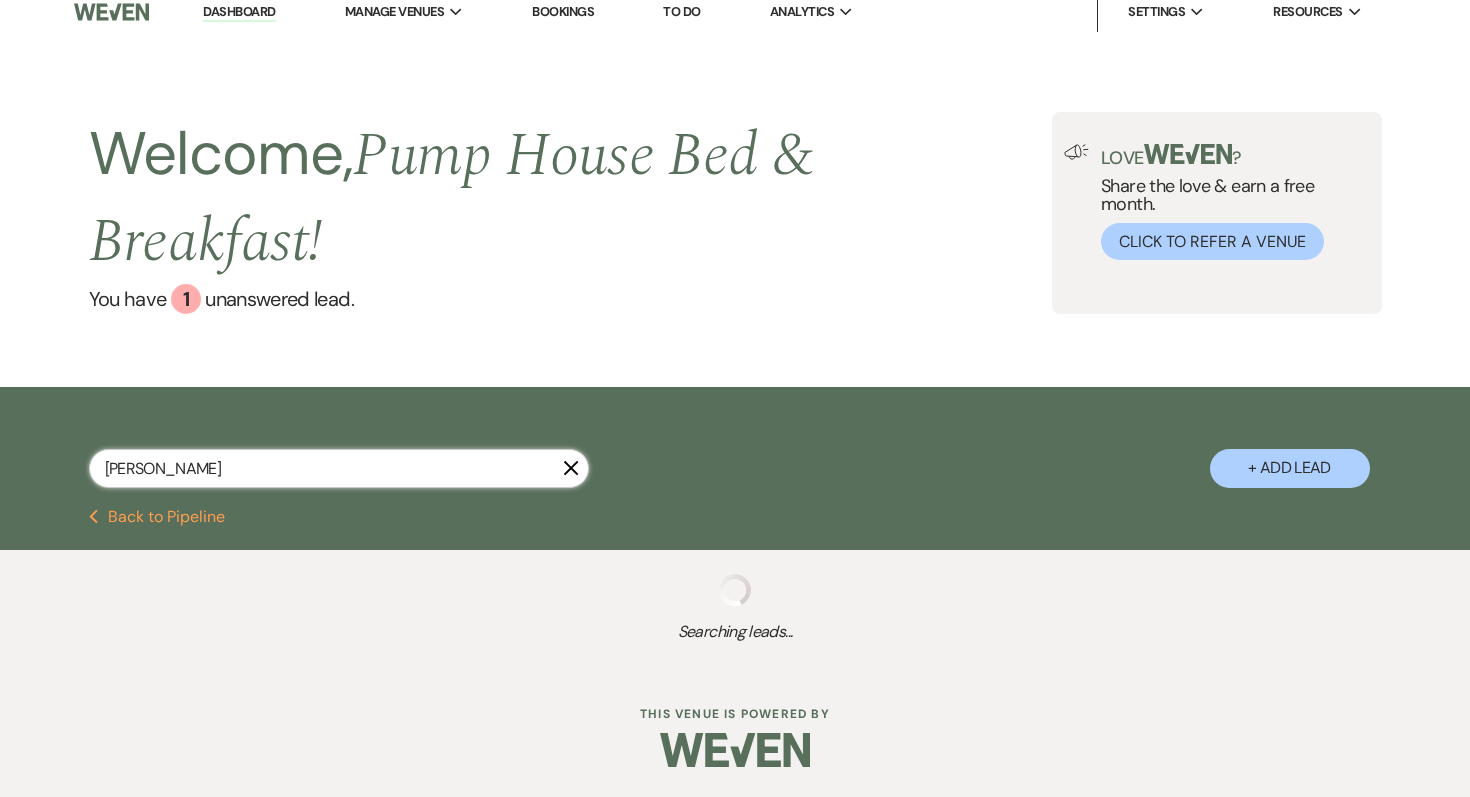 select on "8" 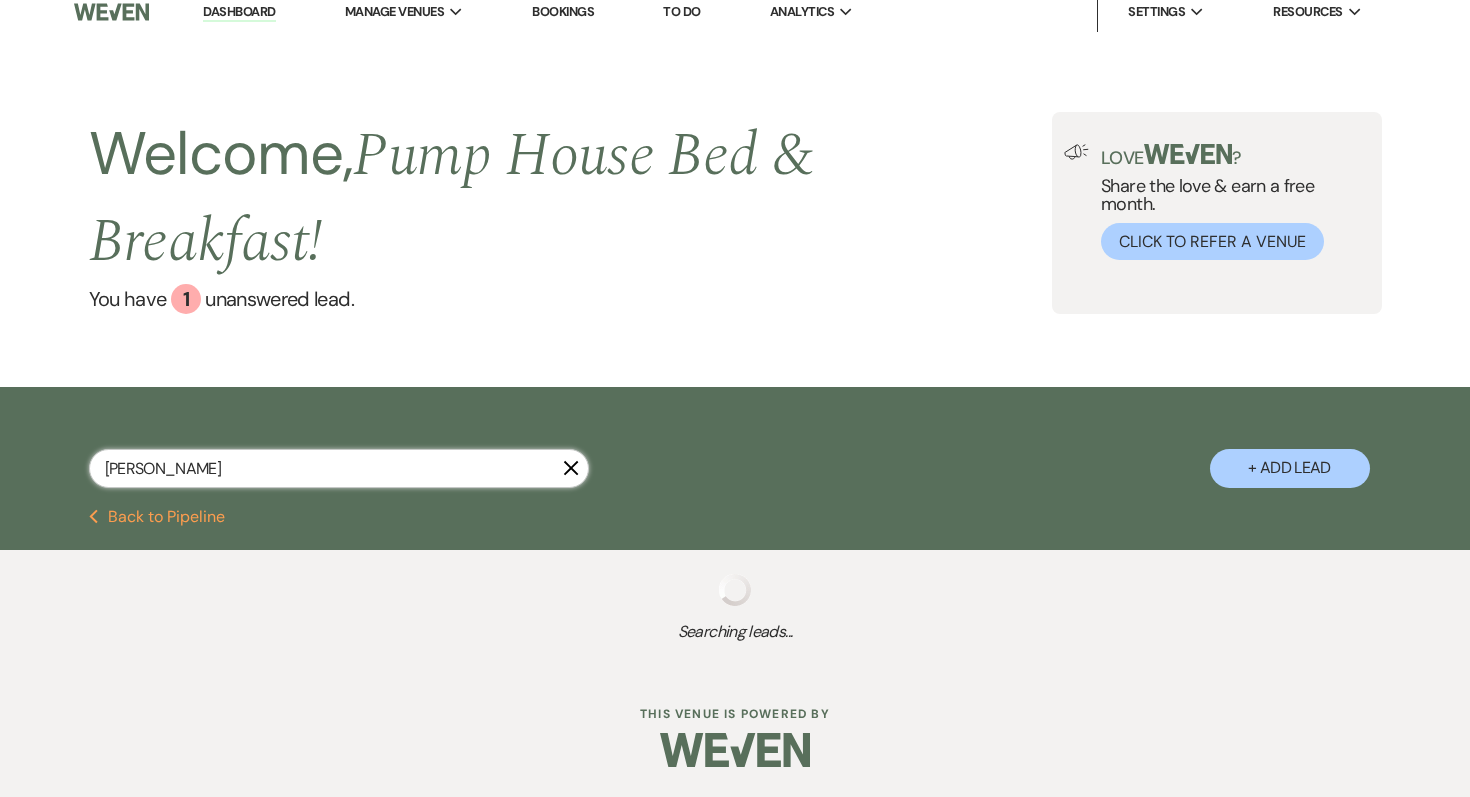 select on "8" 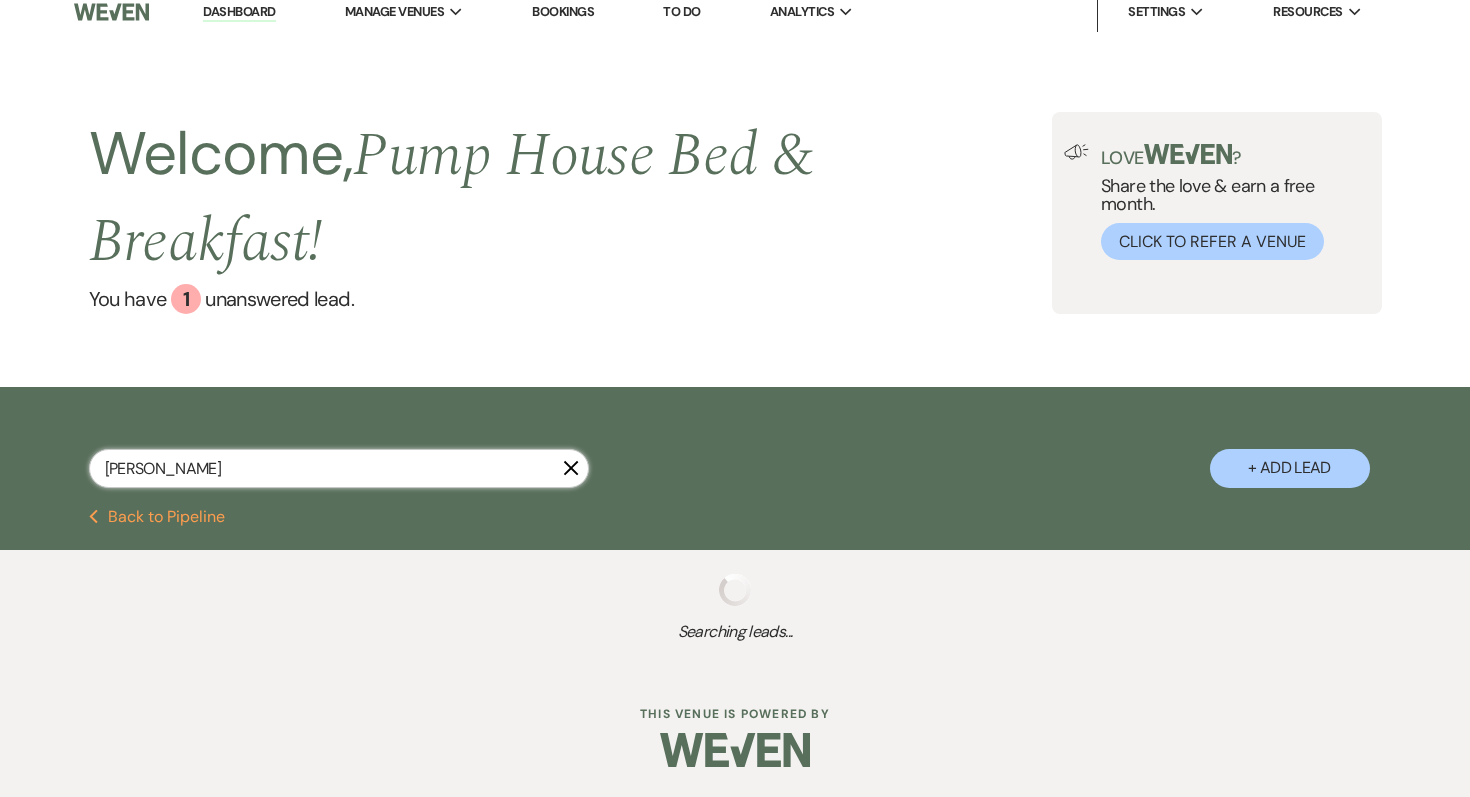 select on "5" 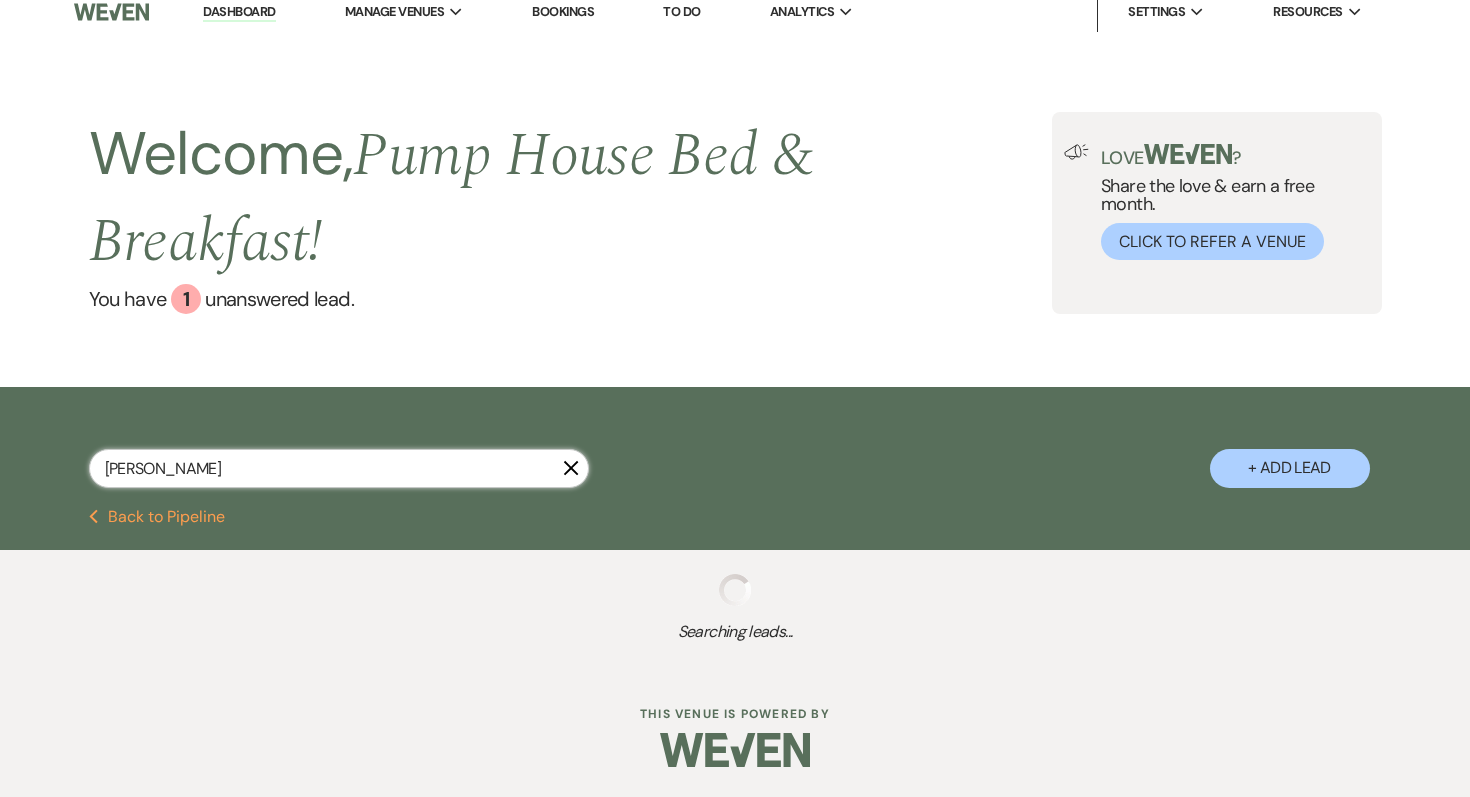 select on "8" 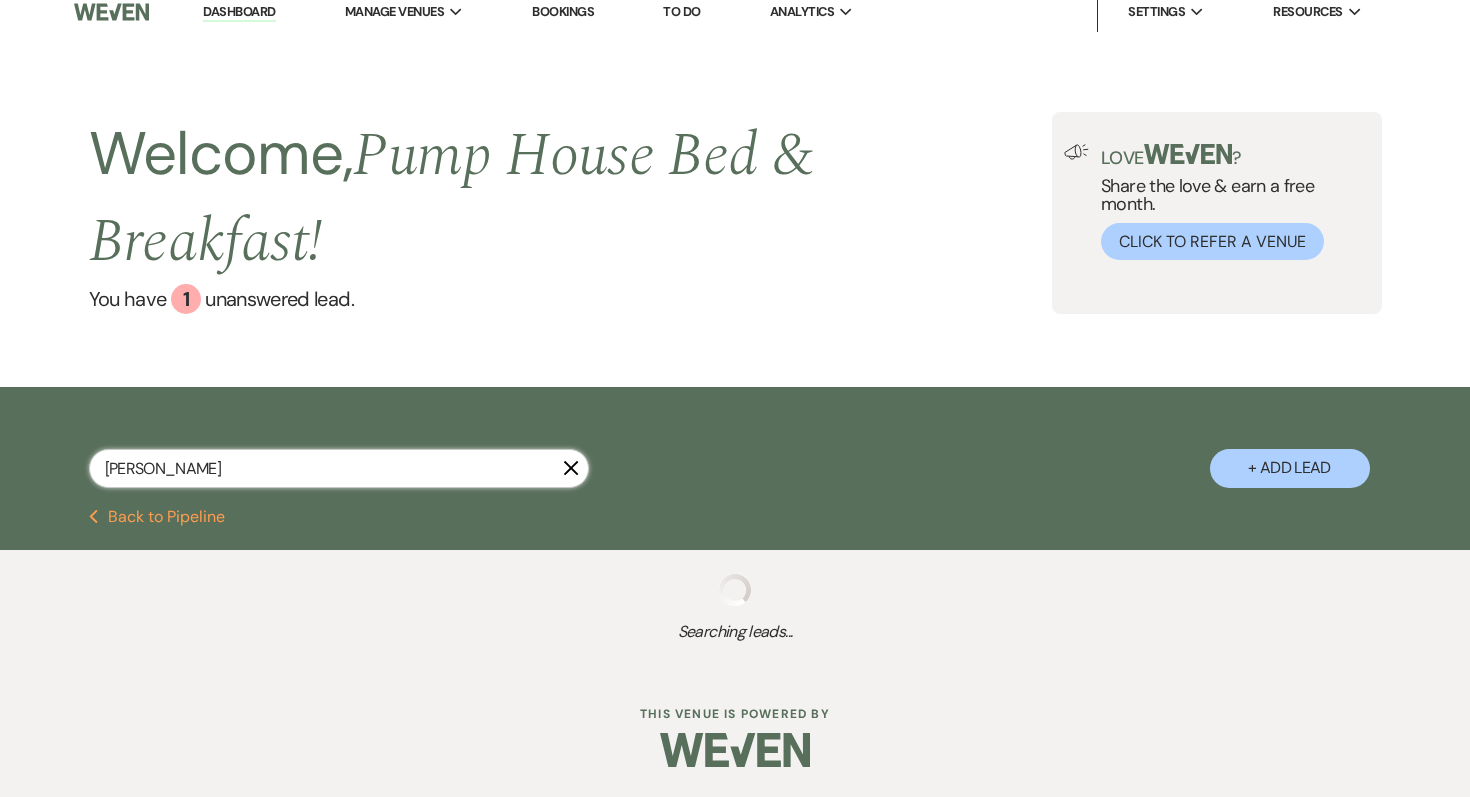select on "4" 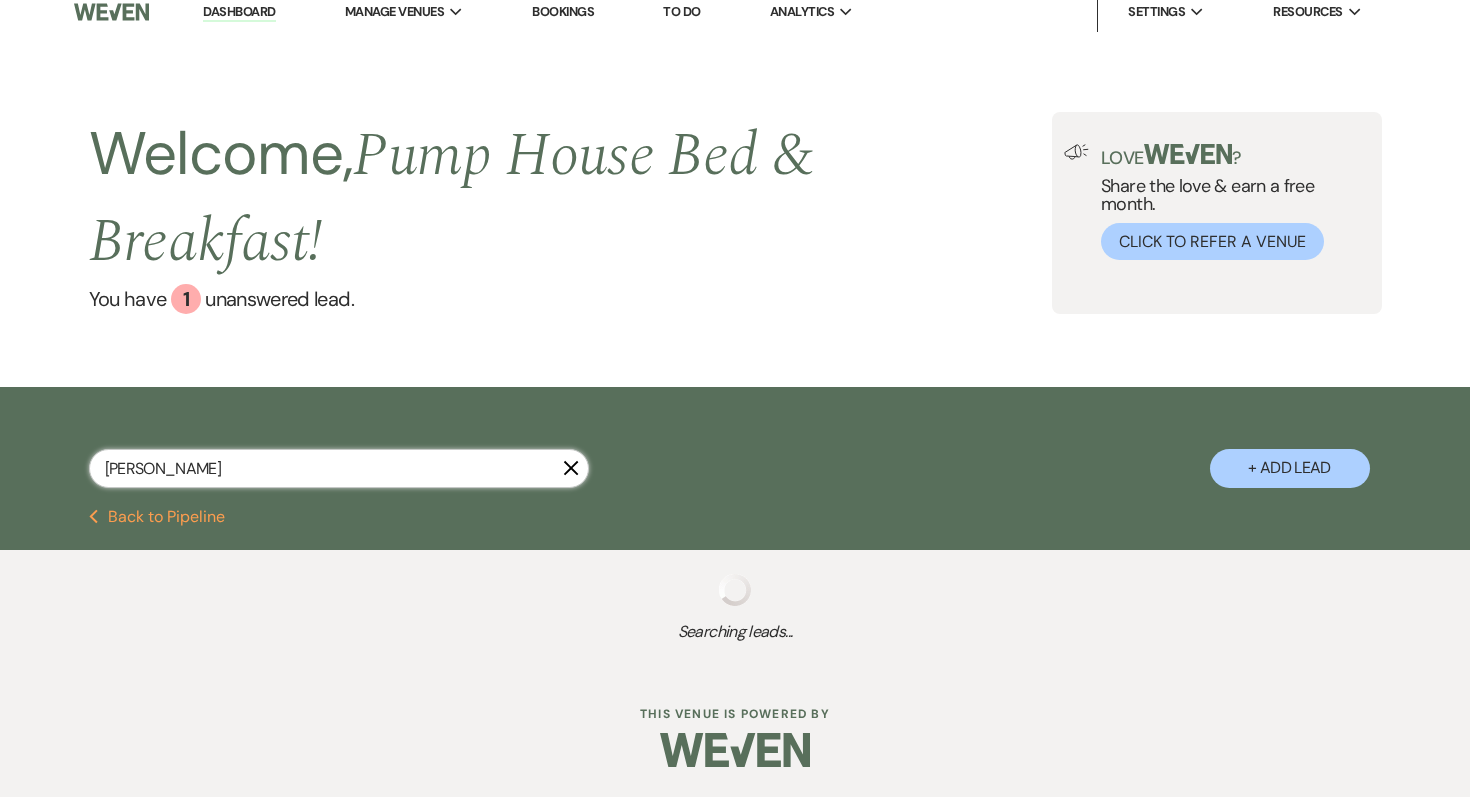 select on "8" 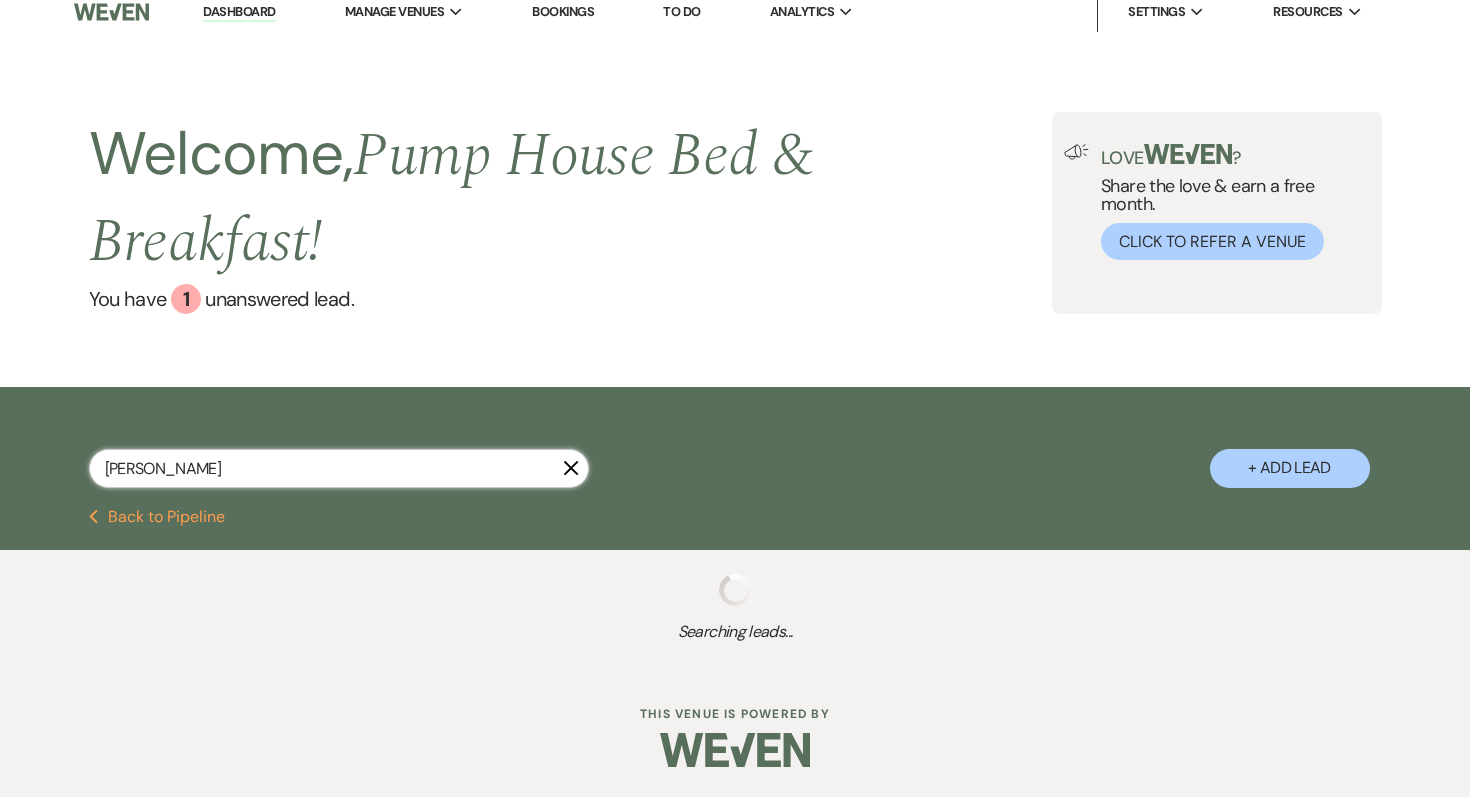 select on "8" 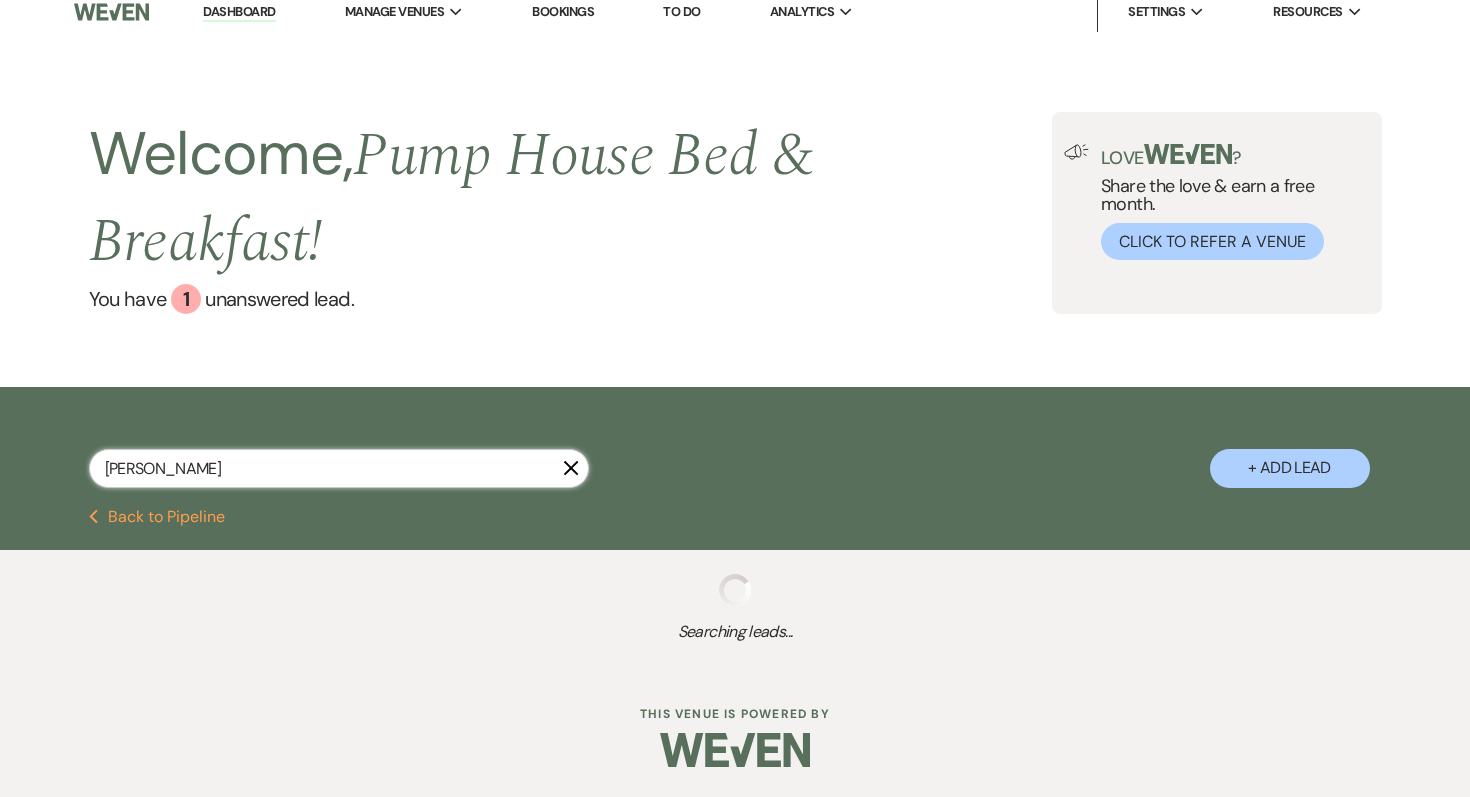 select on "4" 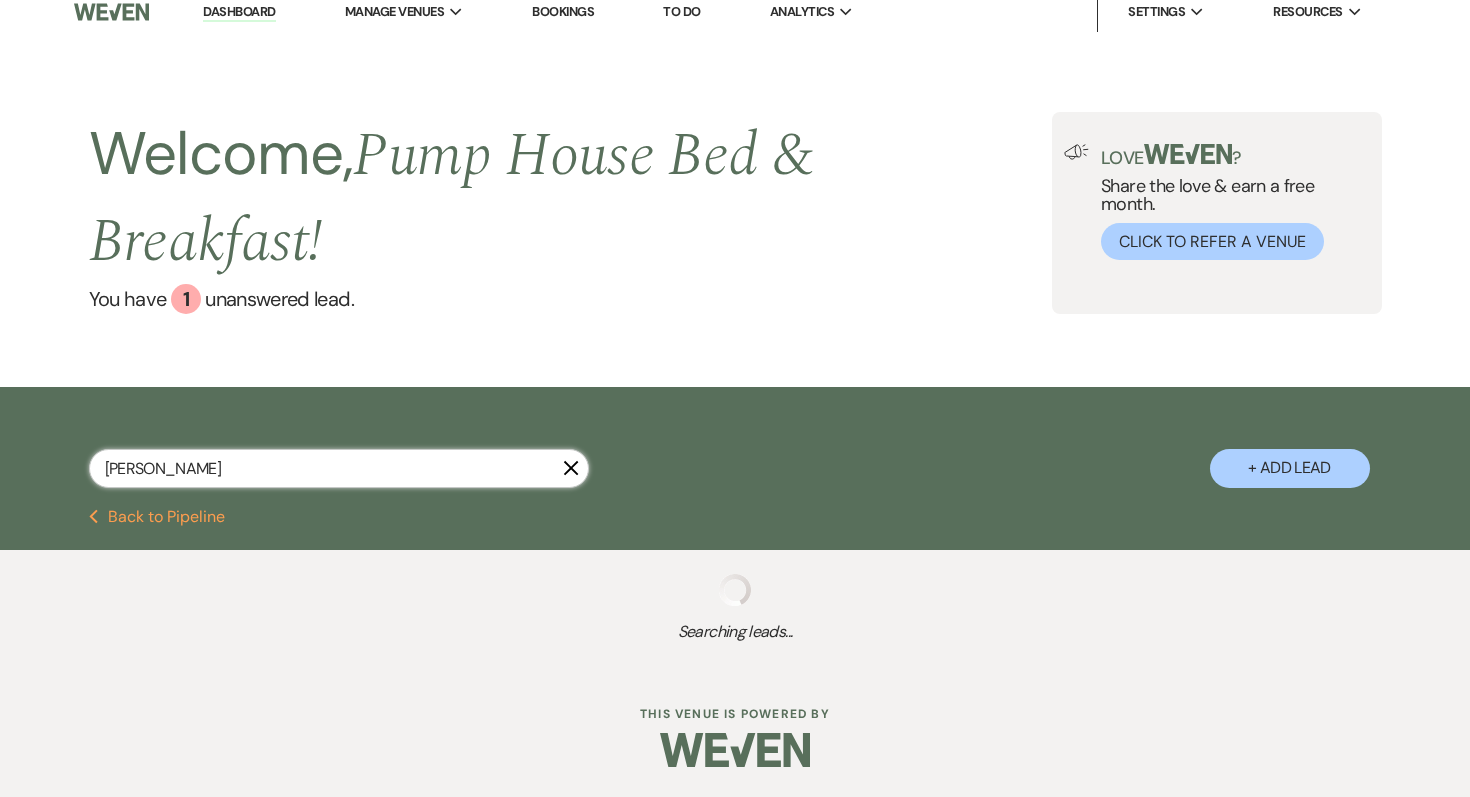 select on "8" 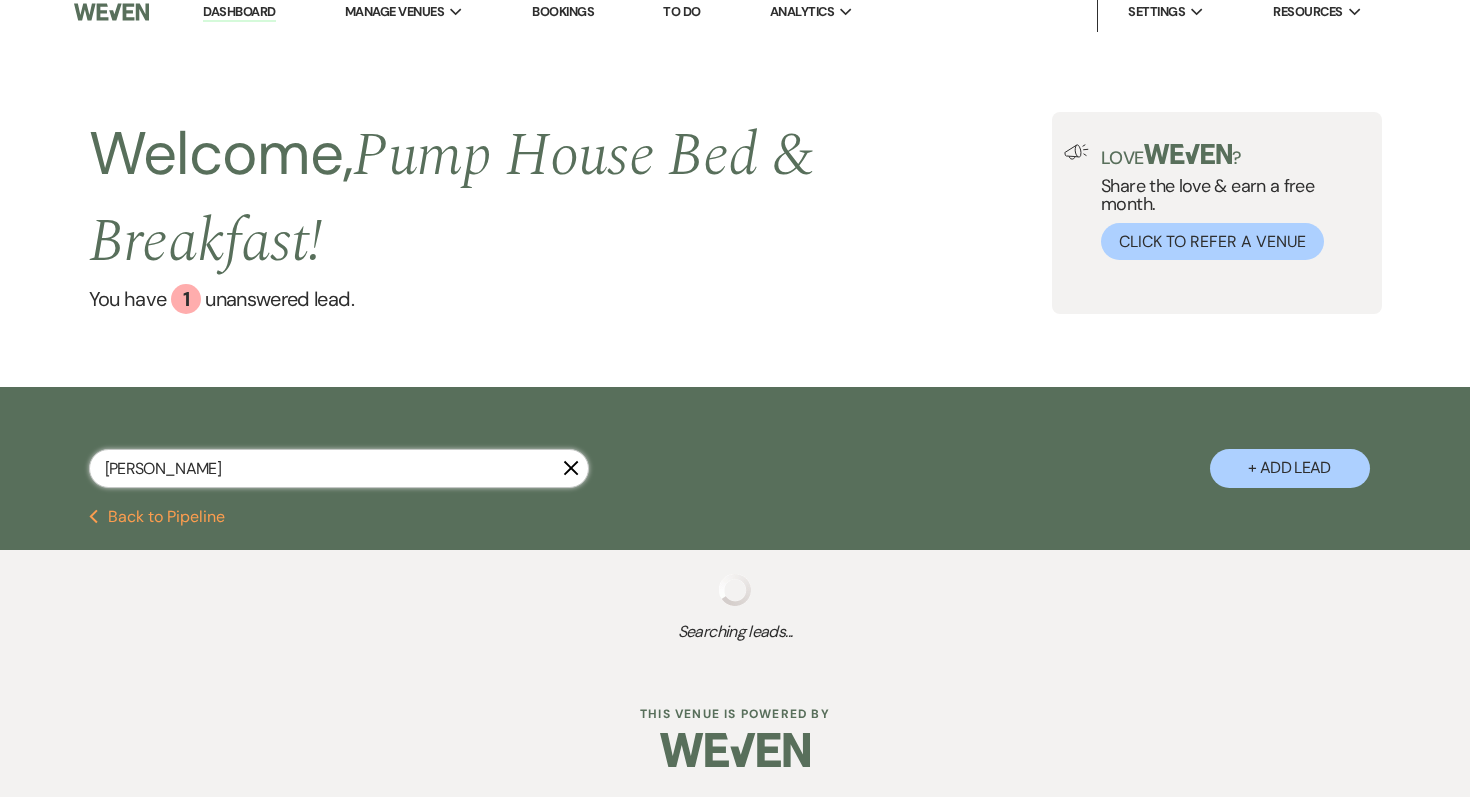 select on "8" 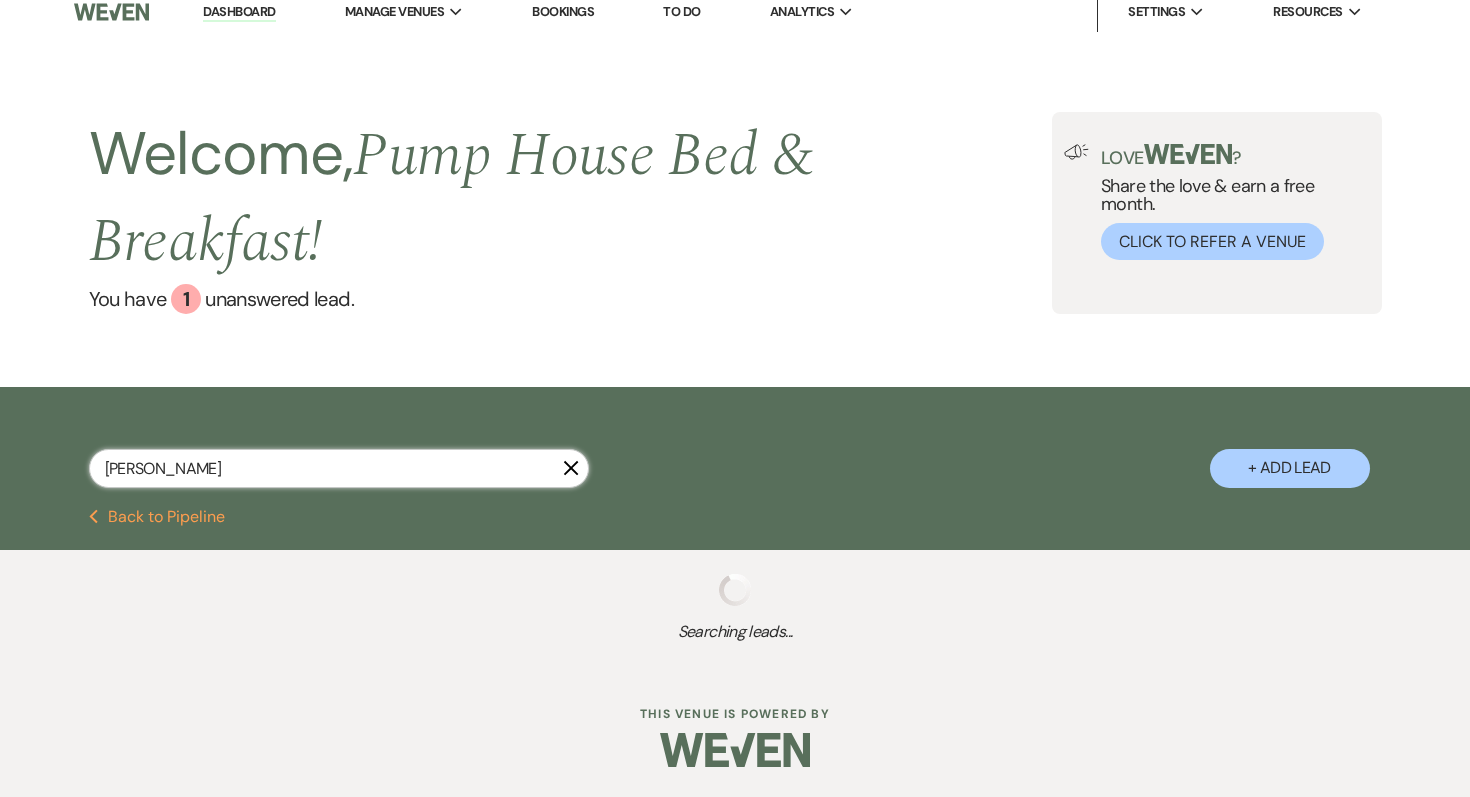 select on "5" 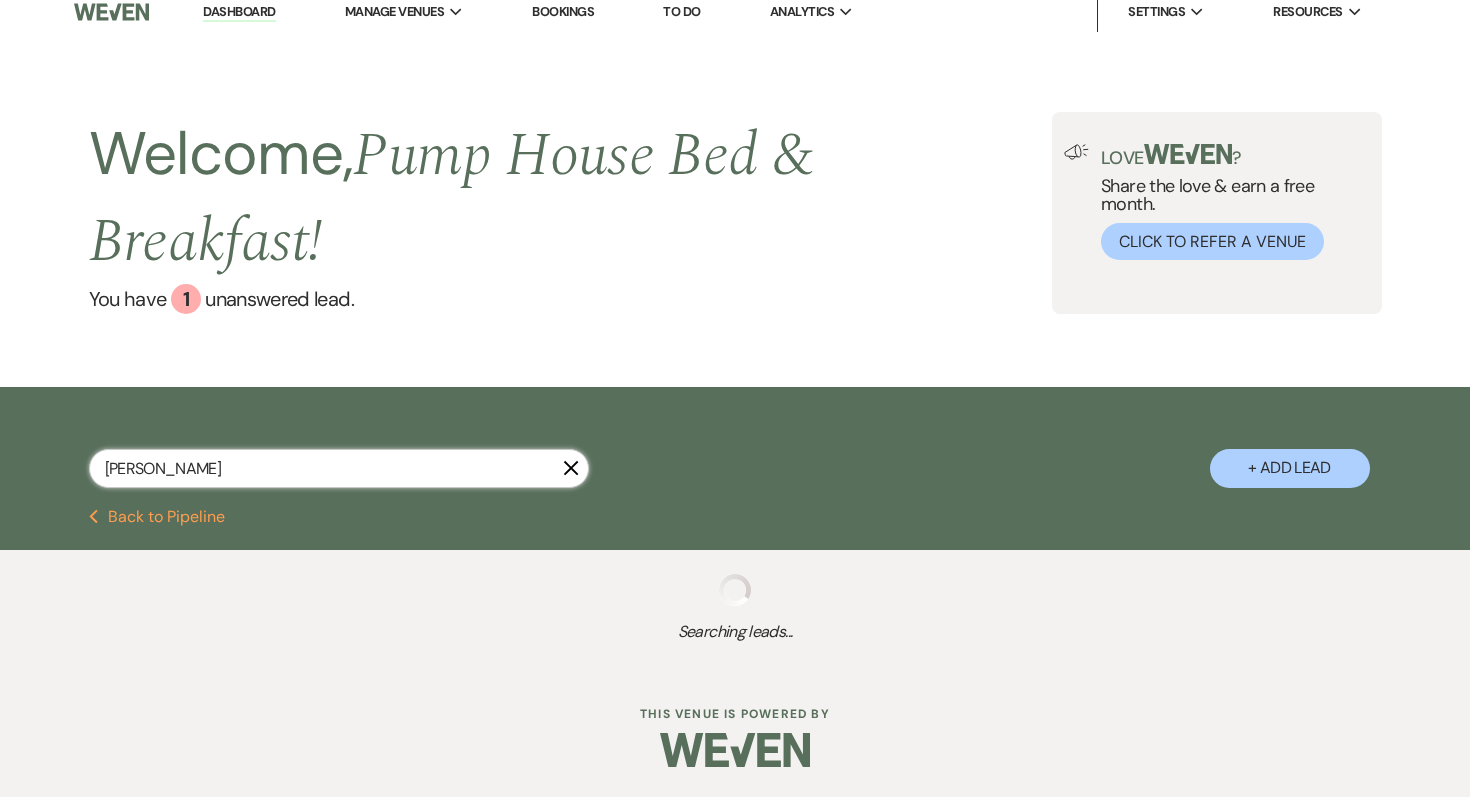 select on "8" 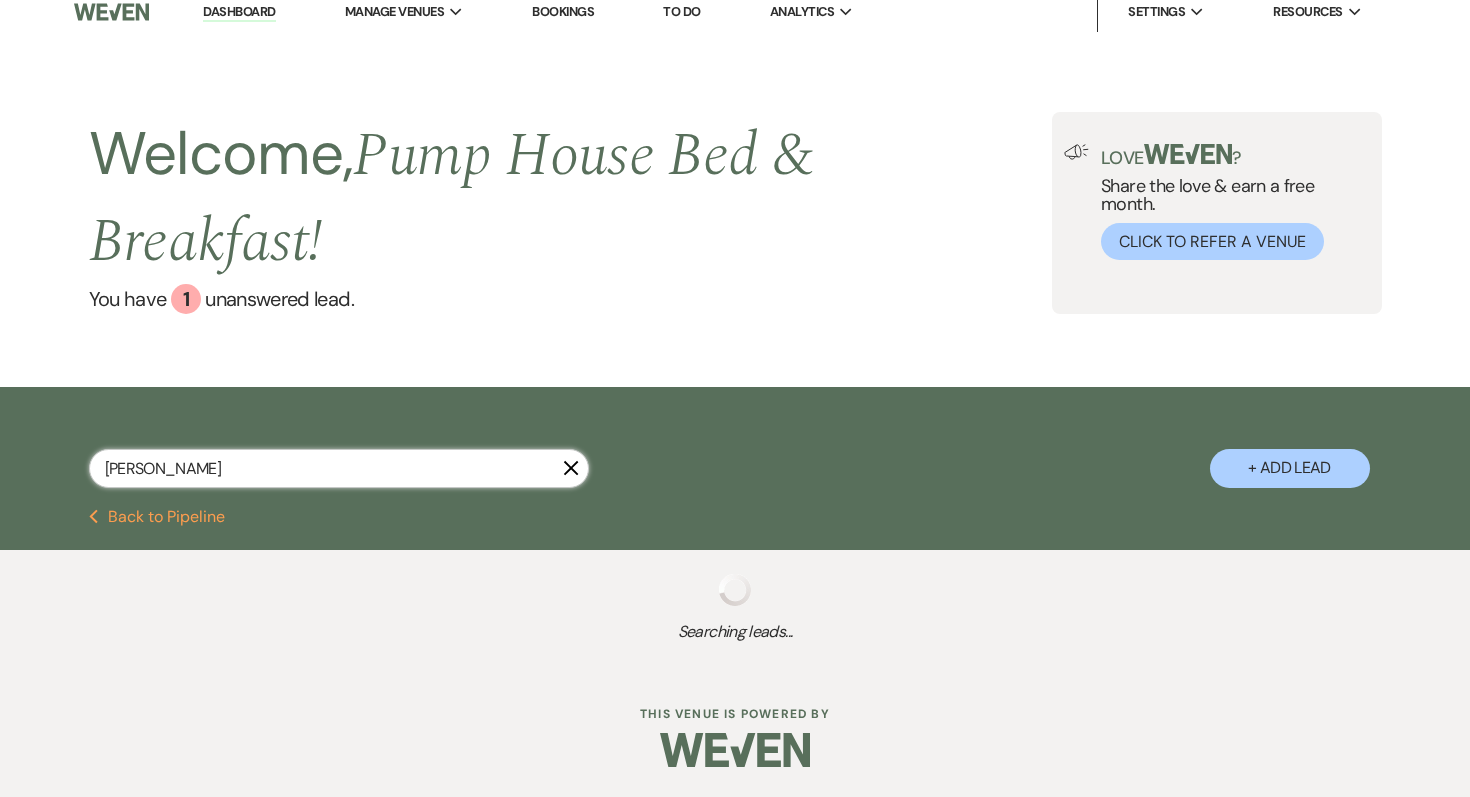 select on "5" 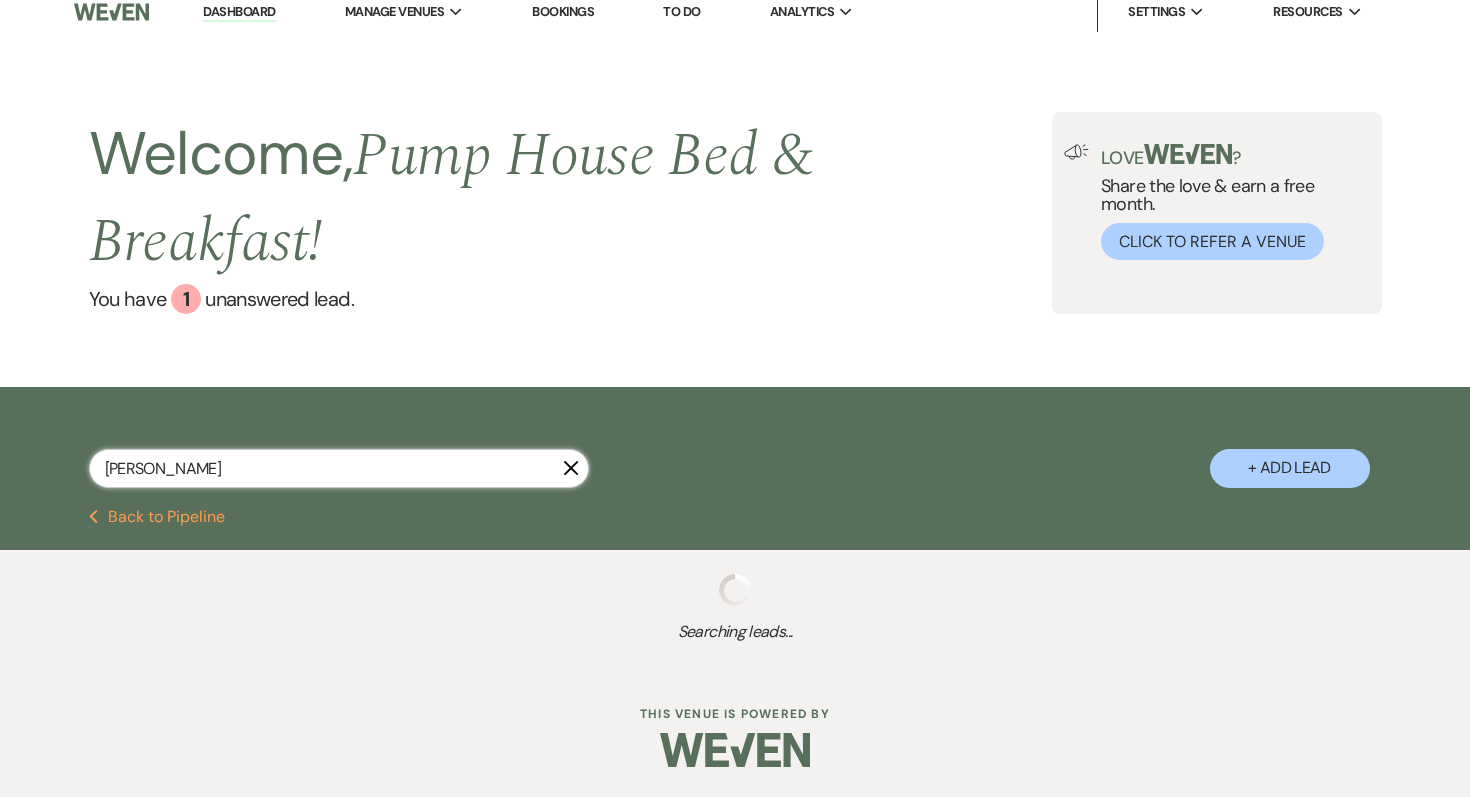 select on "8" 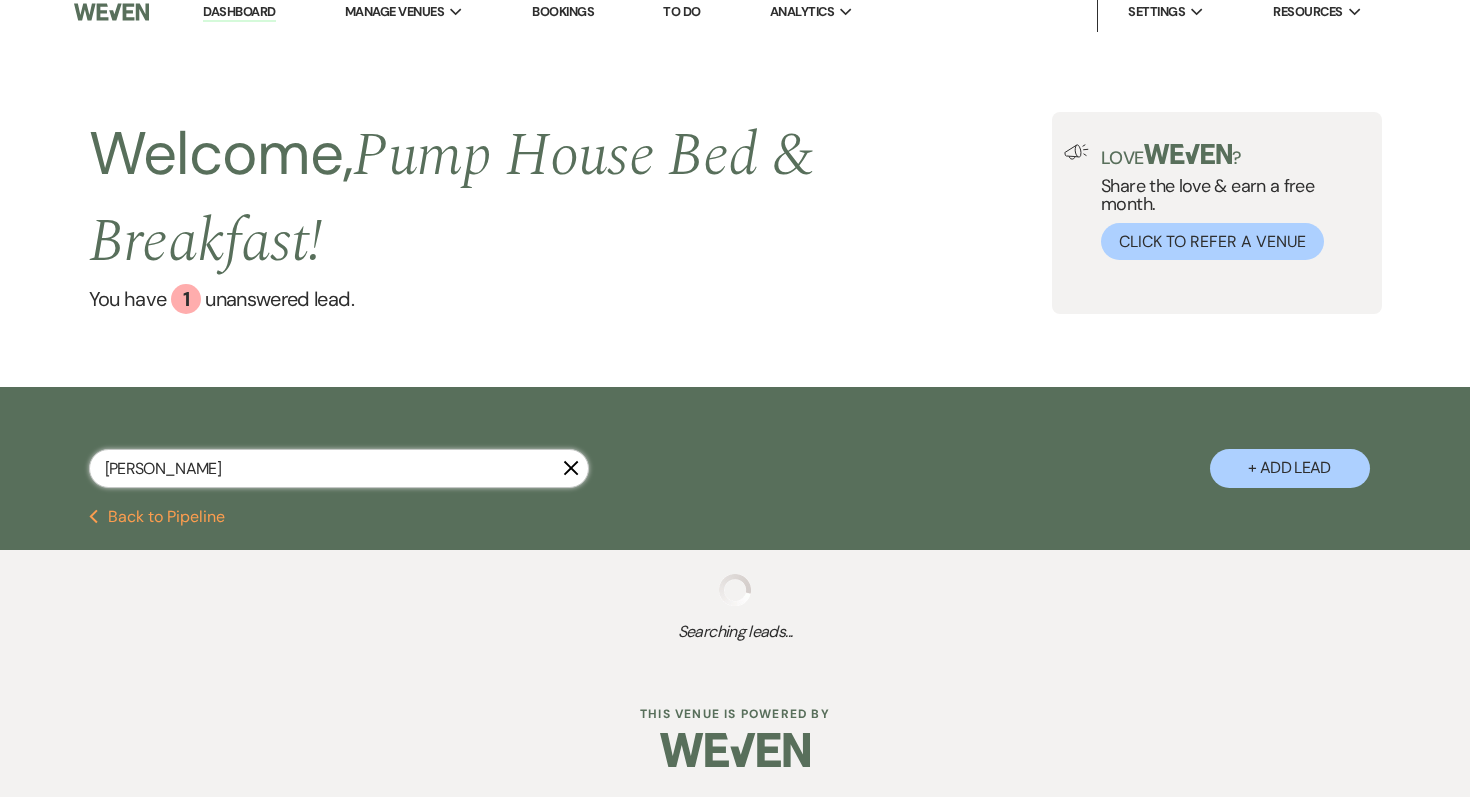 select on "8" 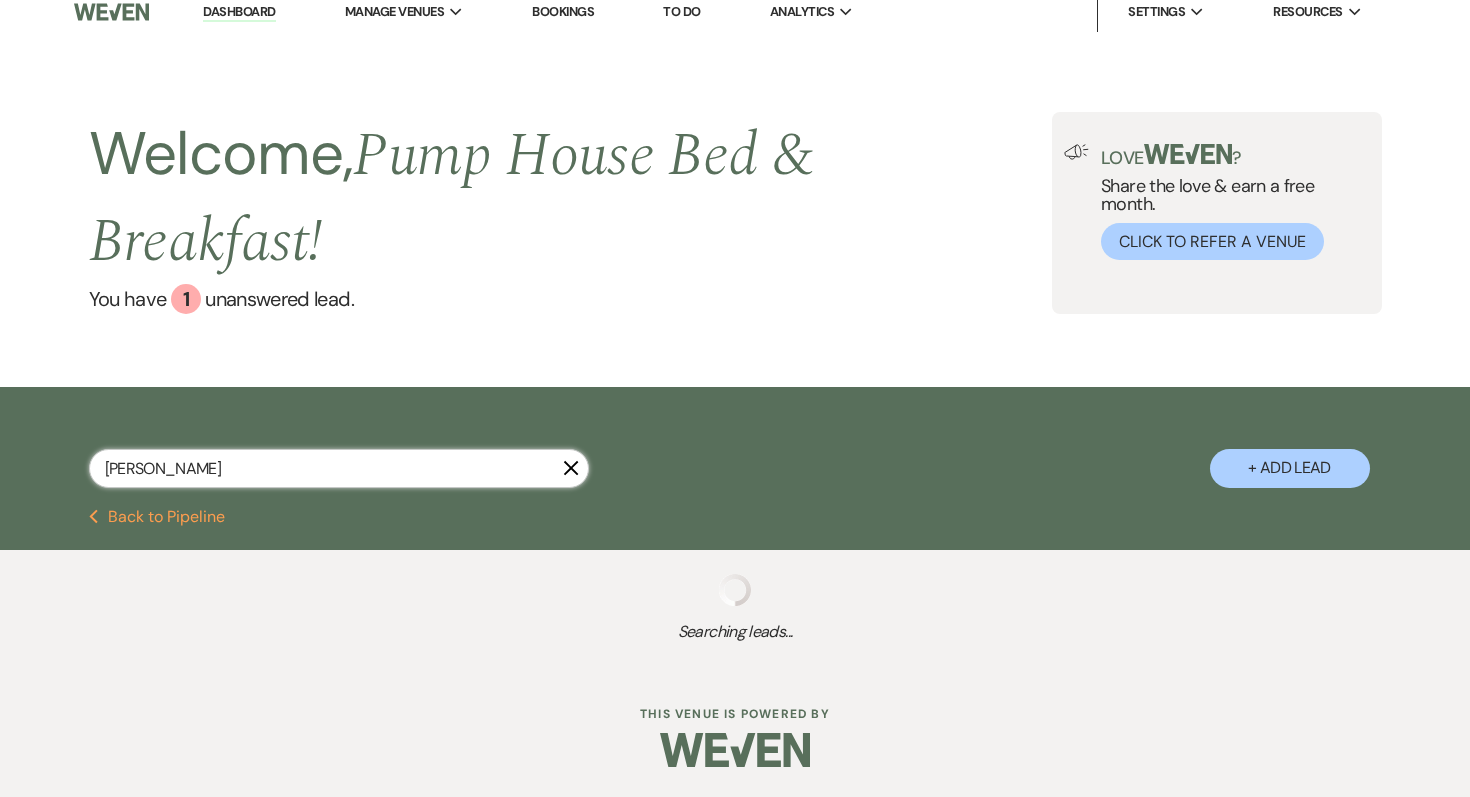 select on "8" 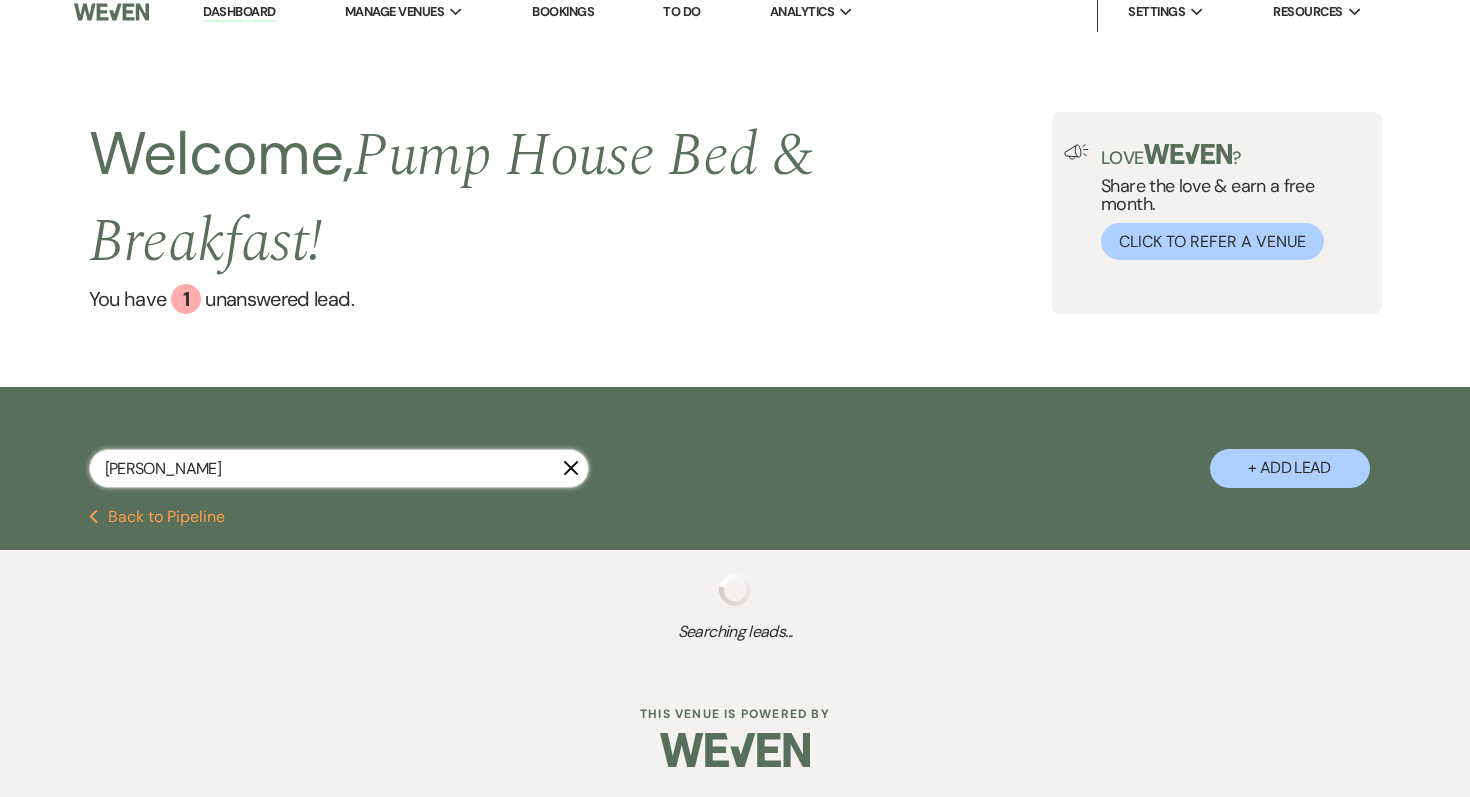 select on "8" 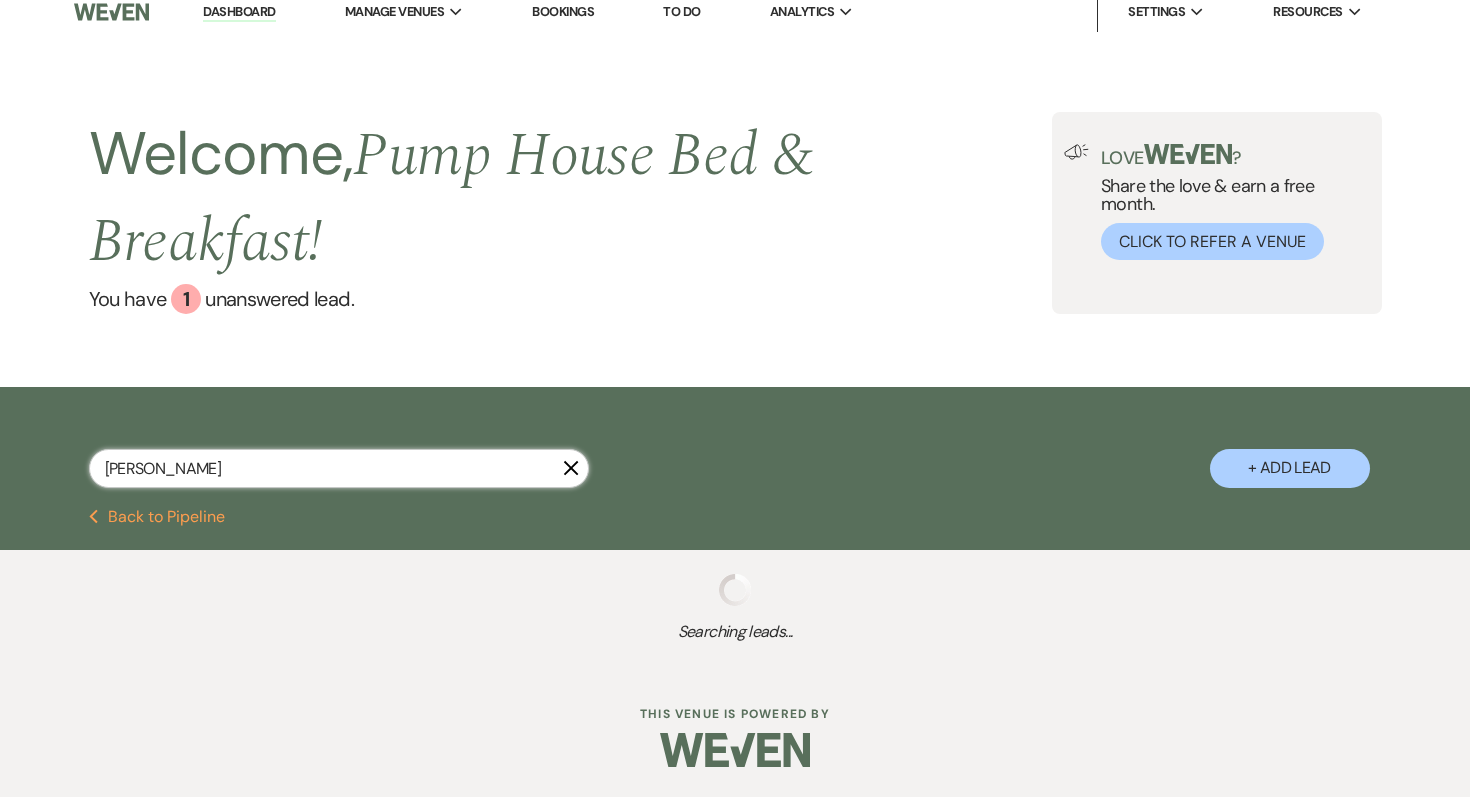 select on "8" 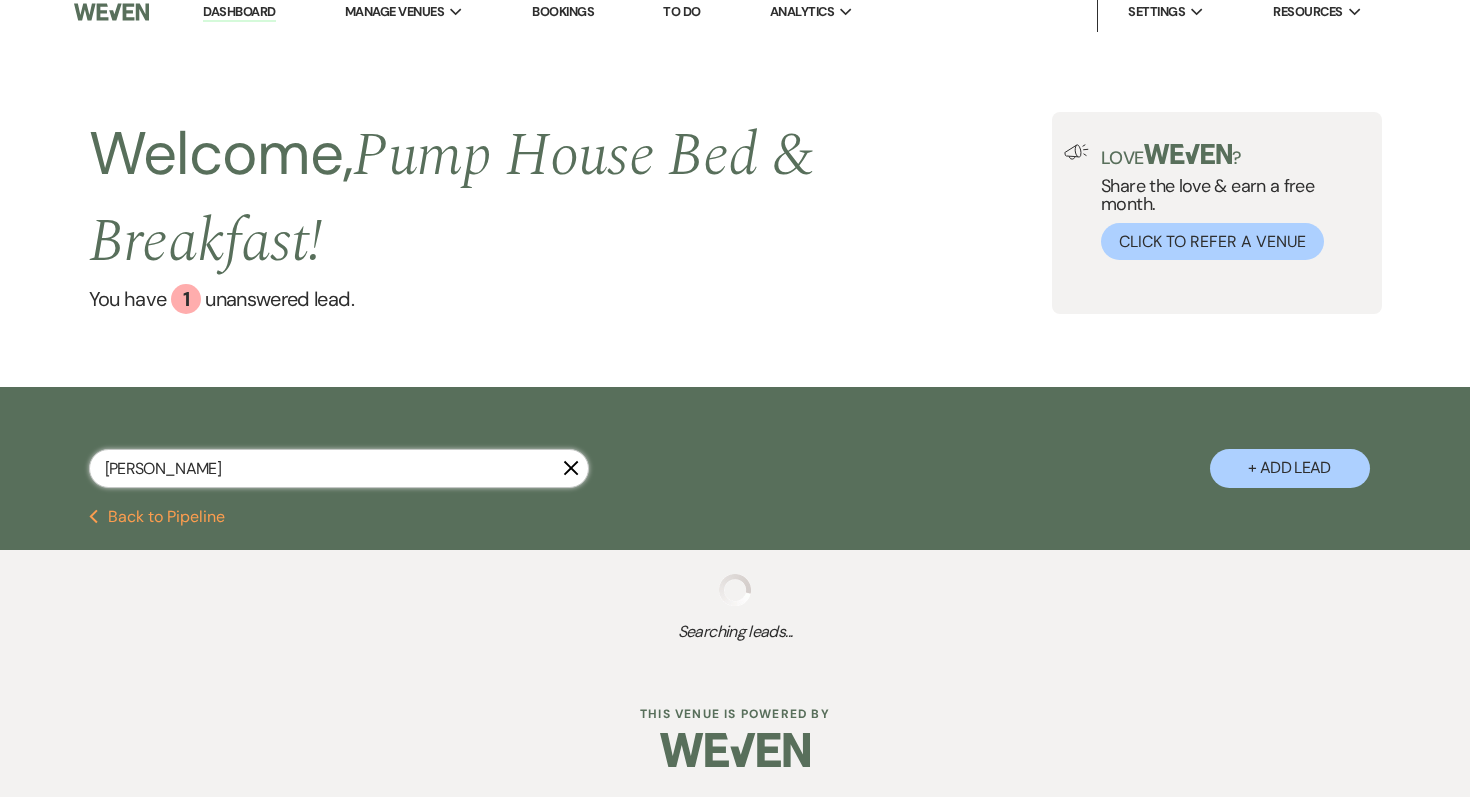 select on "8" 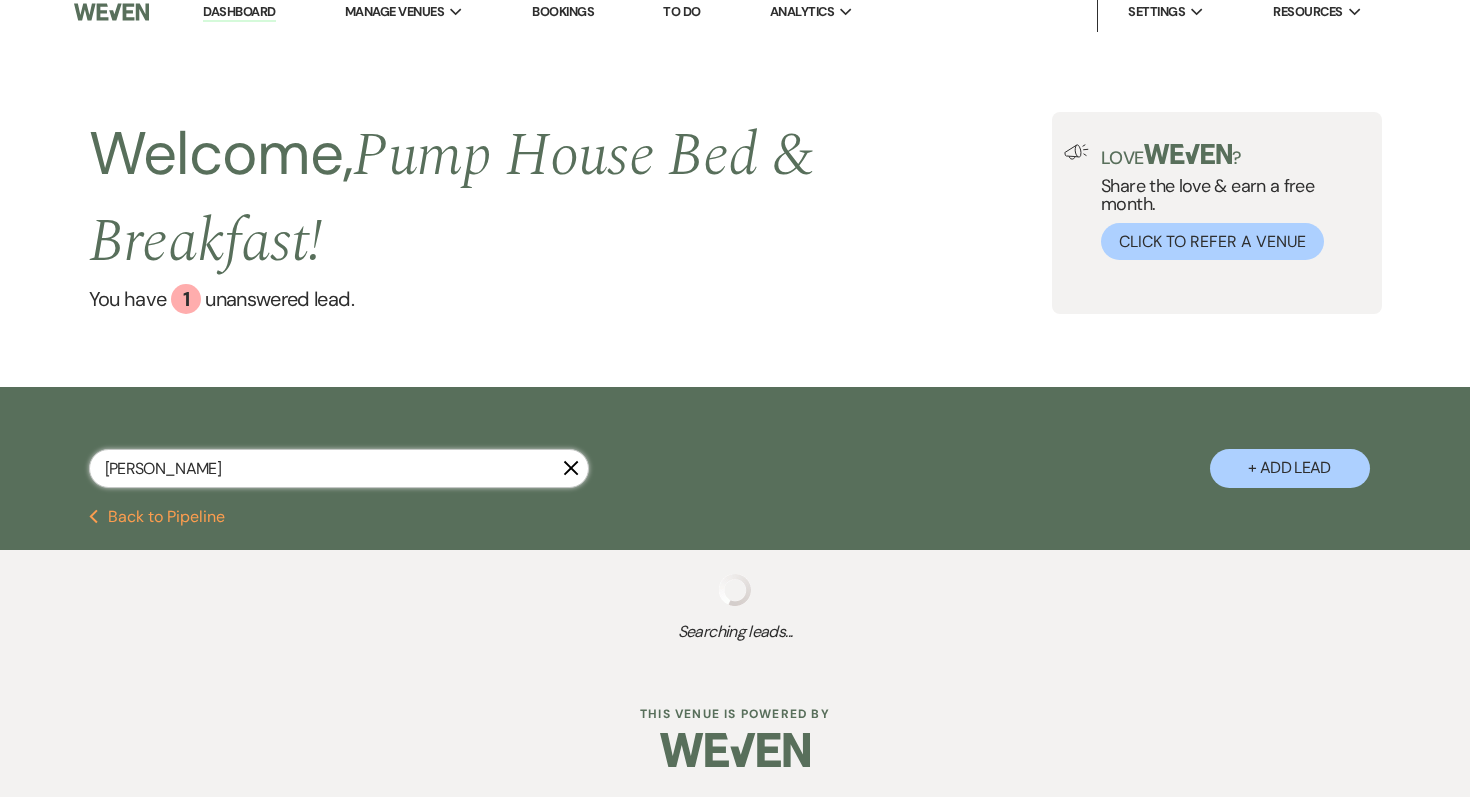 select on "8" 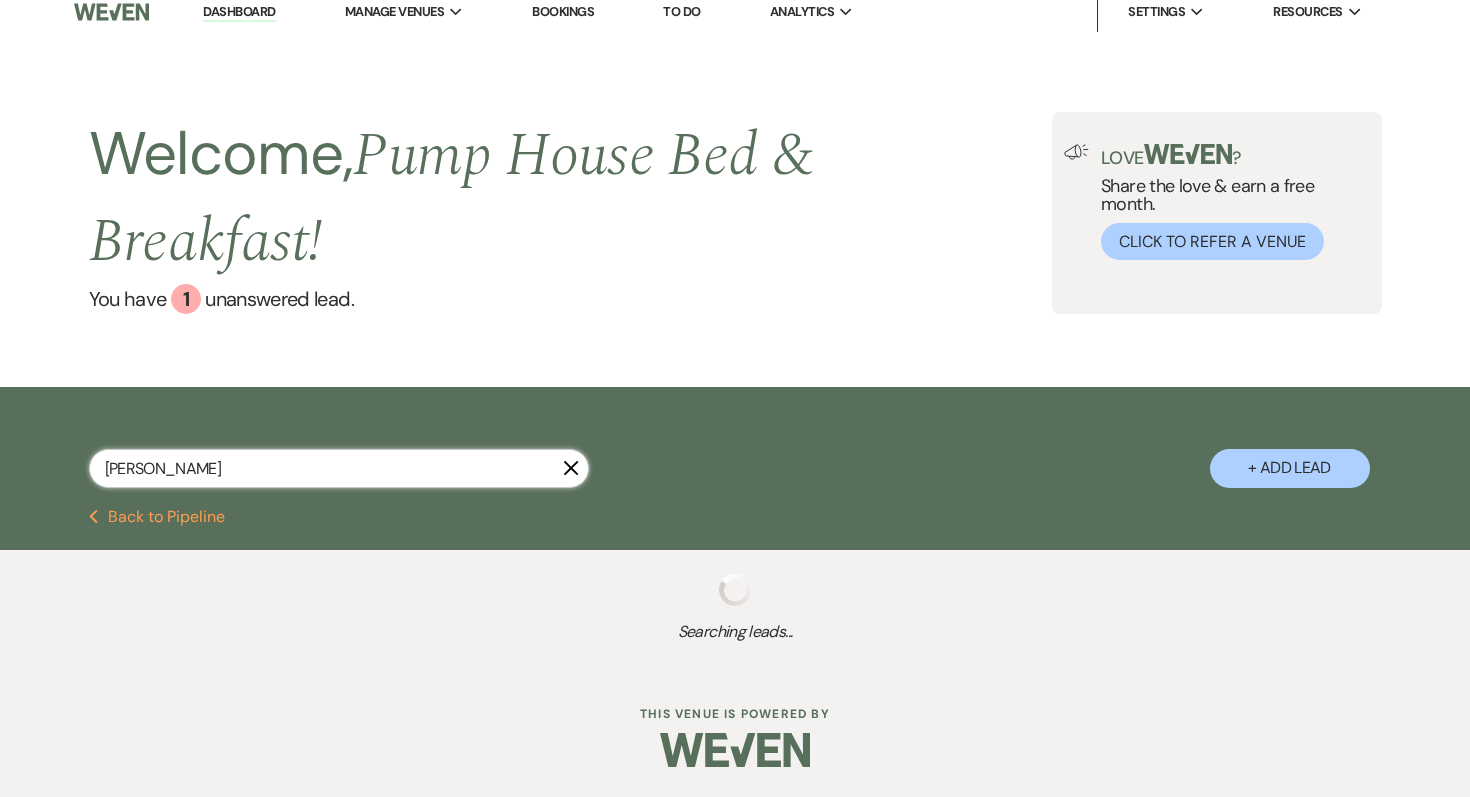 select on "8" 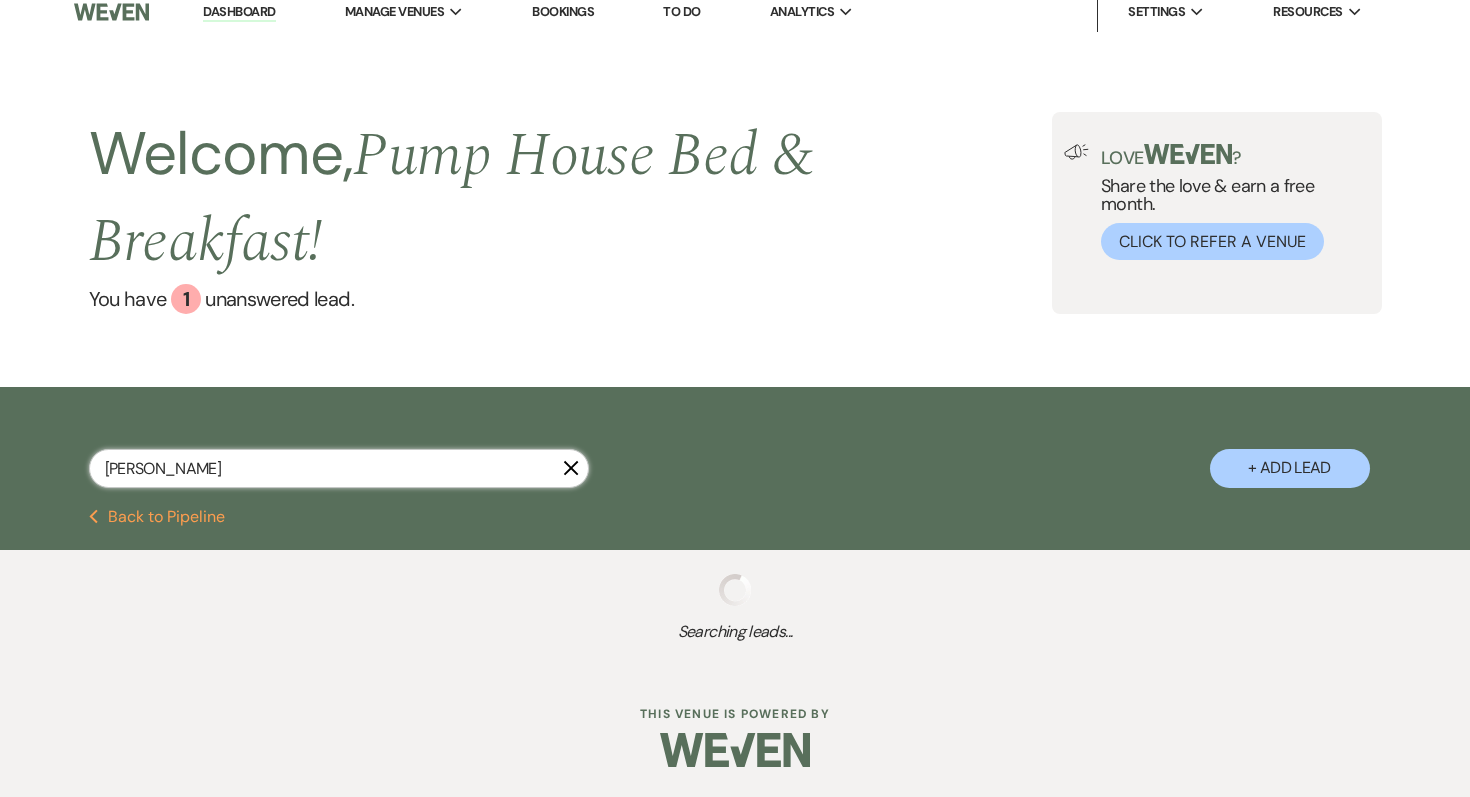 select on "8" 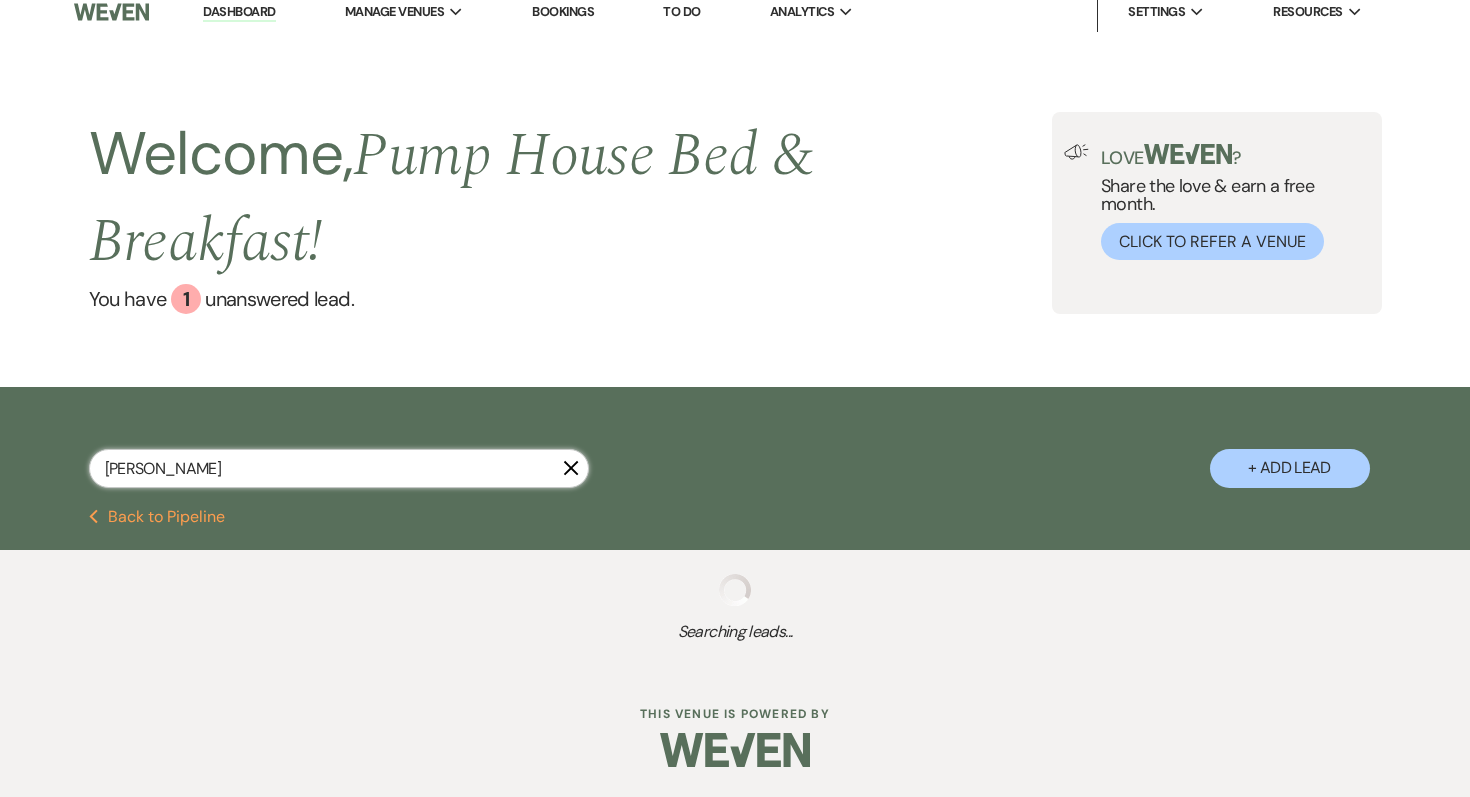 select on "8" 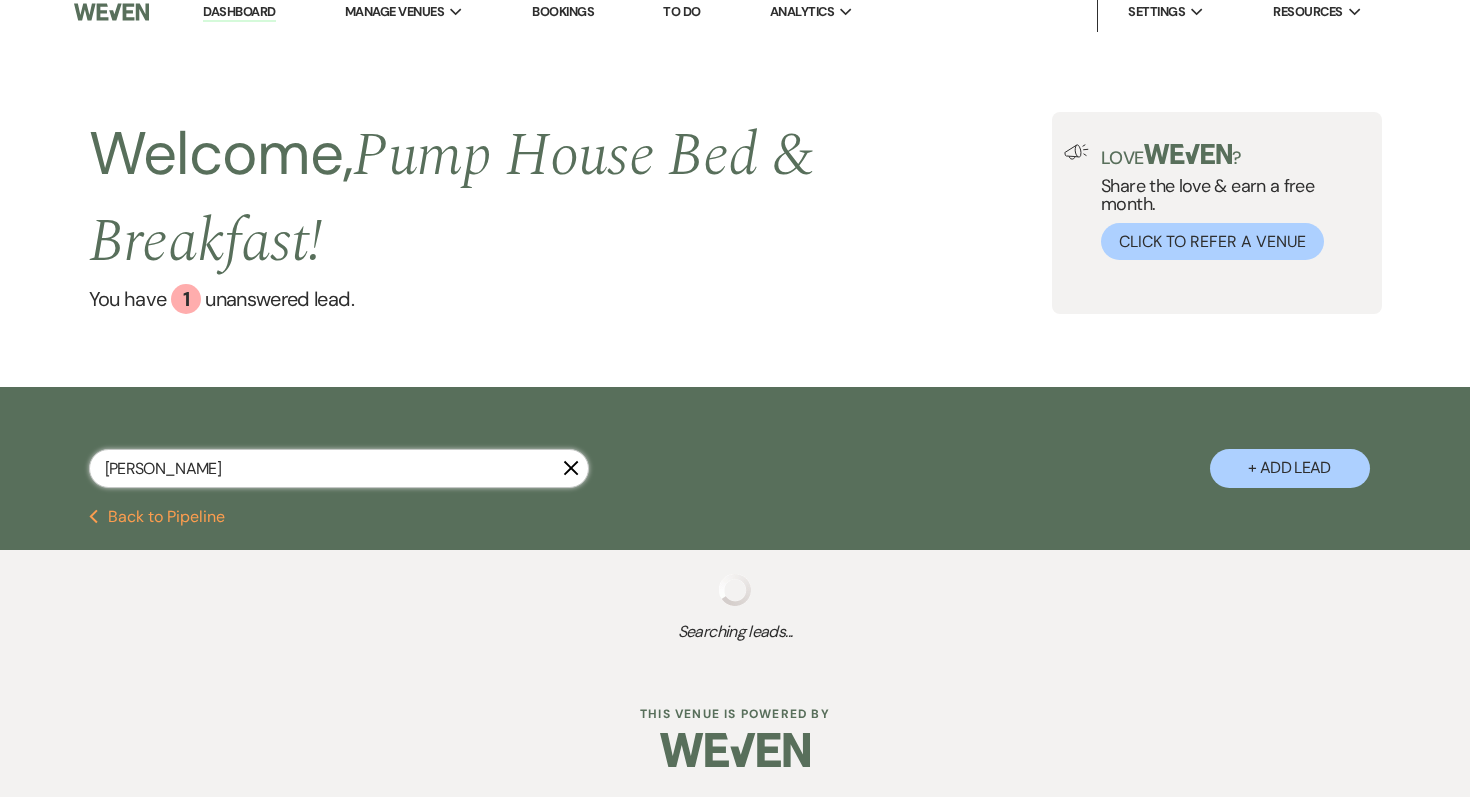 select on "8" 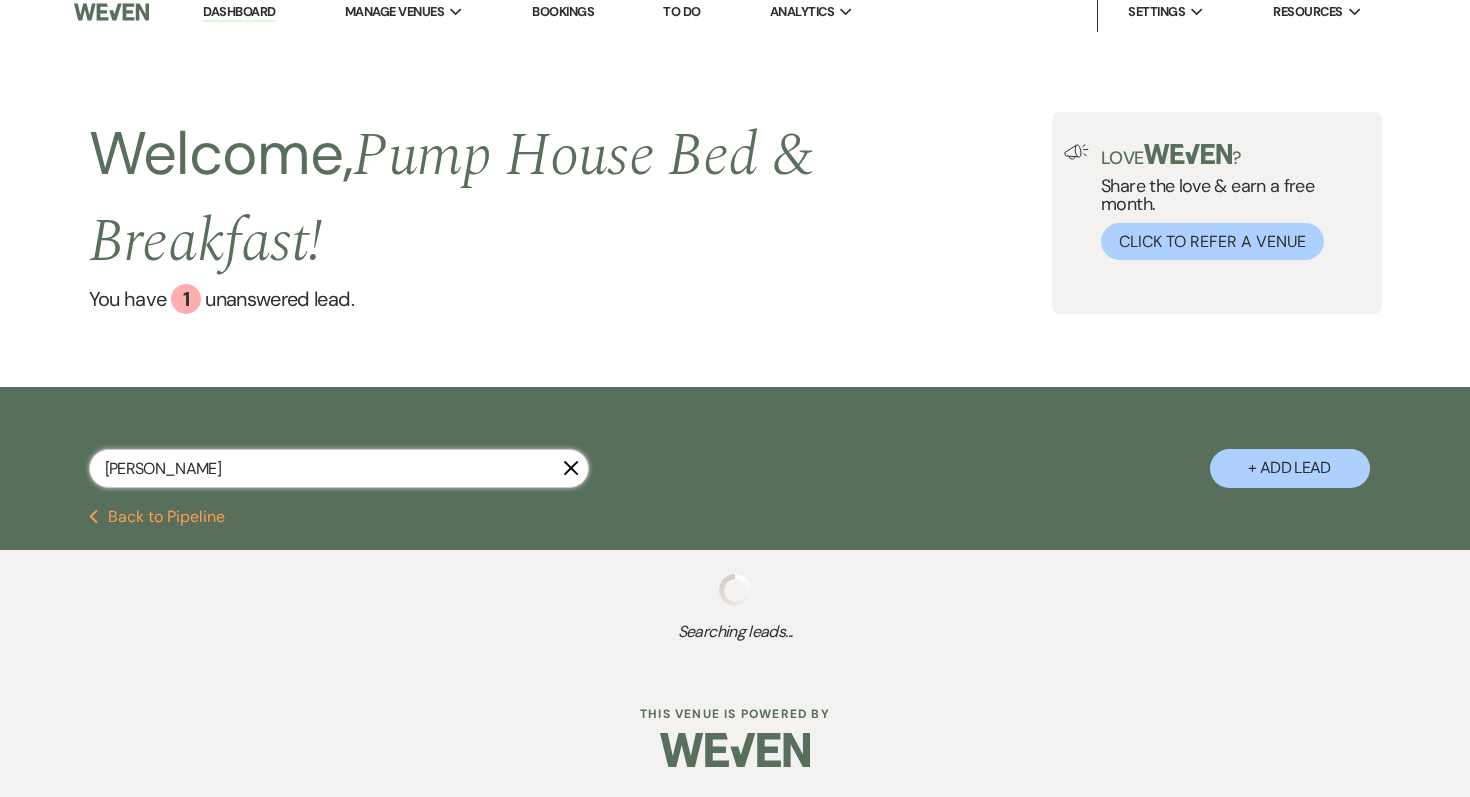 select on "8" 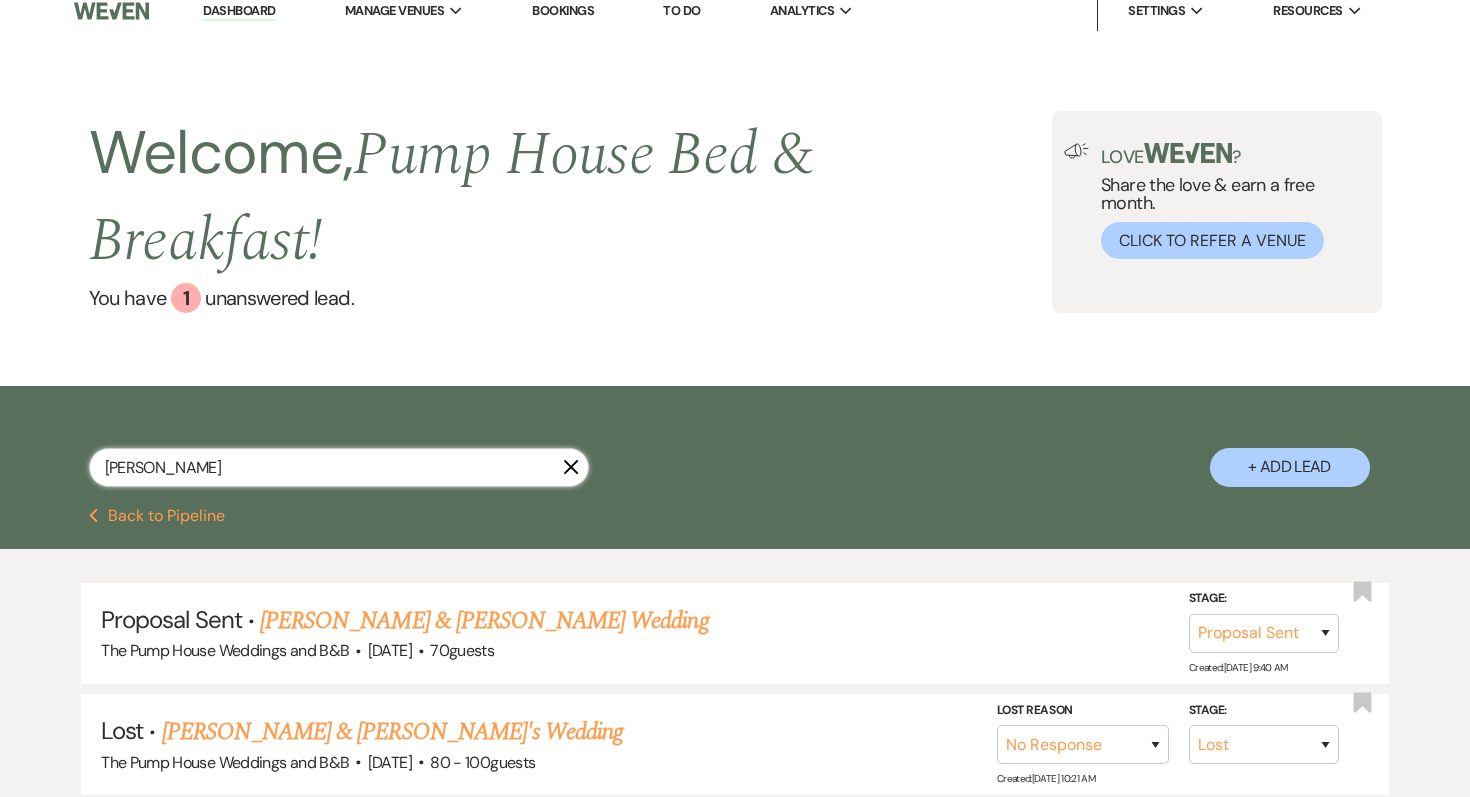 scroll, scrollTop: 270, scrollLeft: 0, axis: vertical 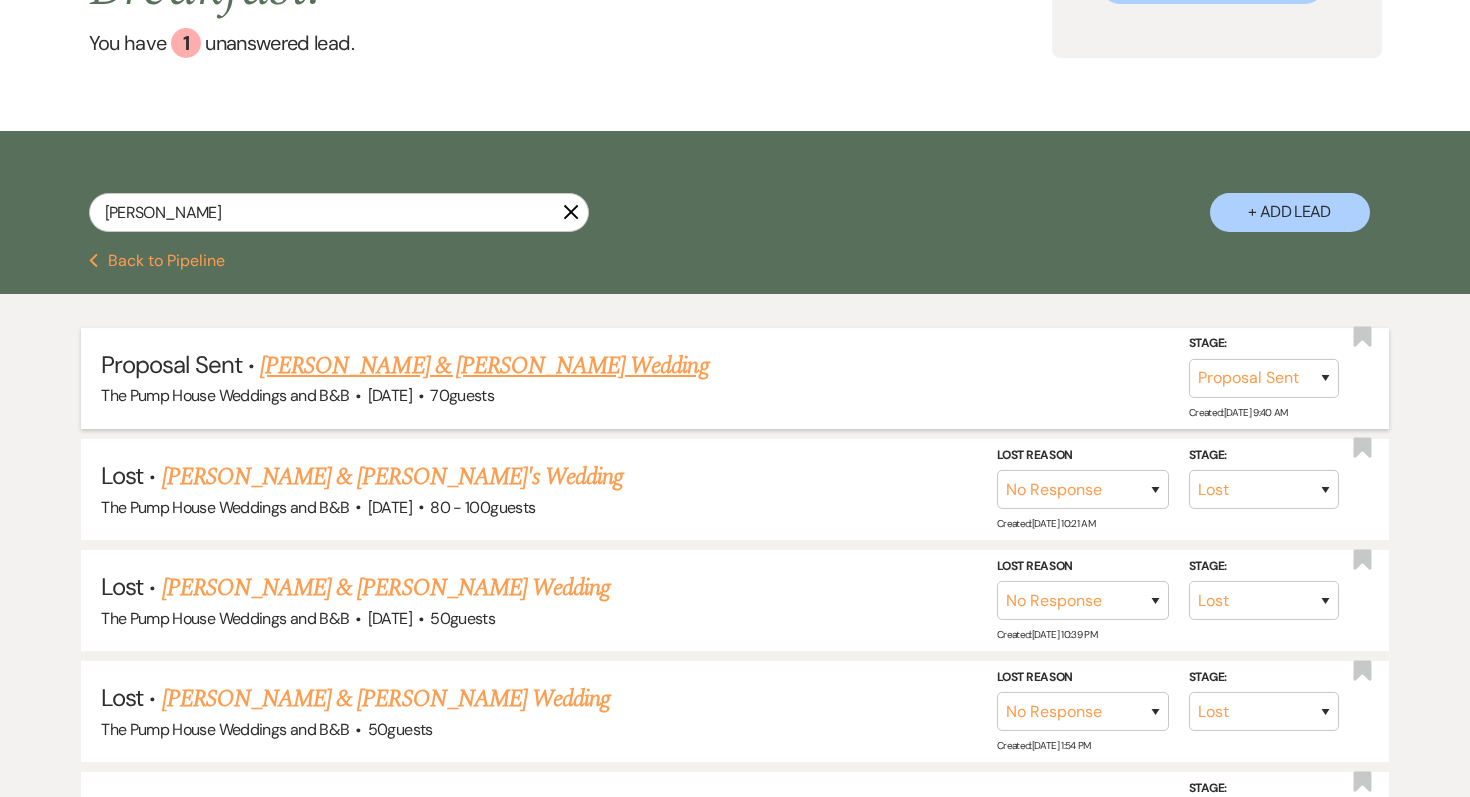 click on "[PERSON_NAME] & [PERSON_NAME] Wedding" at bounding box center [484, 366] 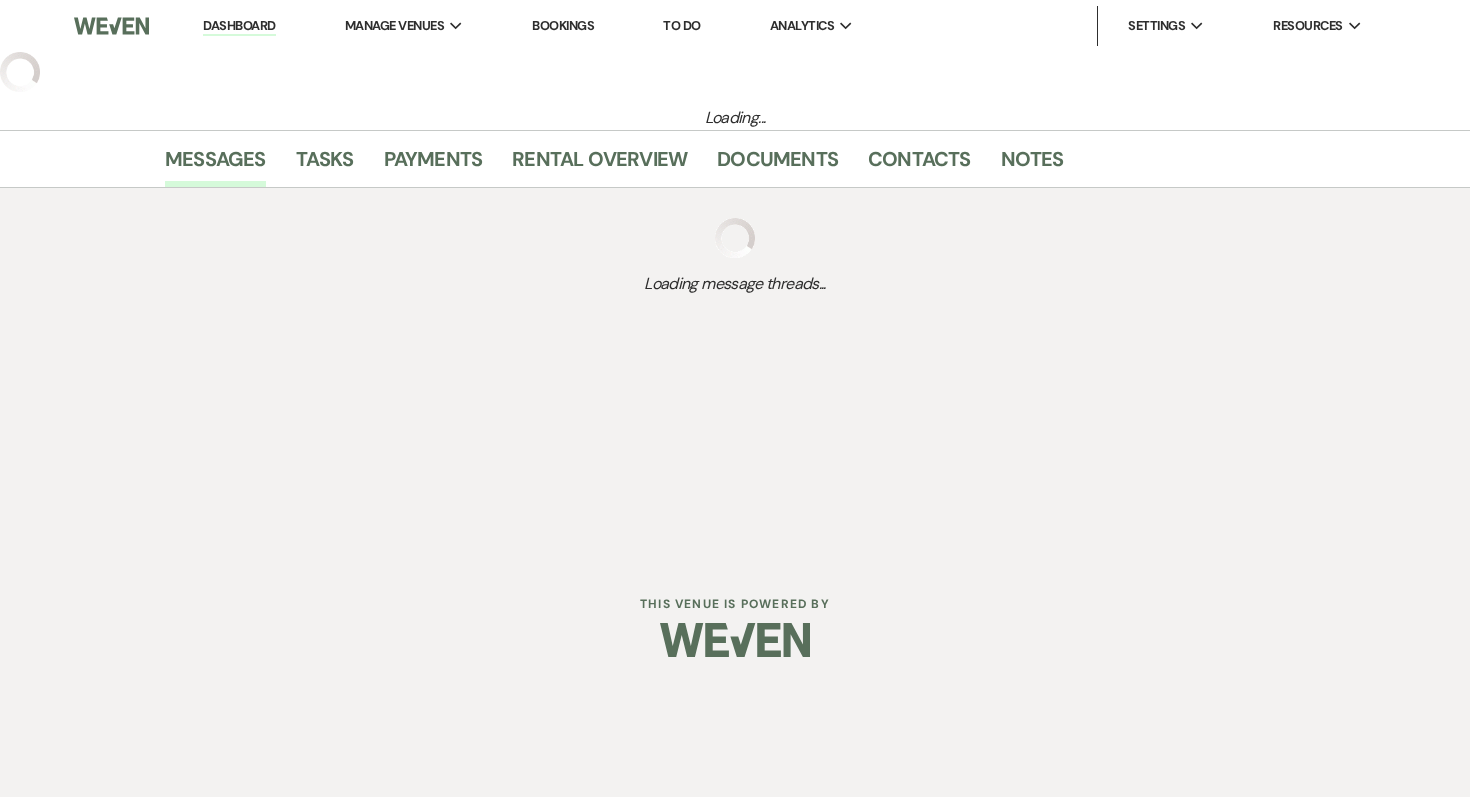 select on "6" 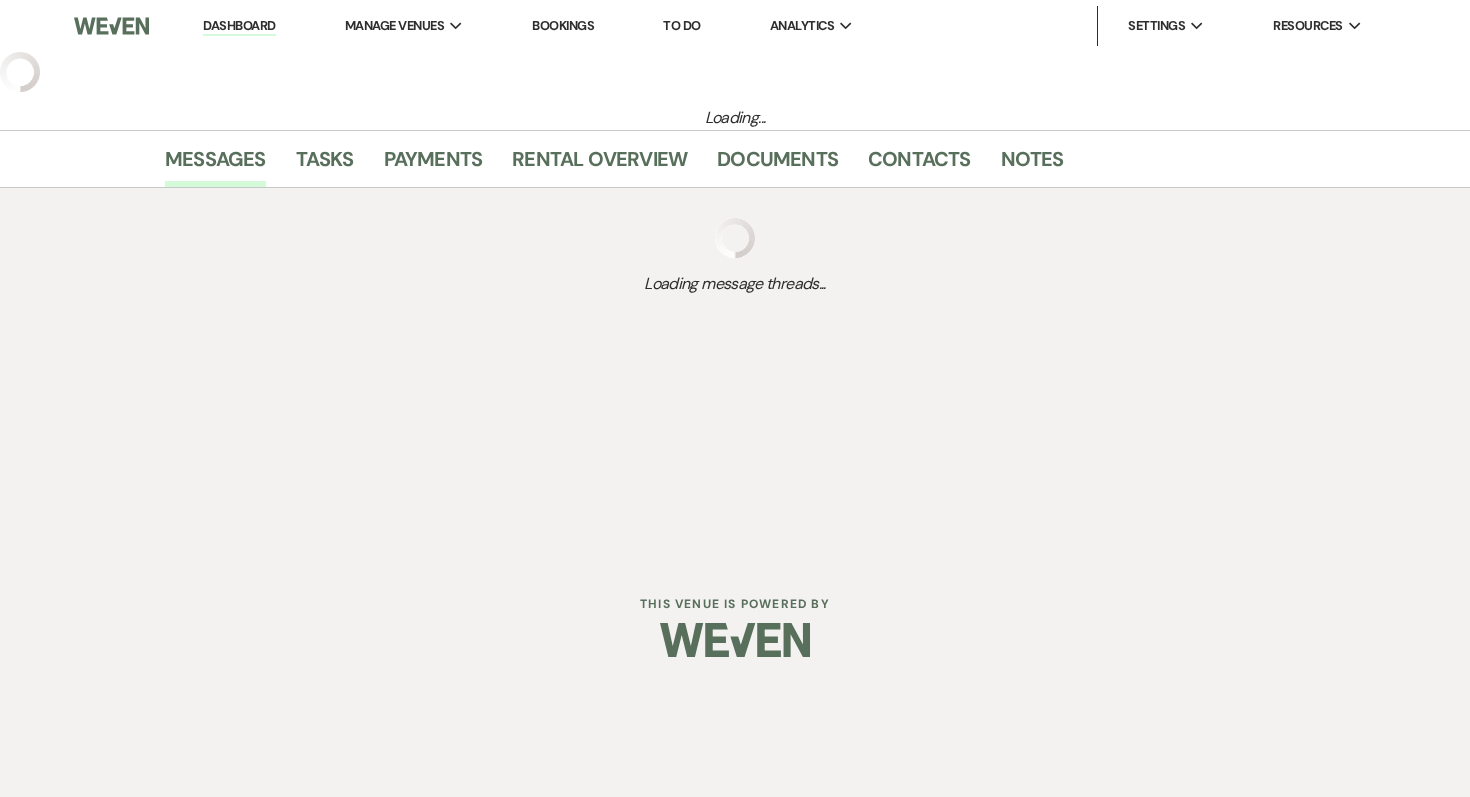select on "5" 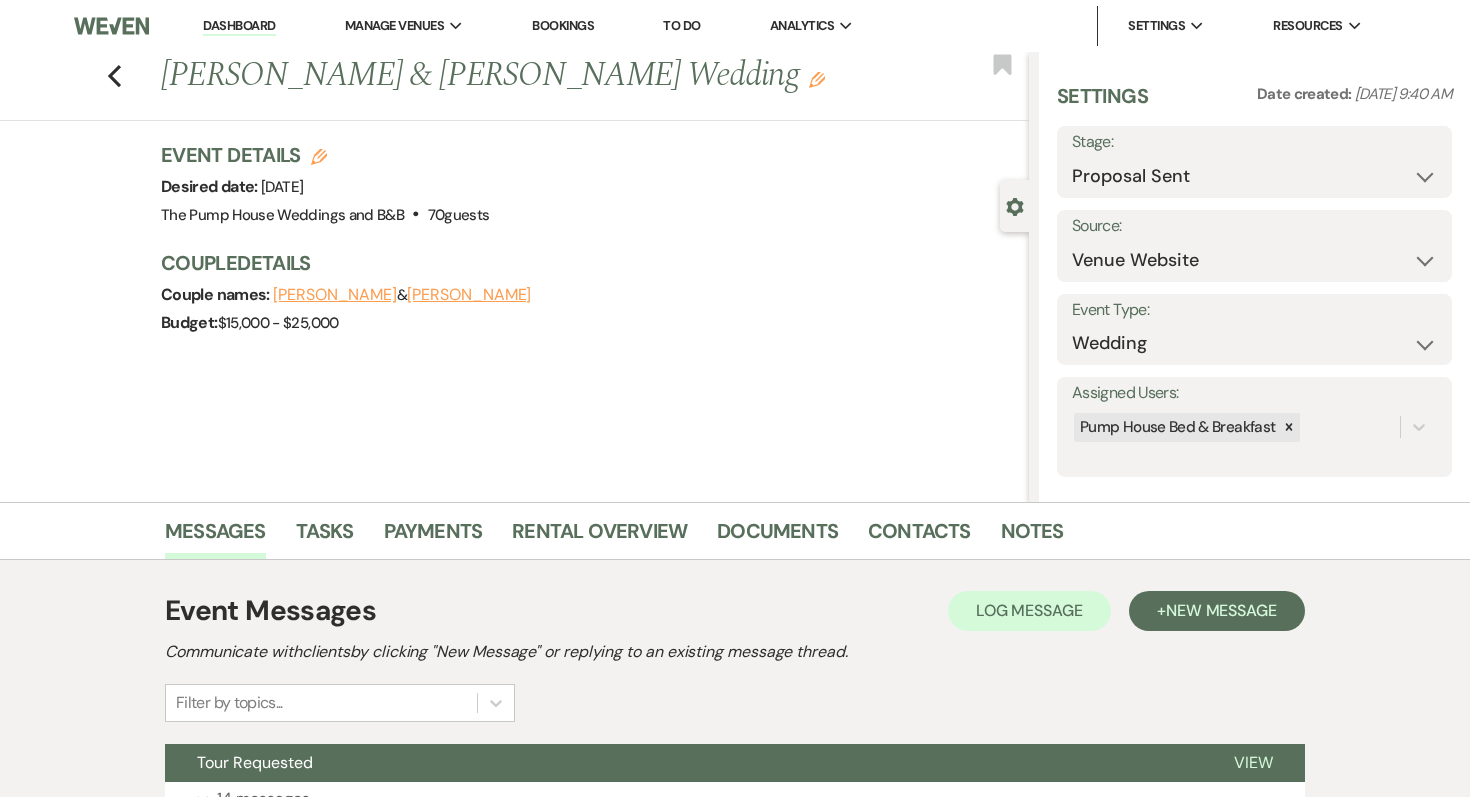 scroll, scrollTop: 177, scrollLeft: 0, axis: vertical 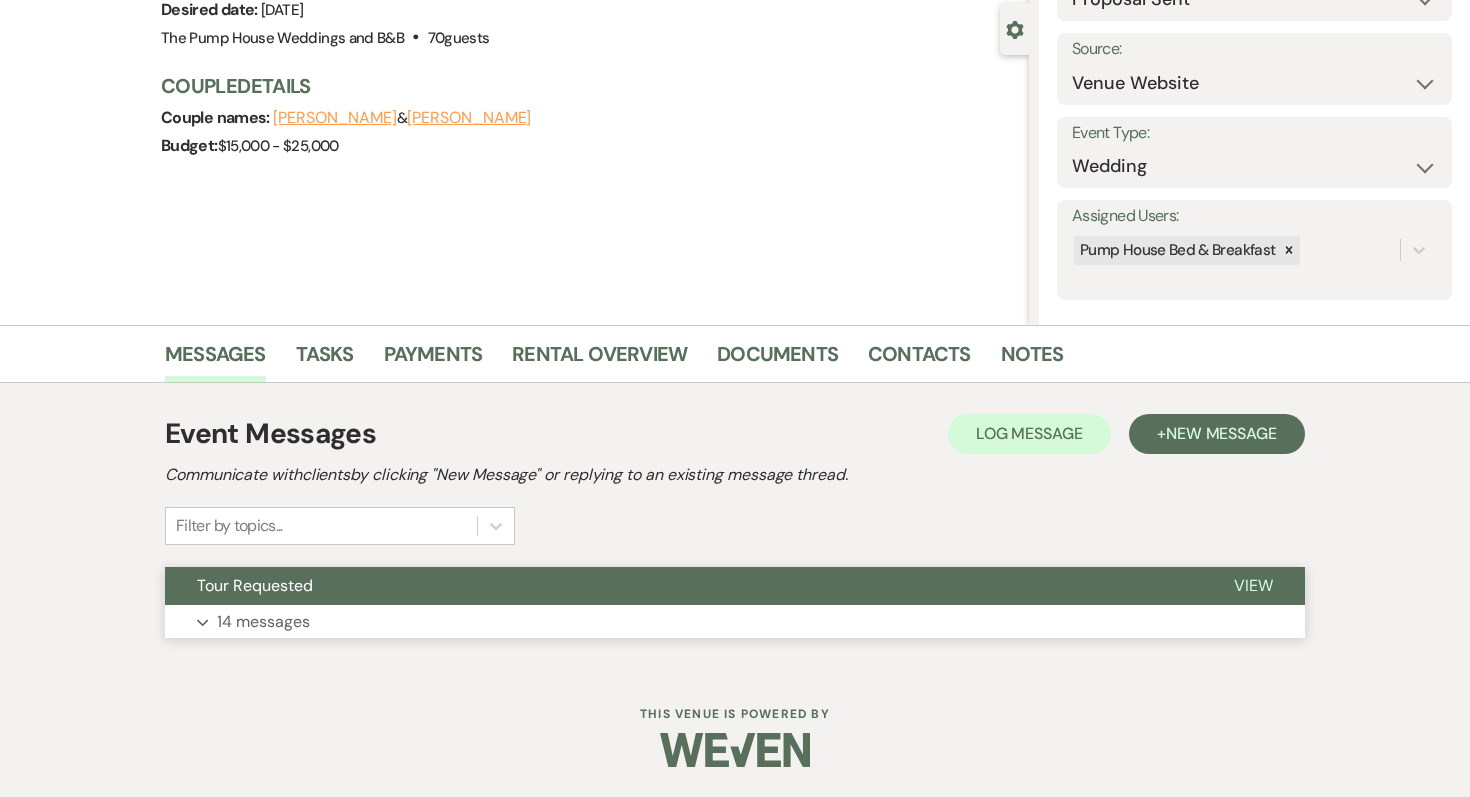 click on "14 messages" at bounding box center [263, 622] 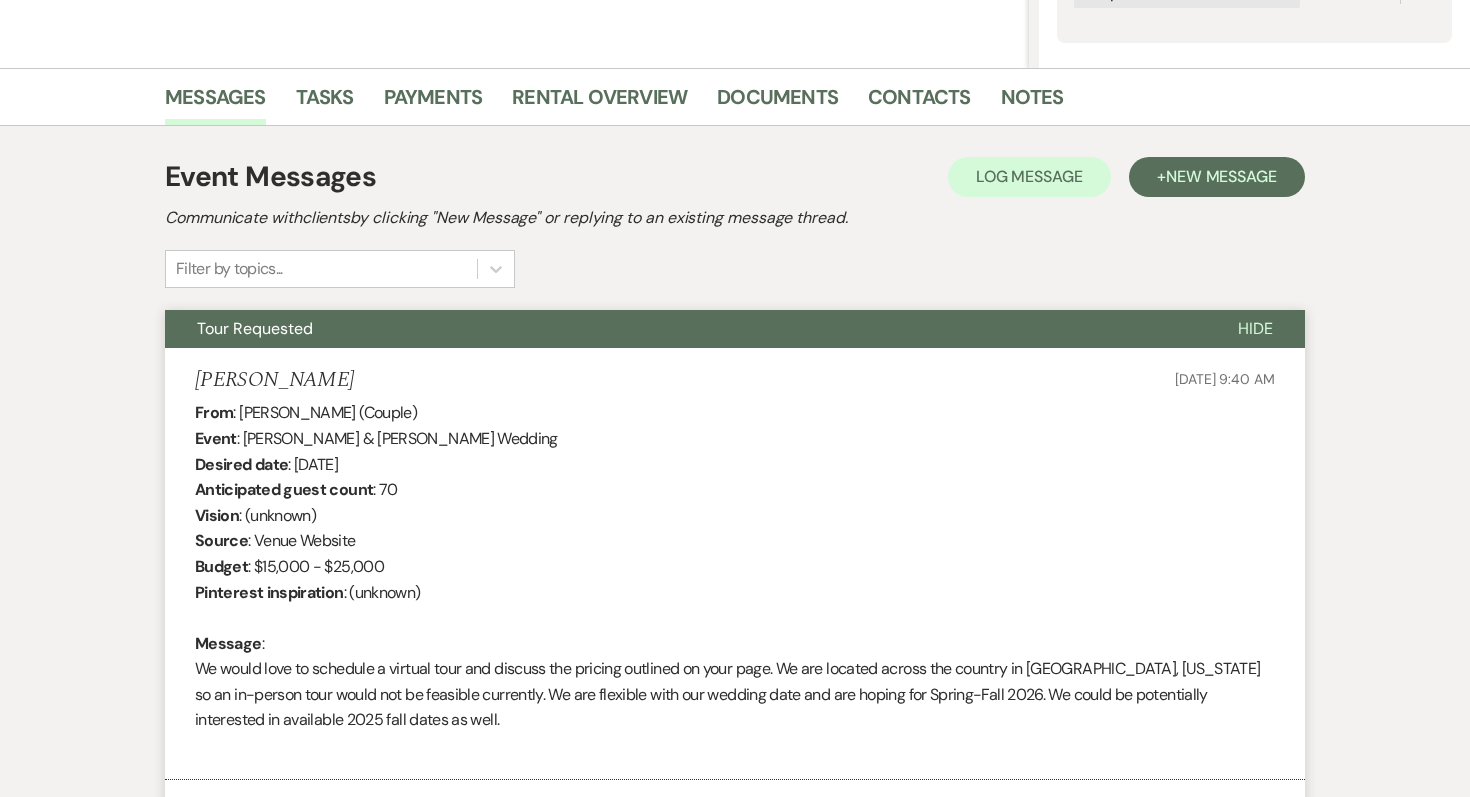 scroll, scrollTop: 0, scrollLeft: 0, axis: both 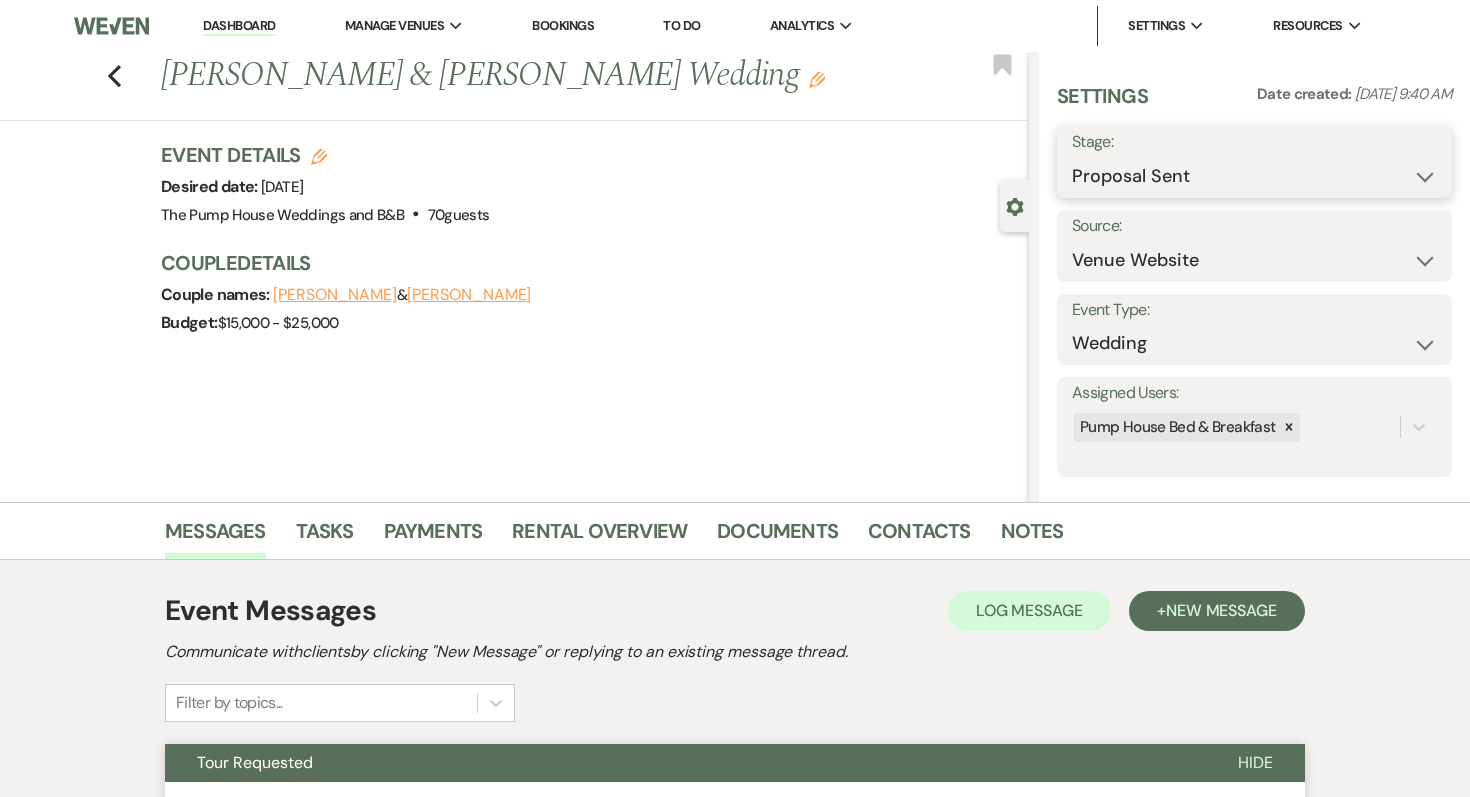 click on "Inquiry Follow Up Tour Requested Tour Confirmed Toured Proposal Sent Booked Lost" at bounding box center [1254, 176] 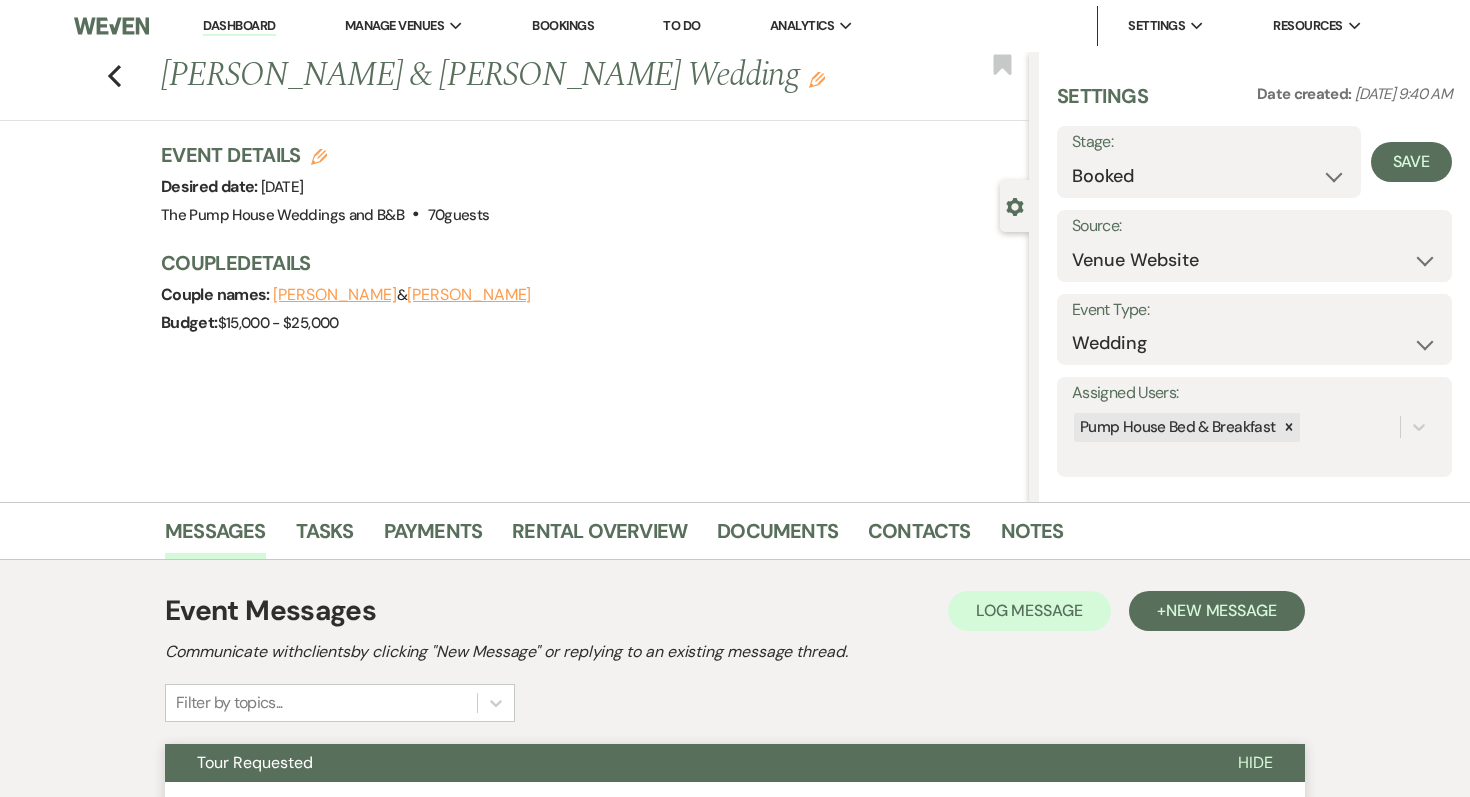click on "[DATE]" at bounding box center (282, 187) 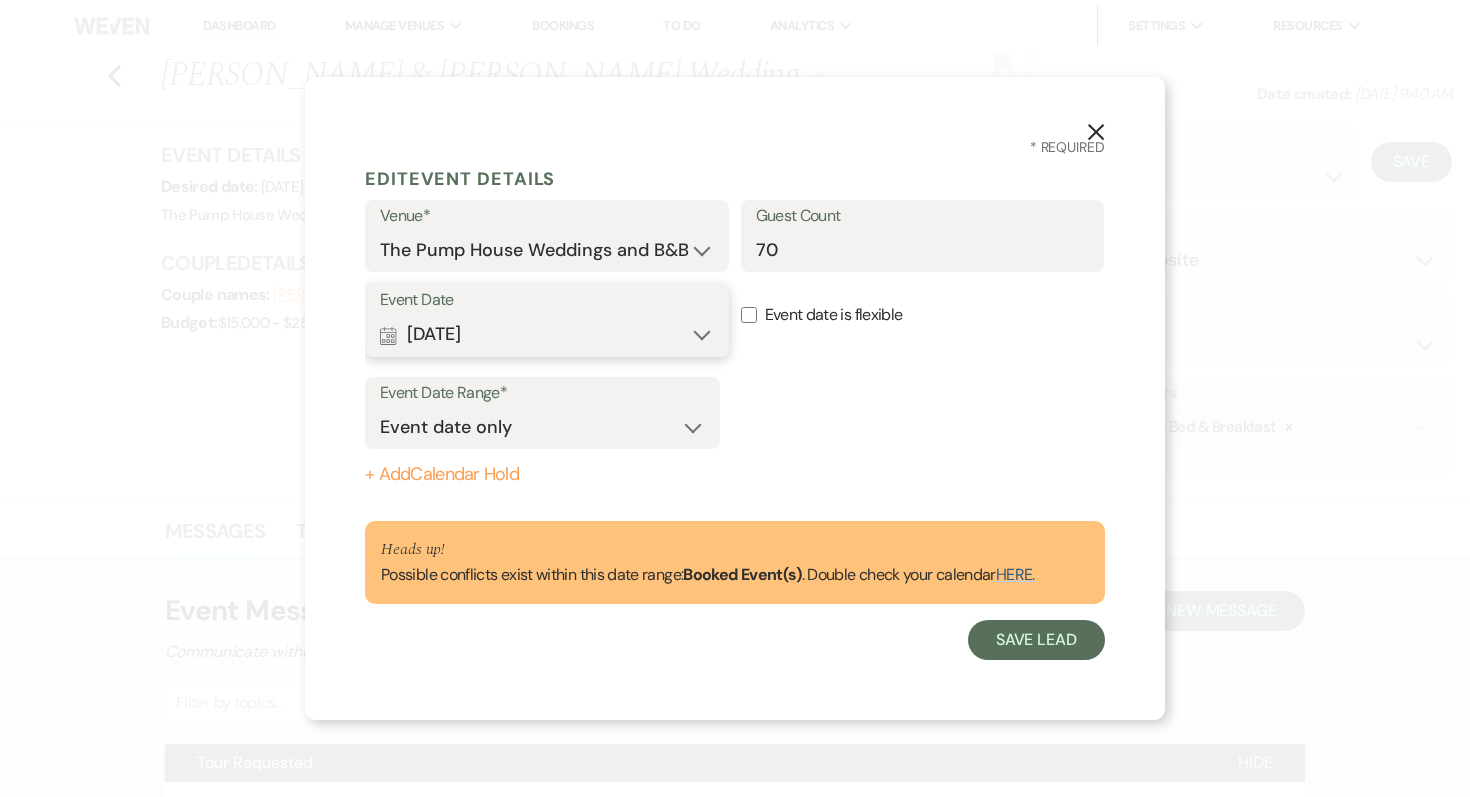 click on "Calendar [DATE] Expand" at bounding box center (547, 335) 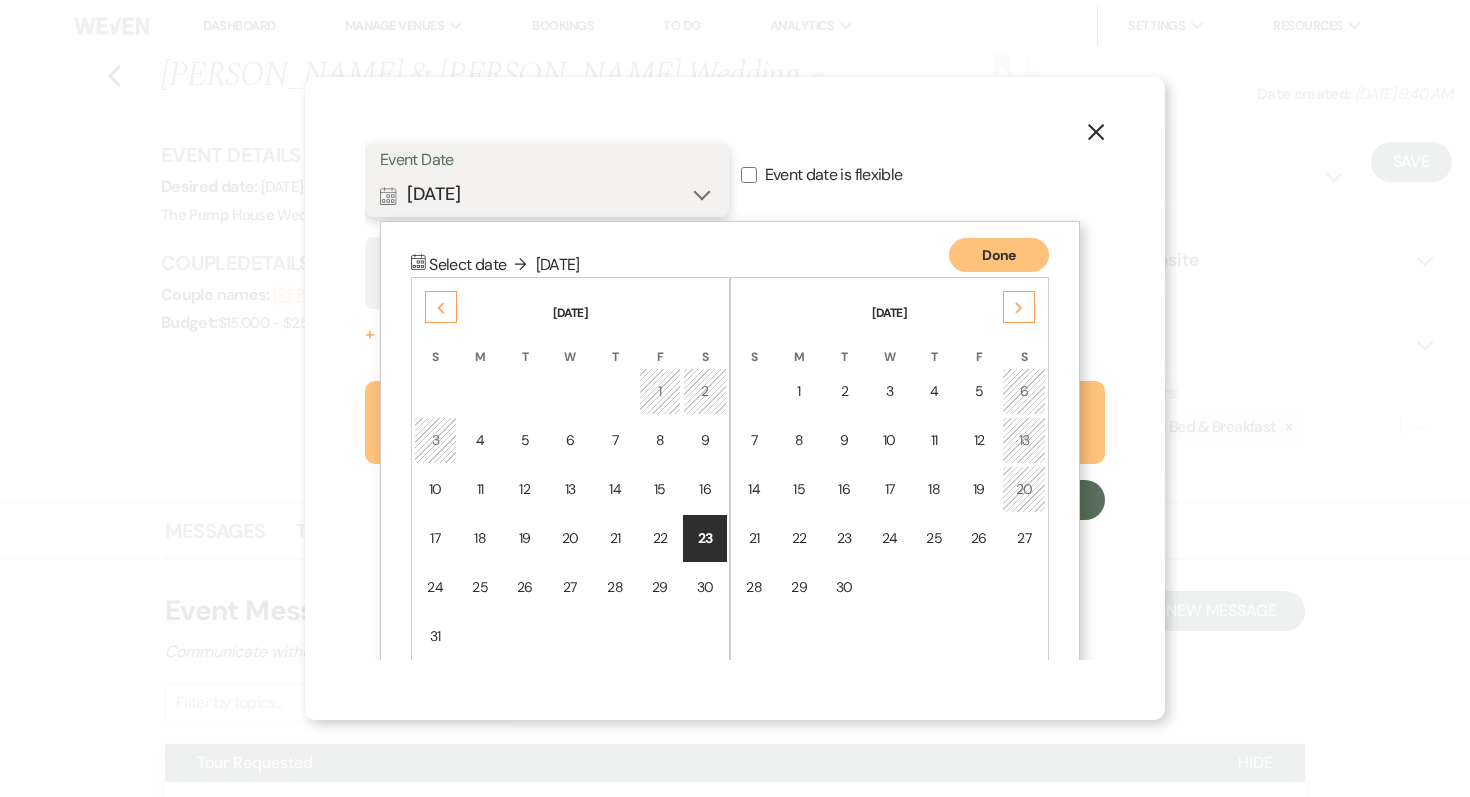 scroll, scrollTop: 174, scrollLeft: 0, axis: vertical 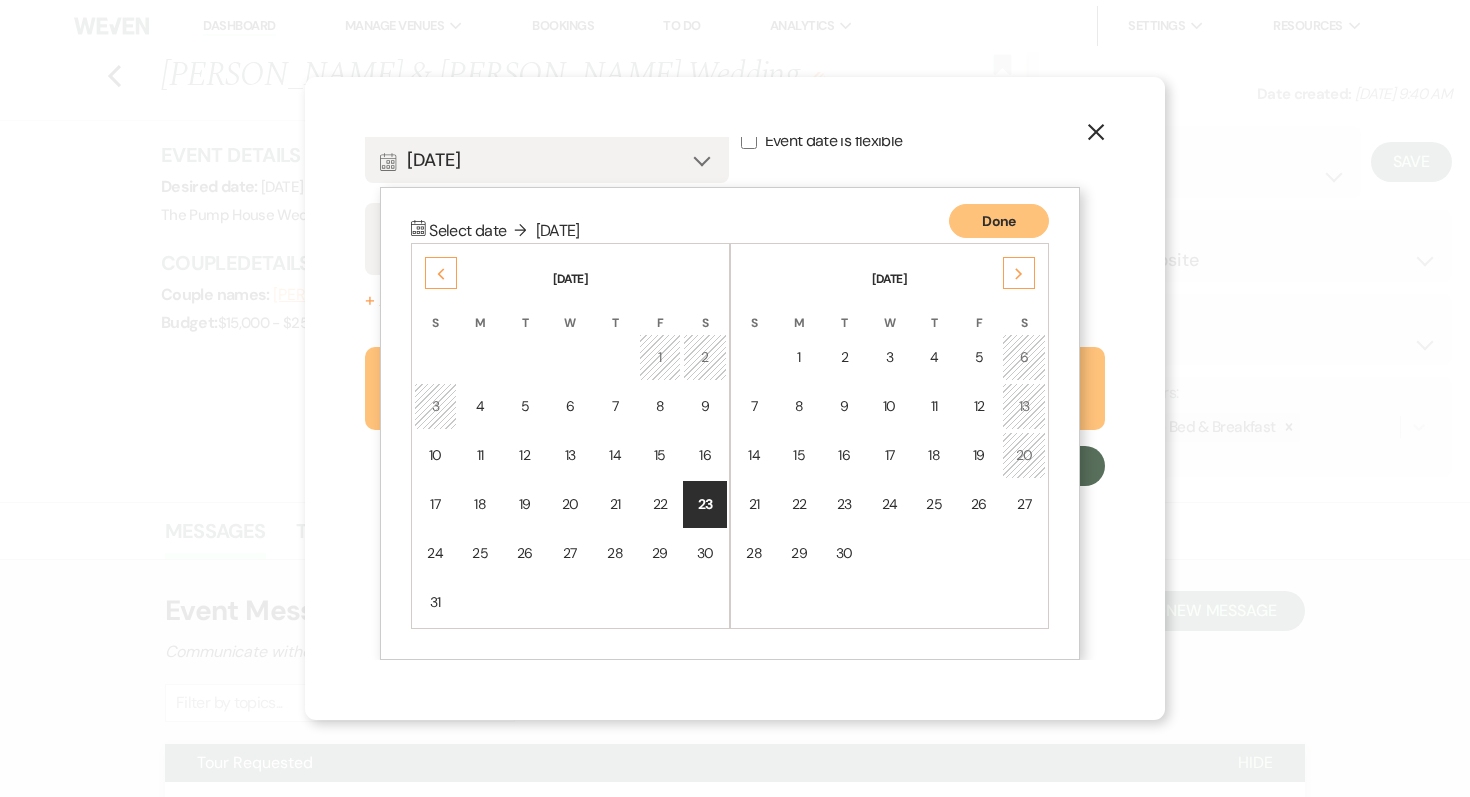 click on "Next" 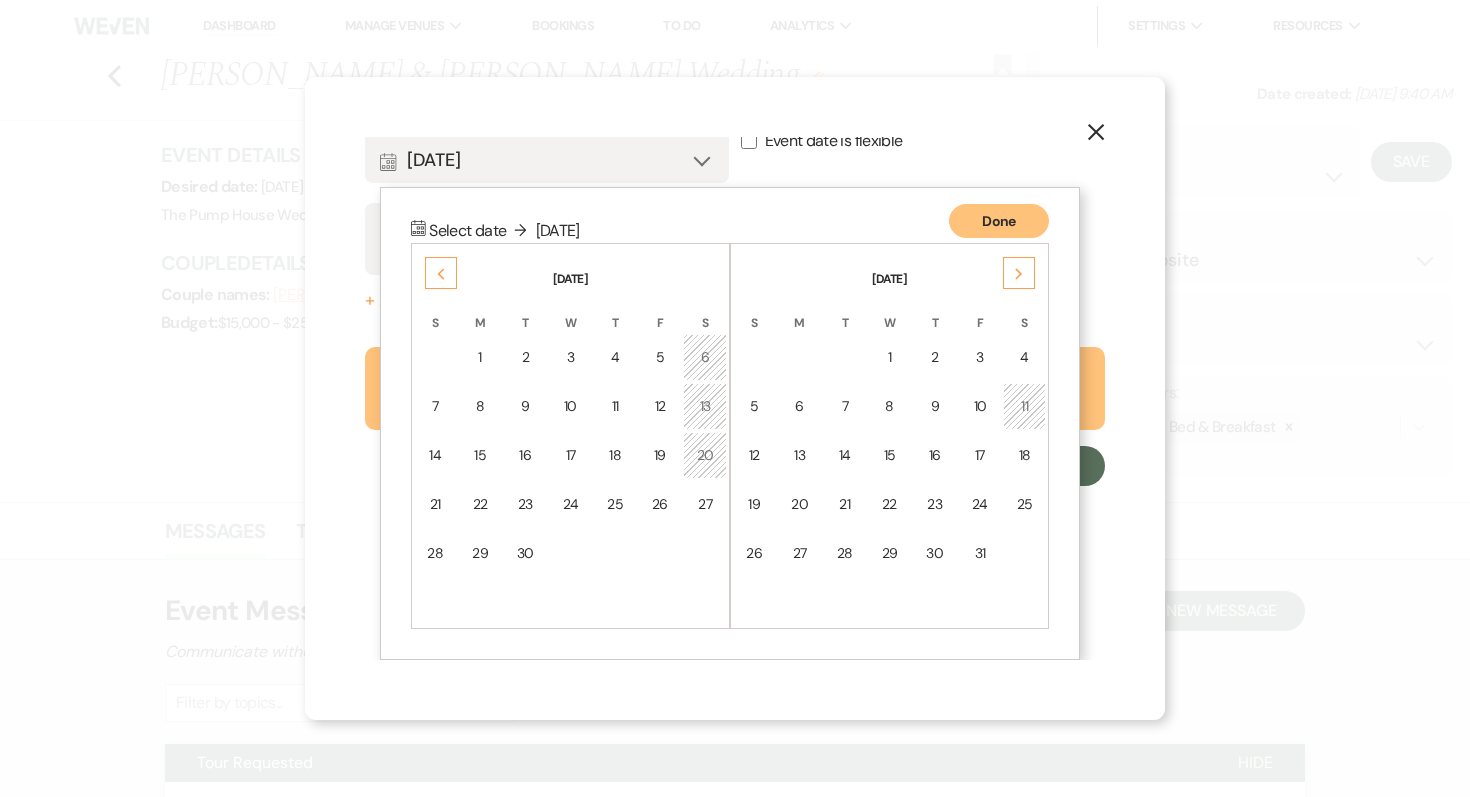 click on "Next" 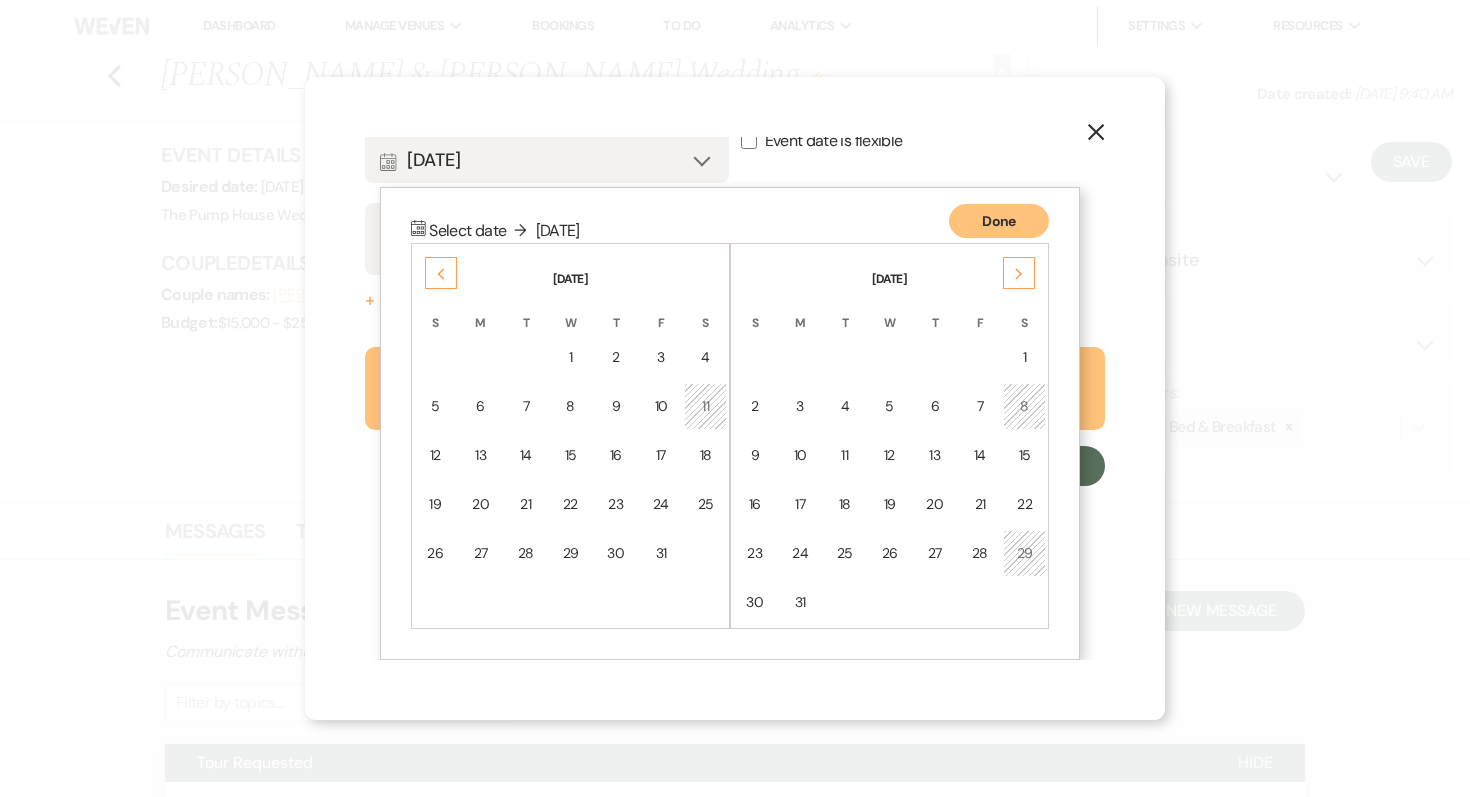 click on "Next" 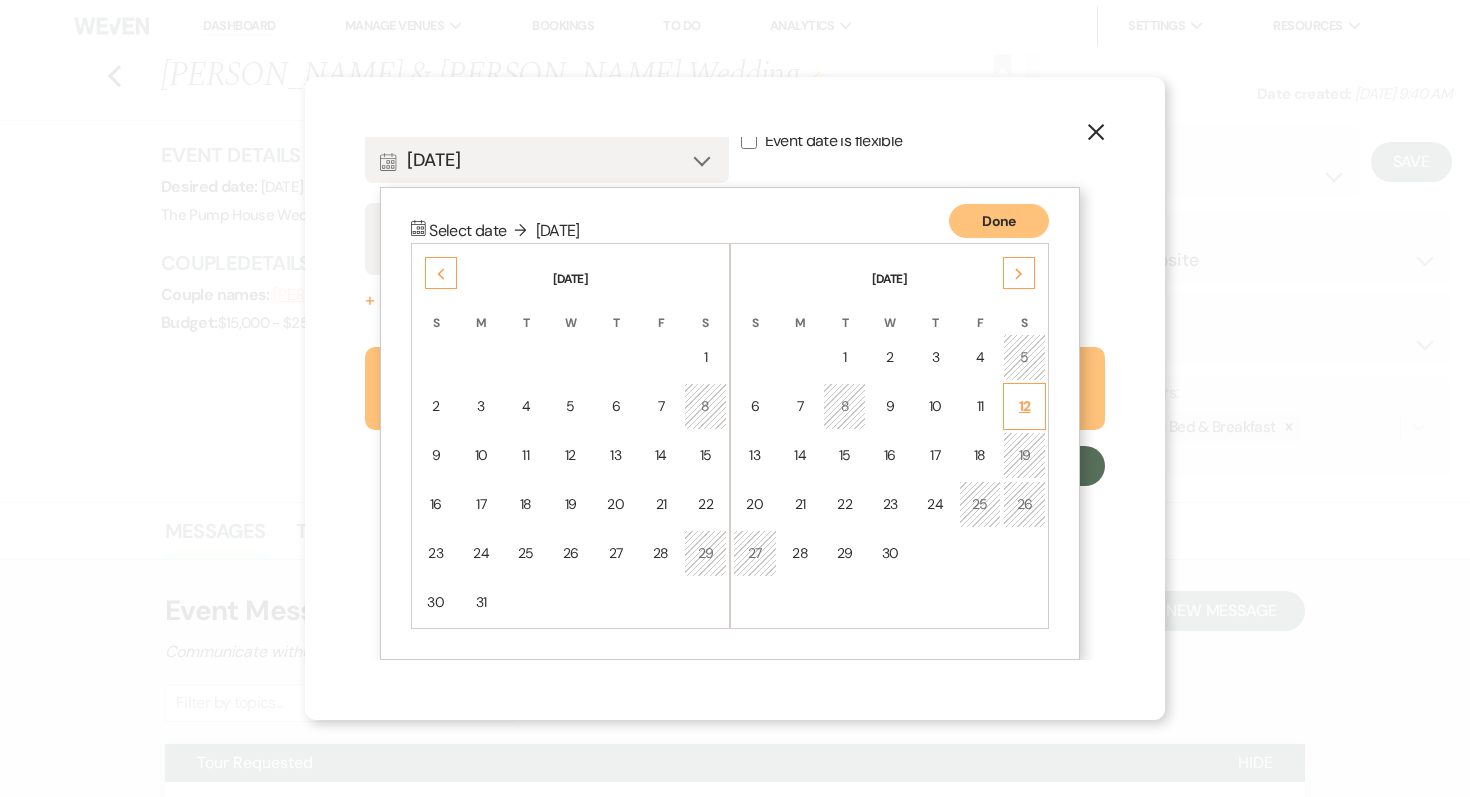 click on "12" at bounding box center [1024, 406] 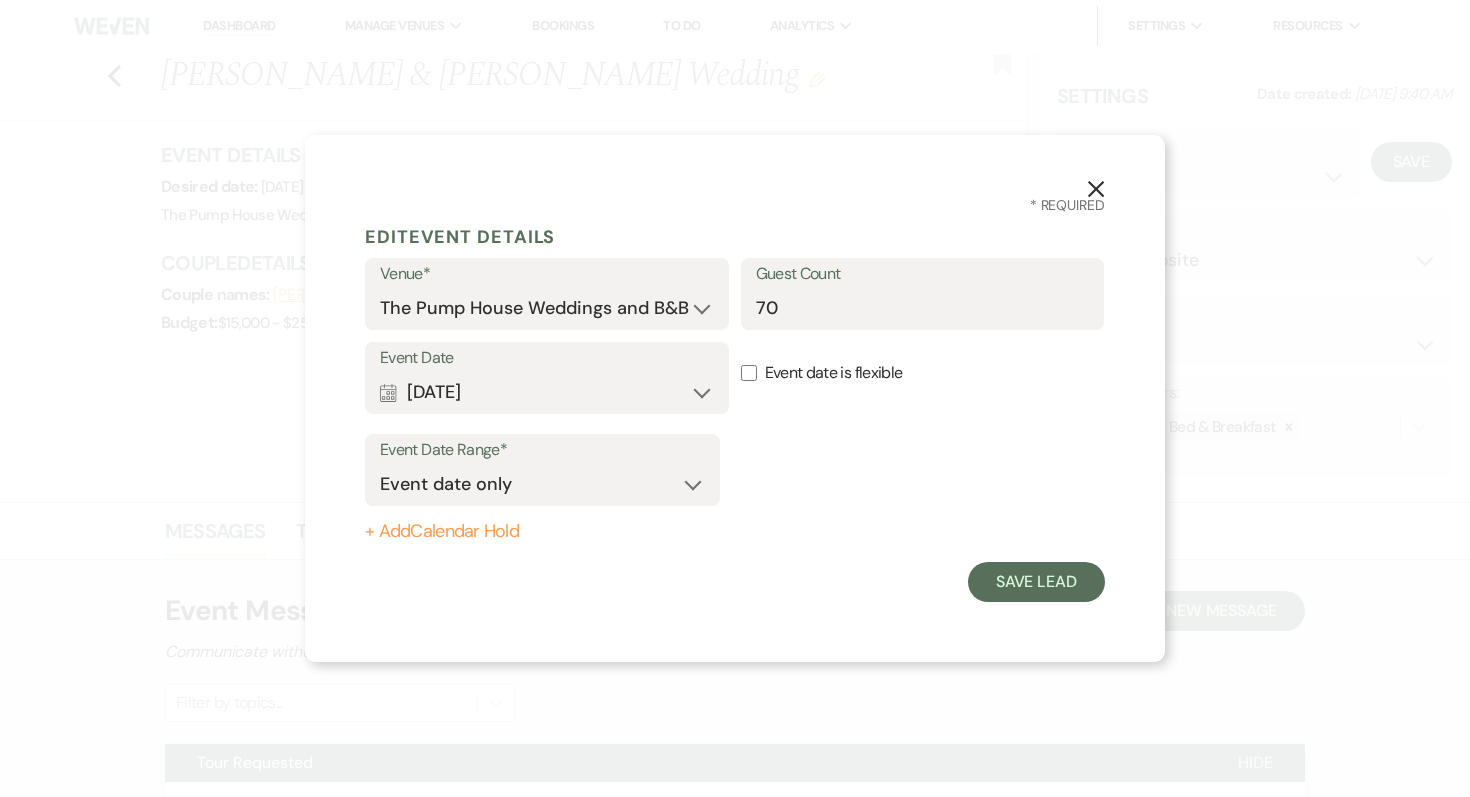 scroll, scrollTop: 0, scrollLeft: 0, axis: both 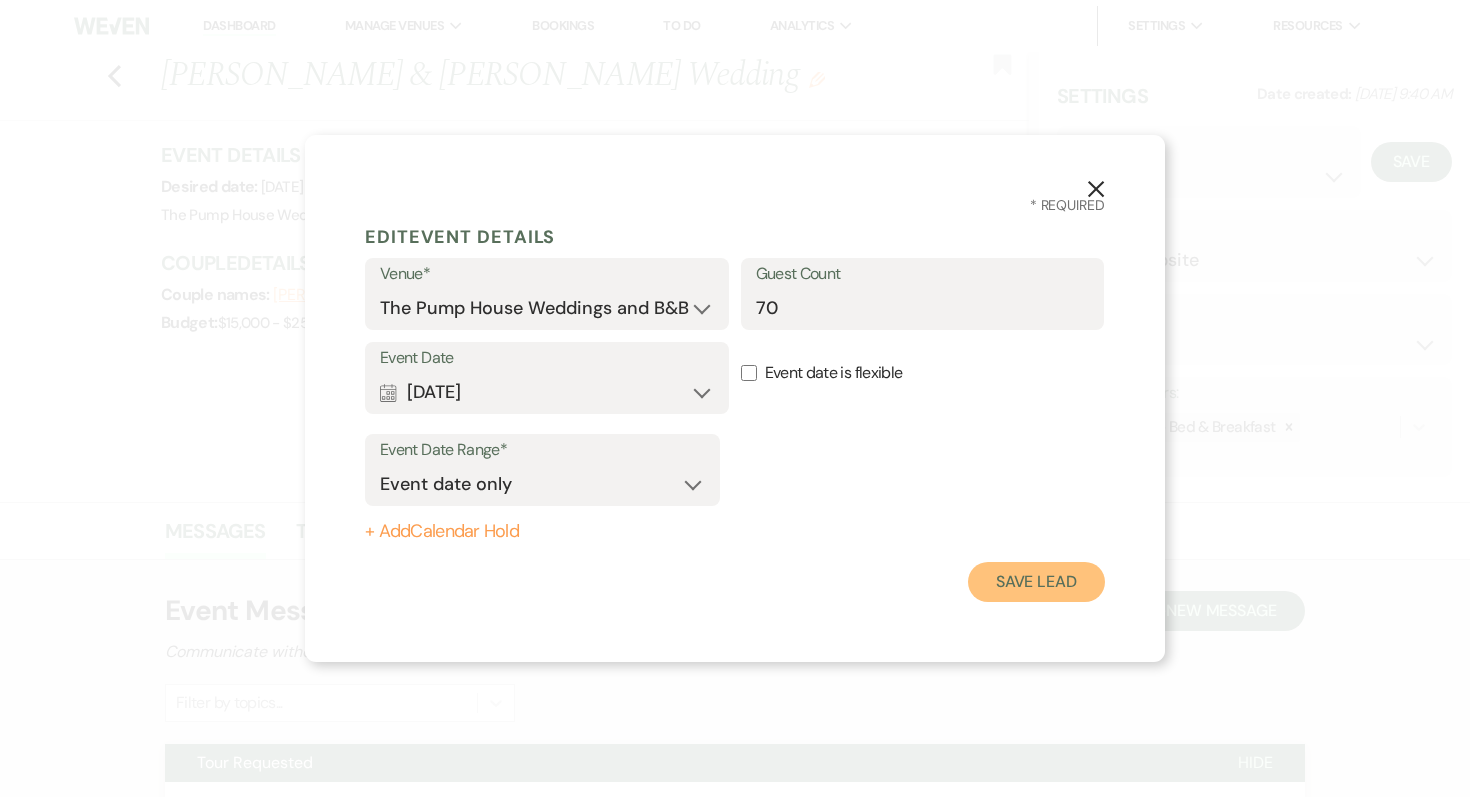 click on "Save Lead" at bounding box center (1036, 582) 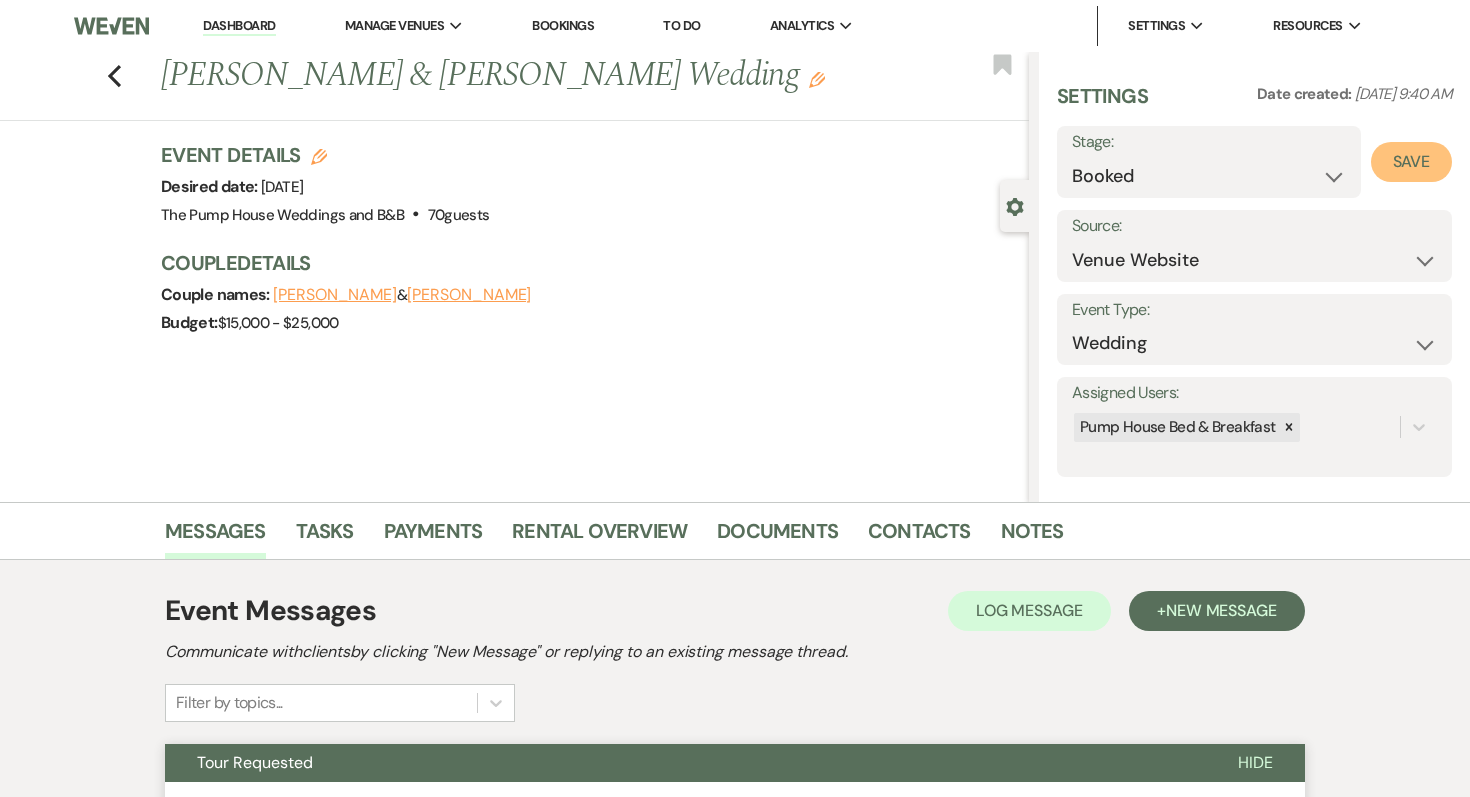 click on "Save" at bounding box center (1411, 162) 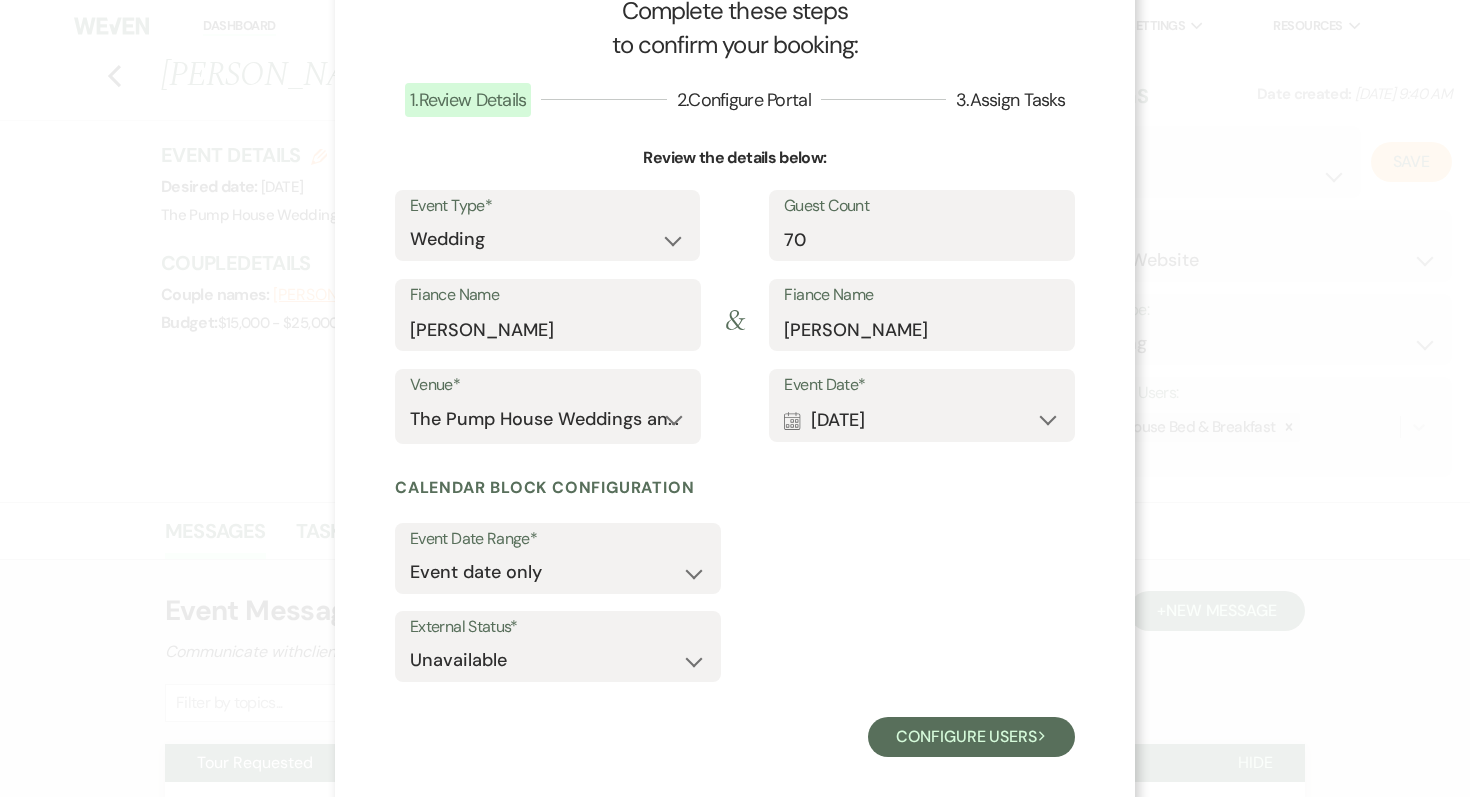 scroll, scrollTop: 85, scrollLeft: 0, axis: vertical 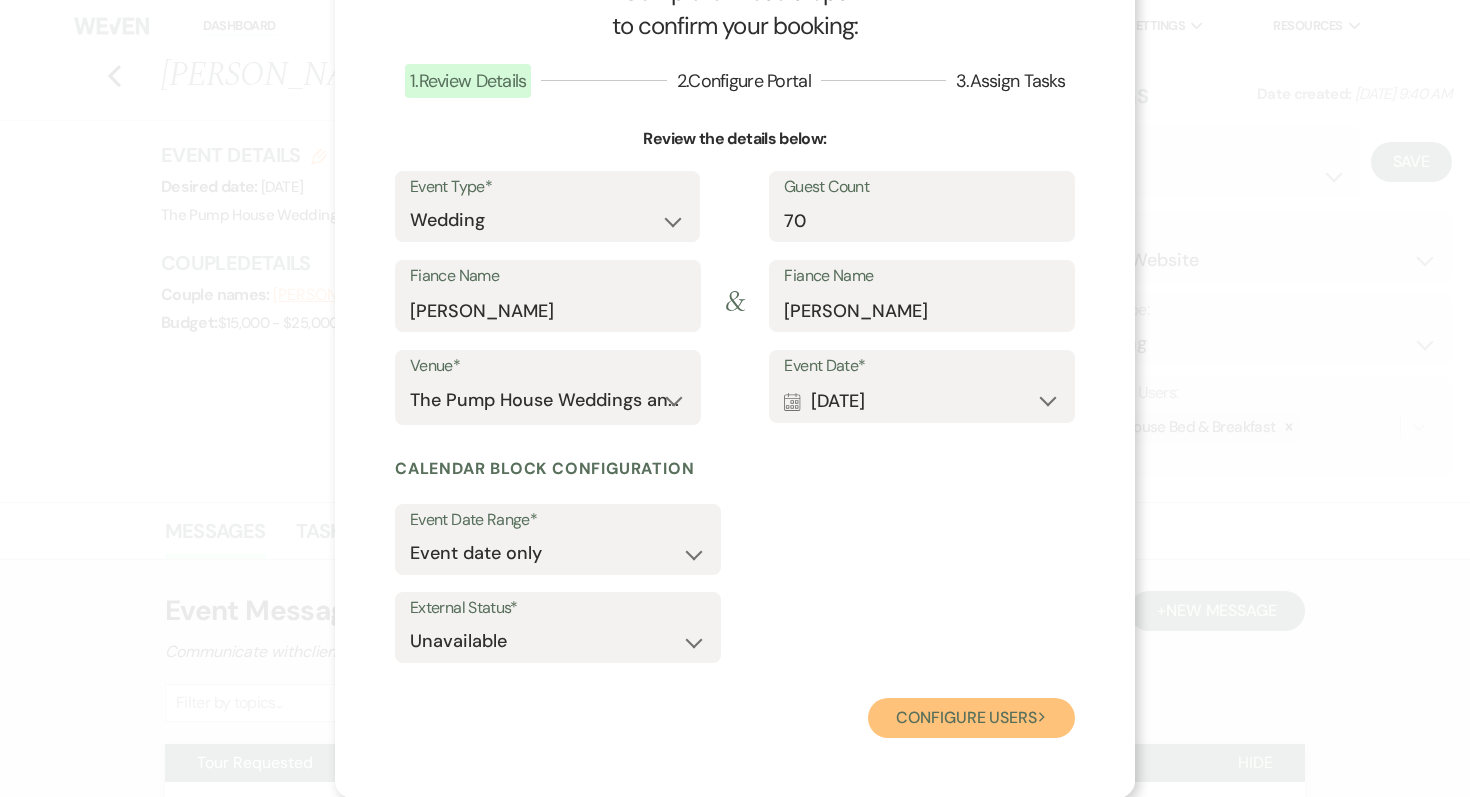 click on "Configure users  Next" at bounding box center [971, 718] 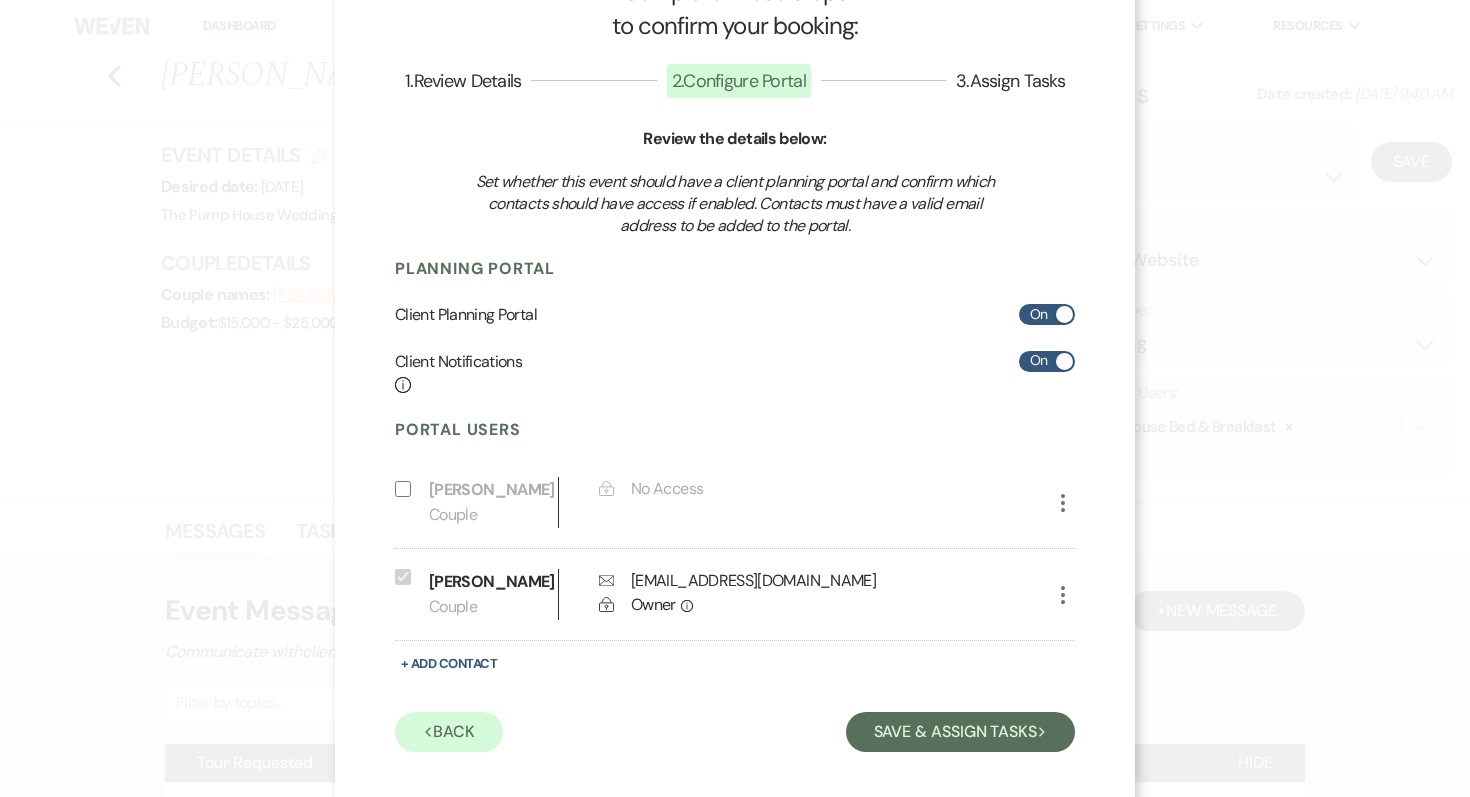 scroll, scrollTop: 86, scrollLeft: 0, axis: vertical 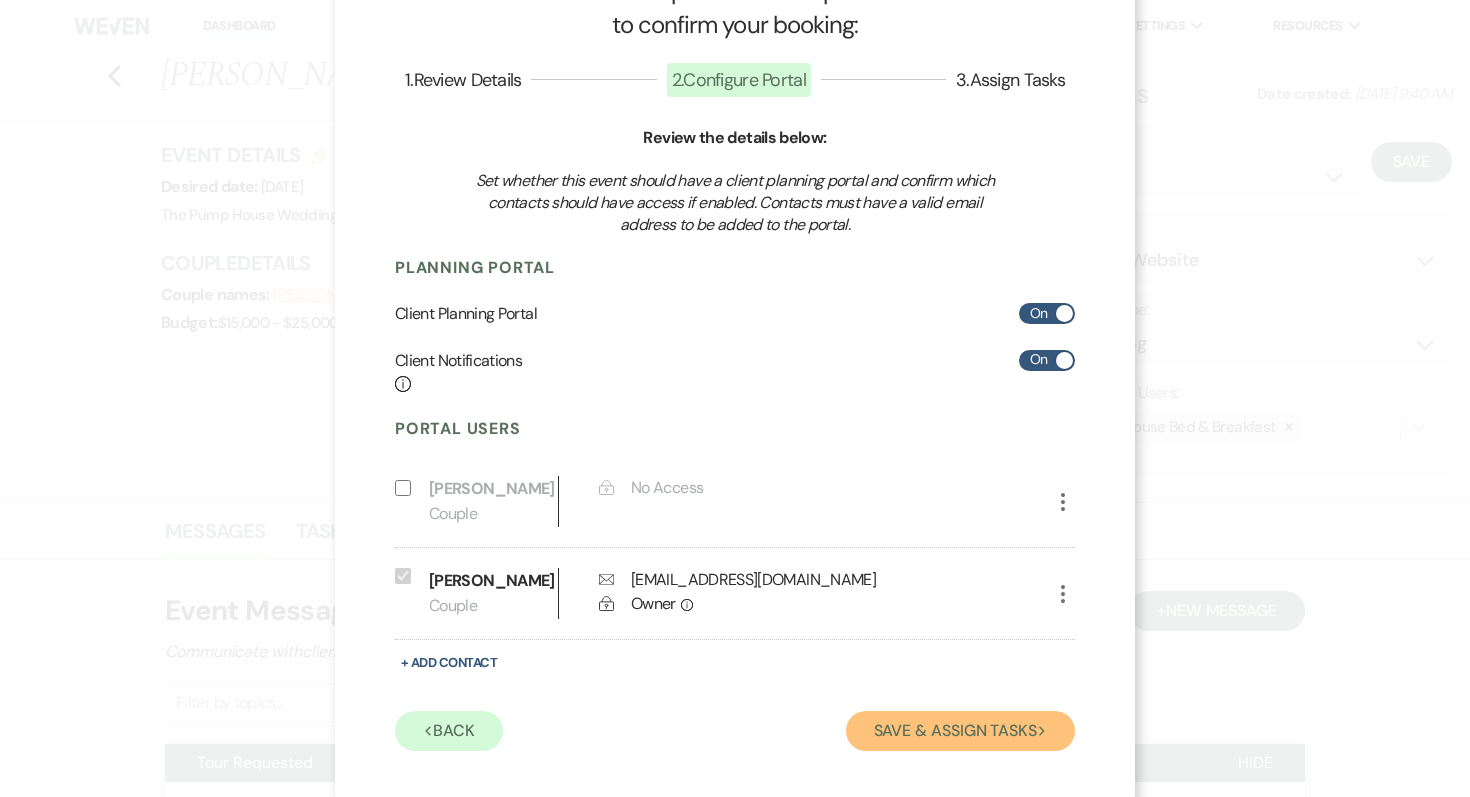 click on "Save & Assign Tasks  Next" at bounding box center (960, 731) 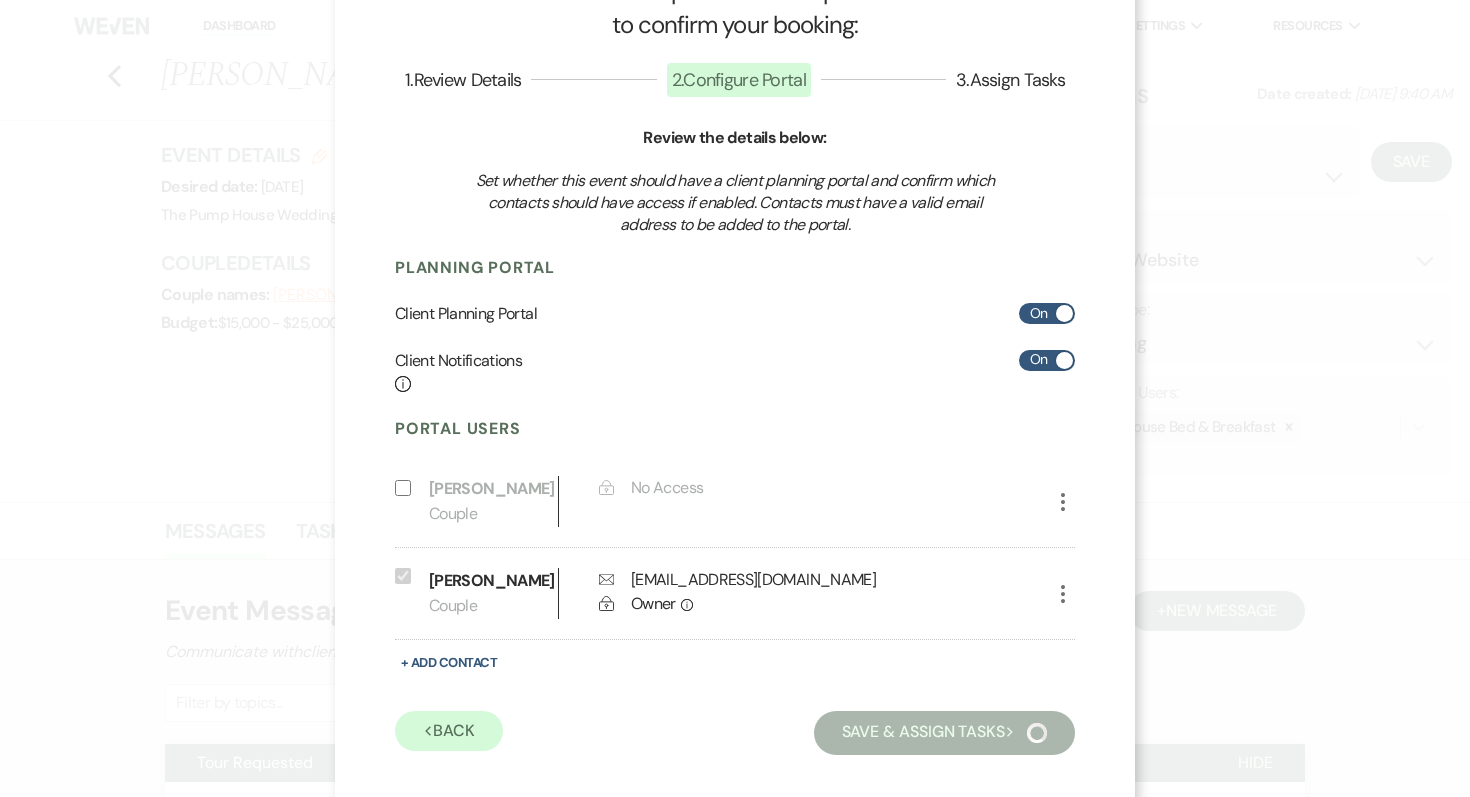 scroll, scrollTop: 0, scrollLeft: 0, axis: both 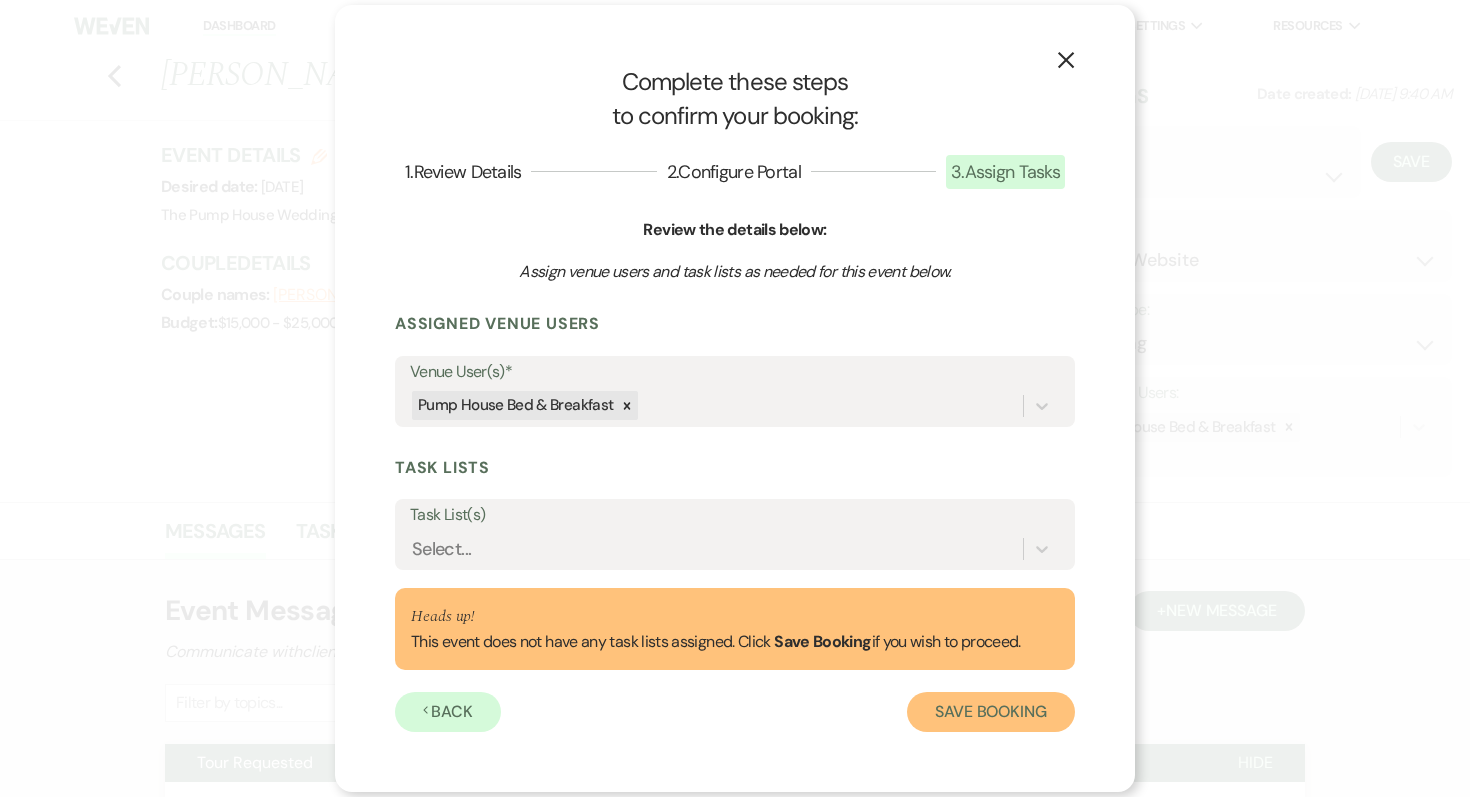 click on "Save Booking" at bounding box center (991, 712) 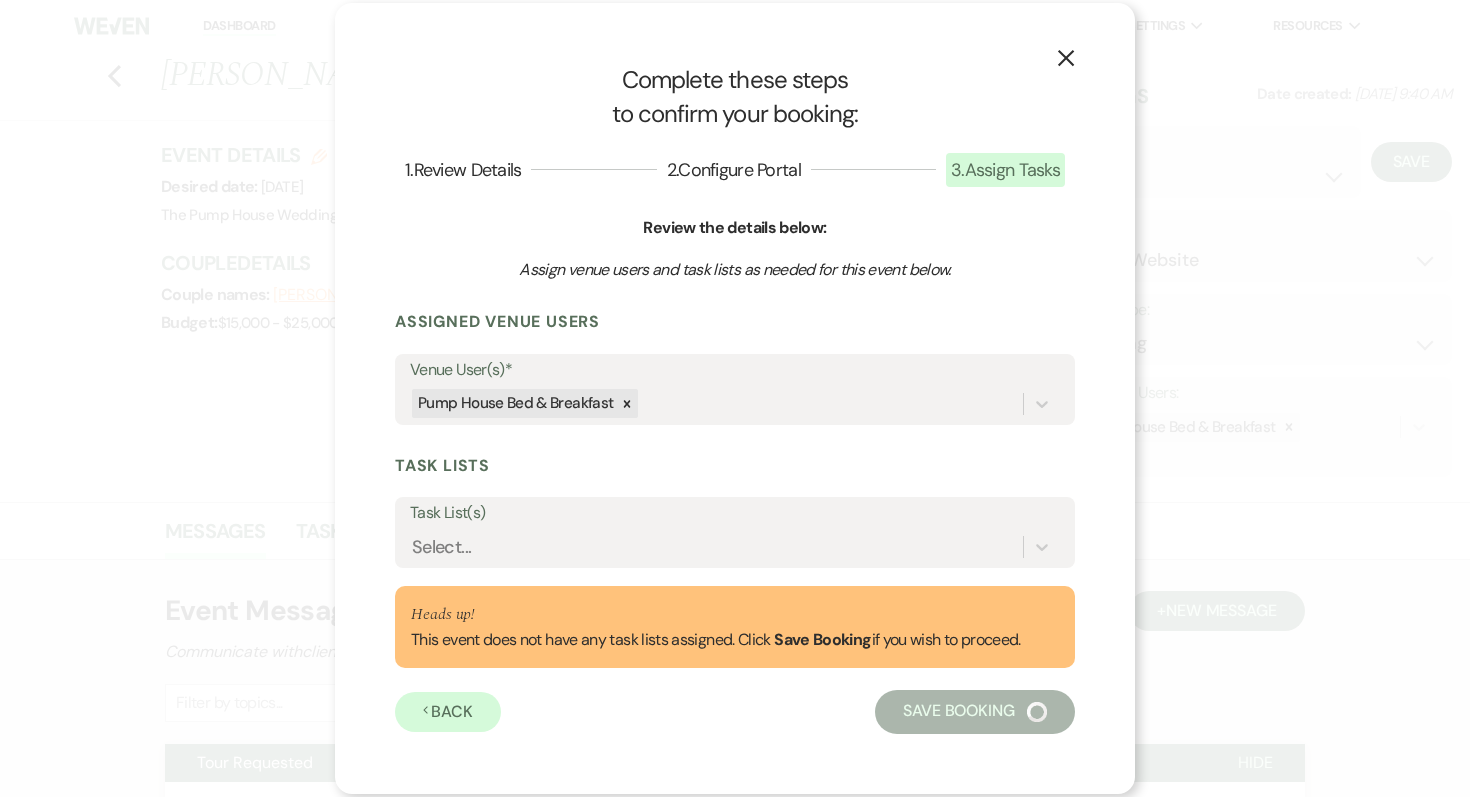select on "14" 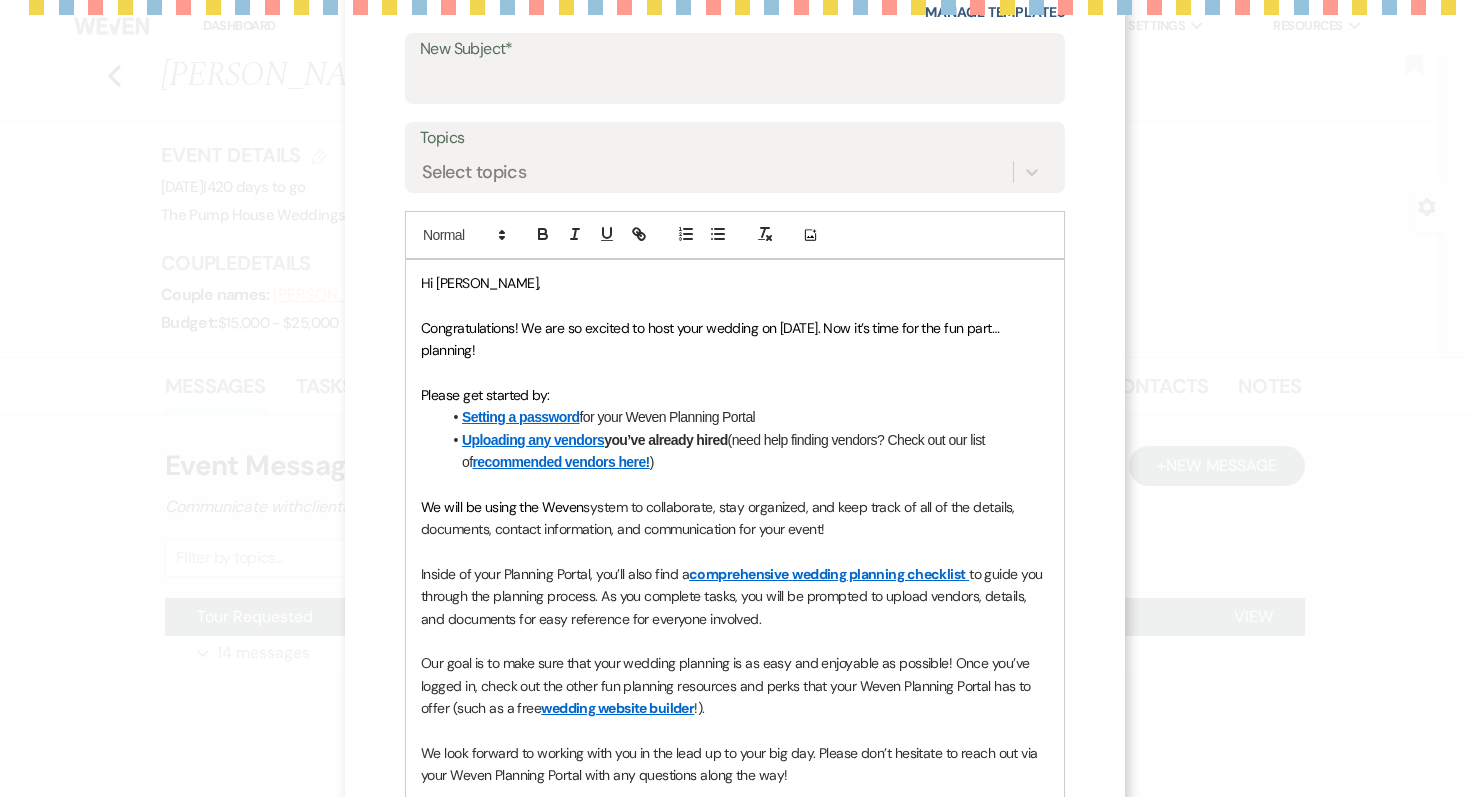 scroll, scrollTop: 341, scrollLeft: 0, axis: vertical 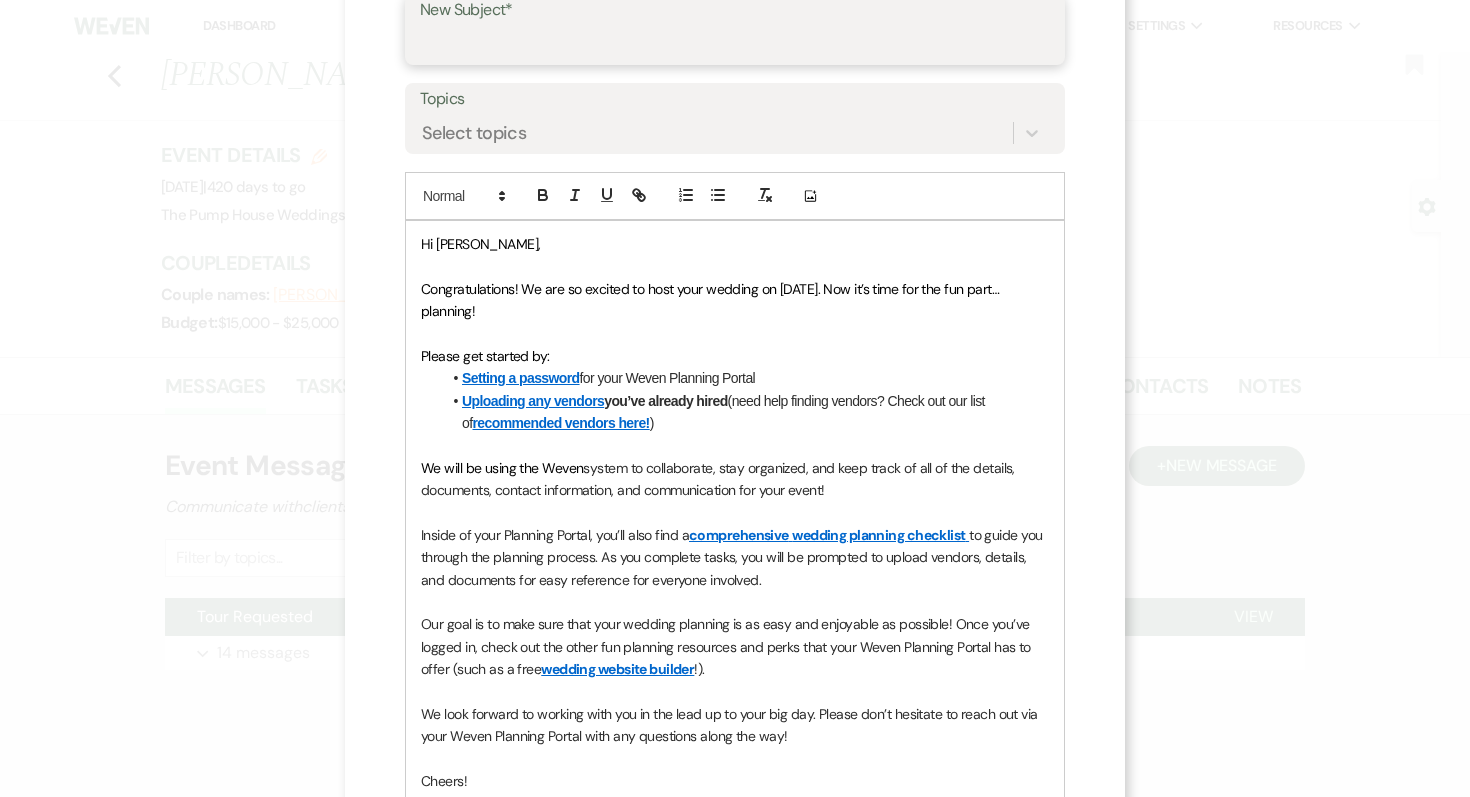 click on "New Subject*" at bounding box center (735, 43) 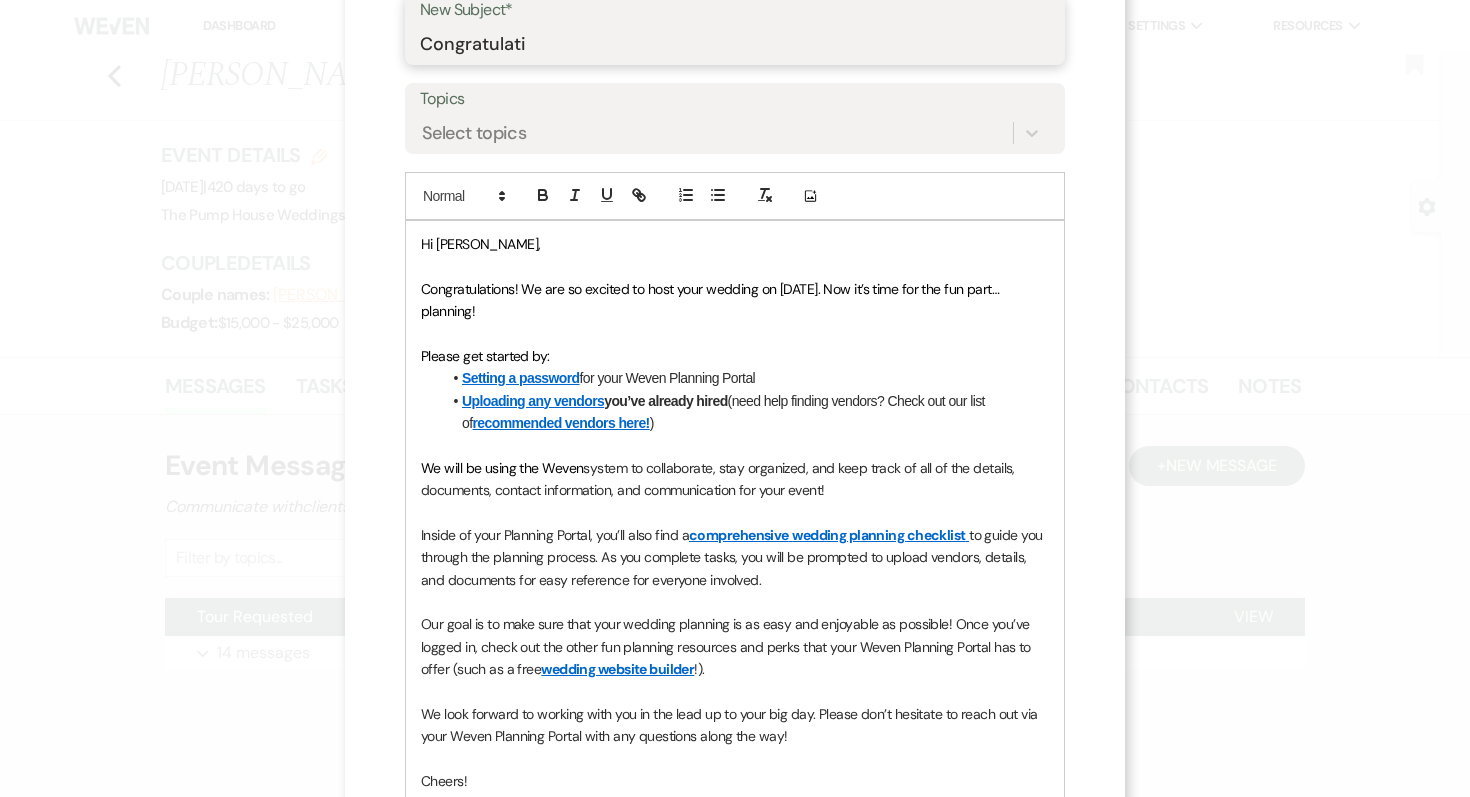 type on "Congratulations!!" 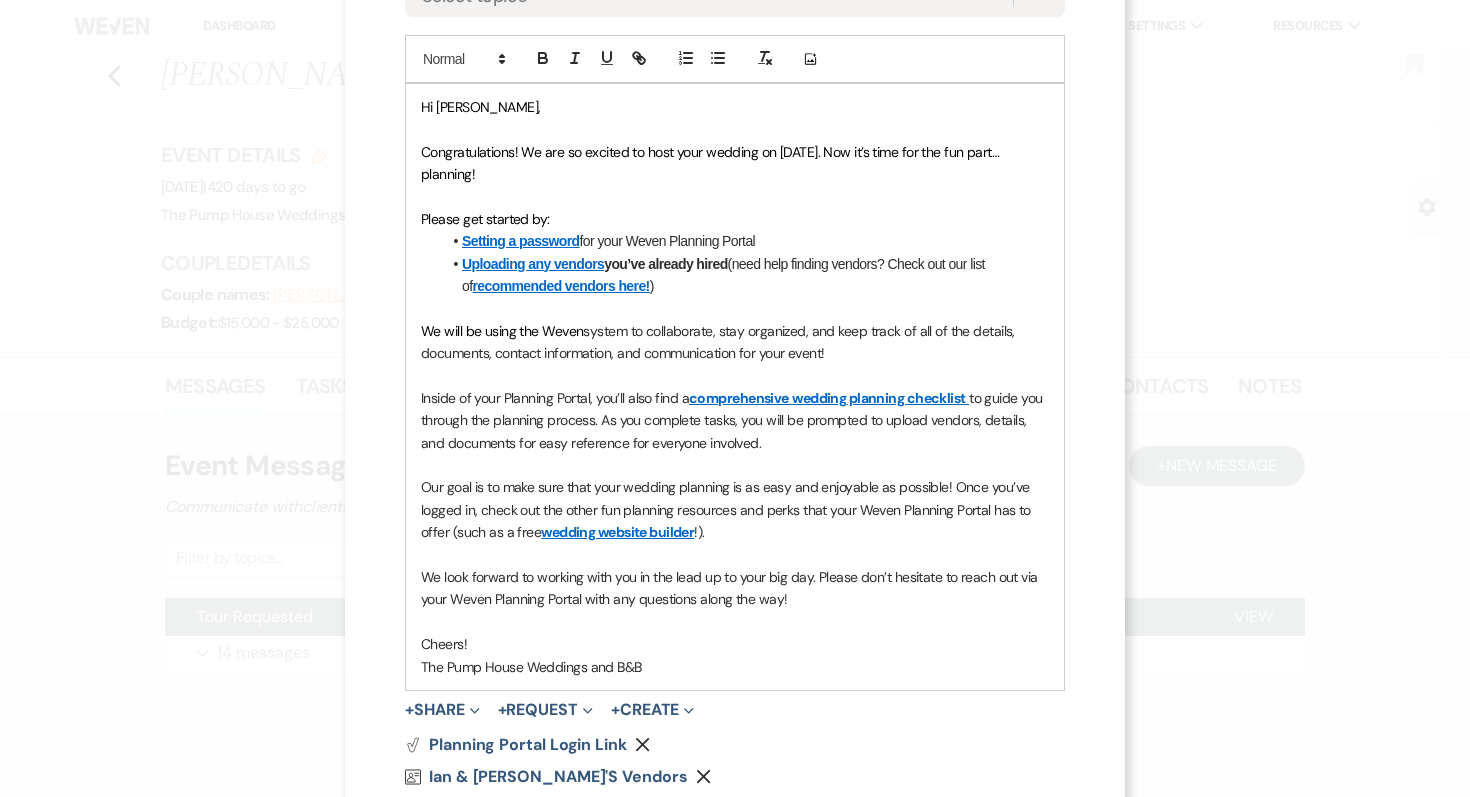 scroll, scrollTop: 600, scrollLeft: 0, axis: vertical 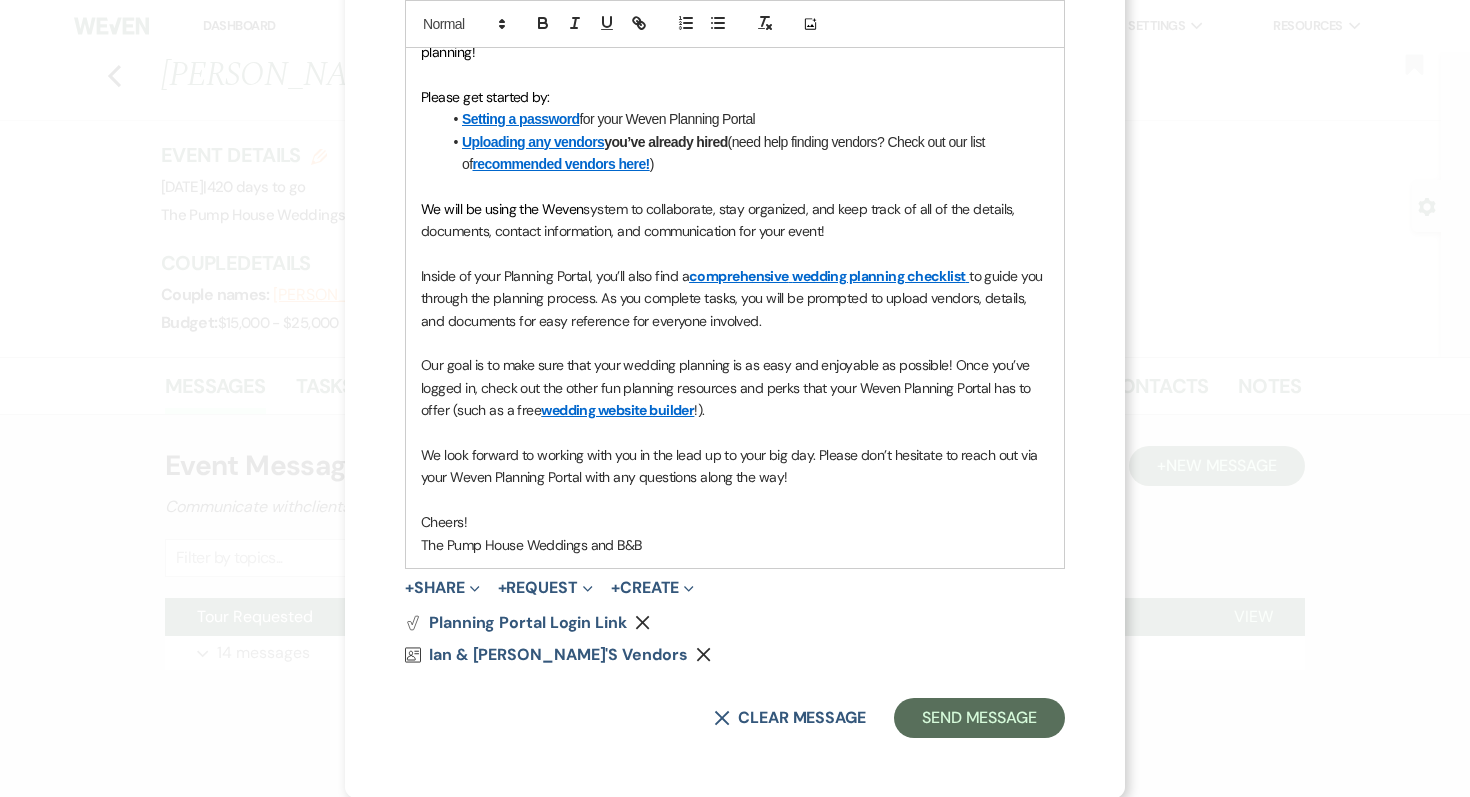 click on "X Invite To Planning Portal Send a message with a link to this event's Planning Portal: Draft saved! Recipients* Planning Portal Users   ( [PERSON_NAME] )   Insert Template   -- Weven Planning Portal Introduction (Booked Events) Initial Inquiry Response Follow Up- Initial  Pump House Weddings Portal Introduction Follow Up Portal Intro Contract (Pre-Booked Leads) Long initial response ai long response New response [DATE] Second Outreach- USE [DATE]-[DATE] Micro Weddings Response- USE [DATE]-[DATE] [PERSON_NAME] & [PERSON_NAME]-July Response Template [PERSON_NAME]'s May-July Response Template Elopement Response- USE [DATE]-[DATE] Wedding Questionairre Follow-up, positive tour Full Wedding with Micro Wedding PS Tour Book Confirmation Proposal Template Manage Templates New Subject* Congratulations!! Topics Select topics                                                                             Add Photo   Hi [PERSON_NAME], Please get started by: Setting a password  for your Weven Planning Portal  Uploading any vendors )     !). +" at bounding box center [735, 99] 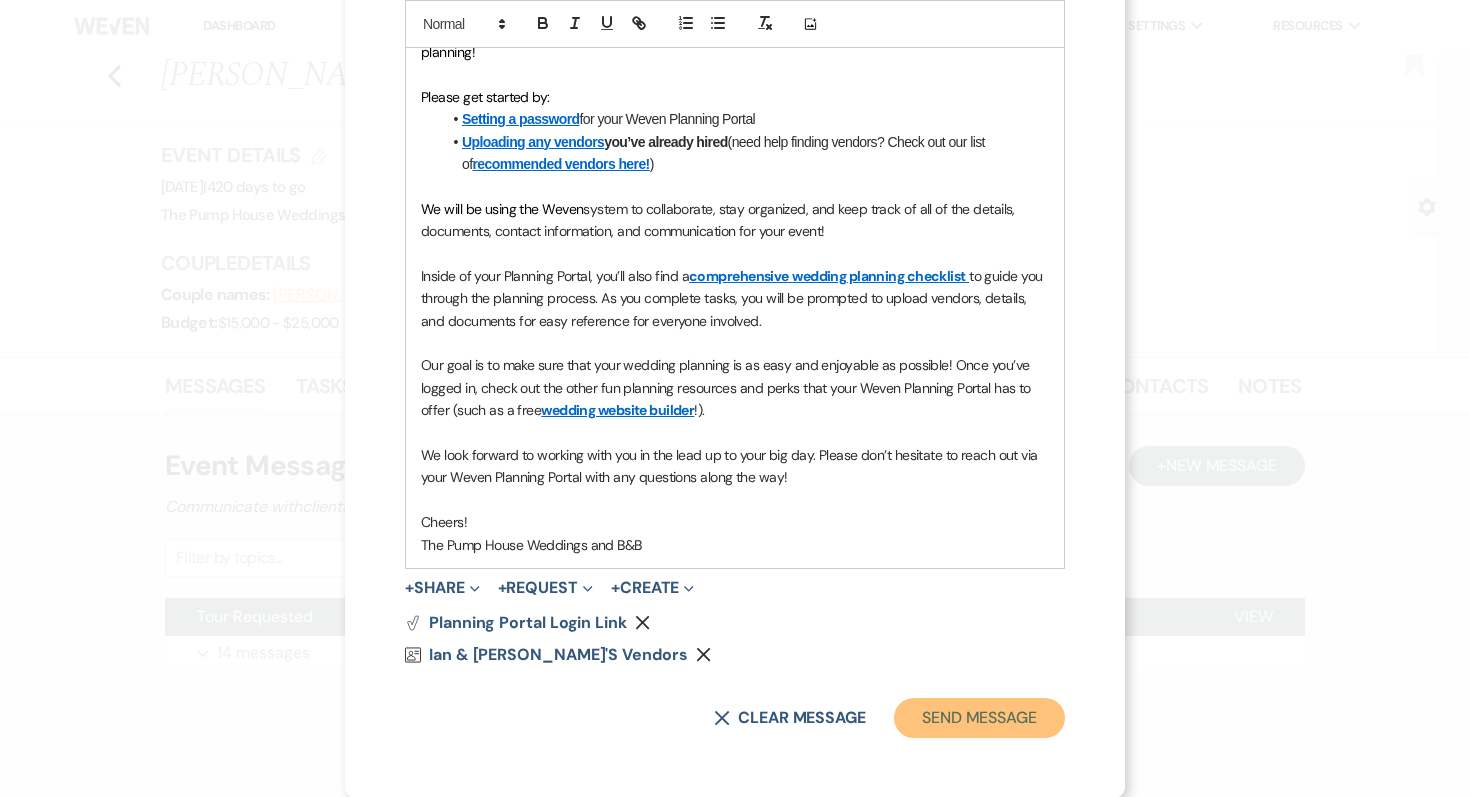 click on "Send Message" at bounding box center [979, 718] 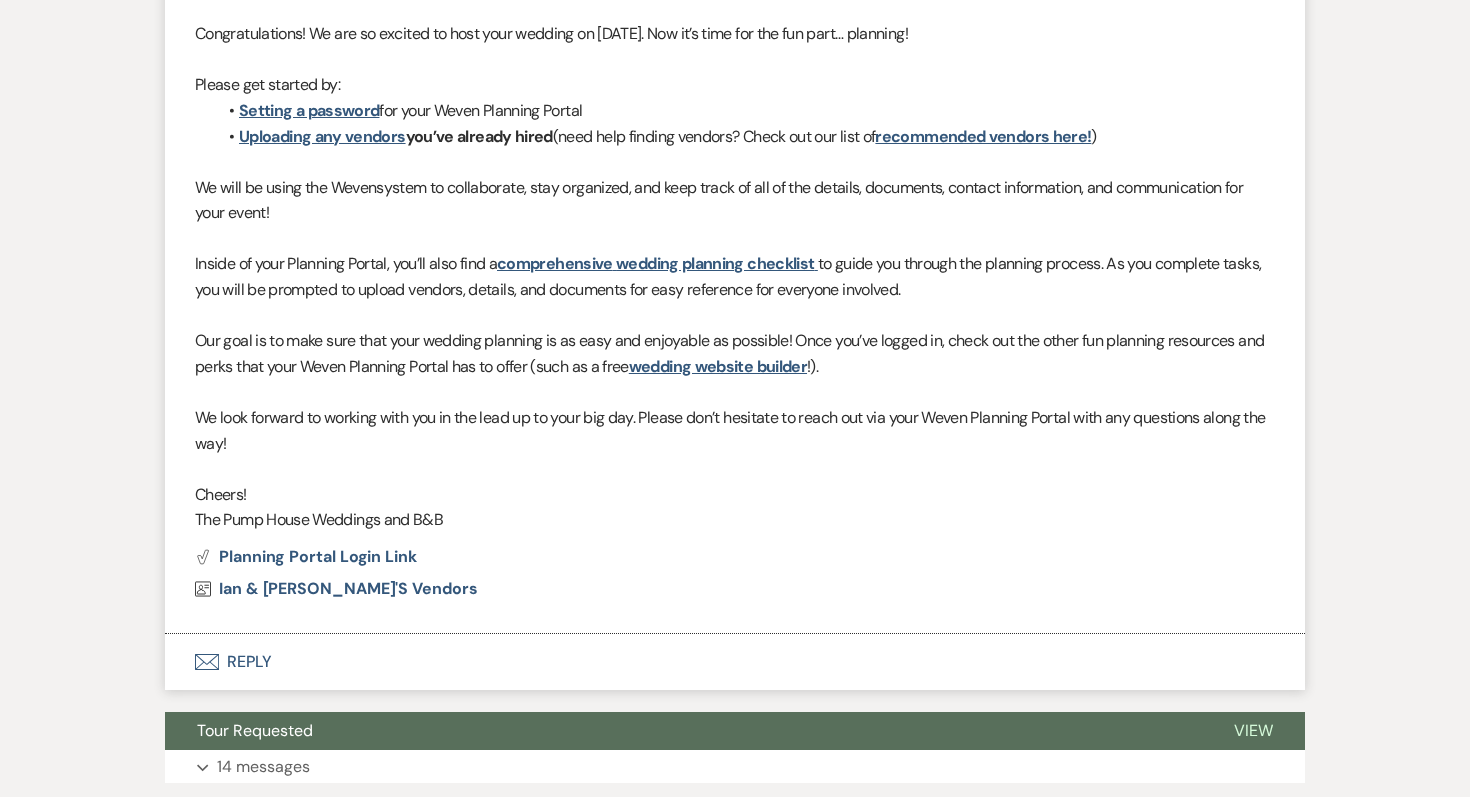 scroll, scrollTop: 882, scrollLeft: 0, axis: vertical 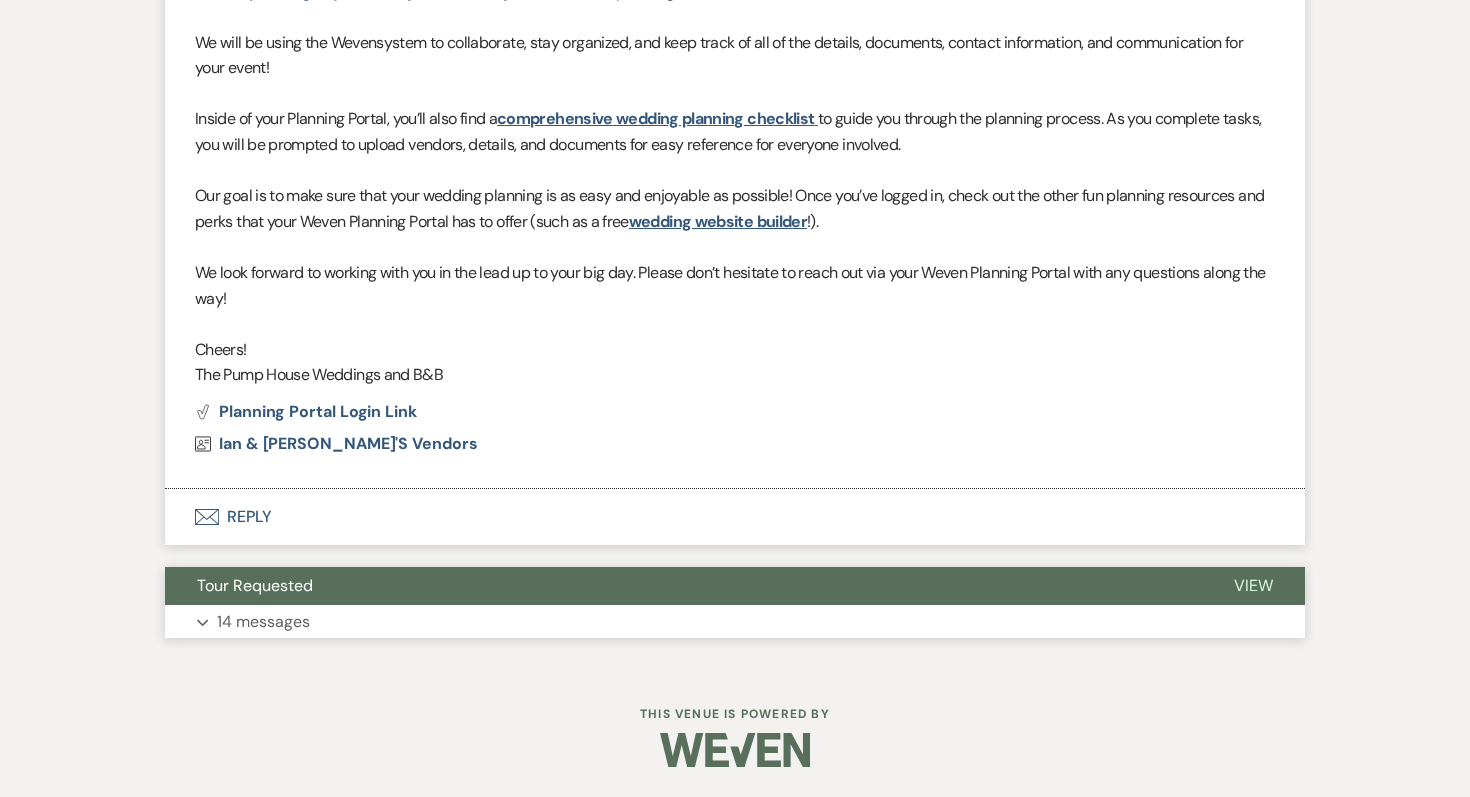 click on "14 messages" at bounding box center (263, 622) 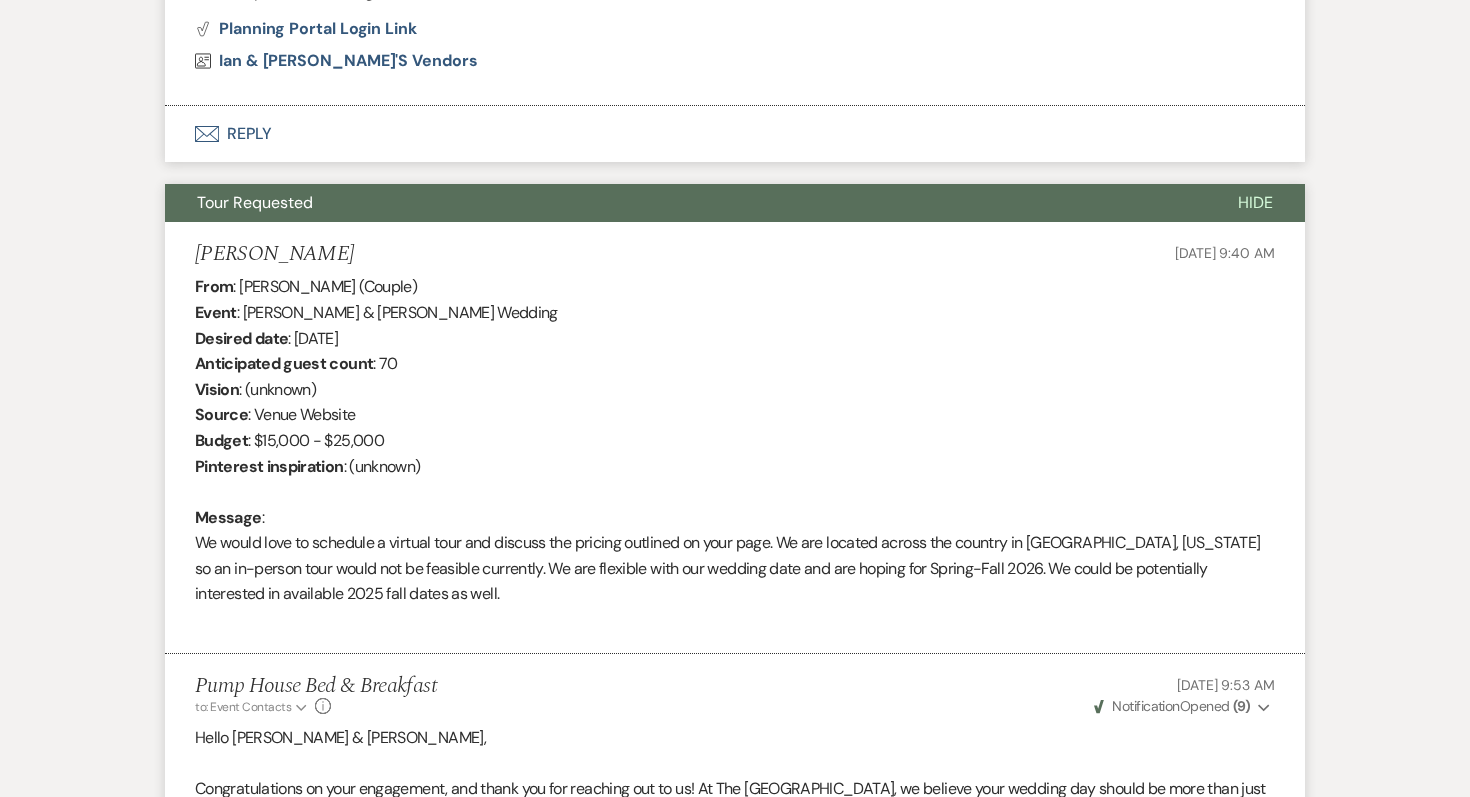 scroll, scrollTop: 0, scrollLeft: 0, axis: both 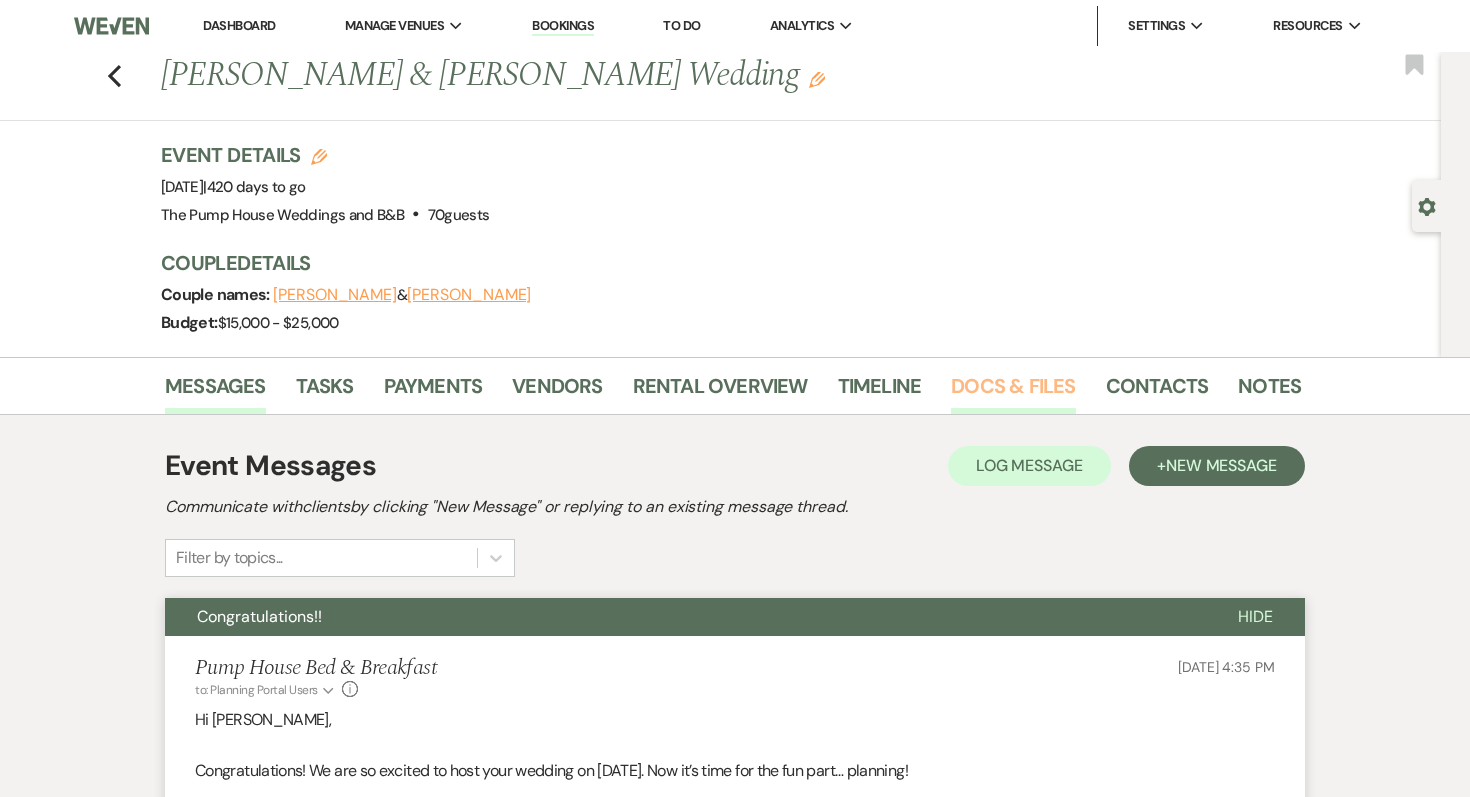 click on "Docs & Files" at bounding box center (1013, 392) 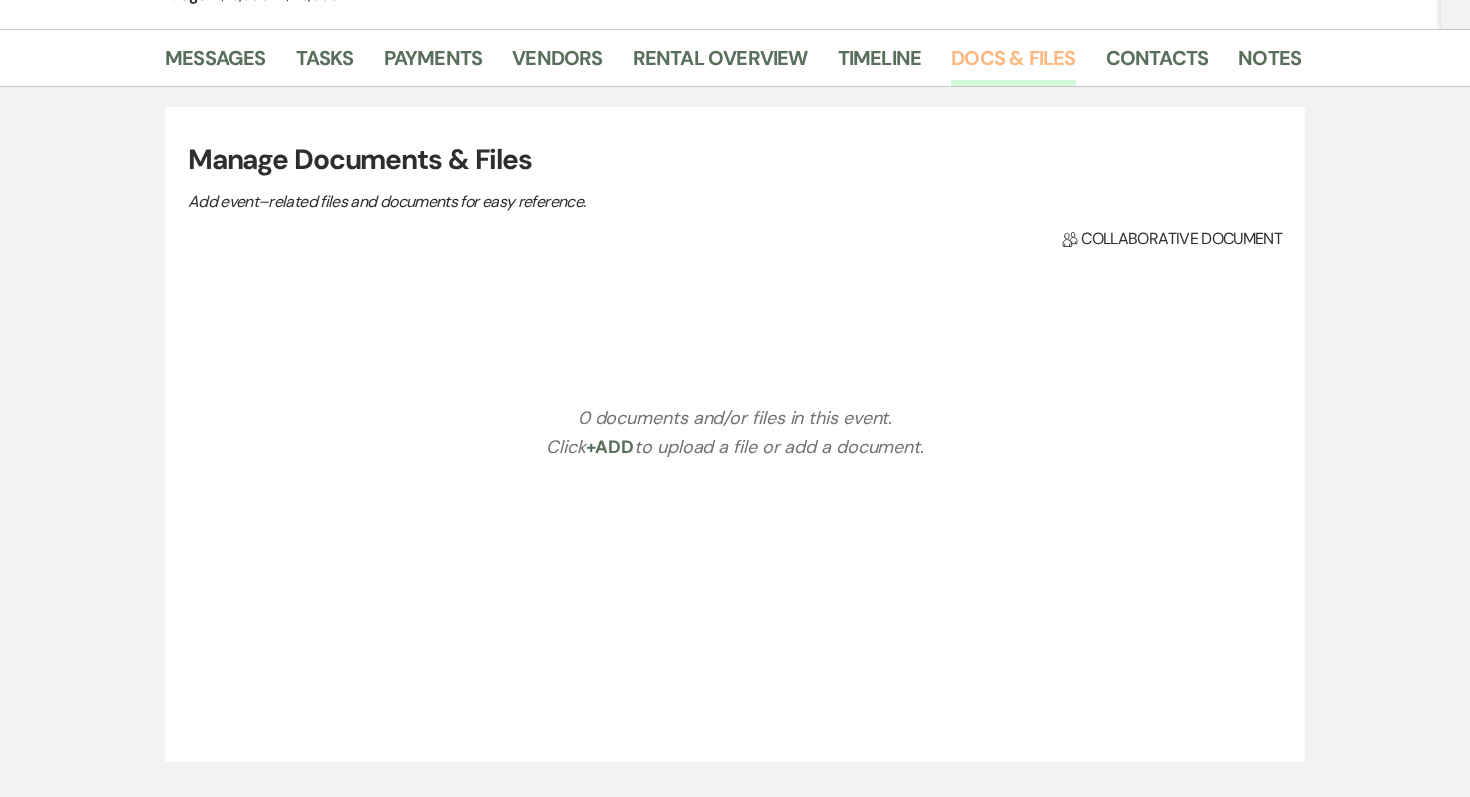 scroll, scrollTop: 331, scrollLeft: 0, axis: vertical 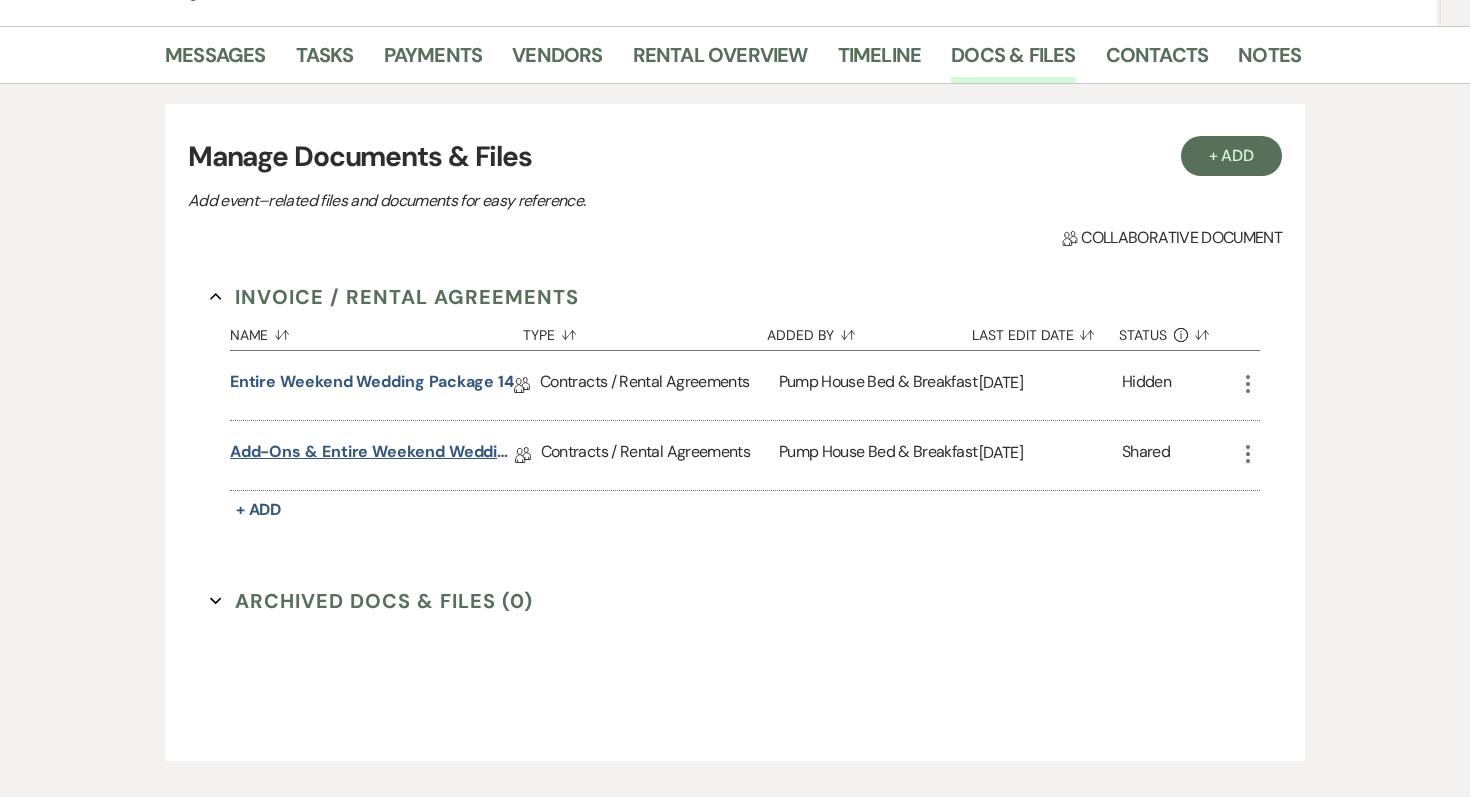 click on "Add-ons & Entire Weekend Wedding Package 14" at bounding box center (372, 455) 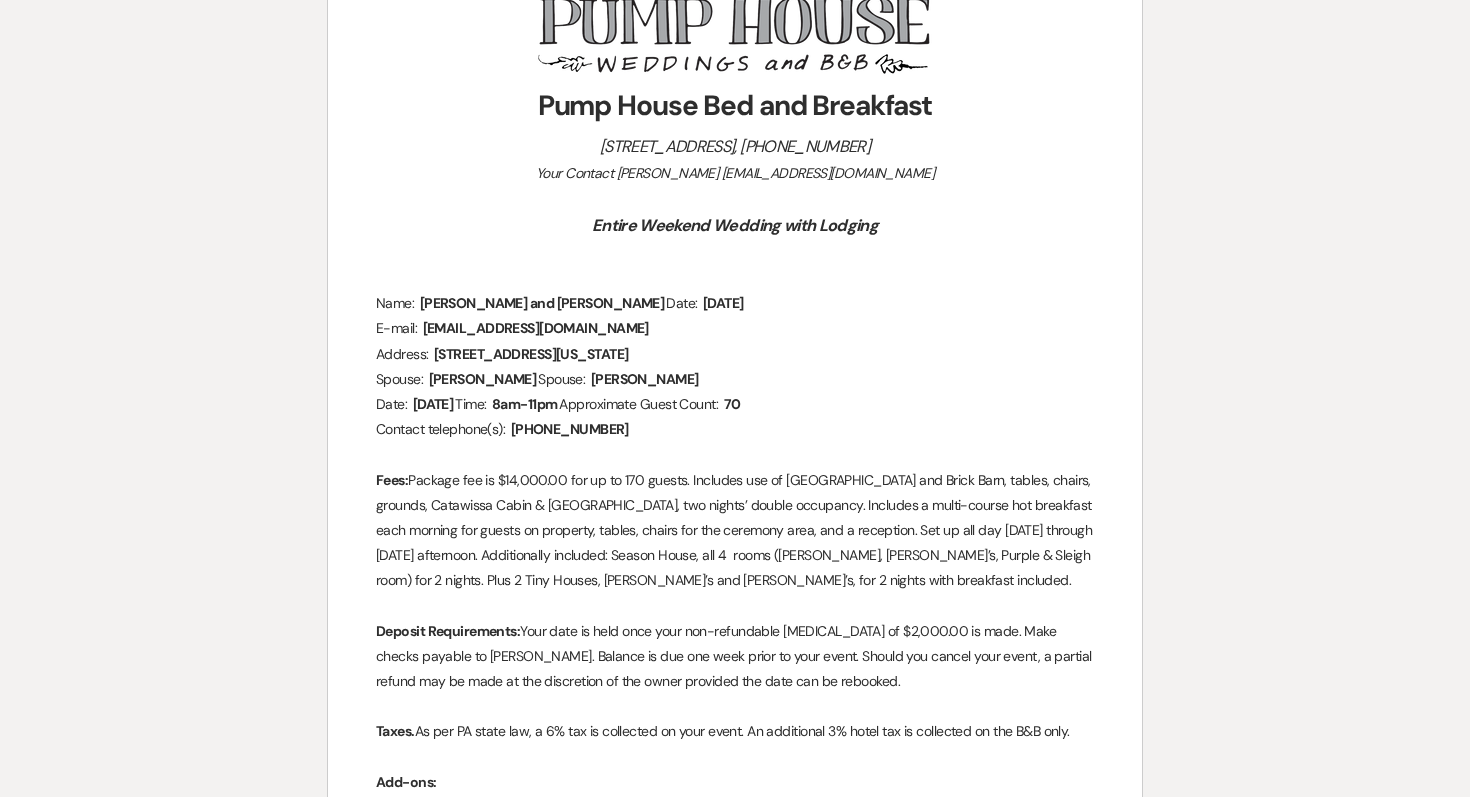 scroll, scrollTop: 0, scrollLeft: 0, axis: both 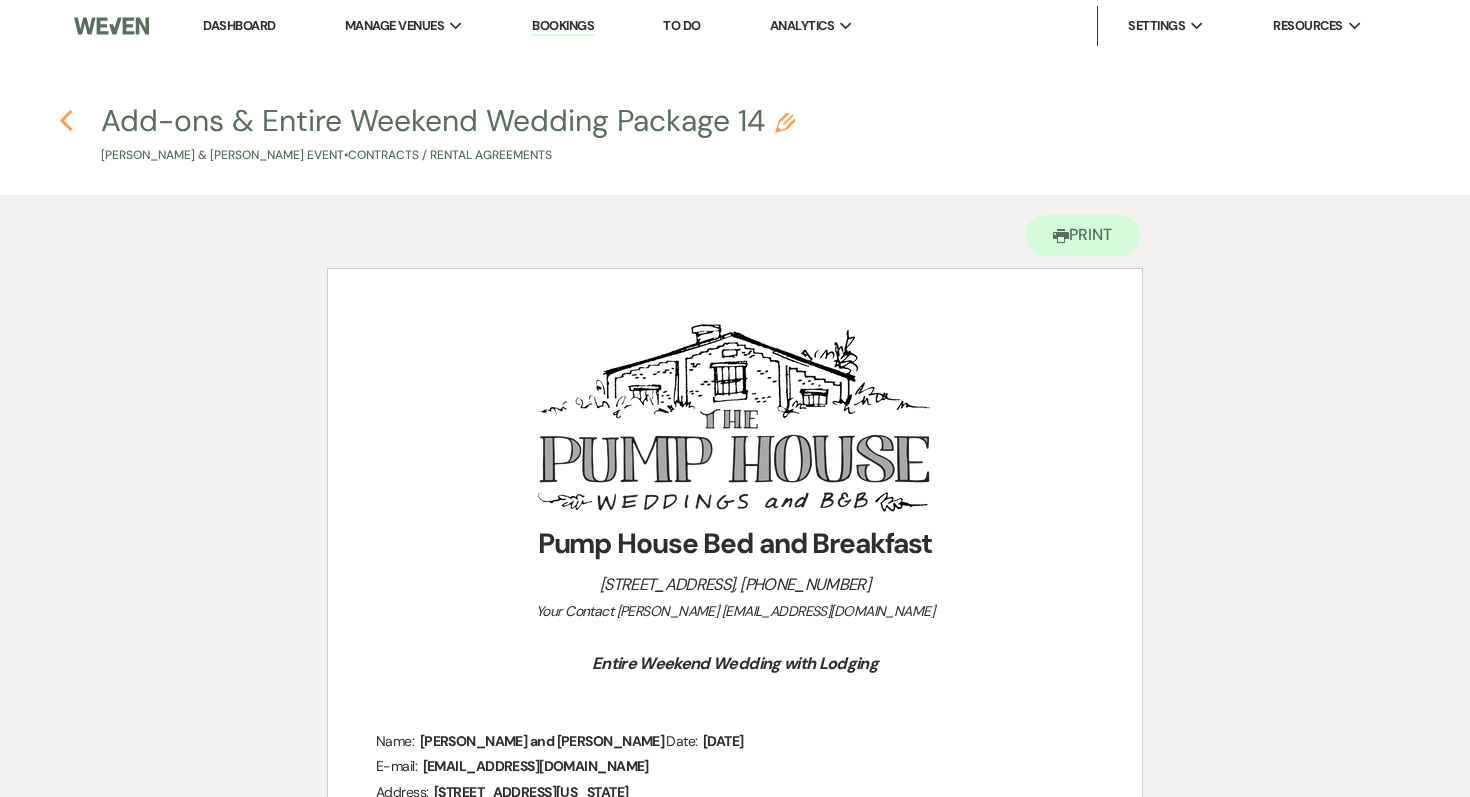 click on "Previous" 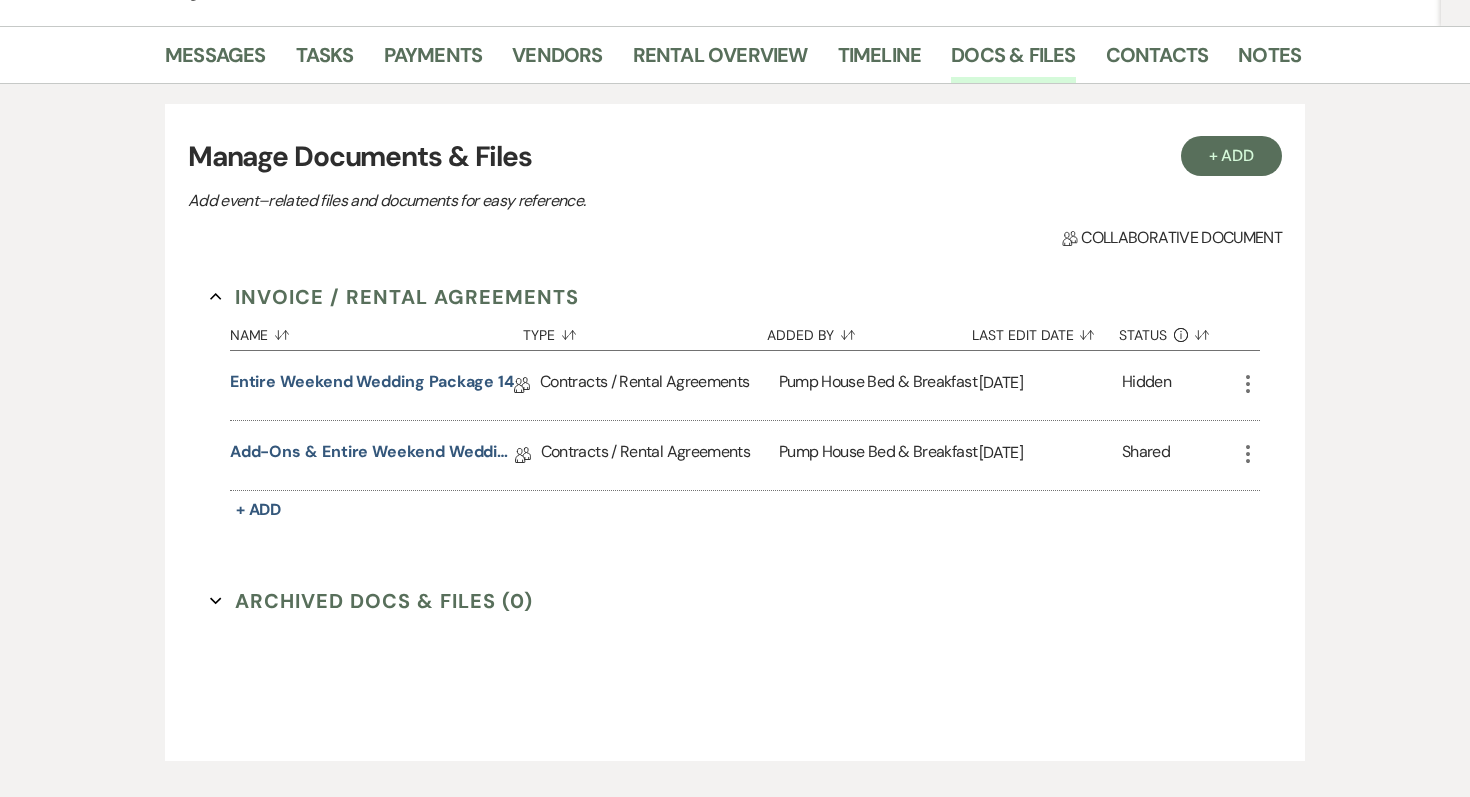 scroll, scrollTop: 270, scrollLeft: 0, axis: vertical 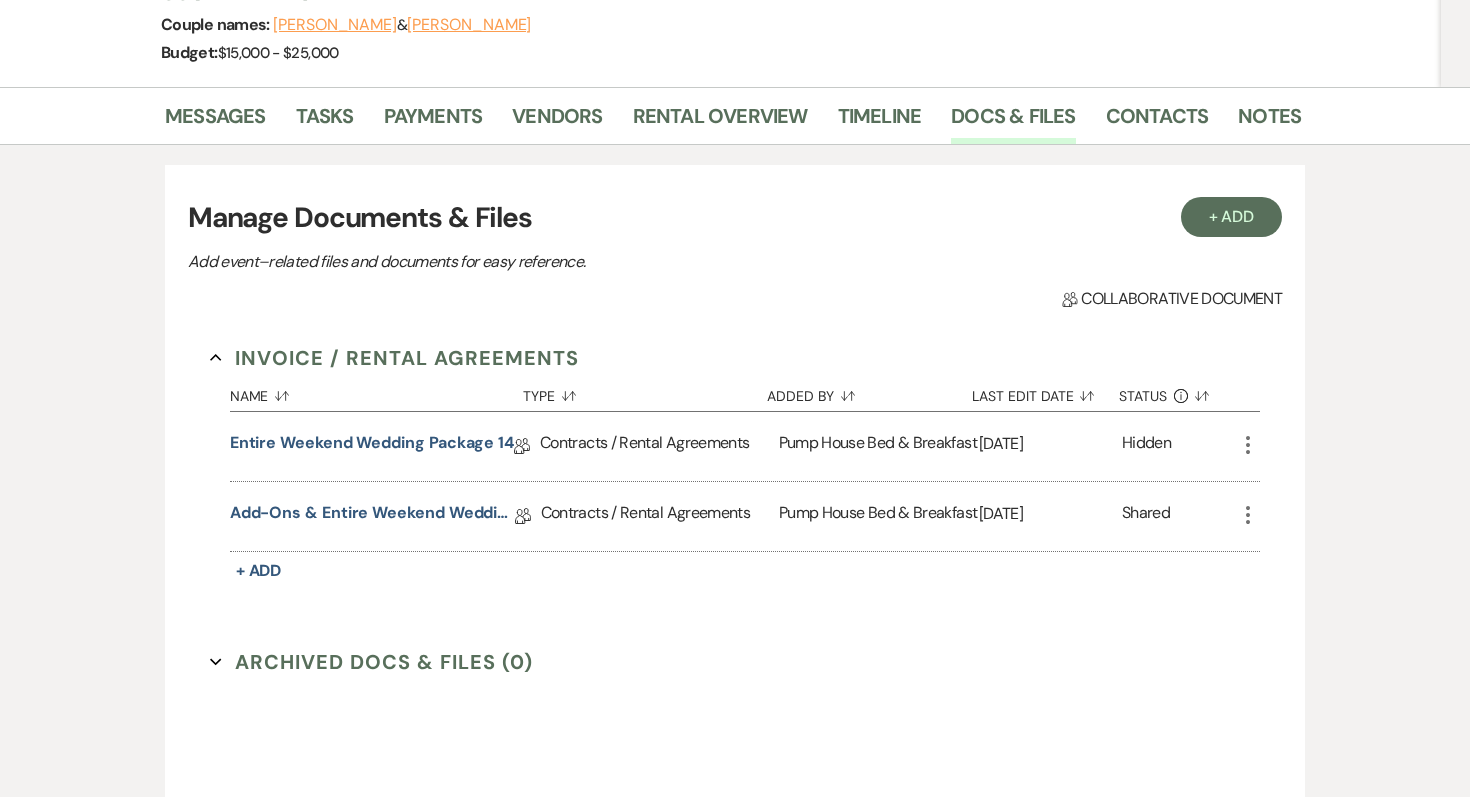 select on "8" 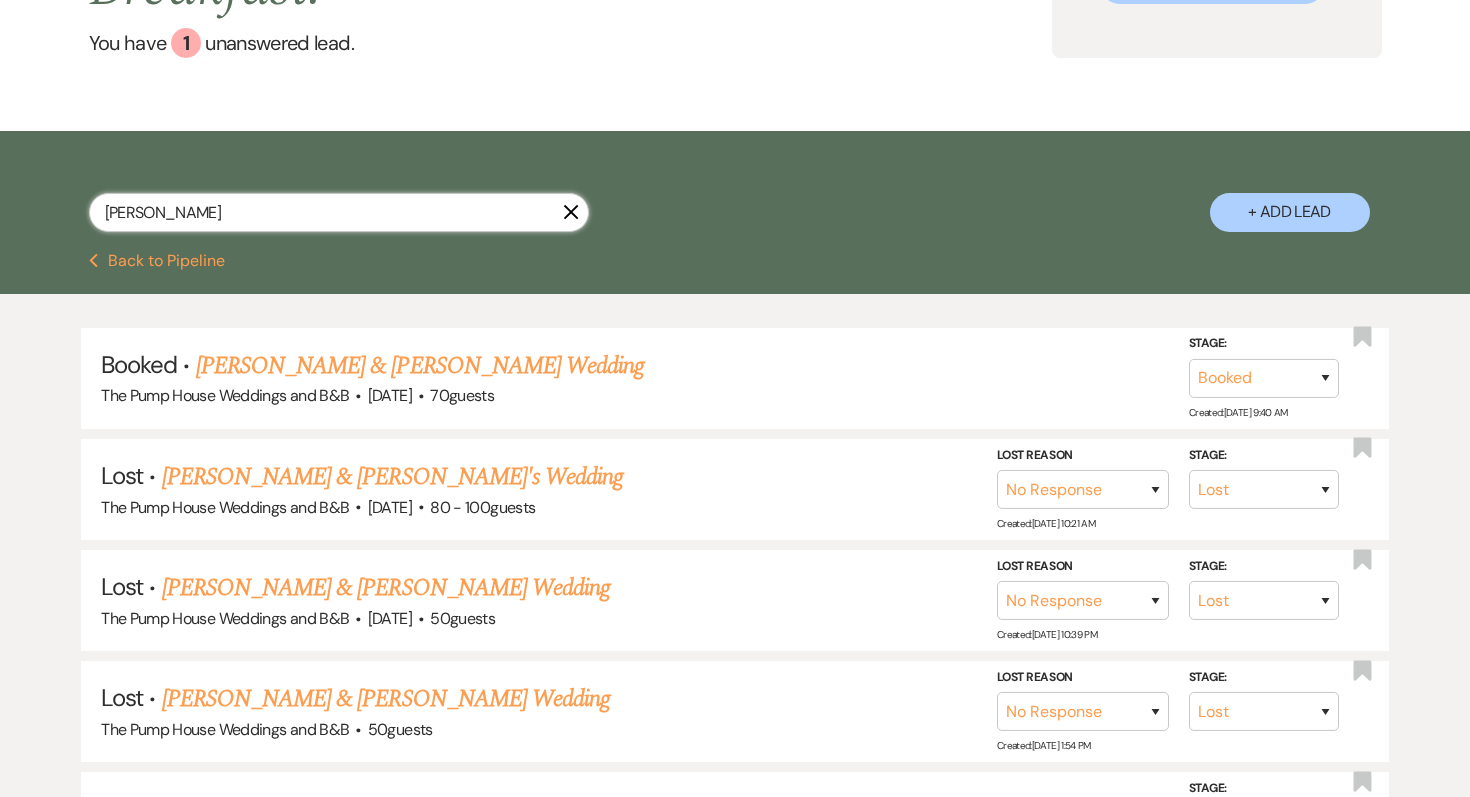 click on "[PERSON_NAME]" at bounding box center (339, 212) 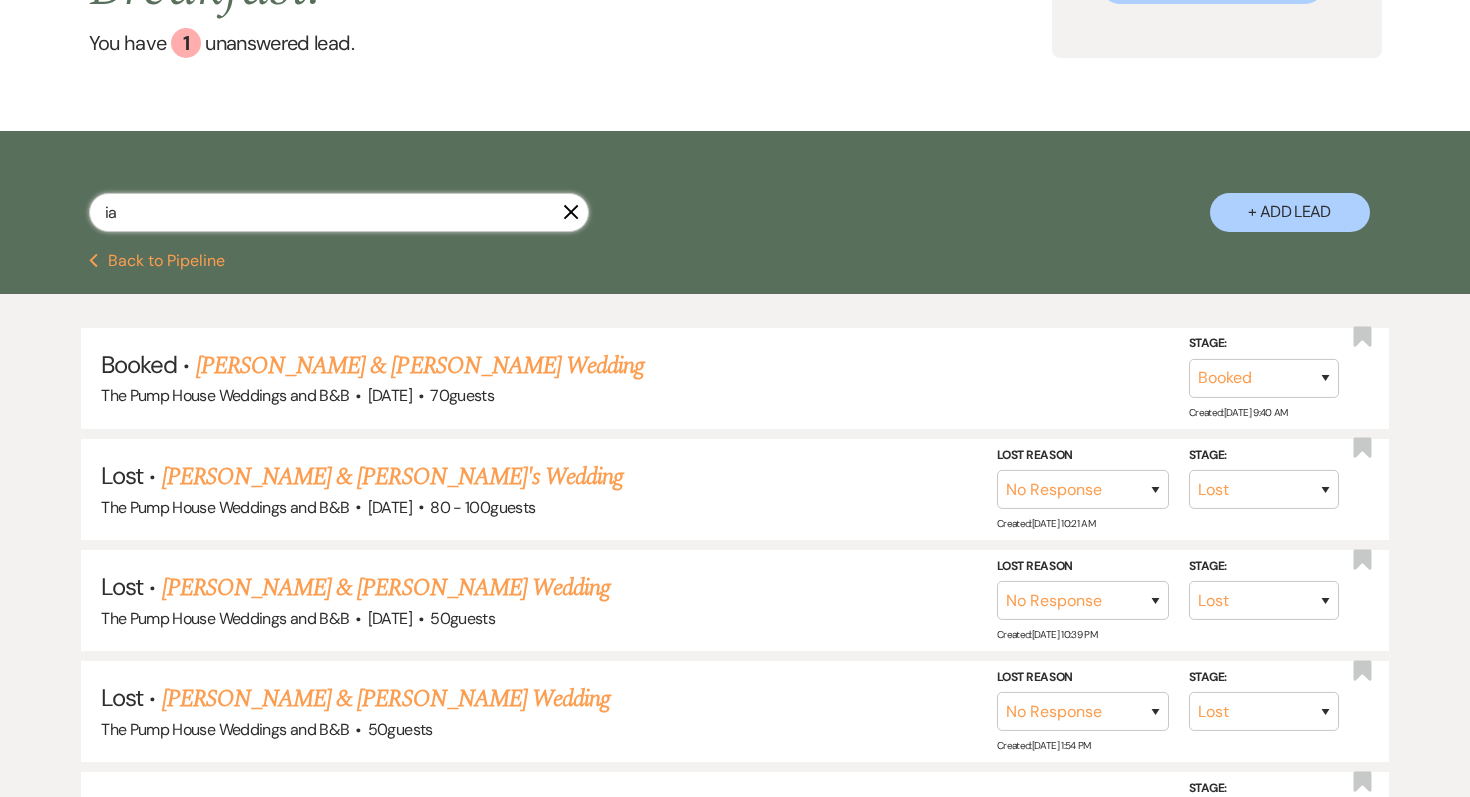 type on "i" 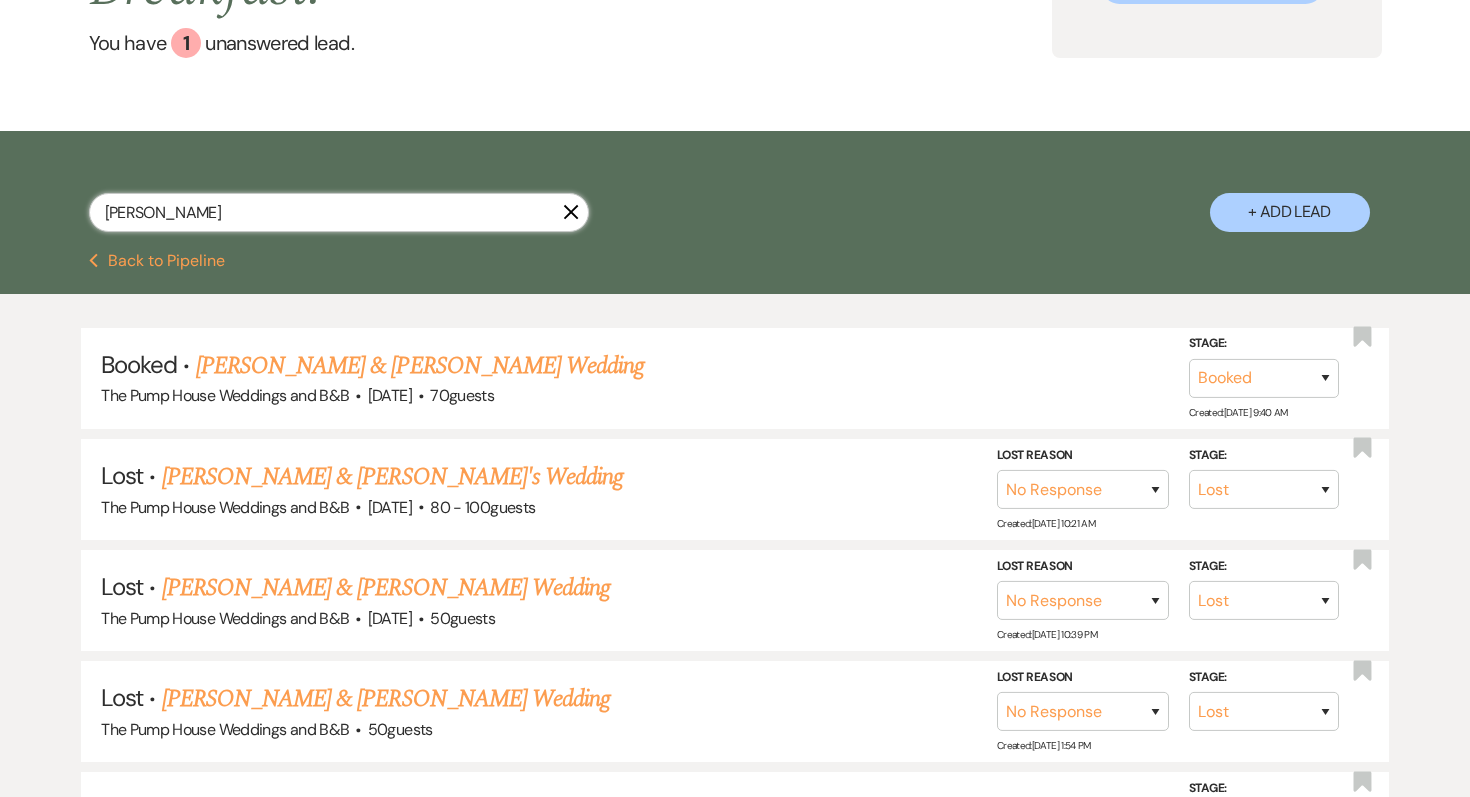type on "[PERSON_NAME]" 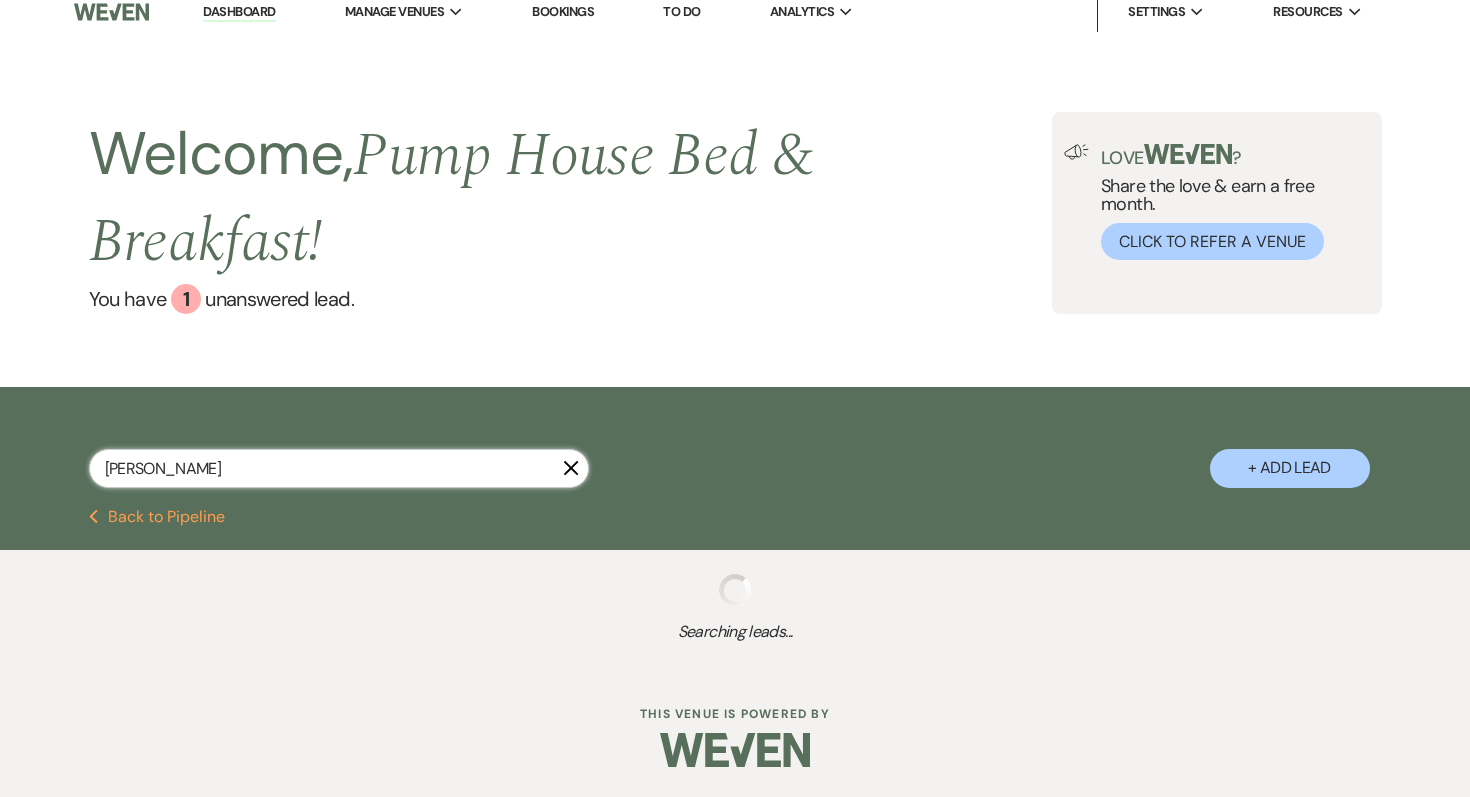 select on "8" 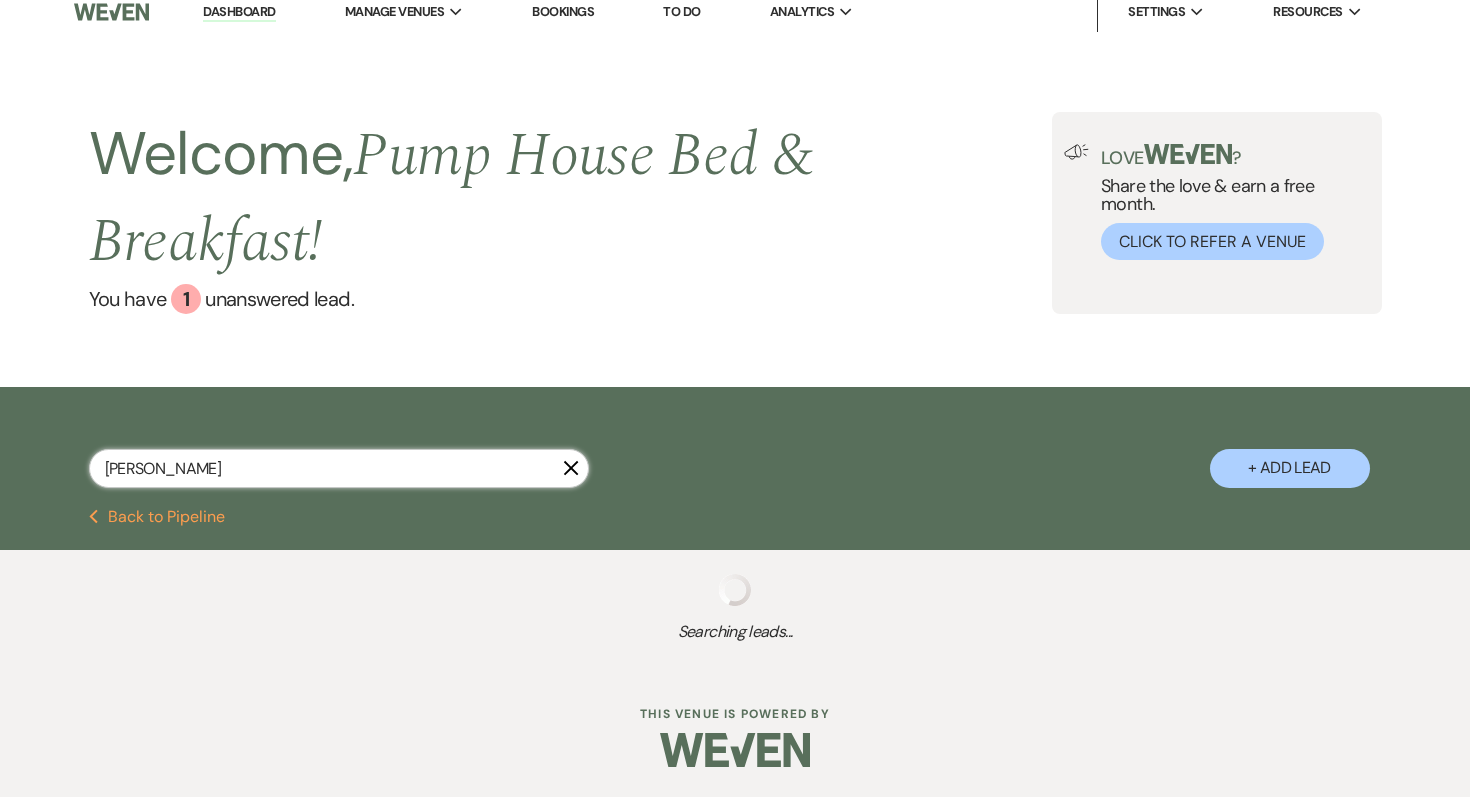 select on "7" 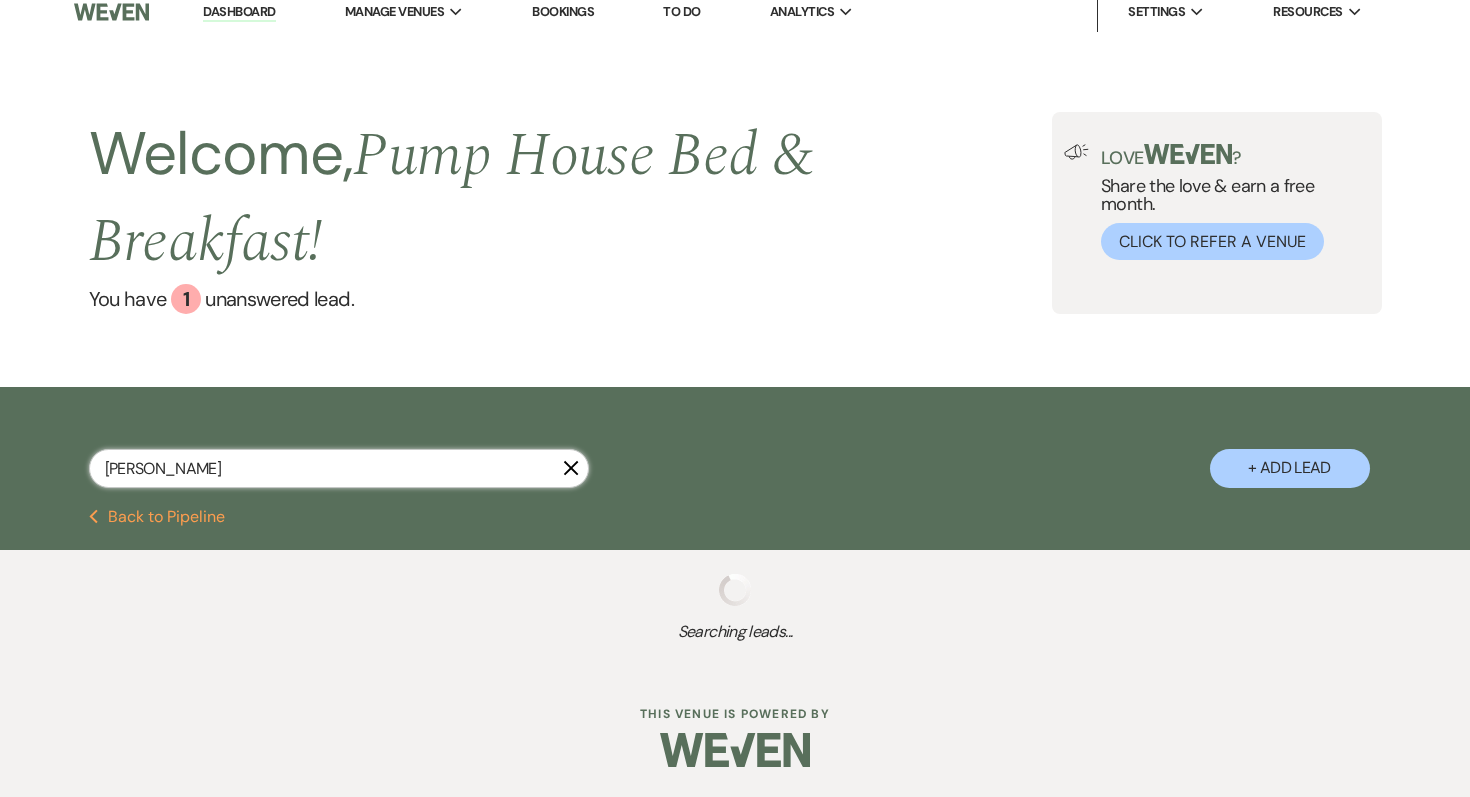 select on "8" 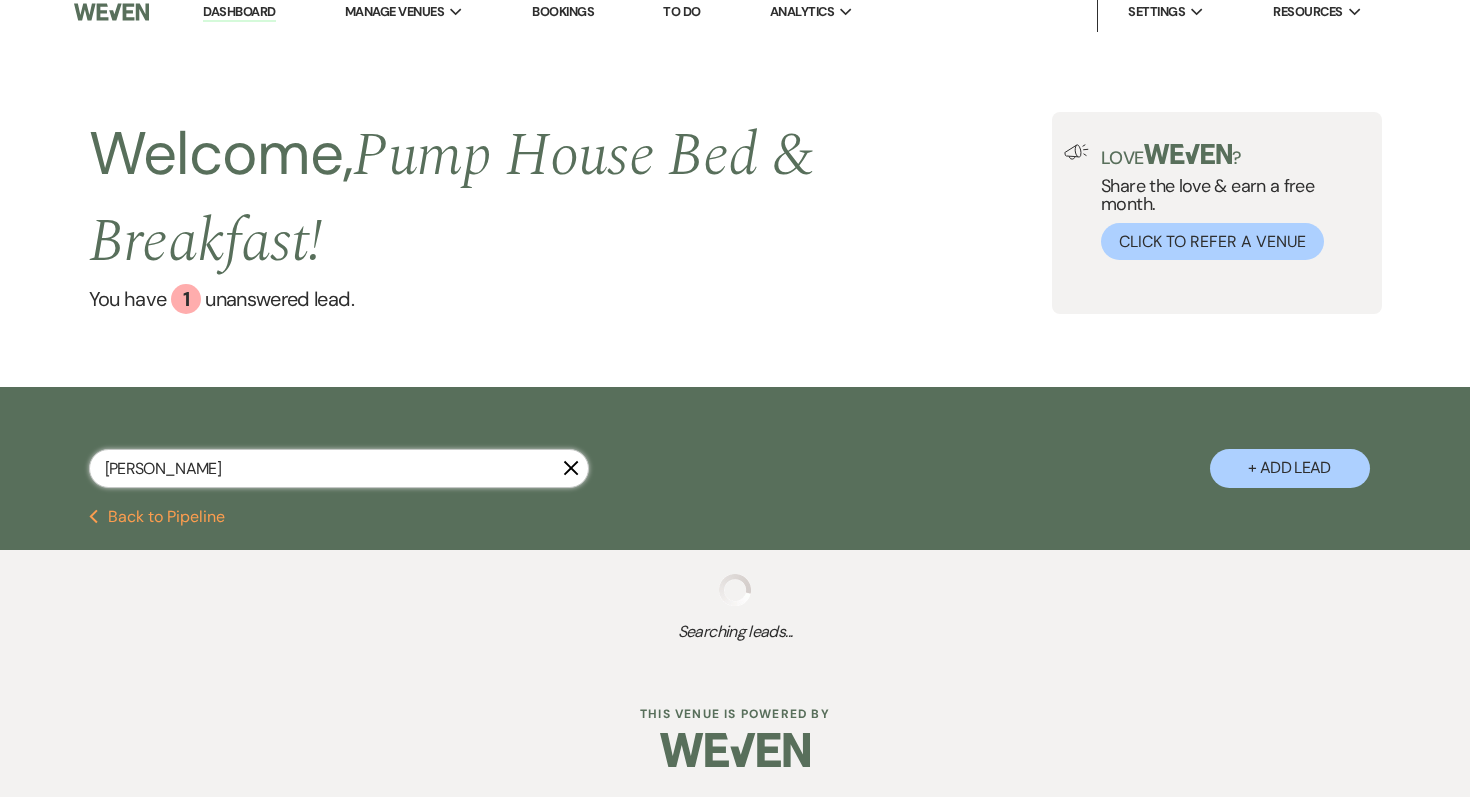 select on "5" 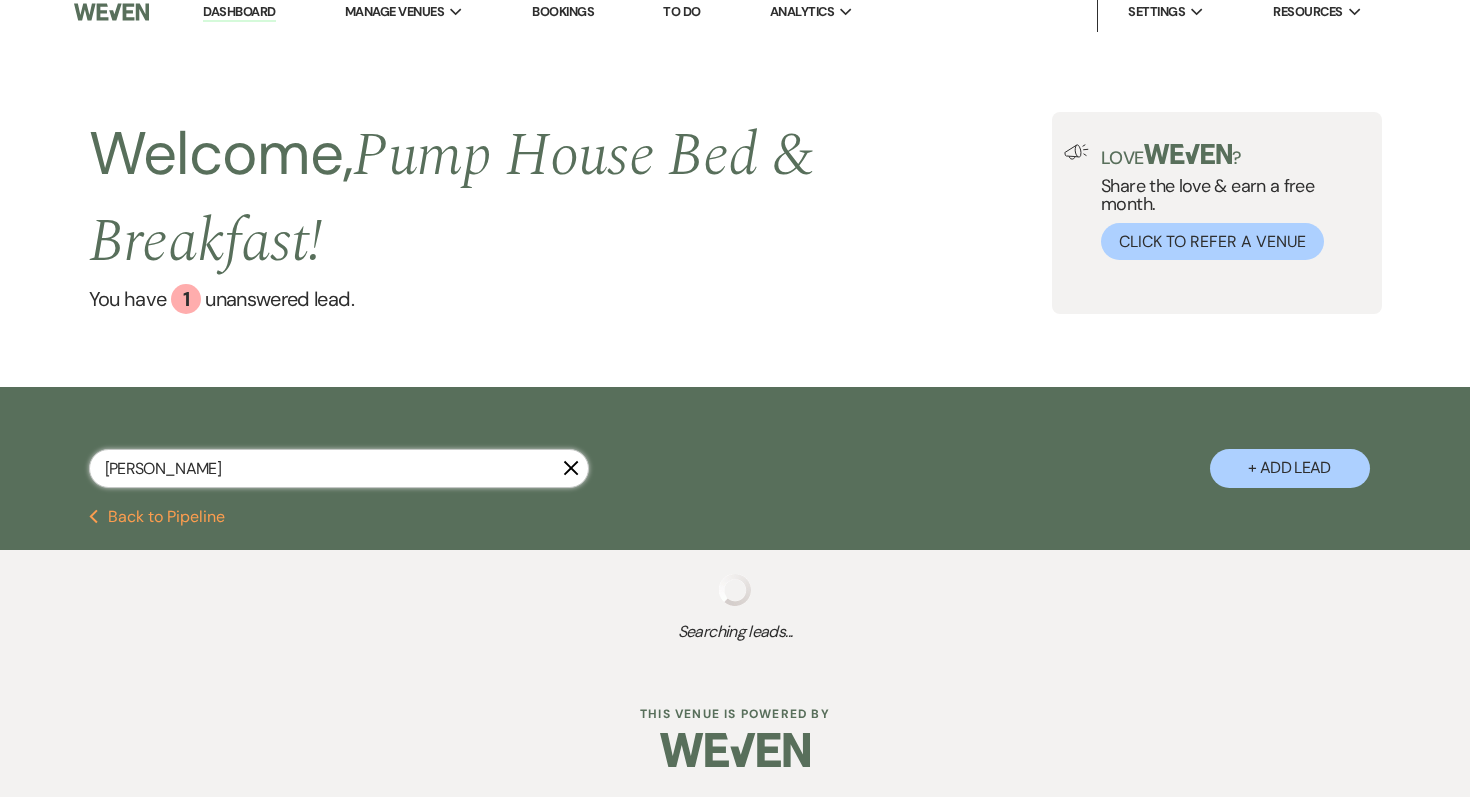 select on "8" 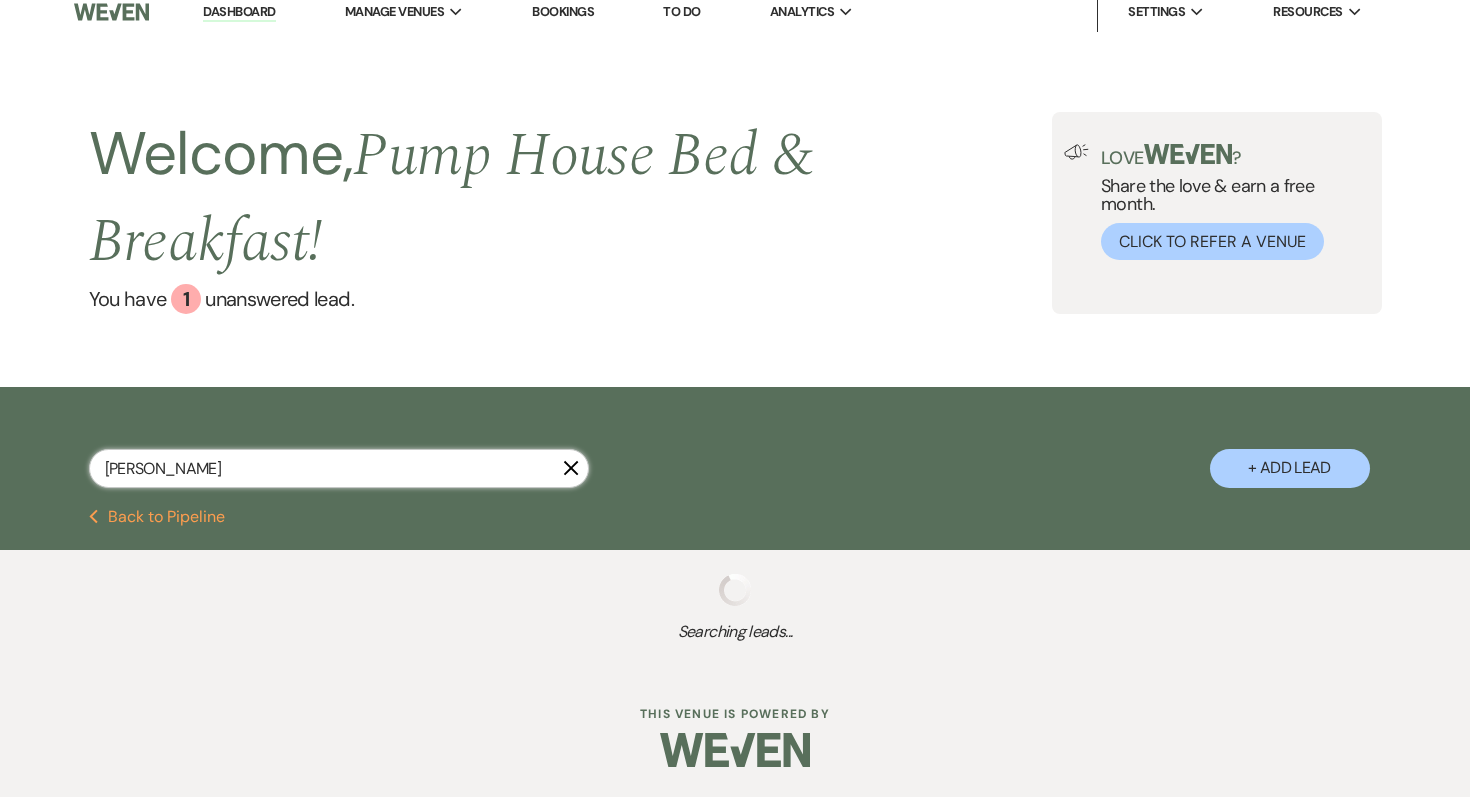 select on "6" 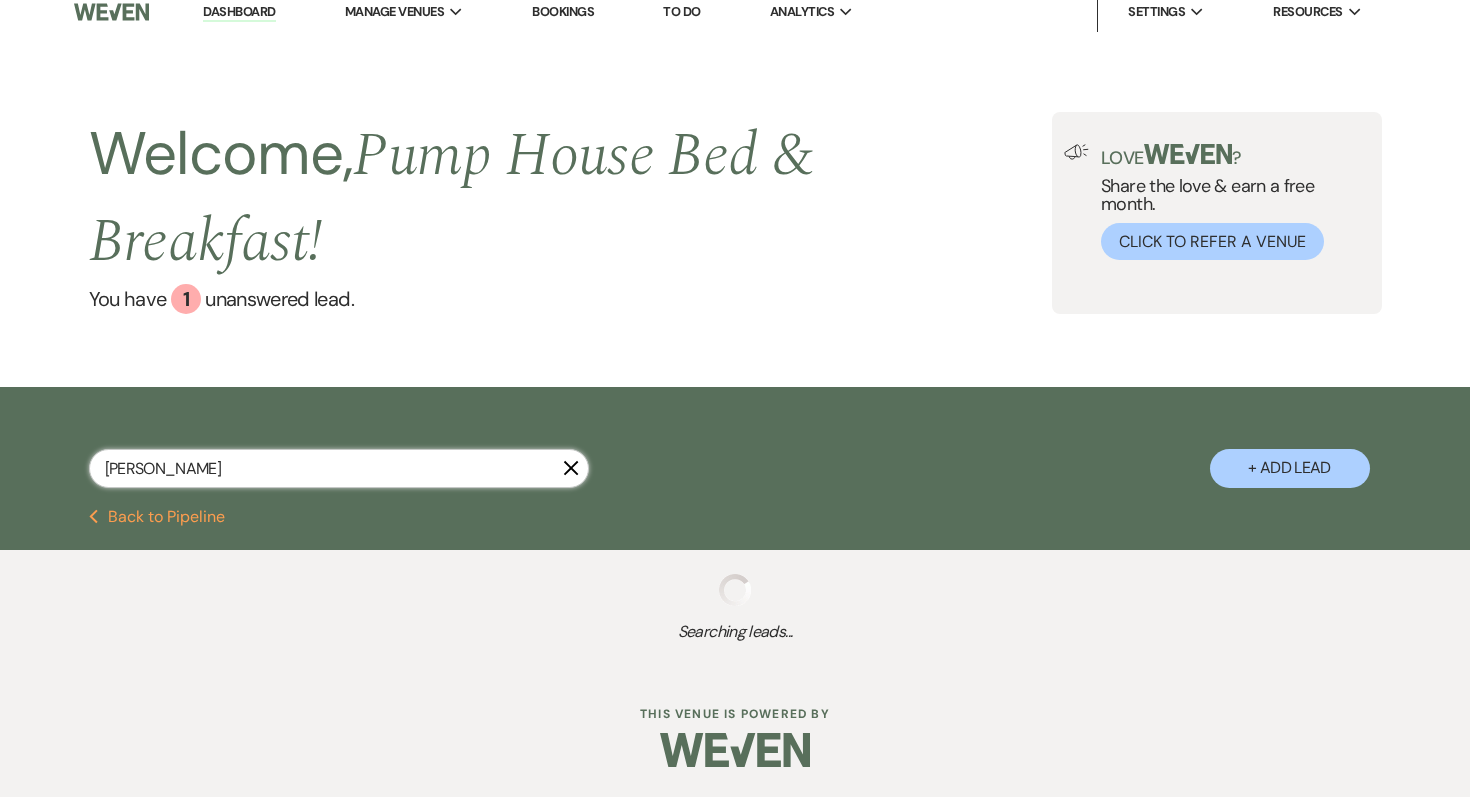 select on "8" 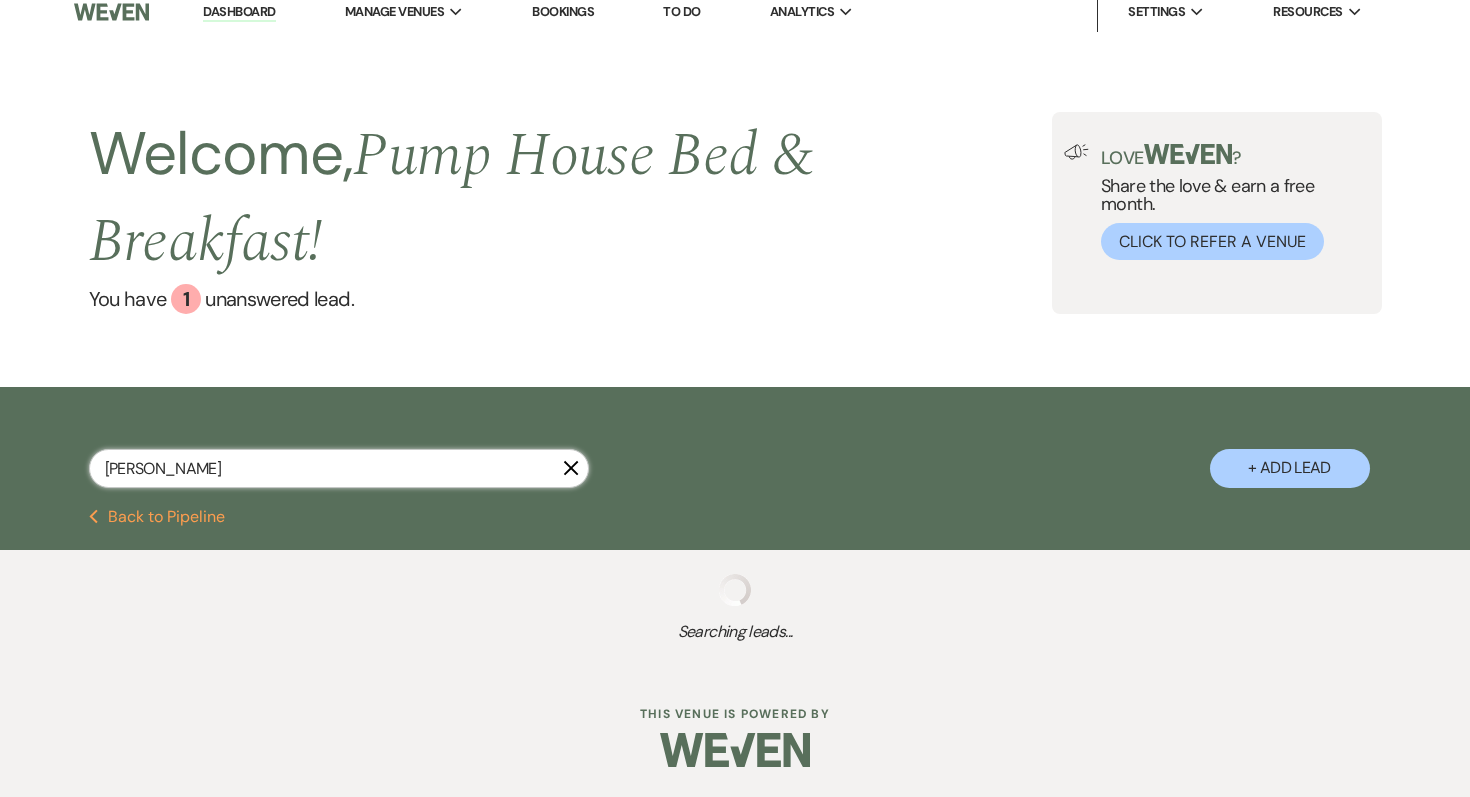 select on "8" 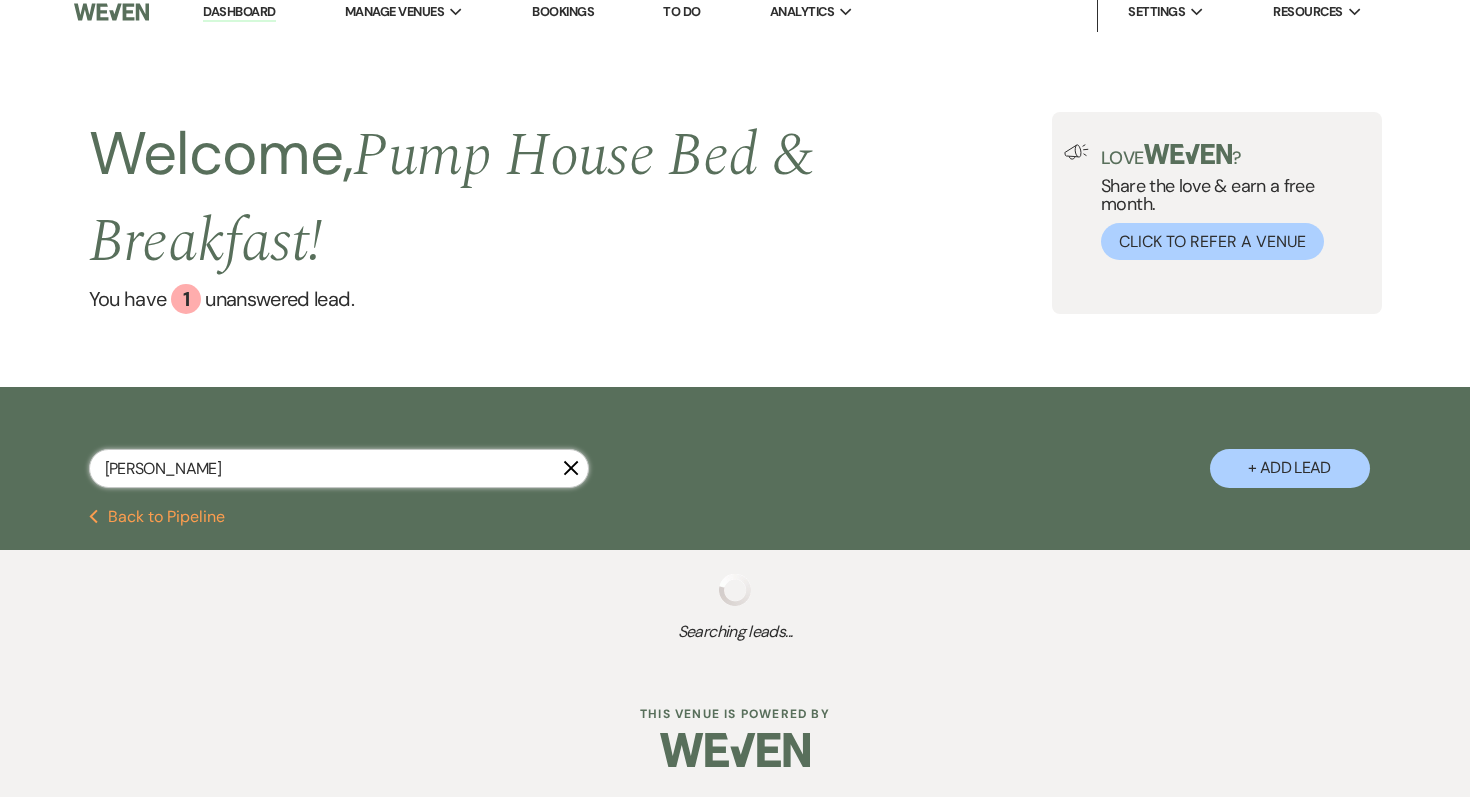 select on "8" 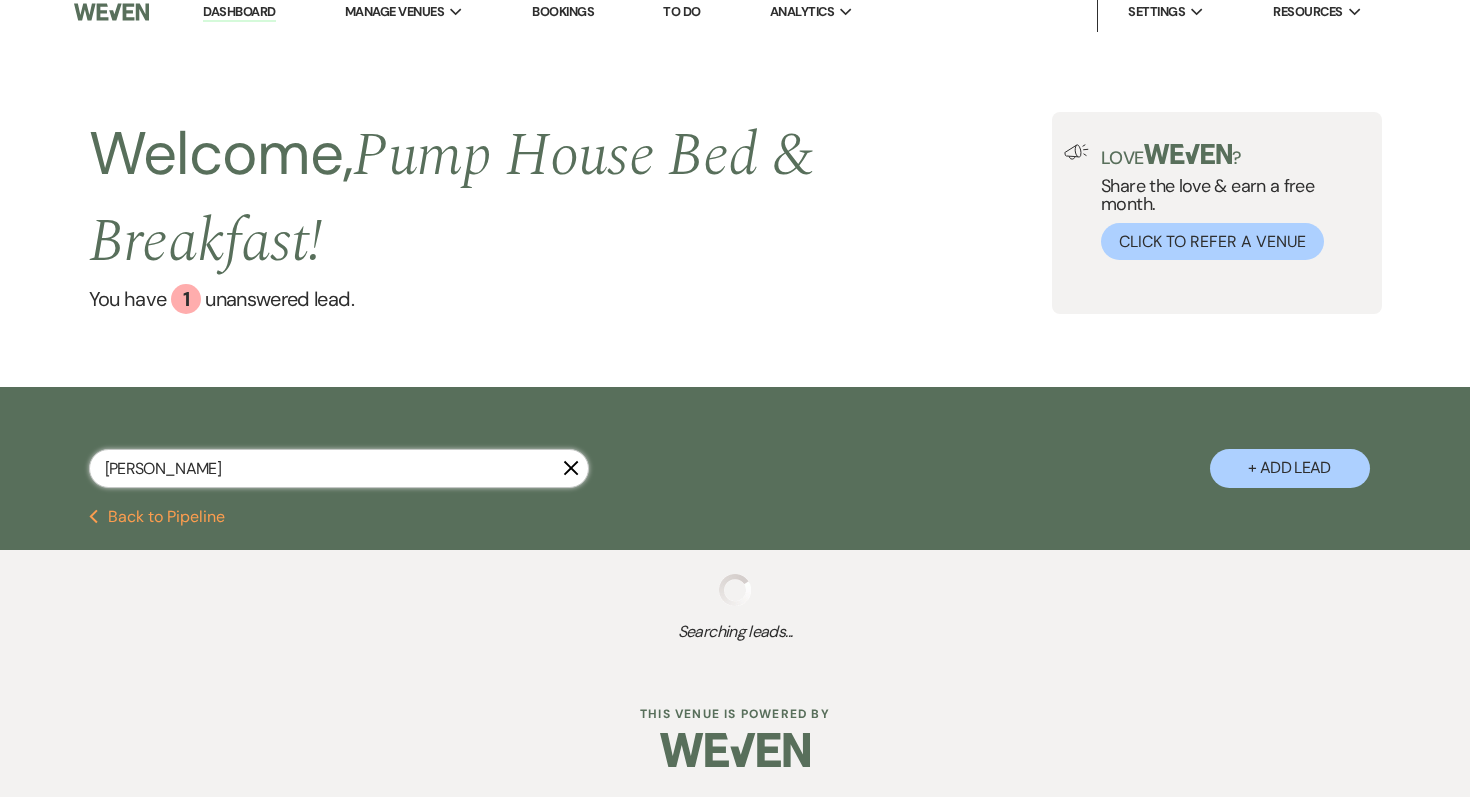 select on "8" 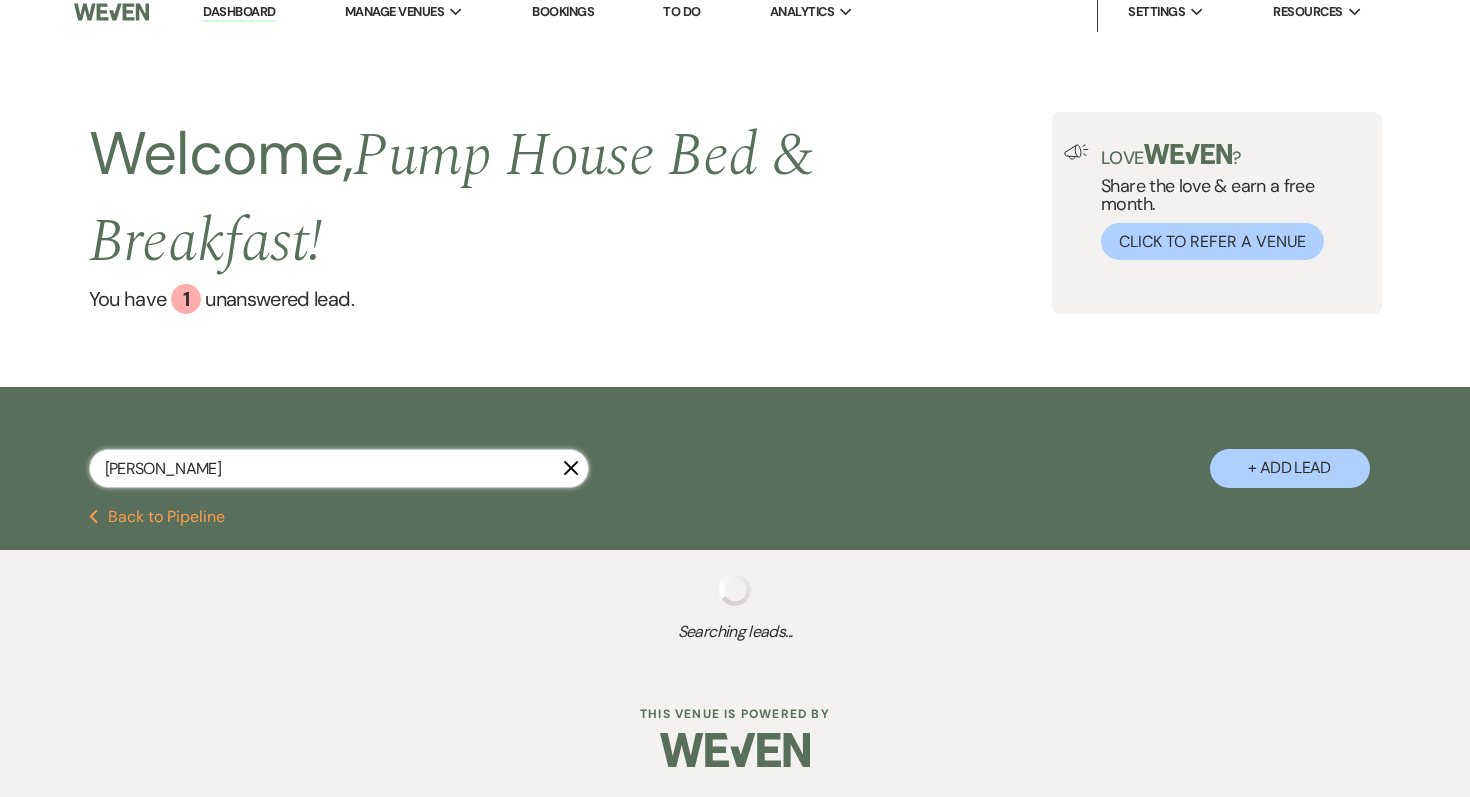 select on "10" 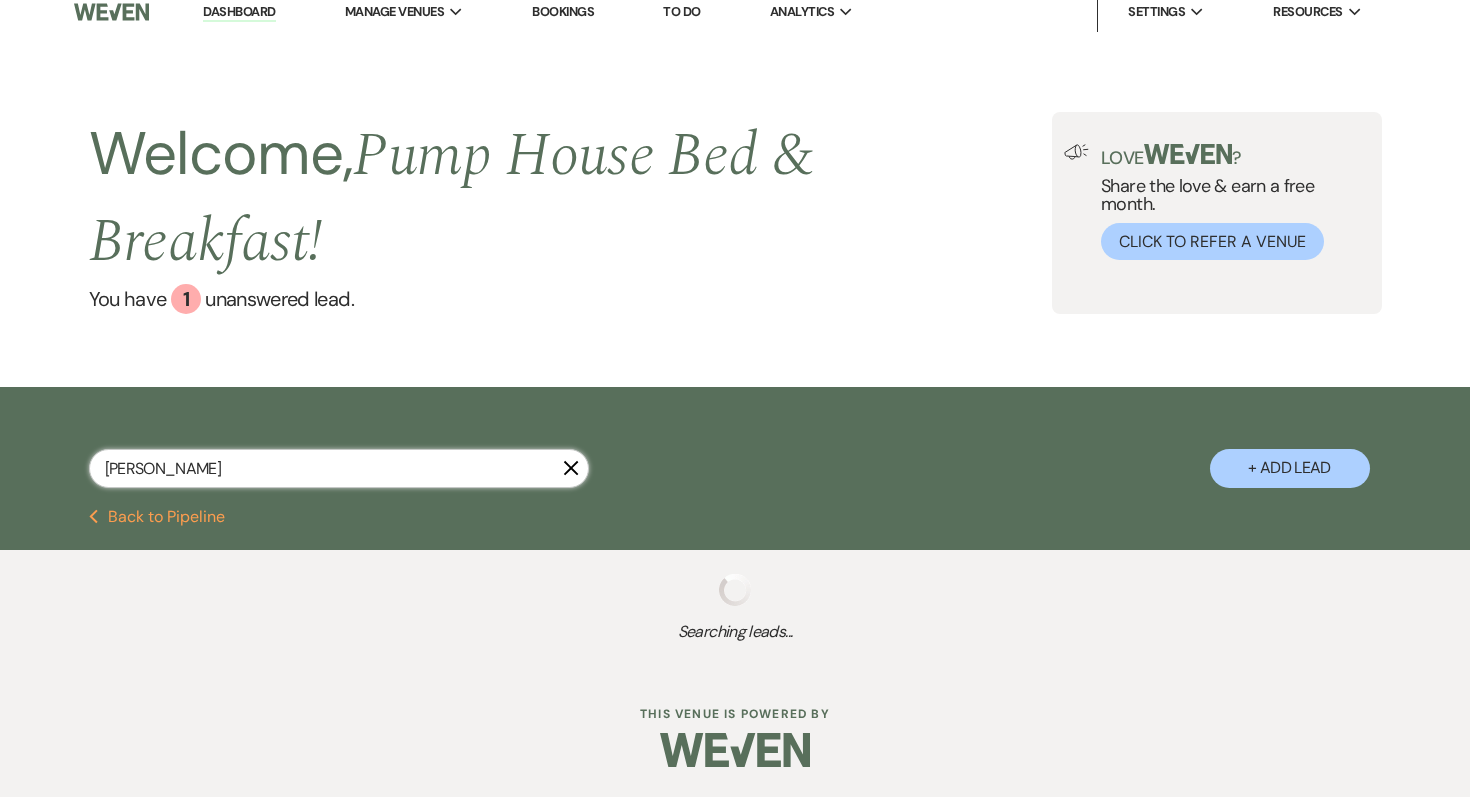 select on "8" 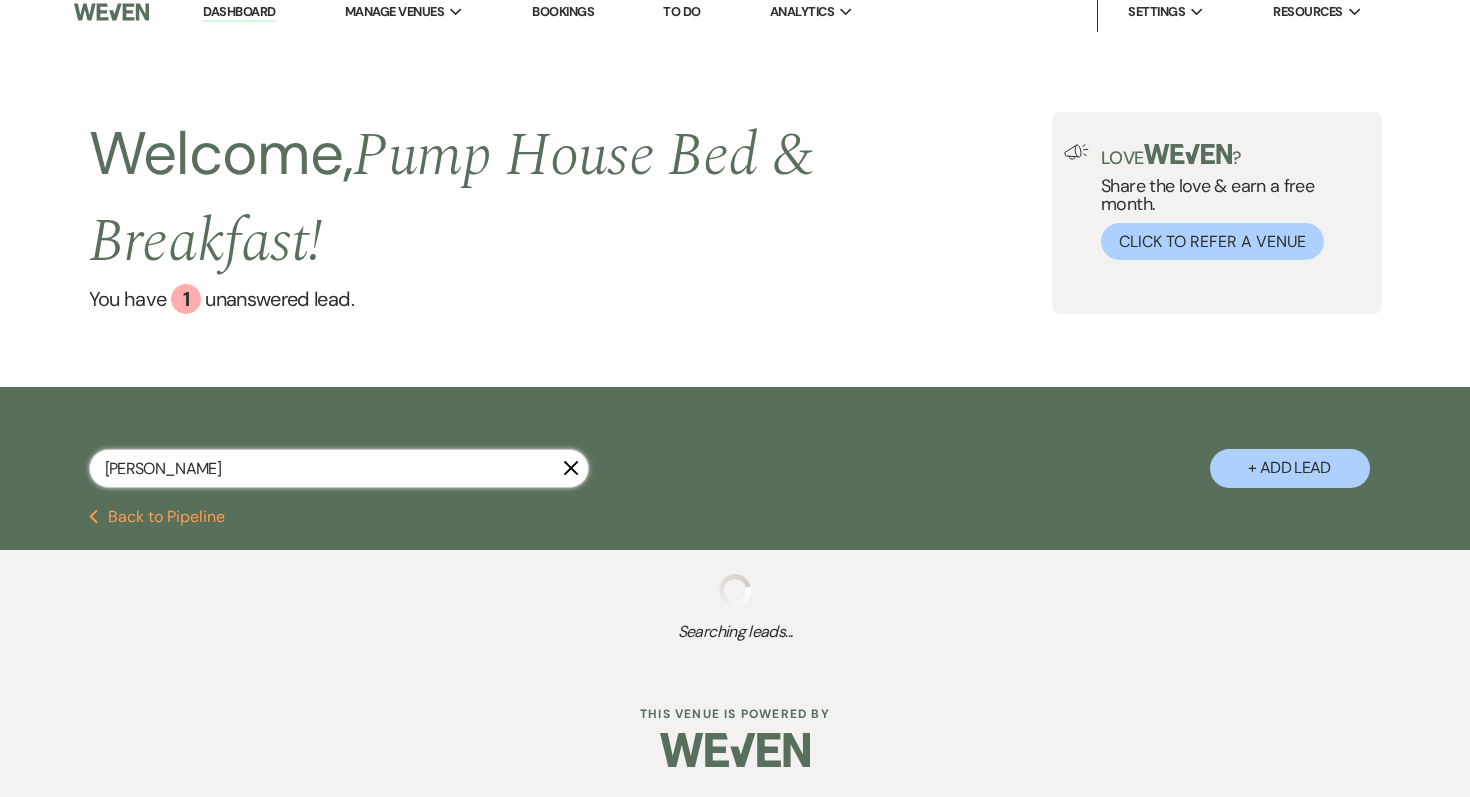 select on "5" 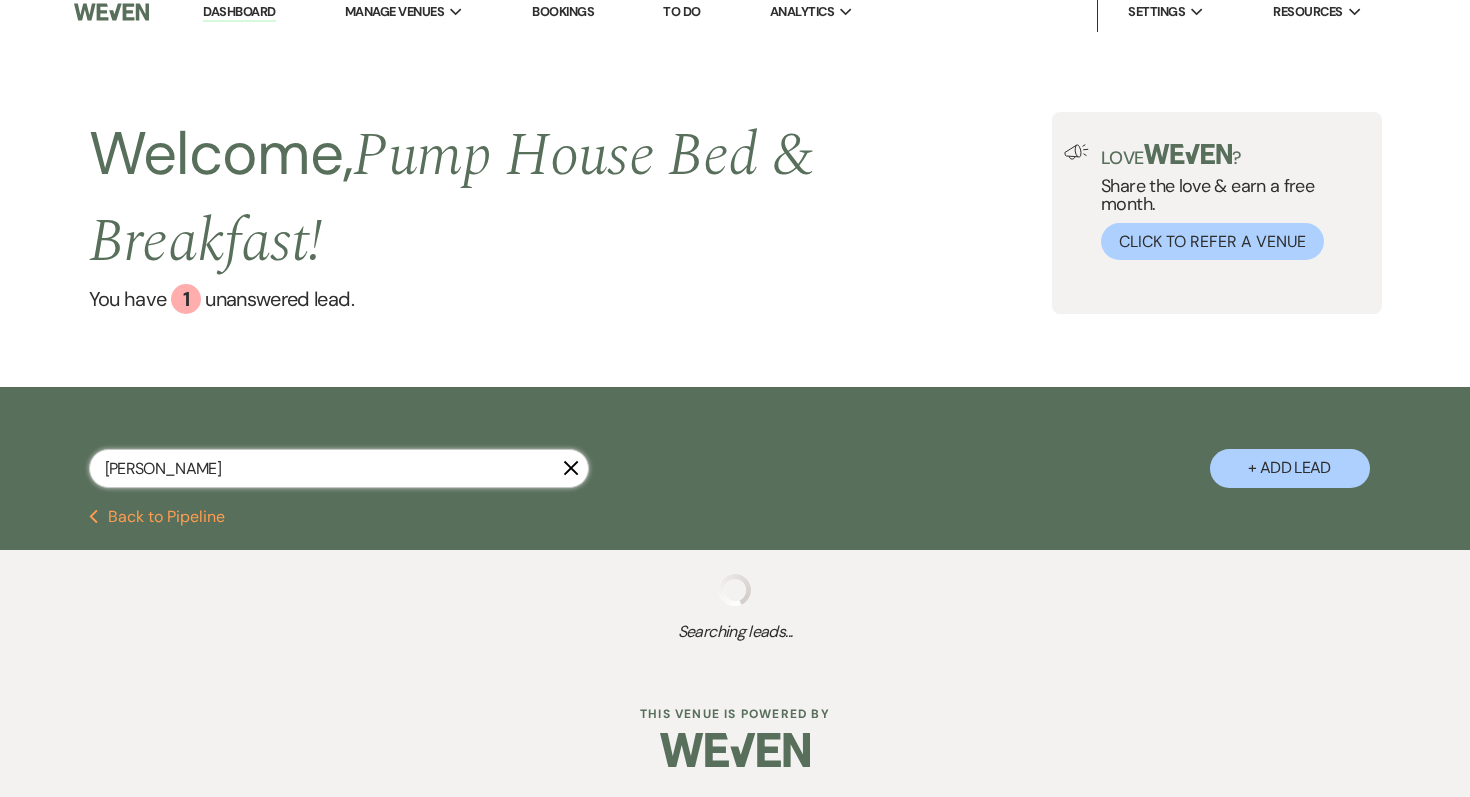 select on "8" 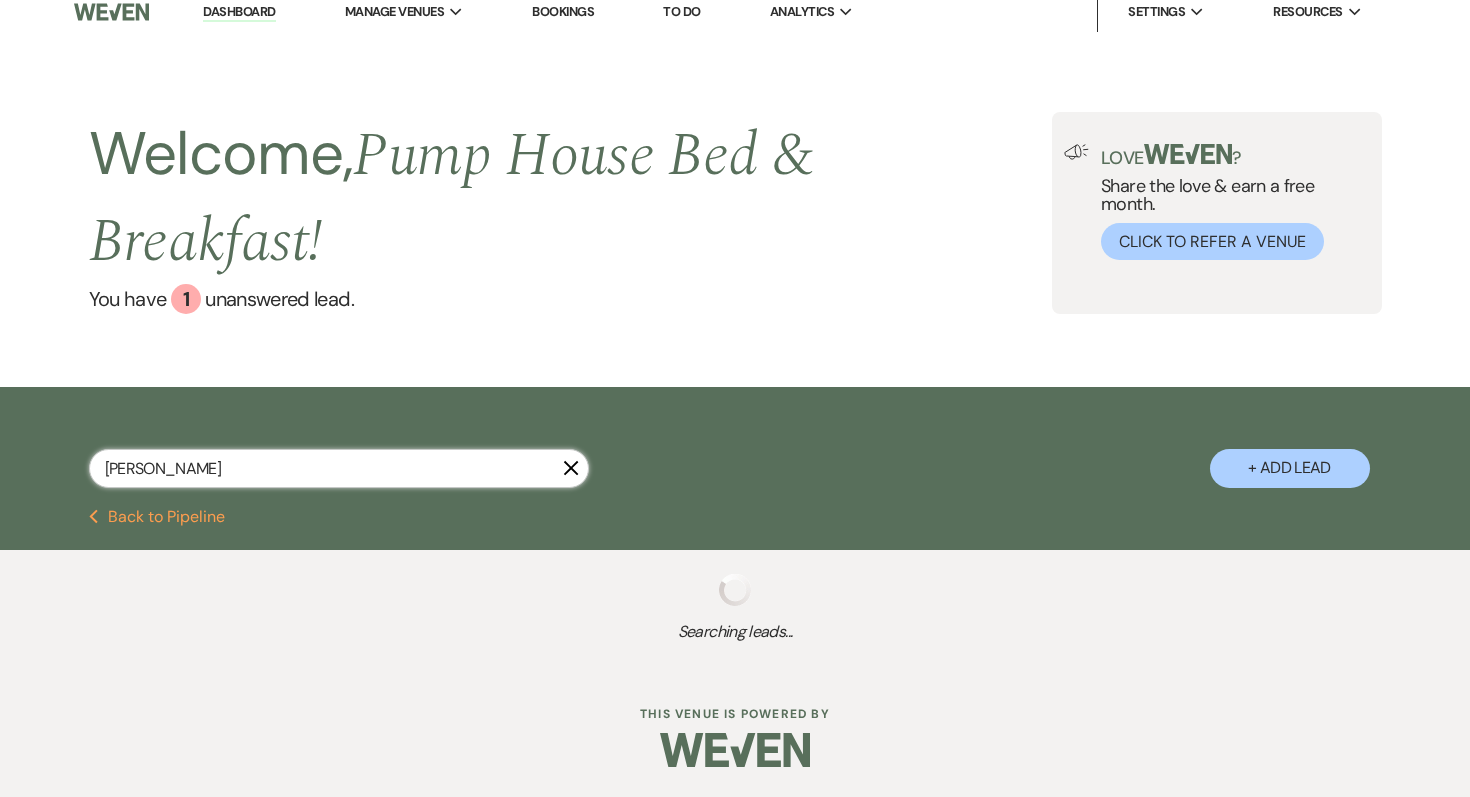 select on "8" 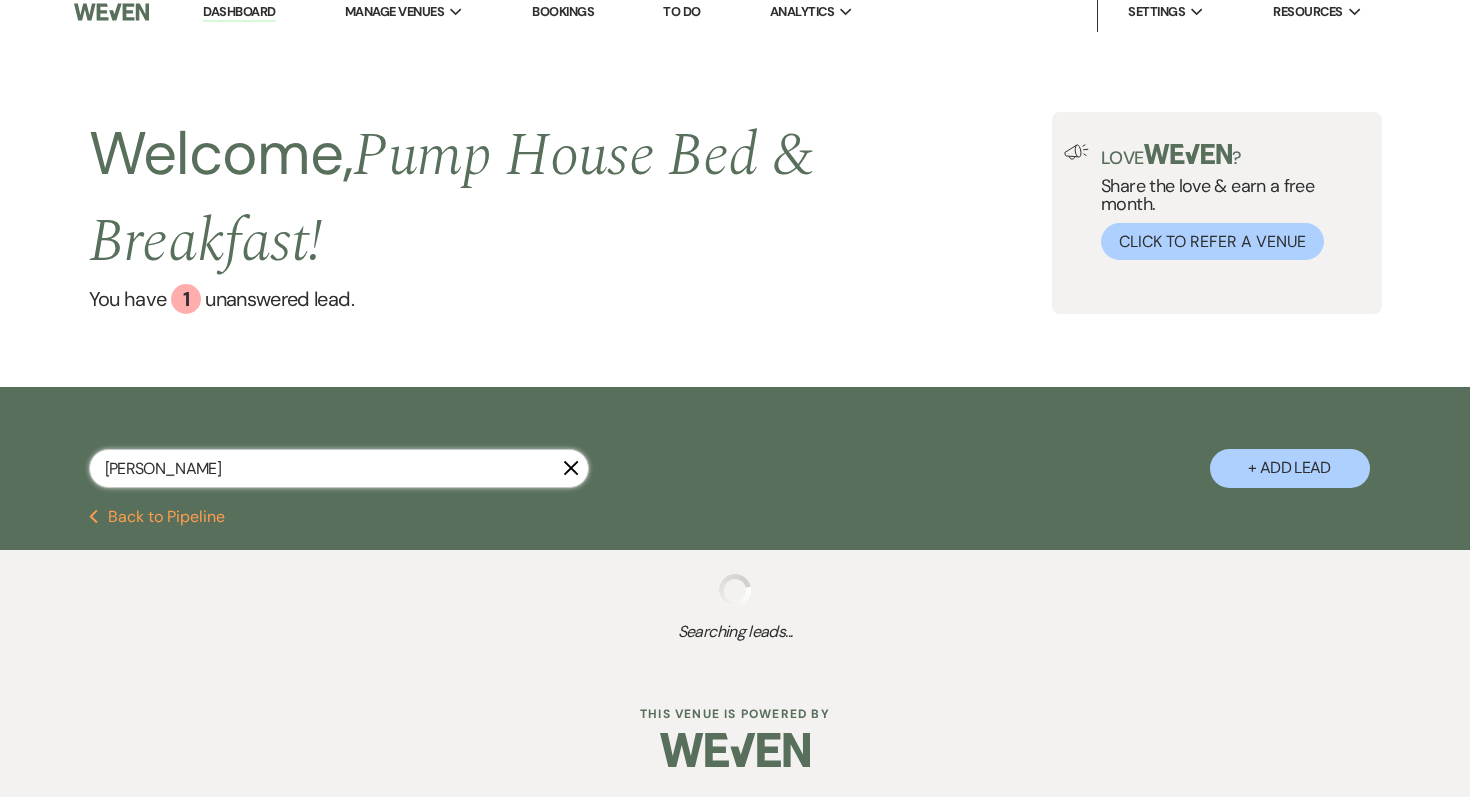 select on "8" 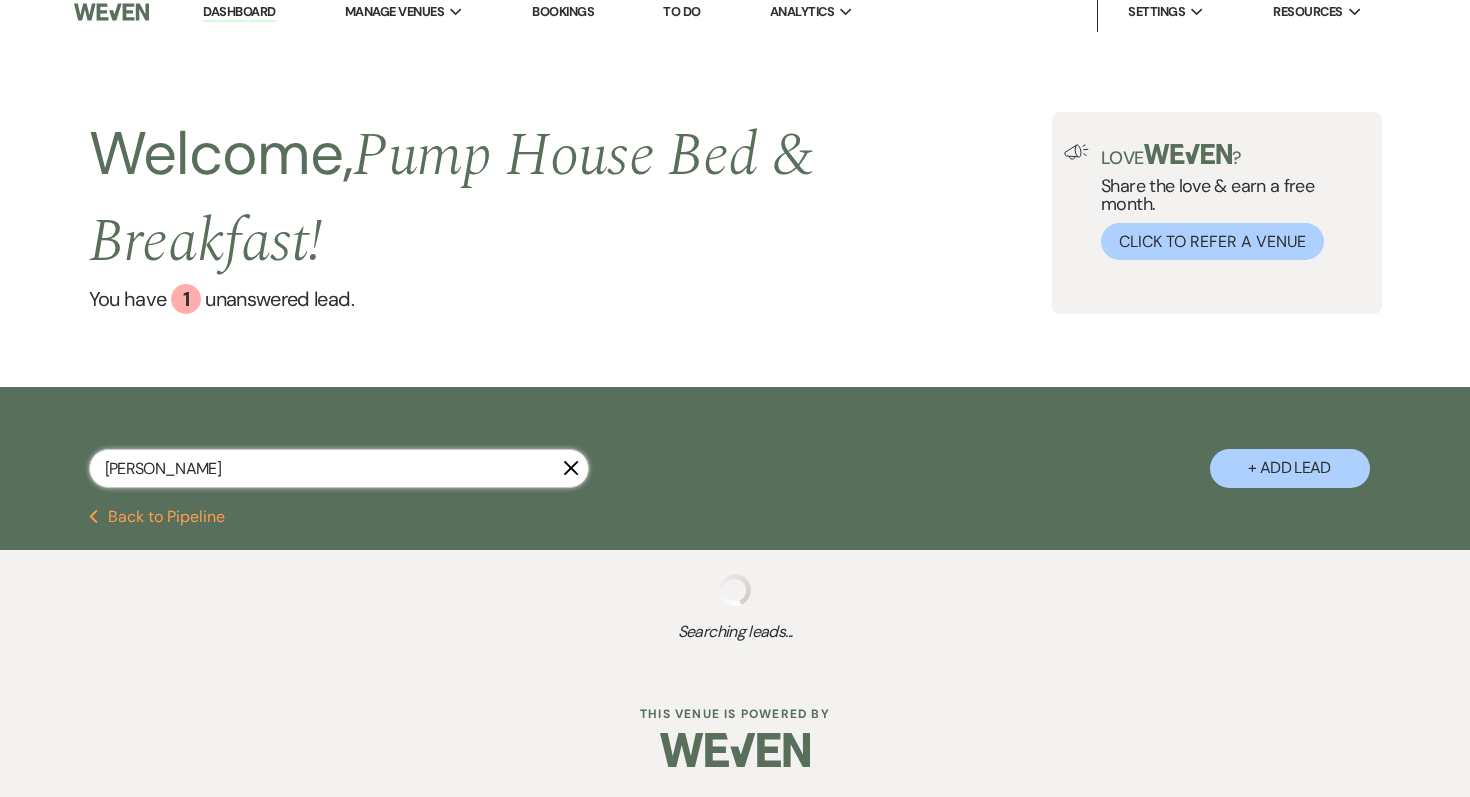 select on "8" 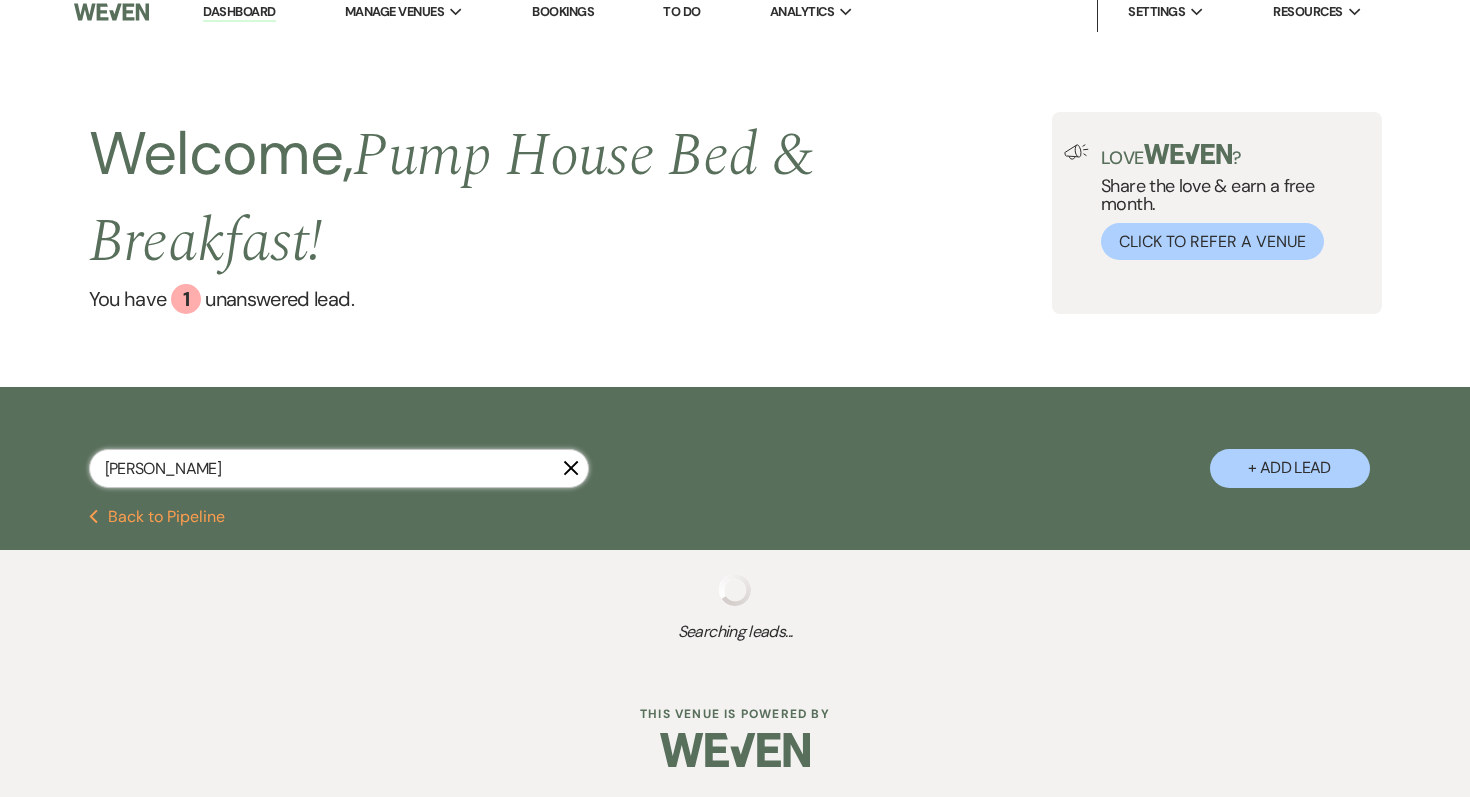 select on "8" 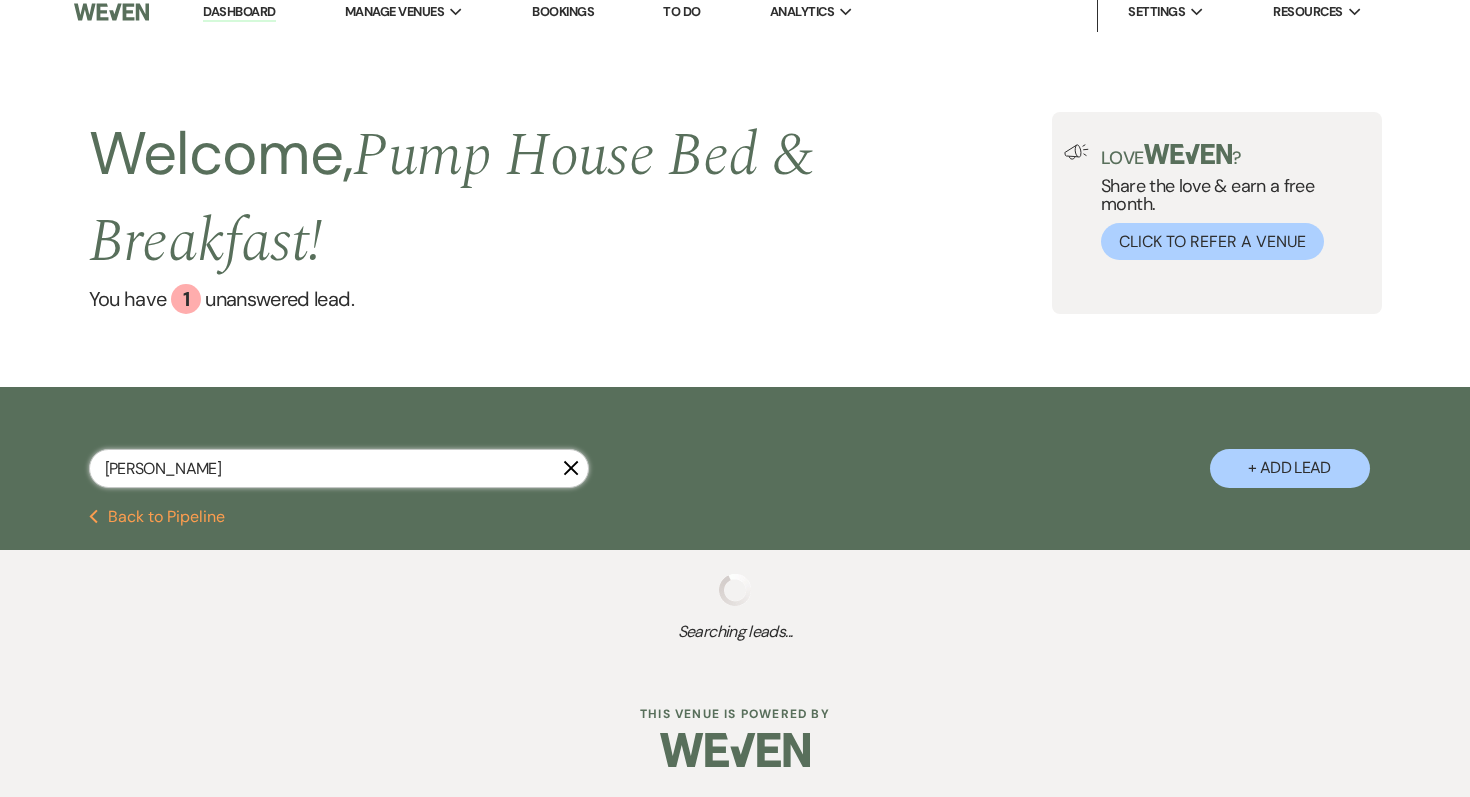 select on "5" 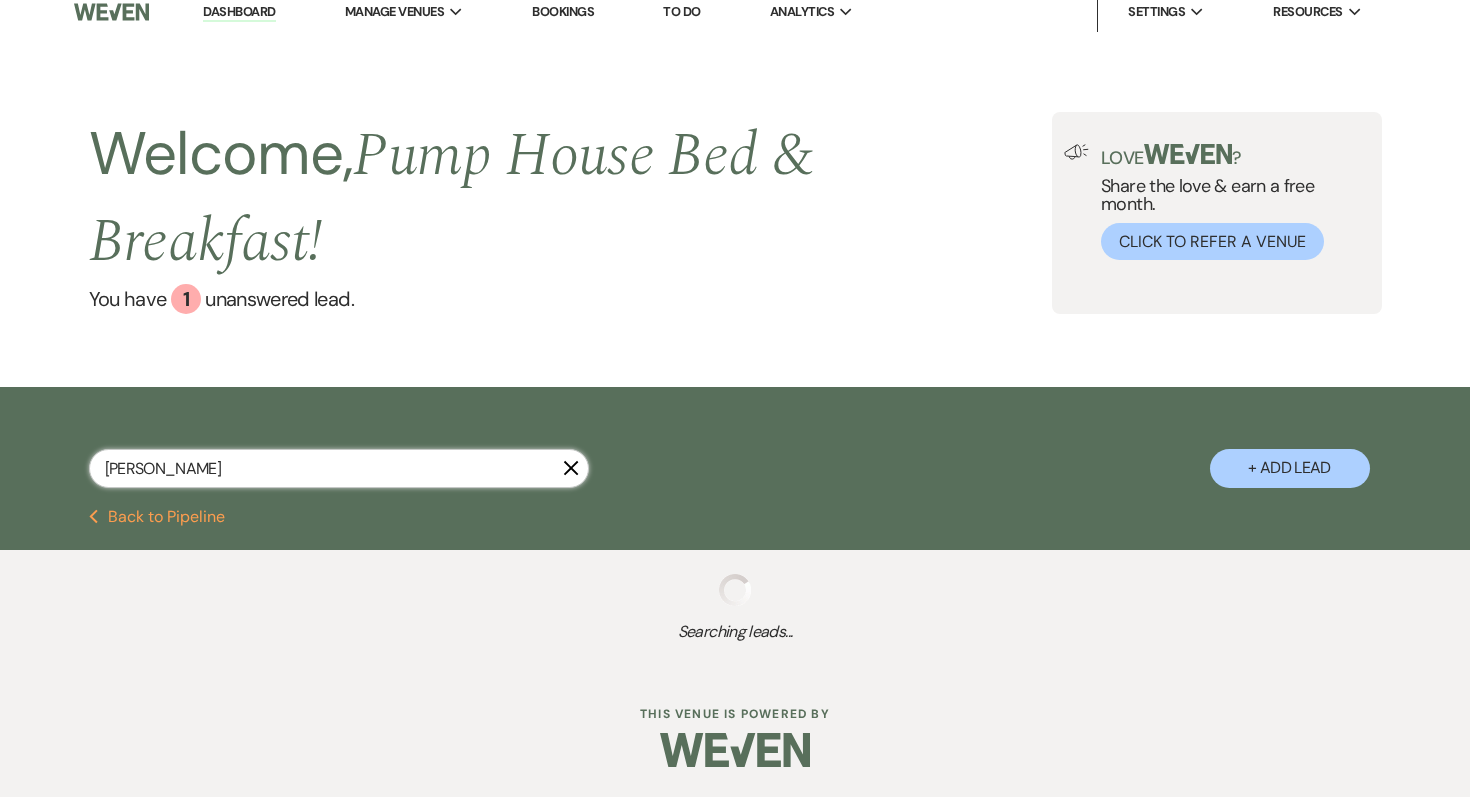 select on "8" 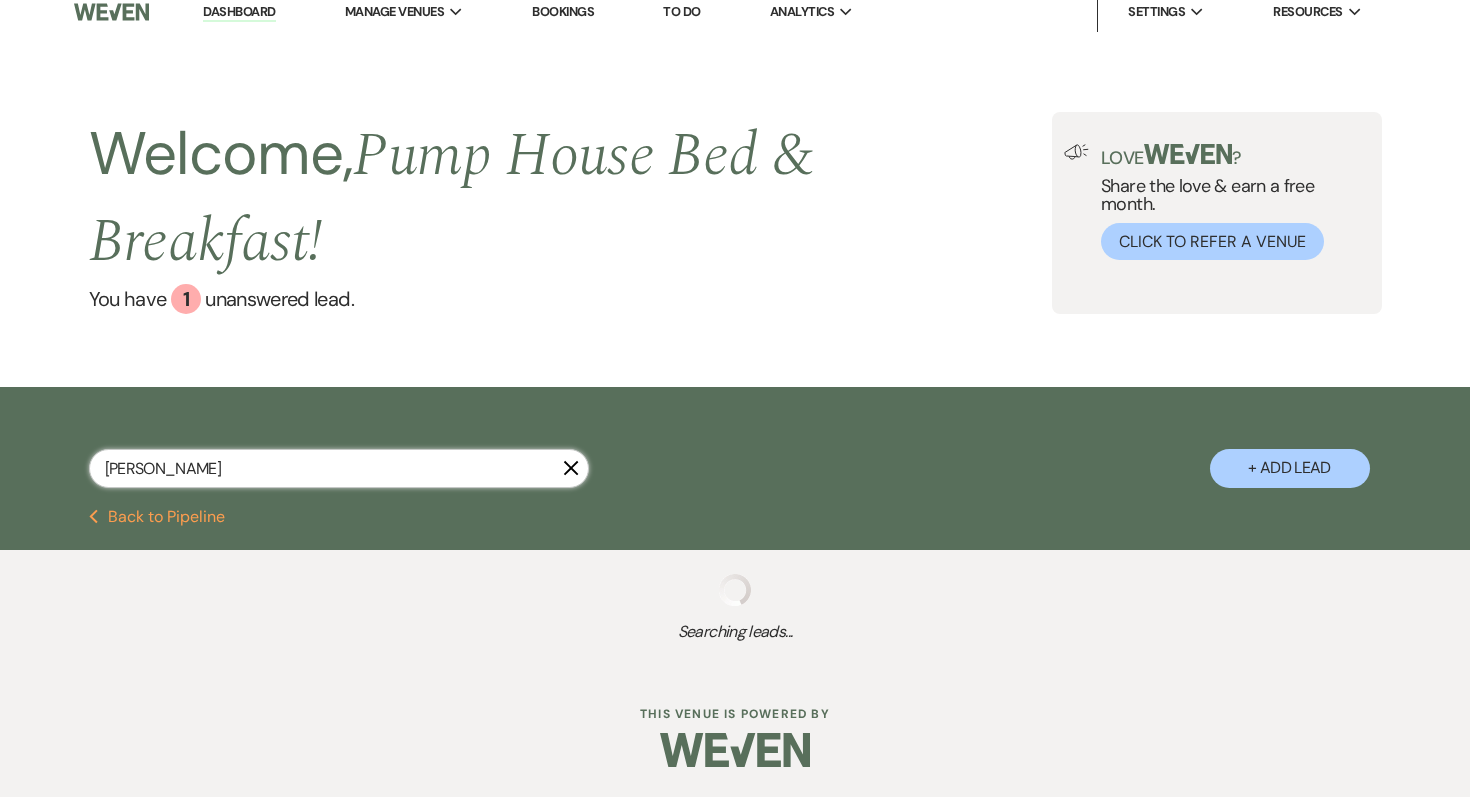 select on "7" 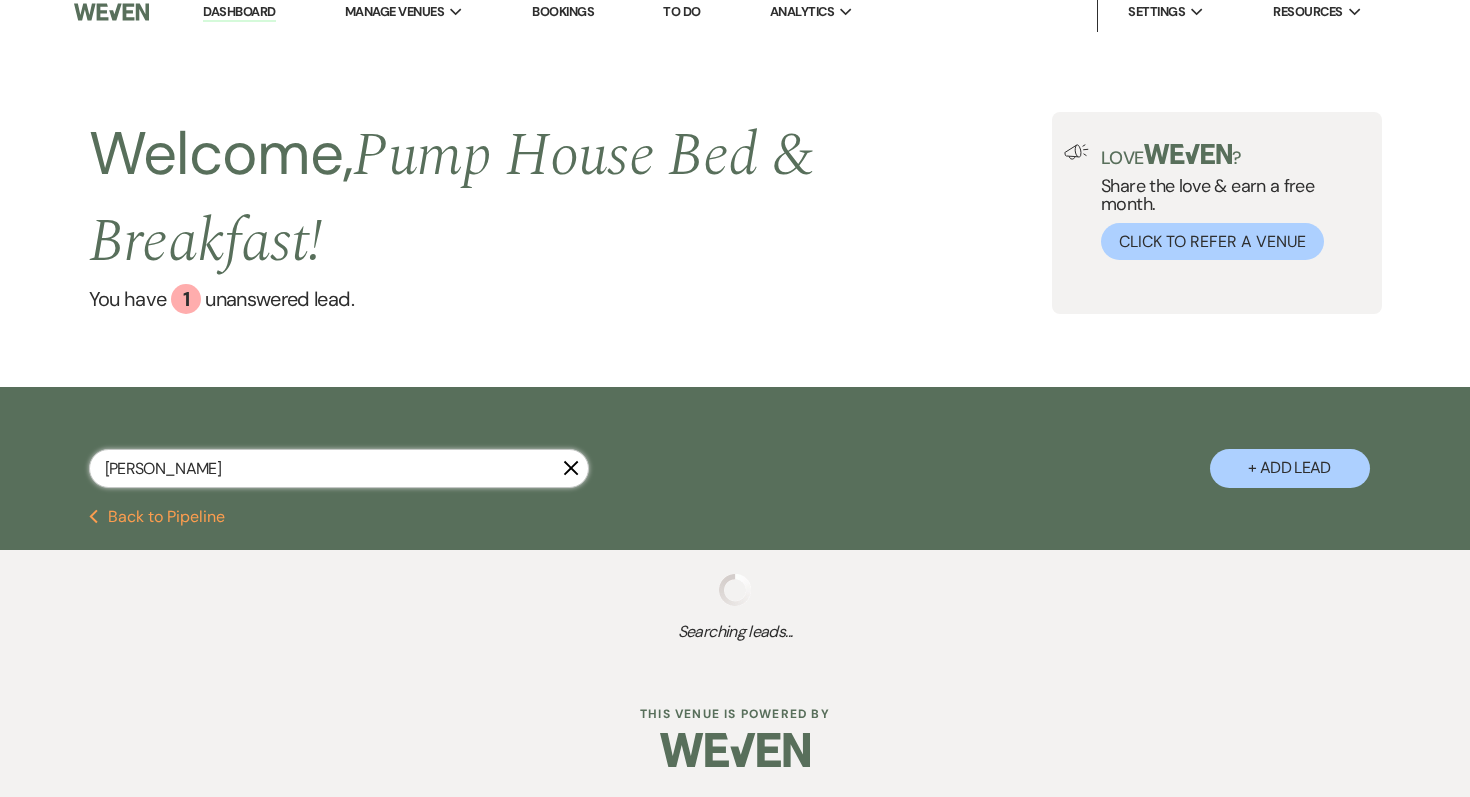 select on "8" 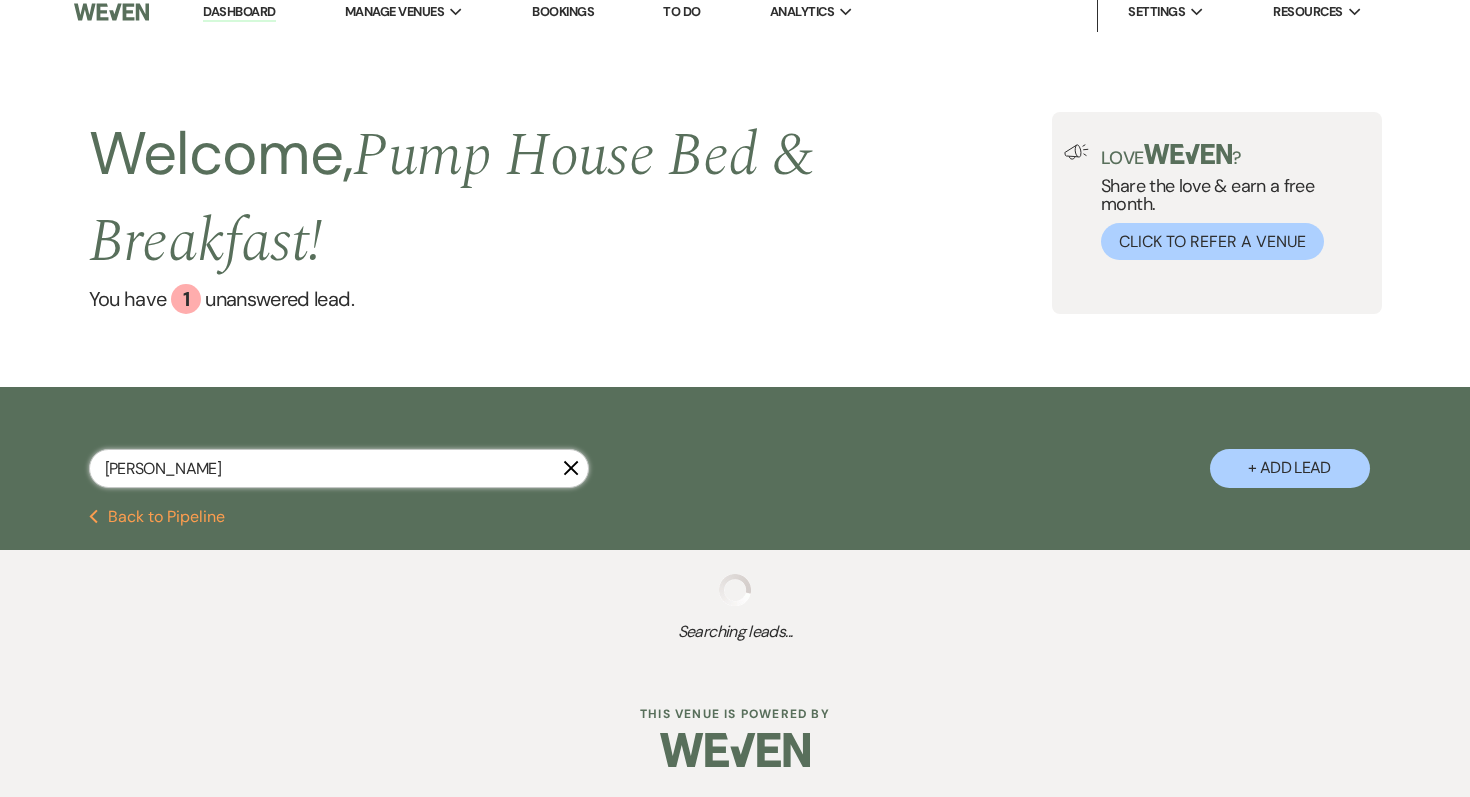 select on "8" 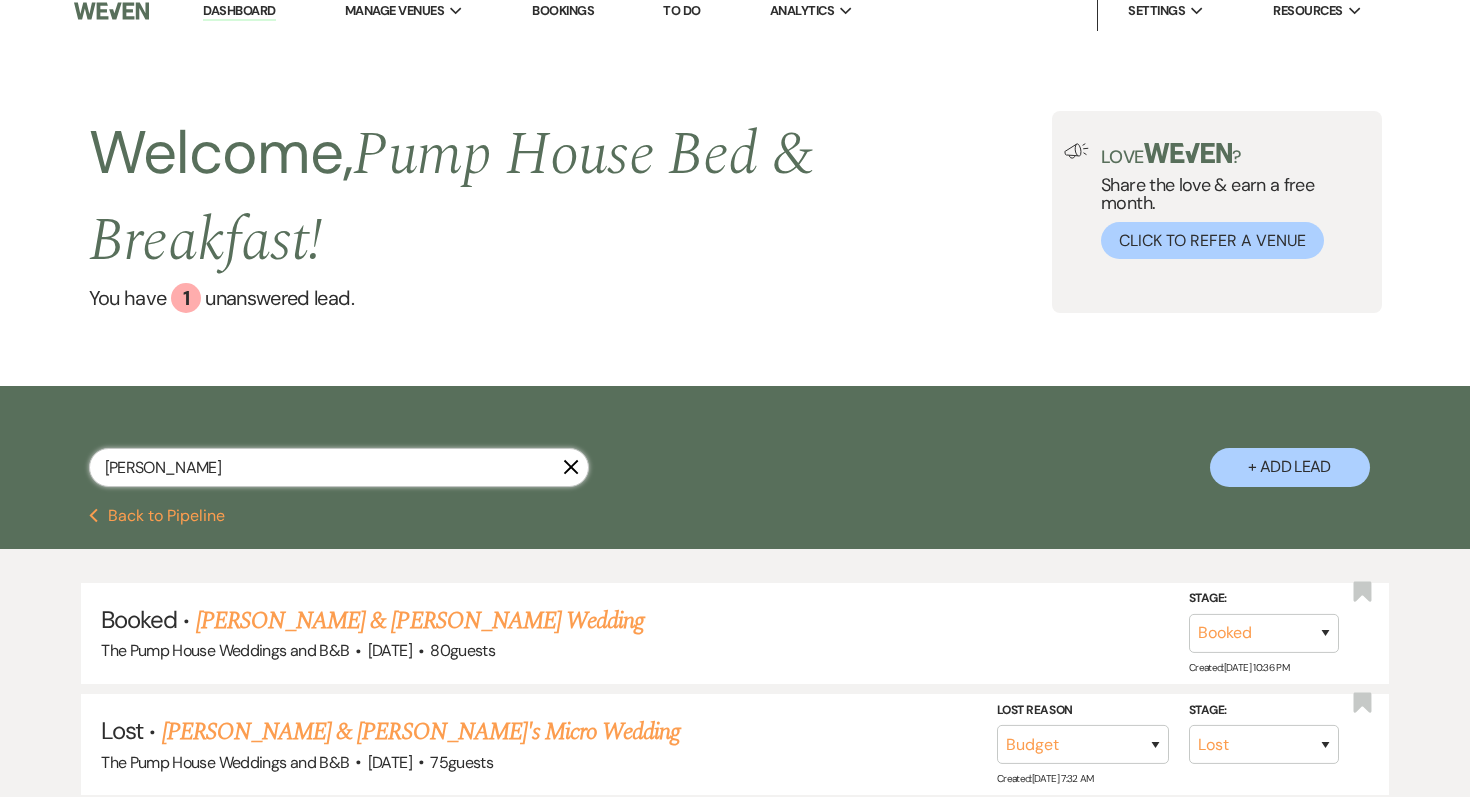 scroll, scrollTop: 270, scrollLeft: 0, axis: vertical 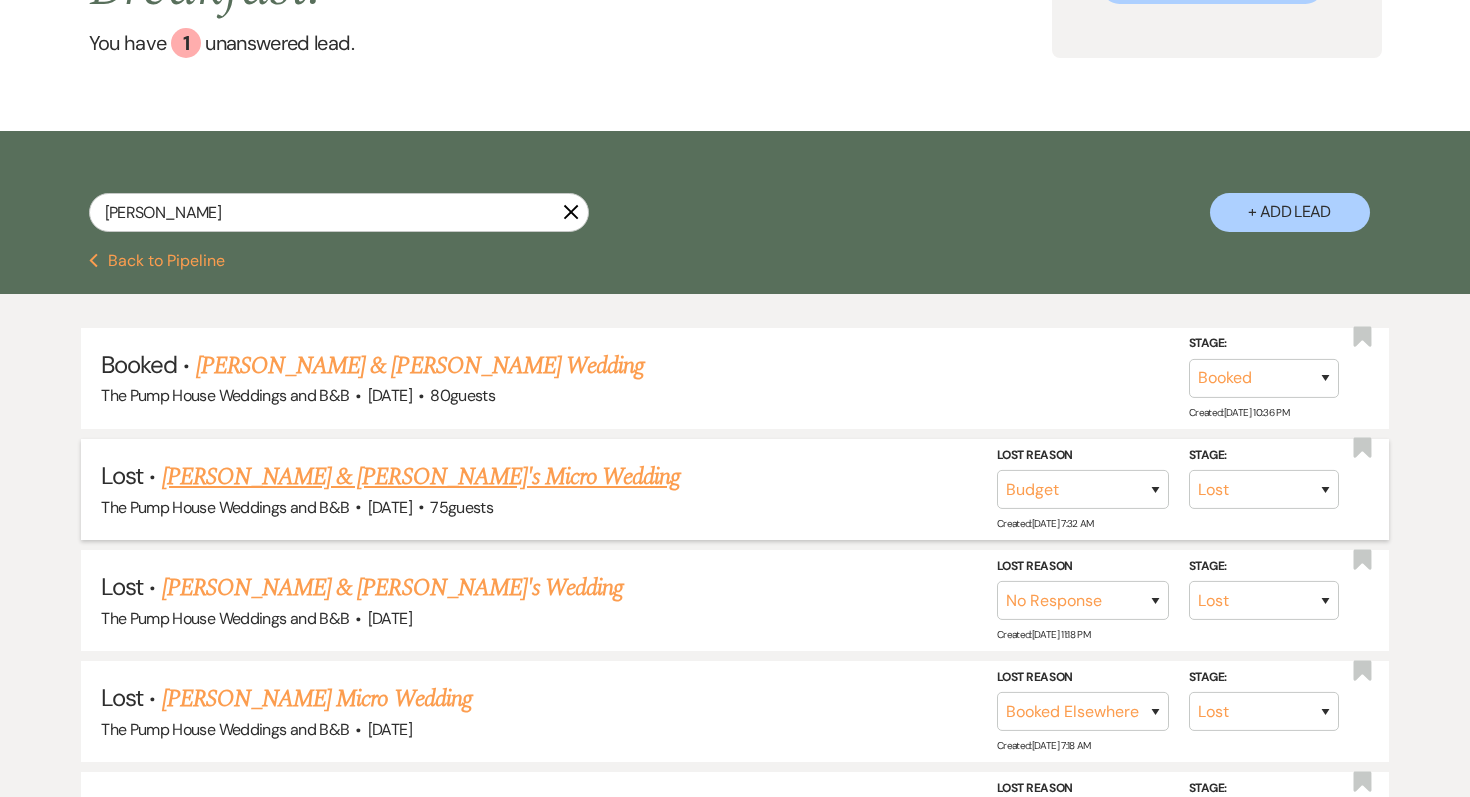 click on "[PERSON_NAME] & [PERSON_NAME]'s Micro Wedding" at bounding box center [421, 477] 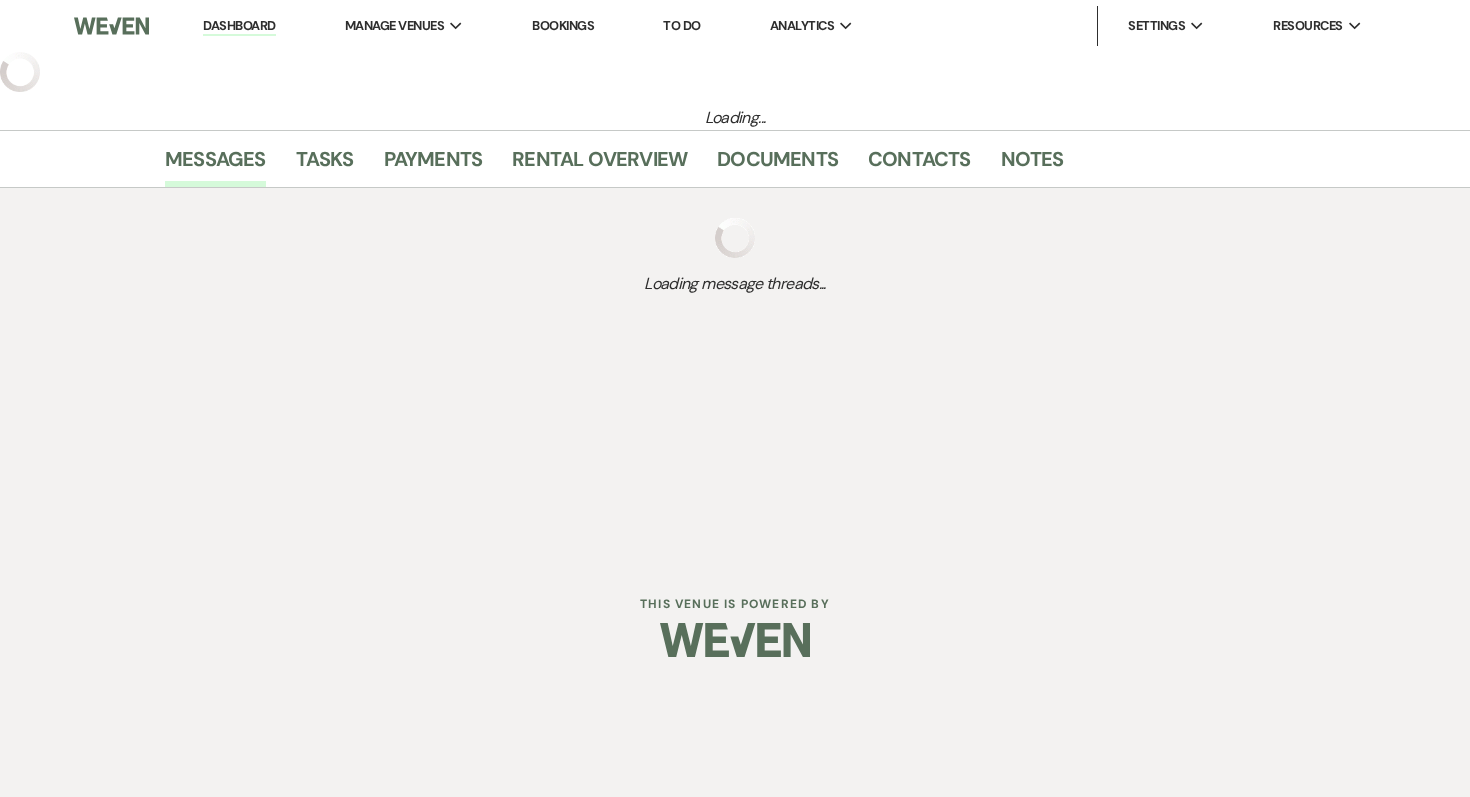 select on "8" 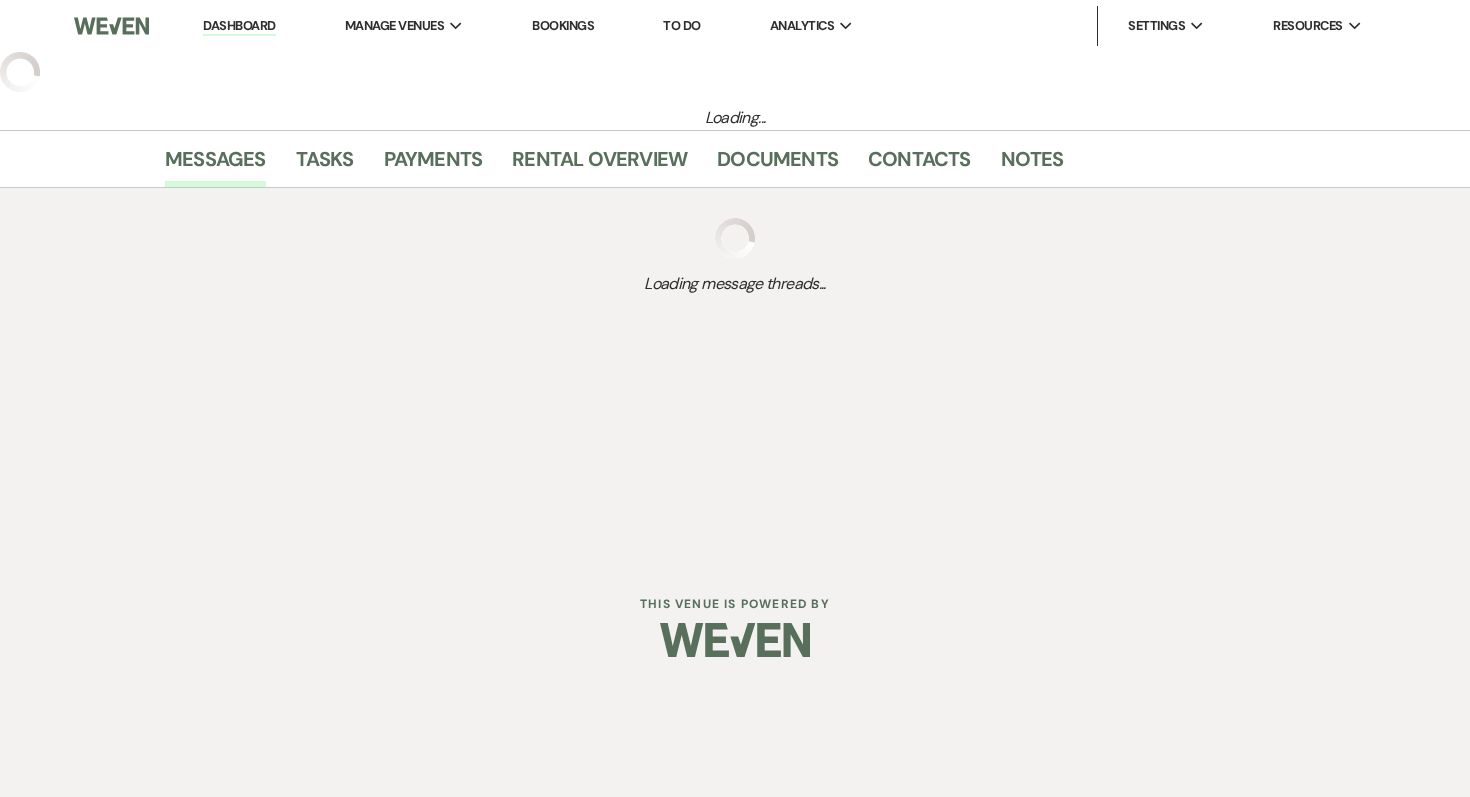 select on "7" 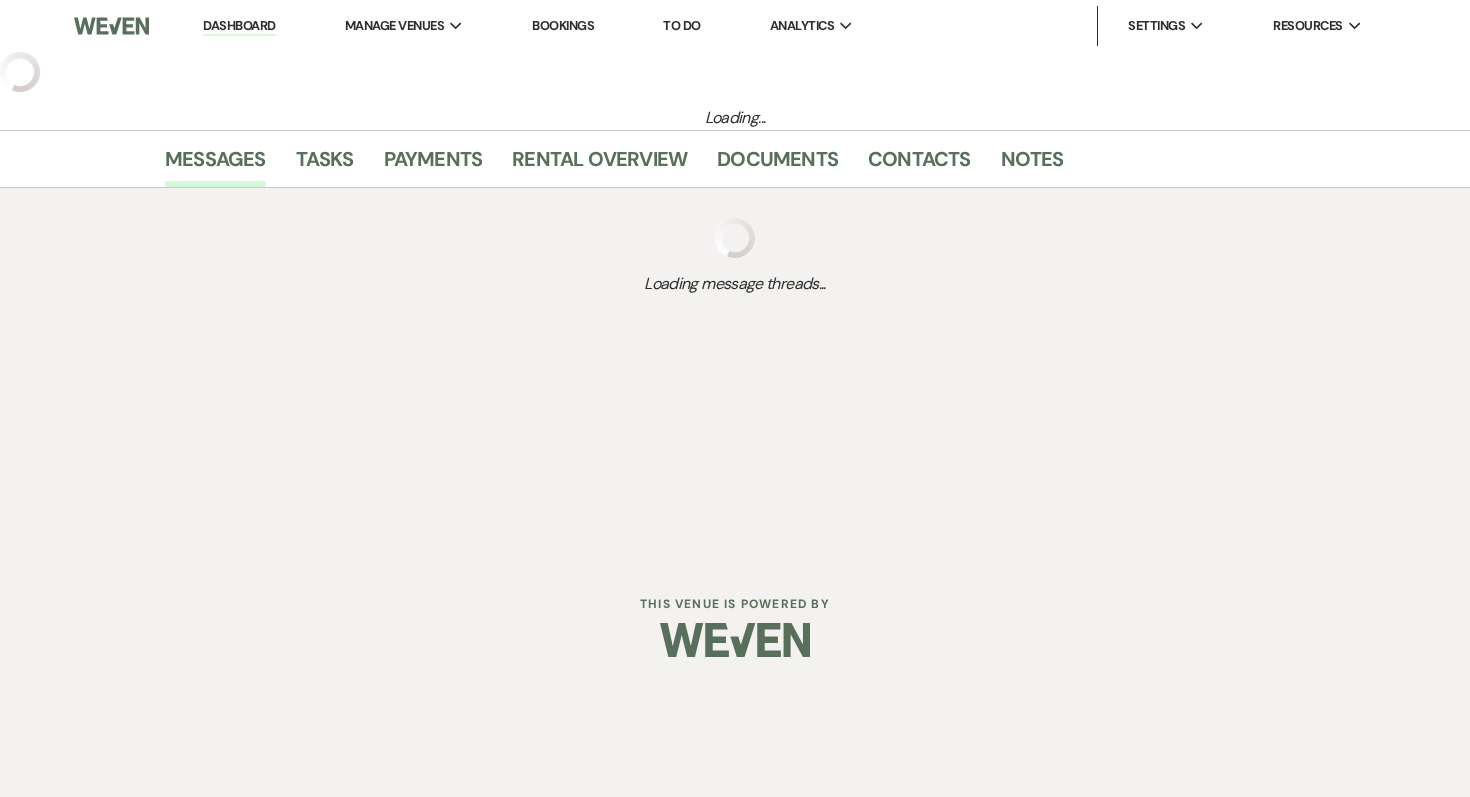 select on "5" 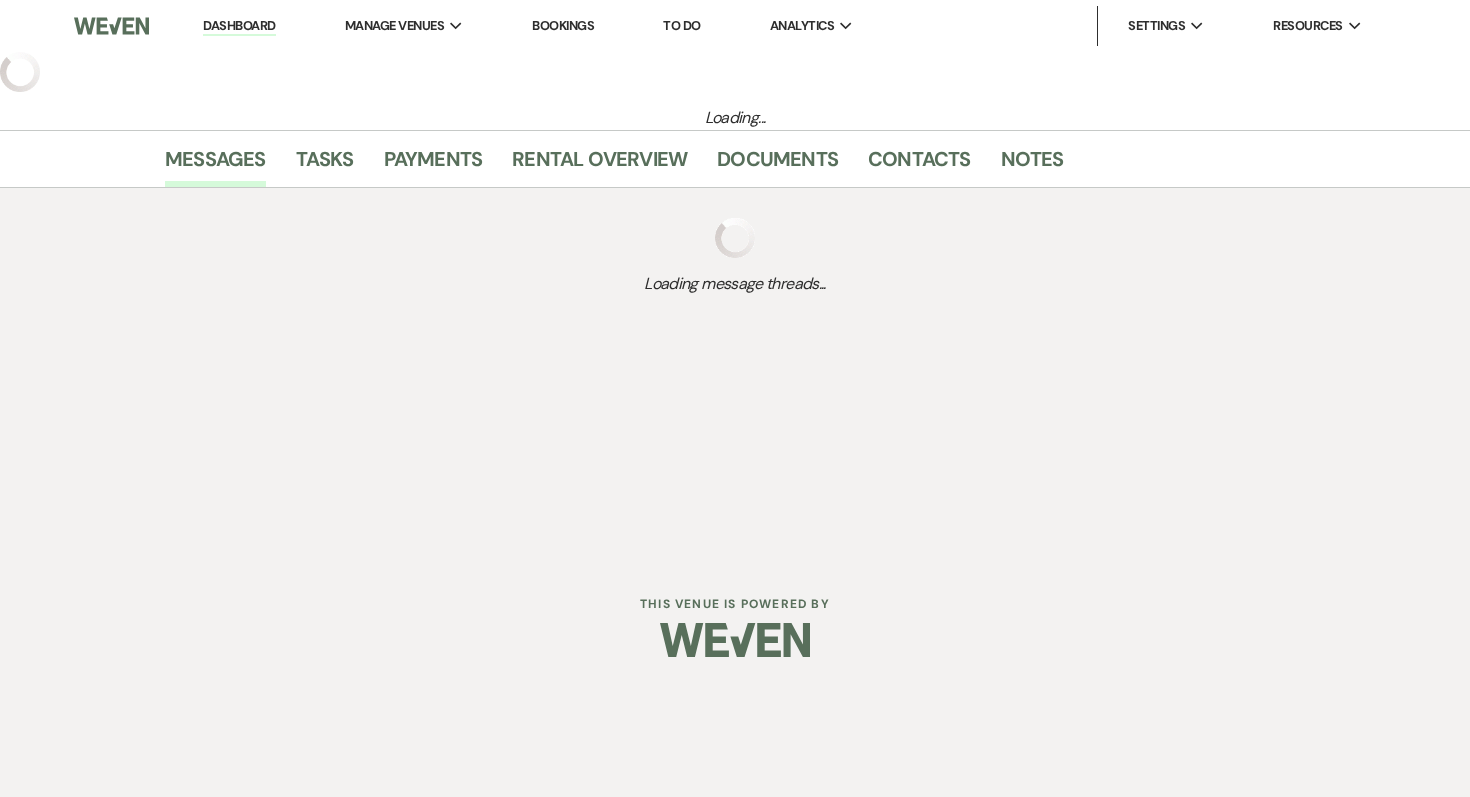 select on "16" 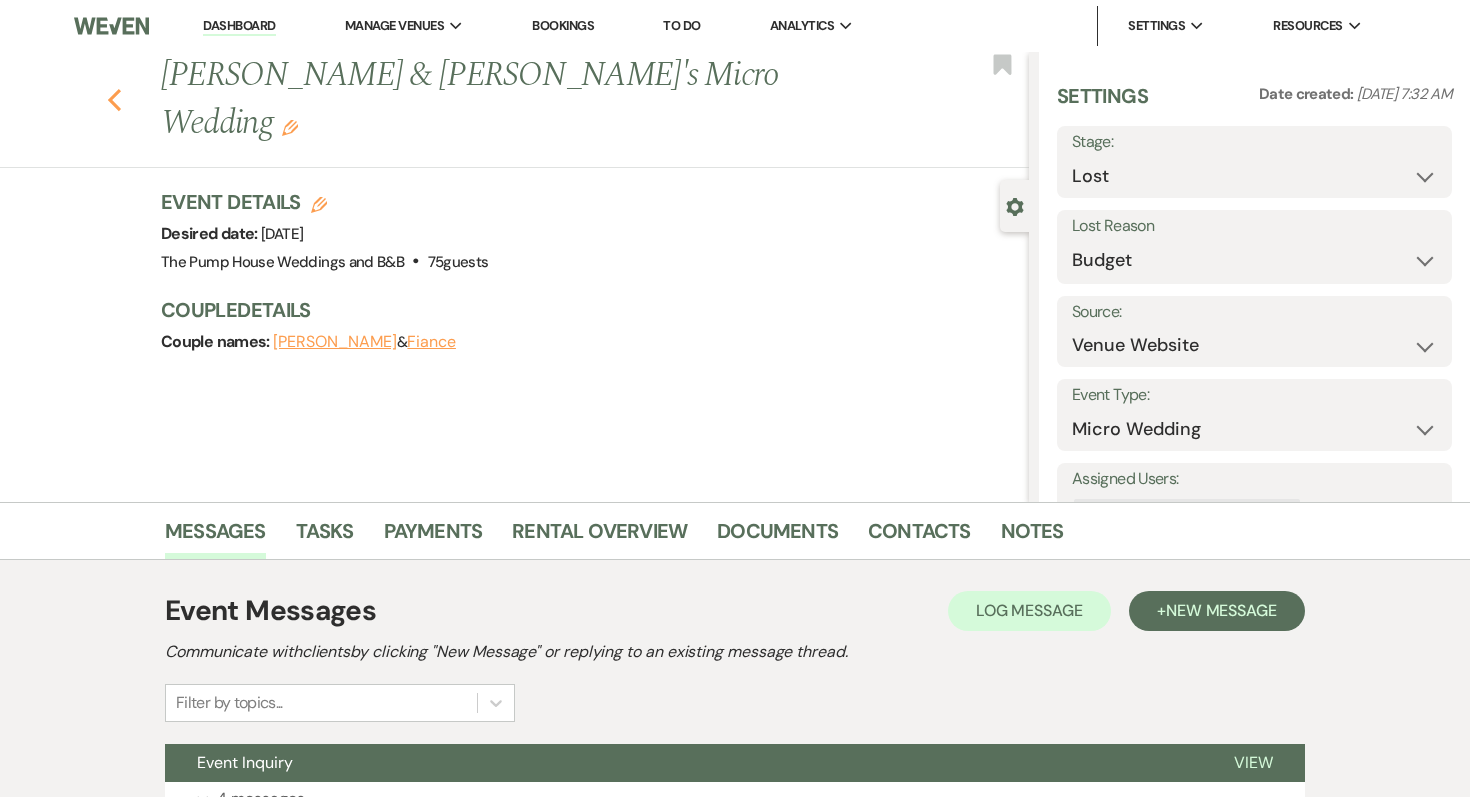 click on "Previous" 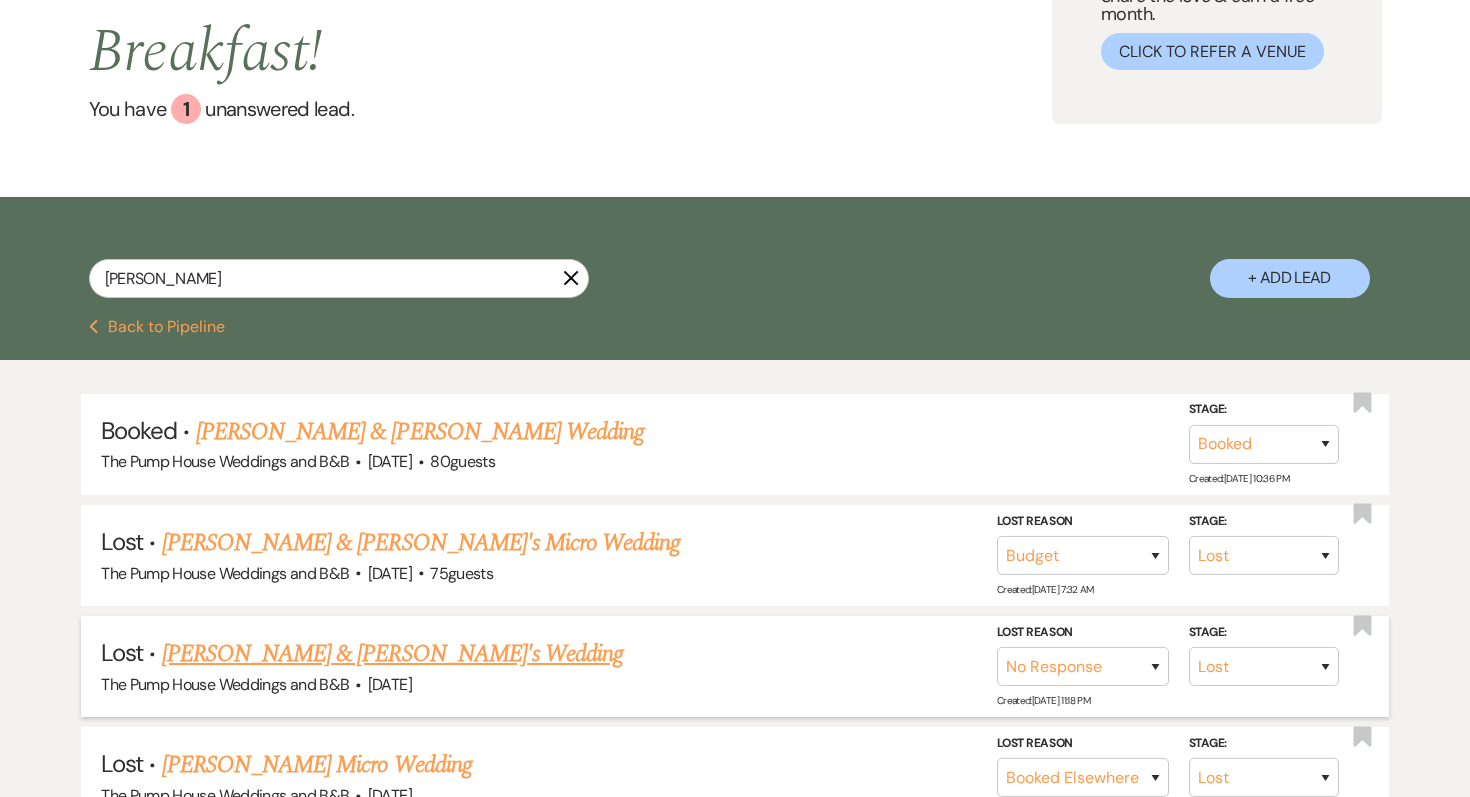 scroll, scrollTop: 0, scrollLeft: 0, axis: both 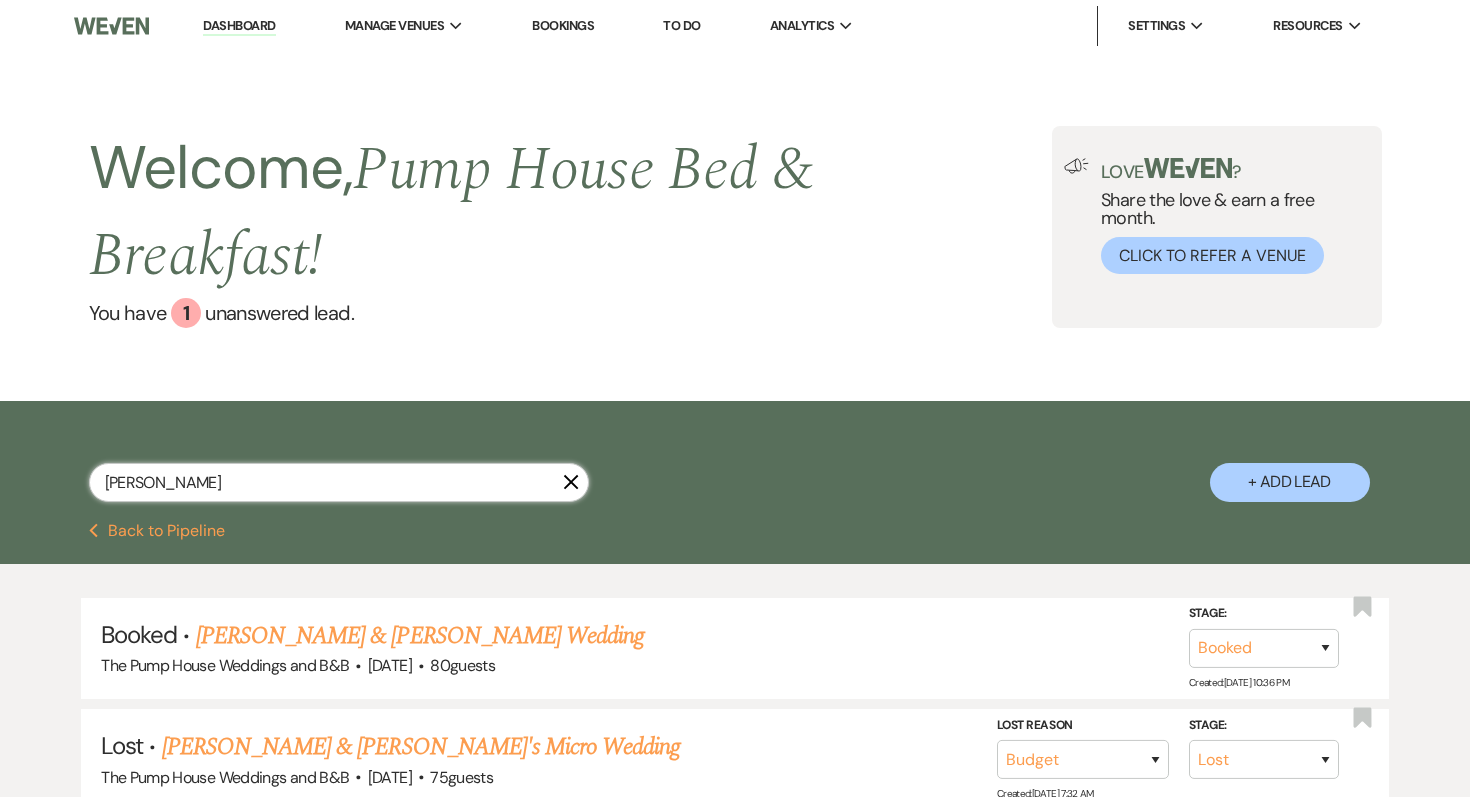 click on "[PERSON_NAME]" at bounding box center (339, 482) 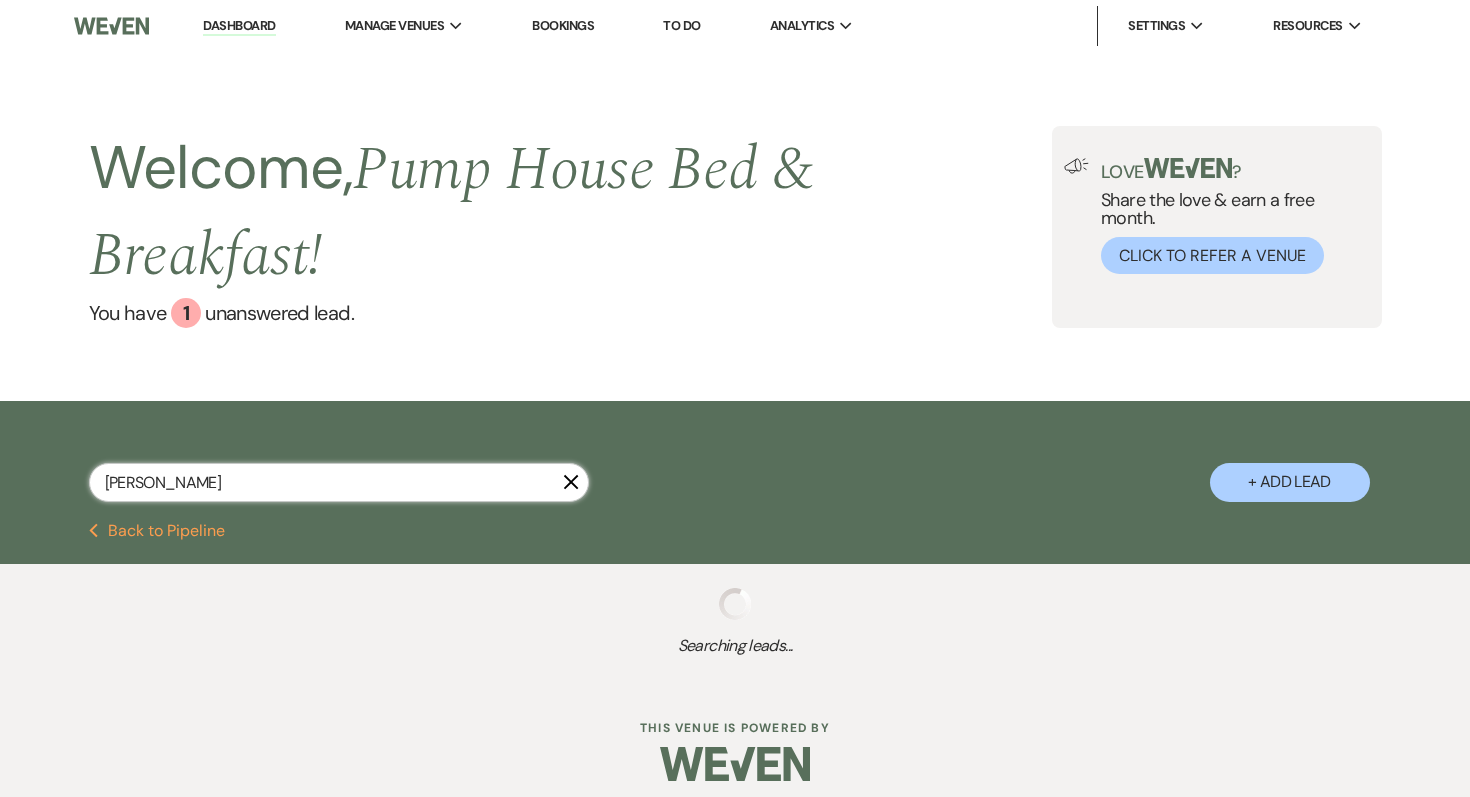 select on "8" 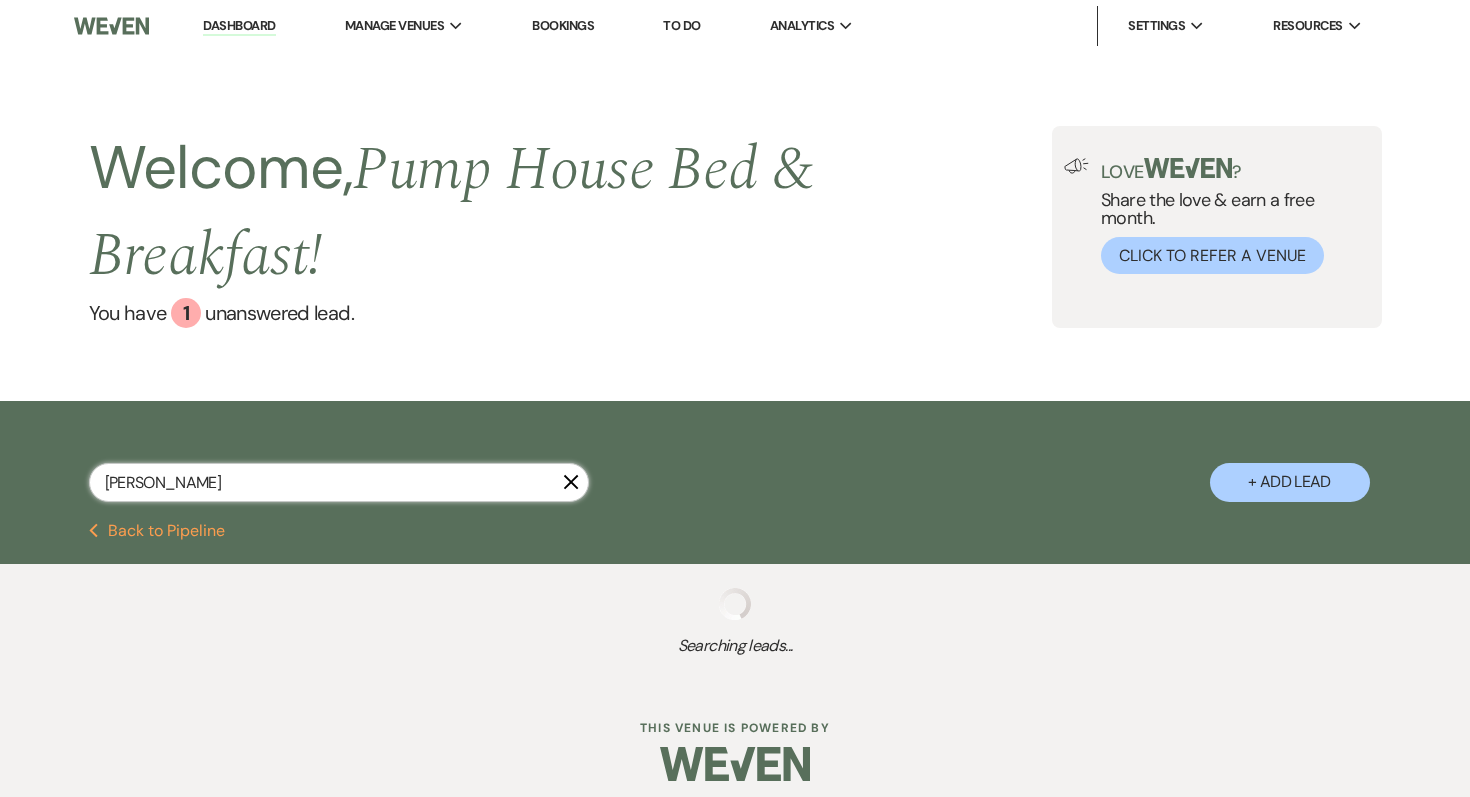 select on "7" 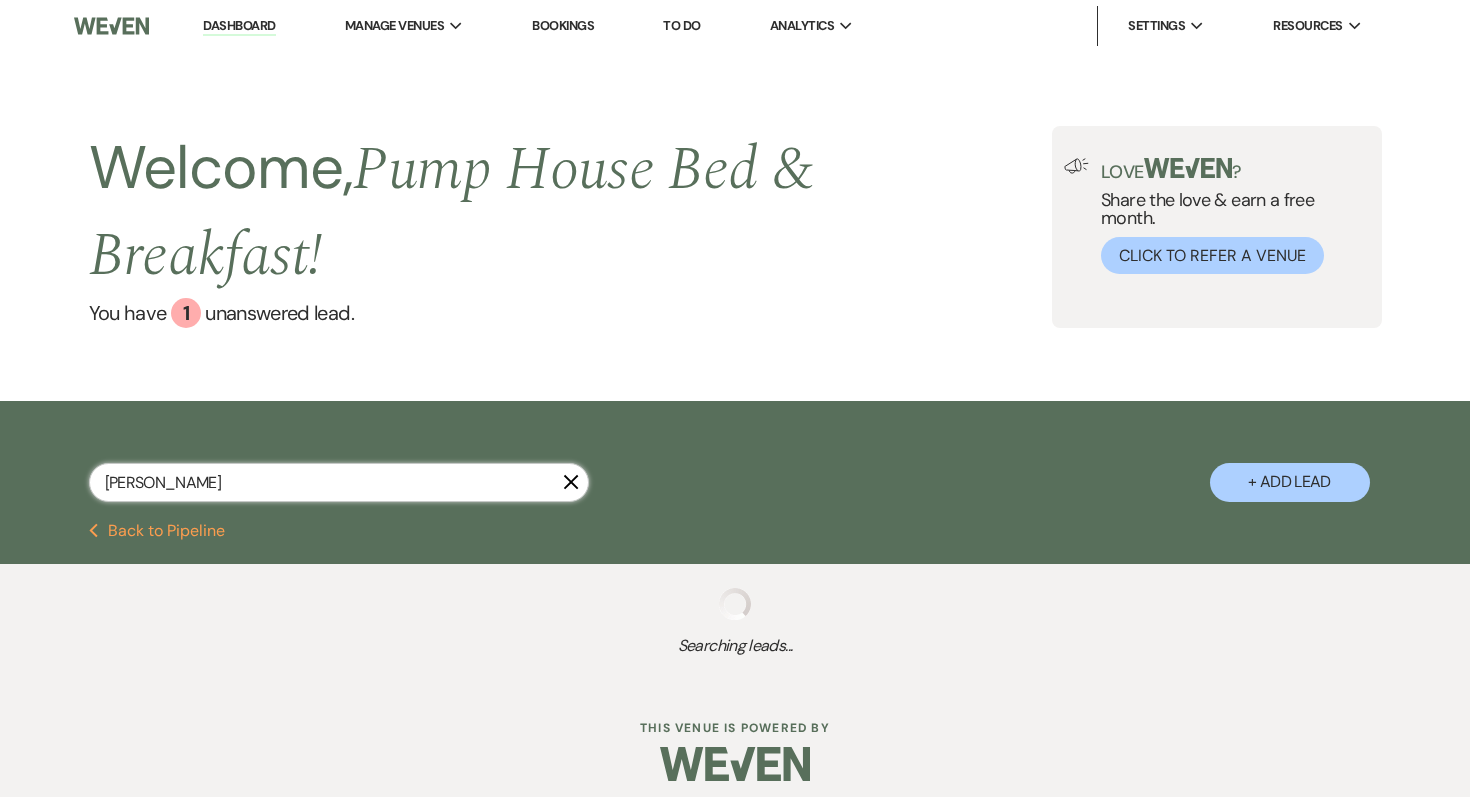 select on "8" 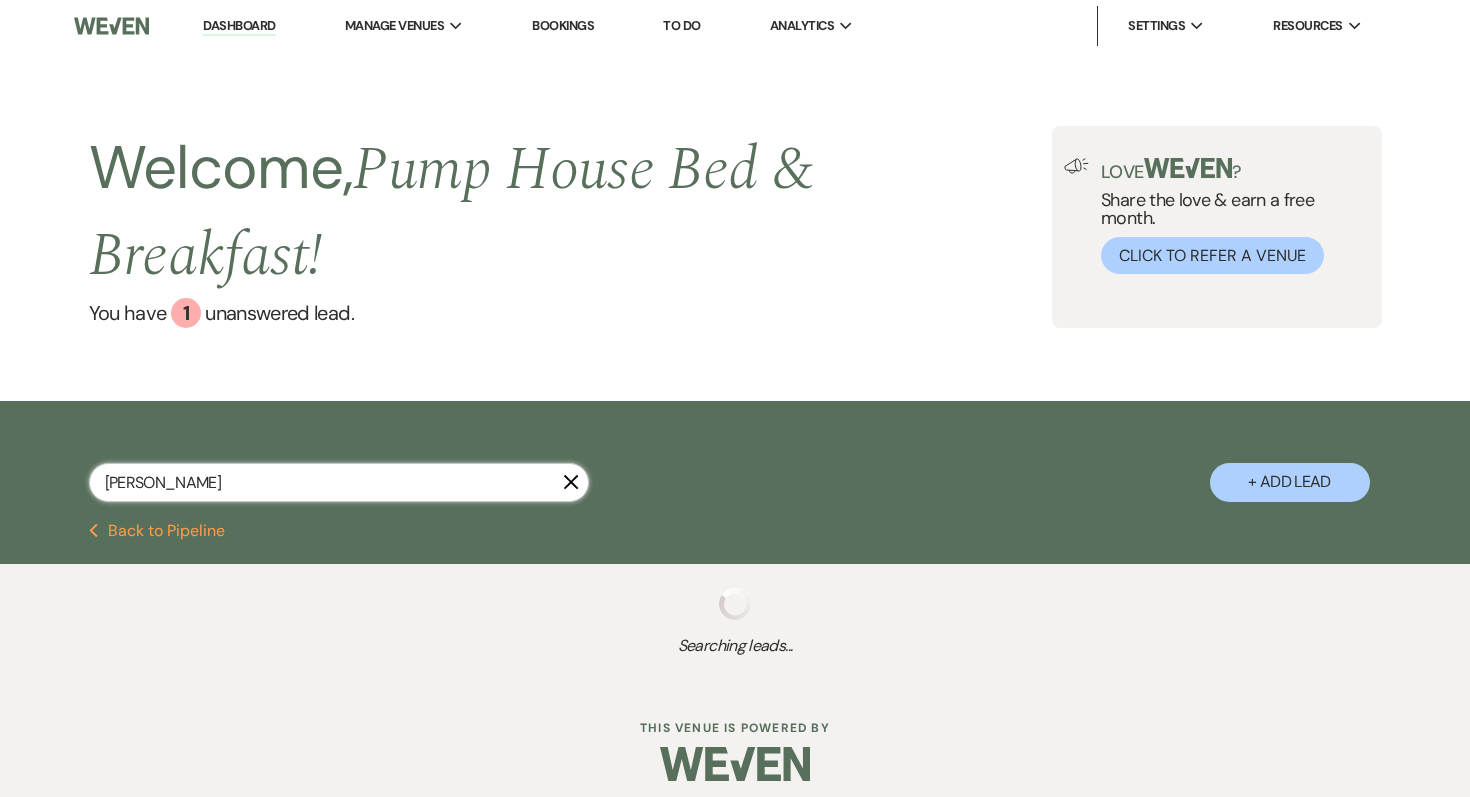 select on "6" 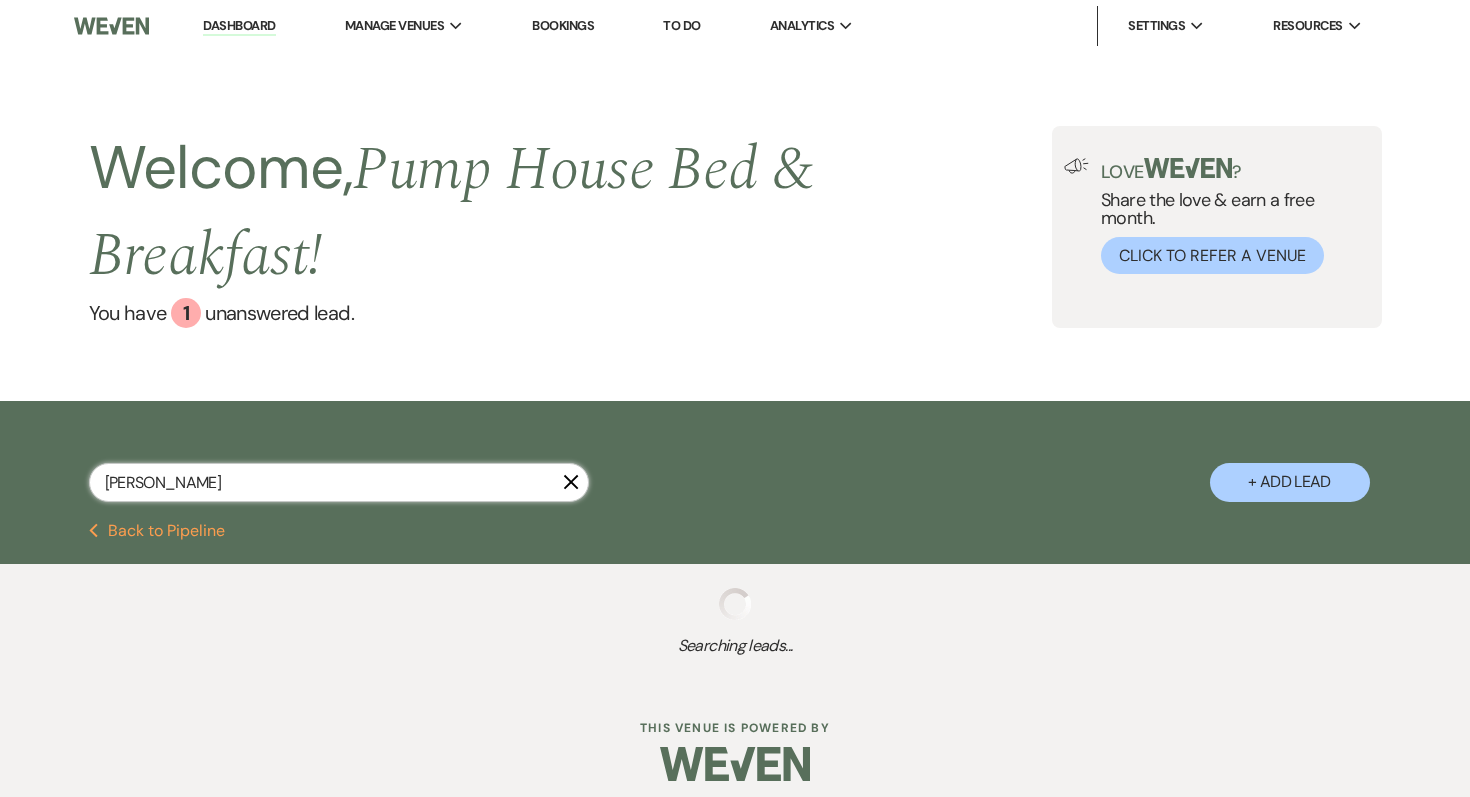 select on "8" 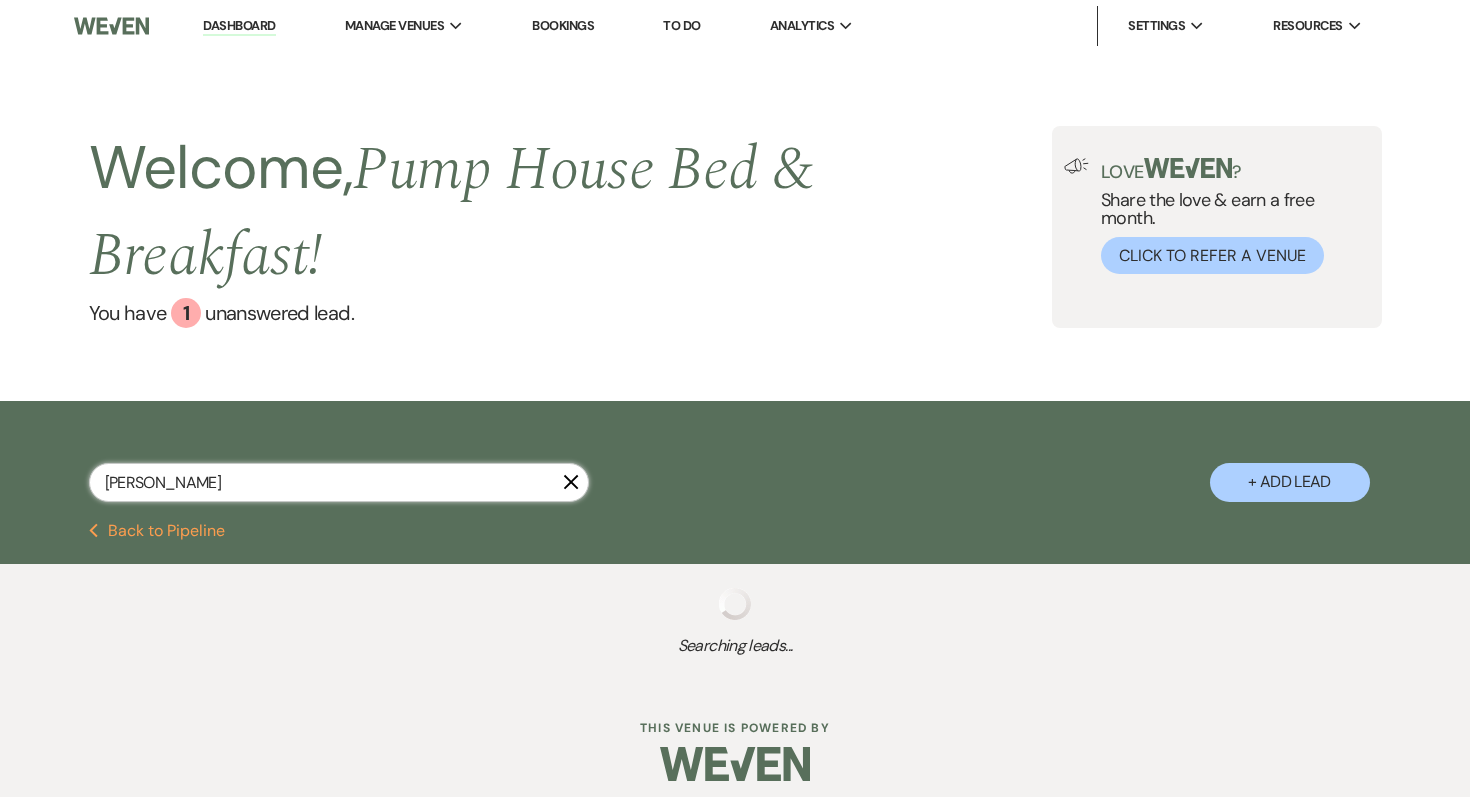 select on "8" 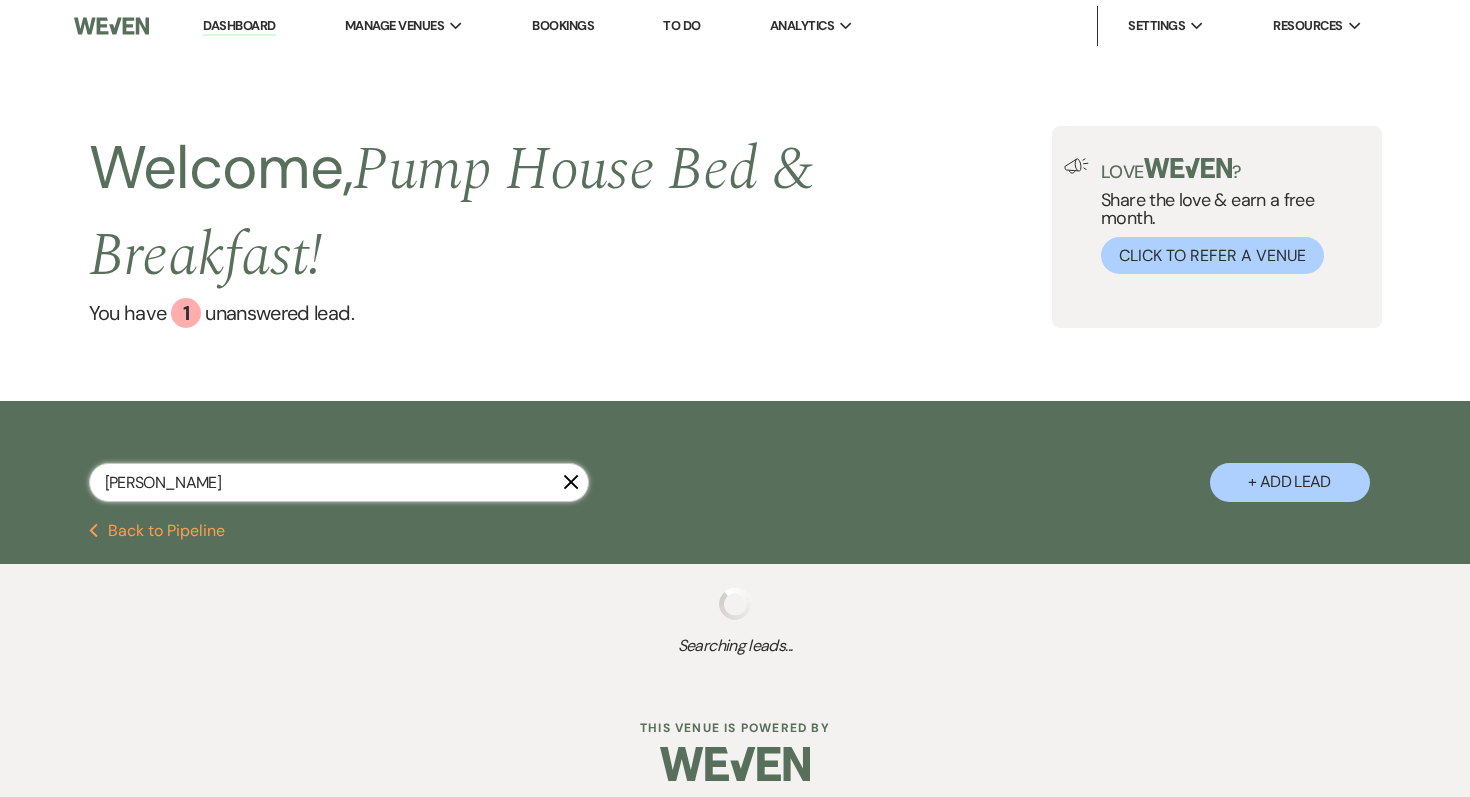 select on "8" 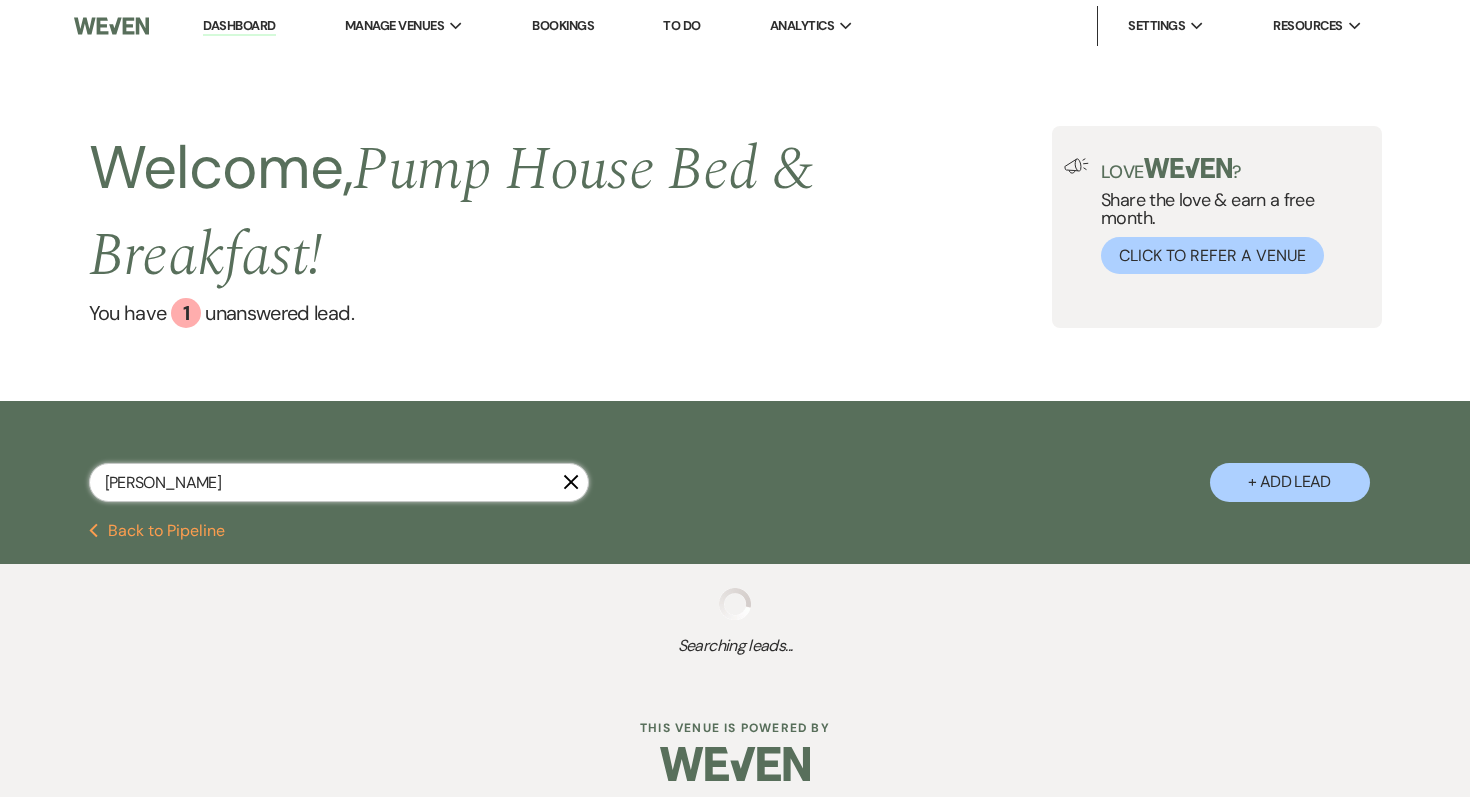 select on "8" 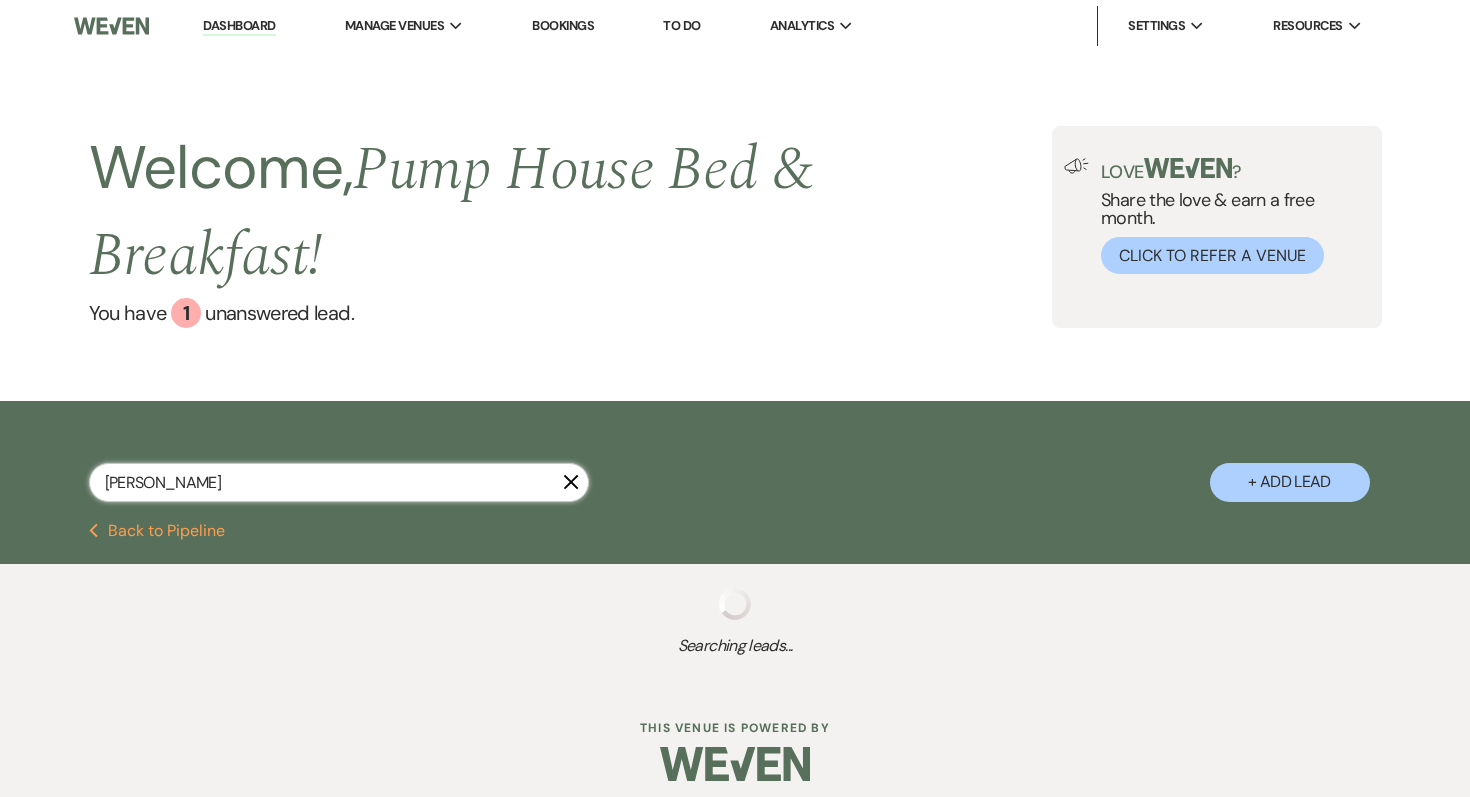 select on "8" 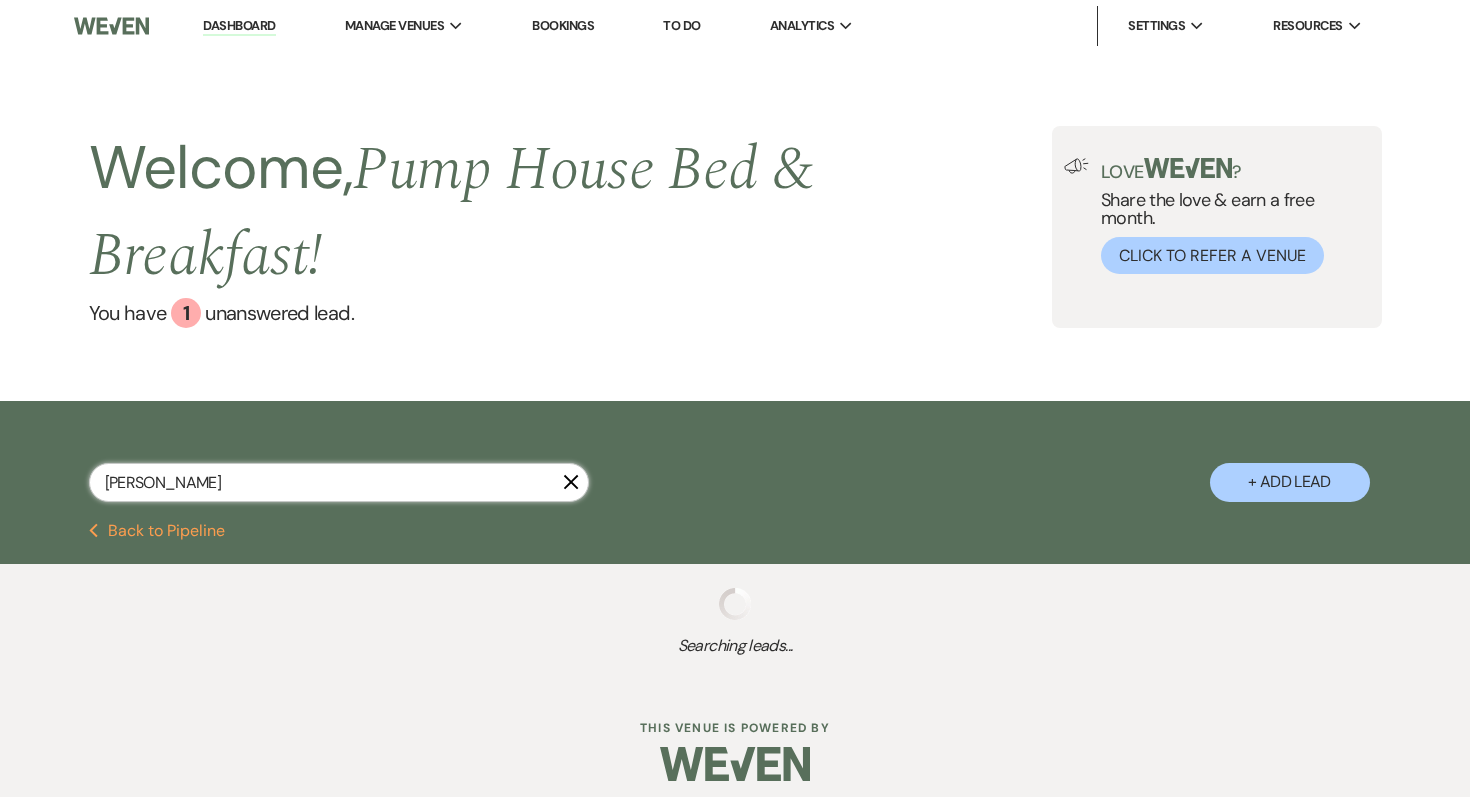 type 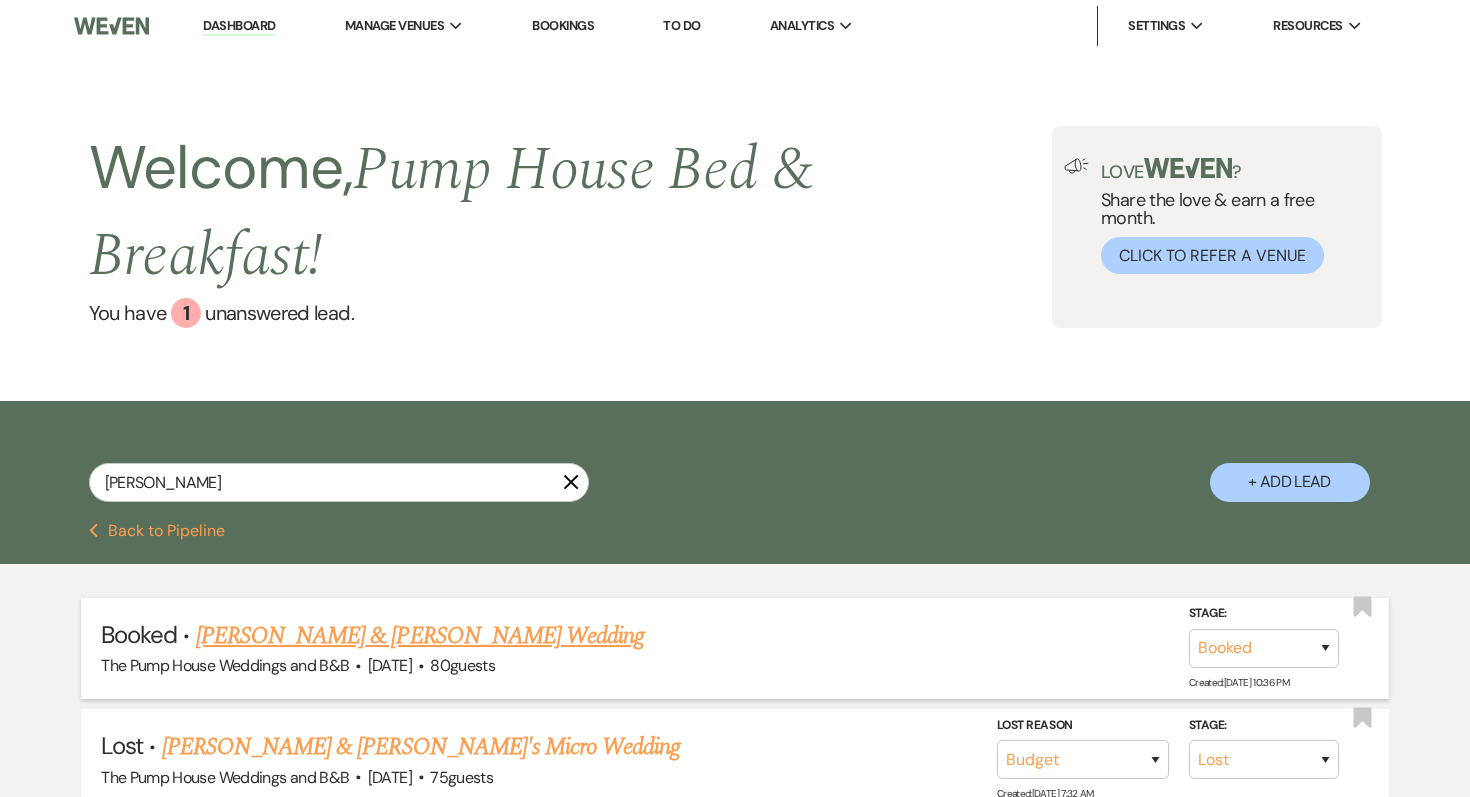 click on "[PERSON_NAME] & [PERSON_NAME] Wedding" at bounding box center [420, 636] 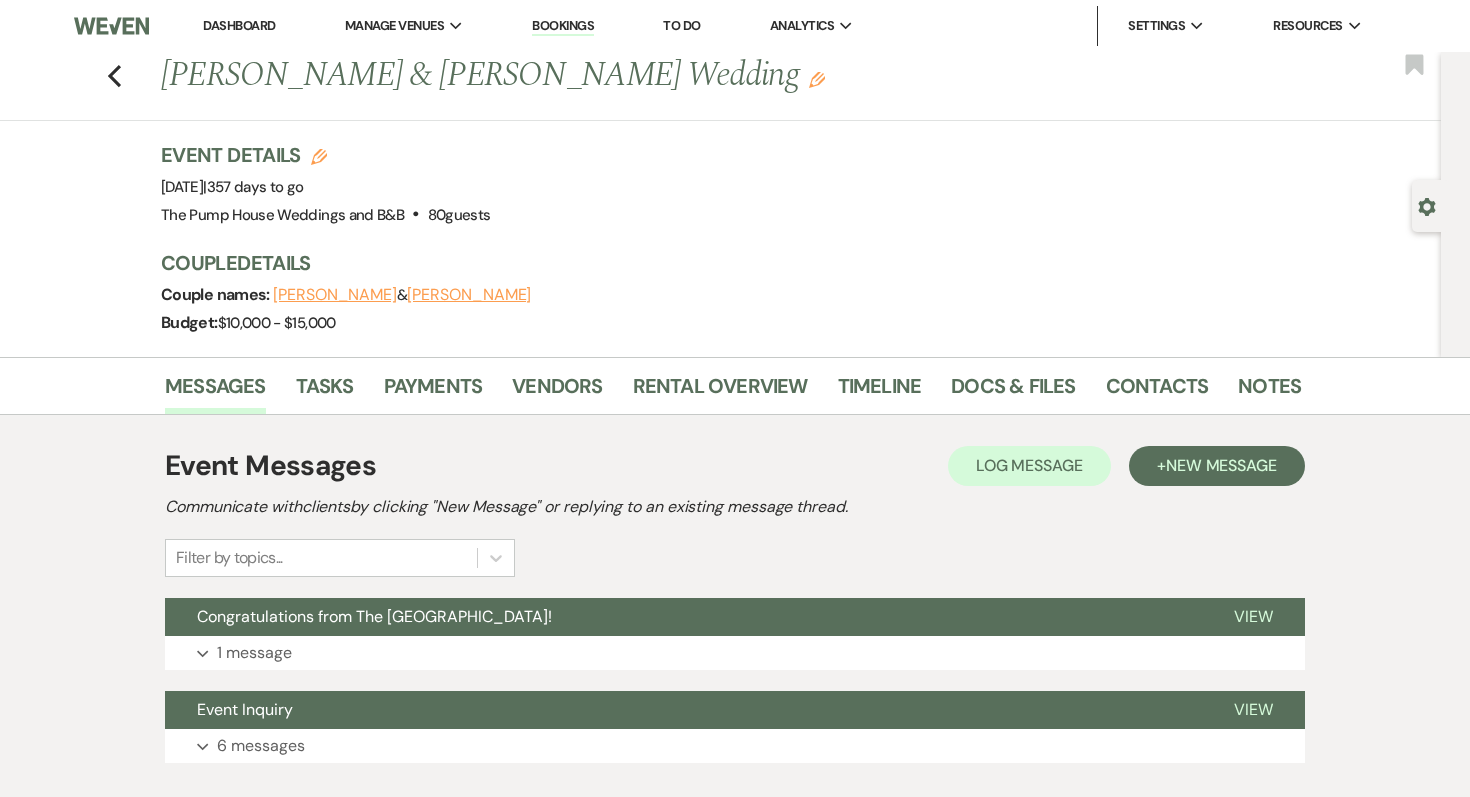 scroll, scrollTop: 125, scrollLeft: 0, axis: vertical 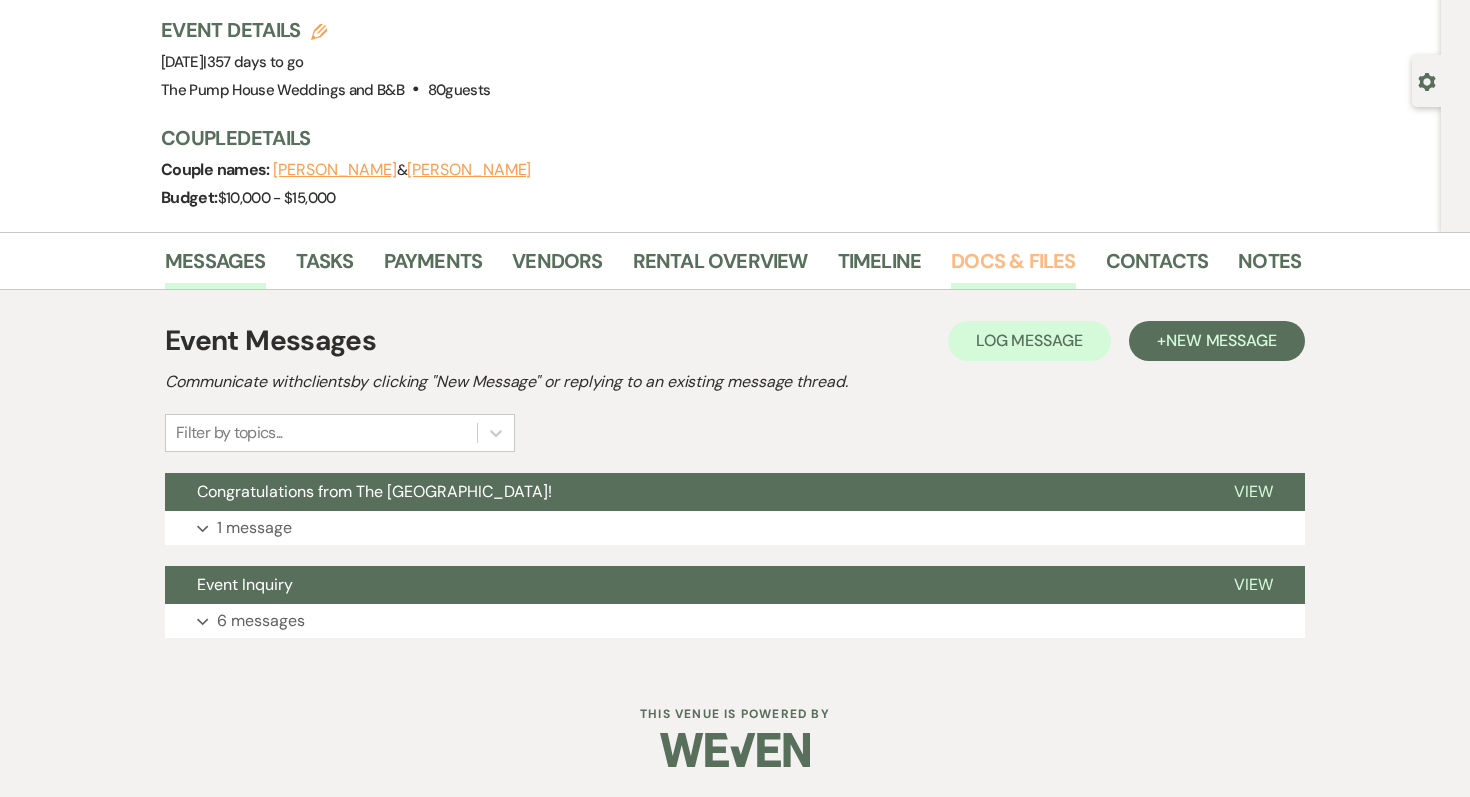 click on "Docs & Files" at bounding box center [1013, 267] 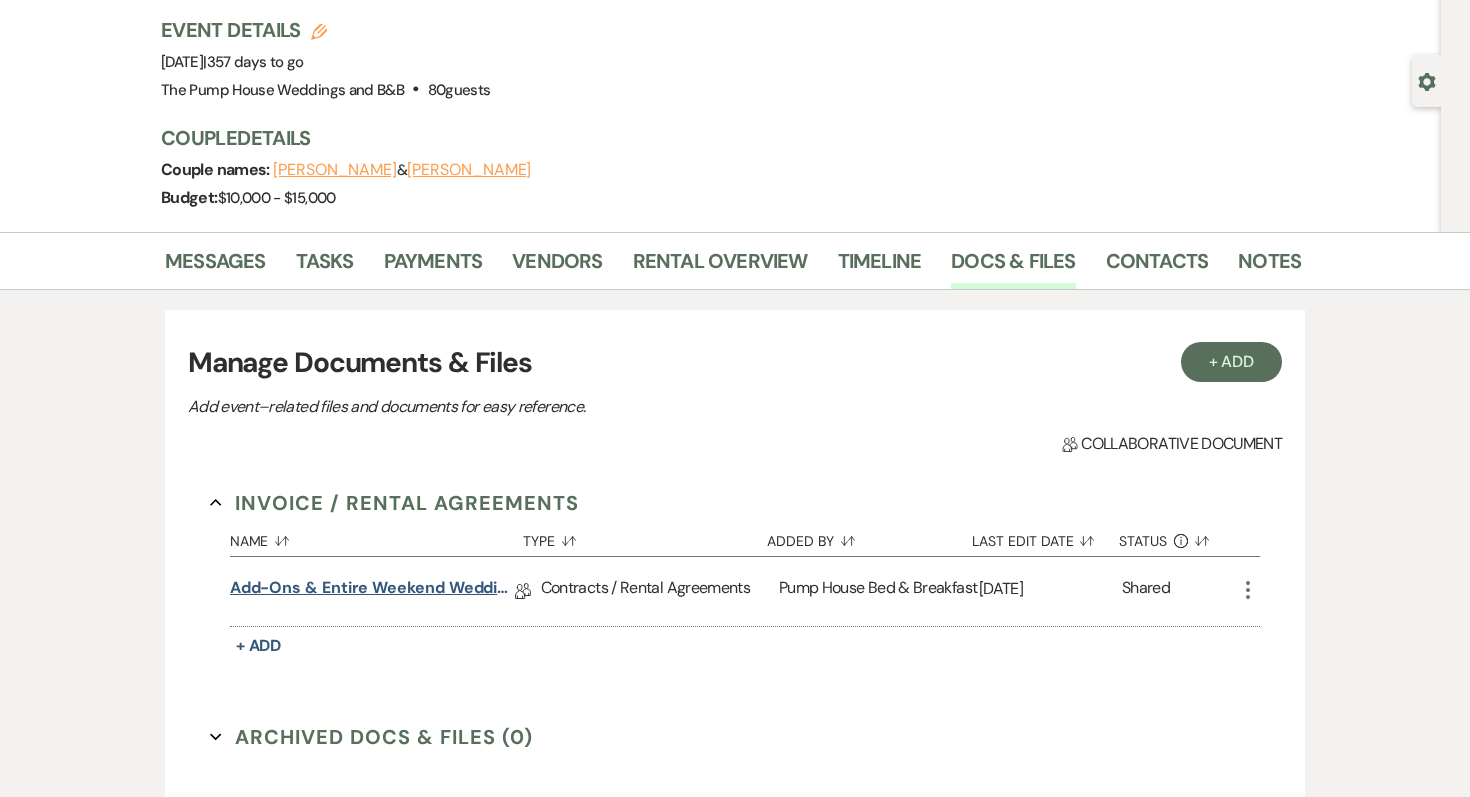 click on "Add-ons & Entire Weekend Wedding Package 14" at bounding box center (372, 591) 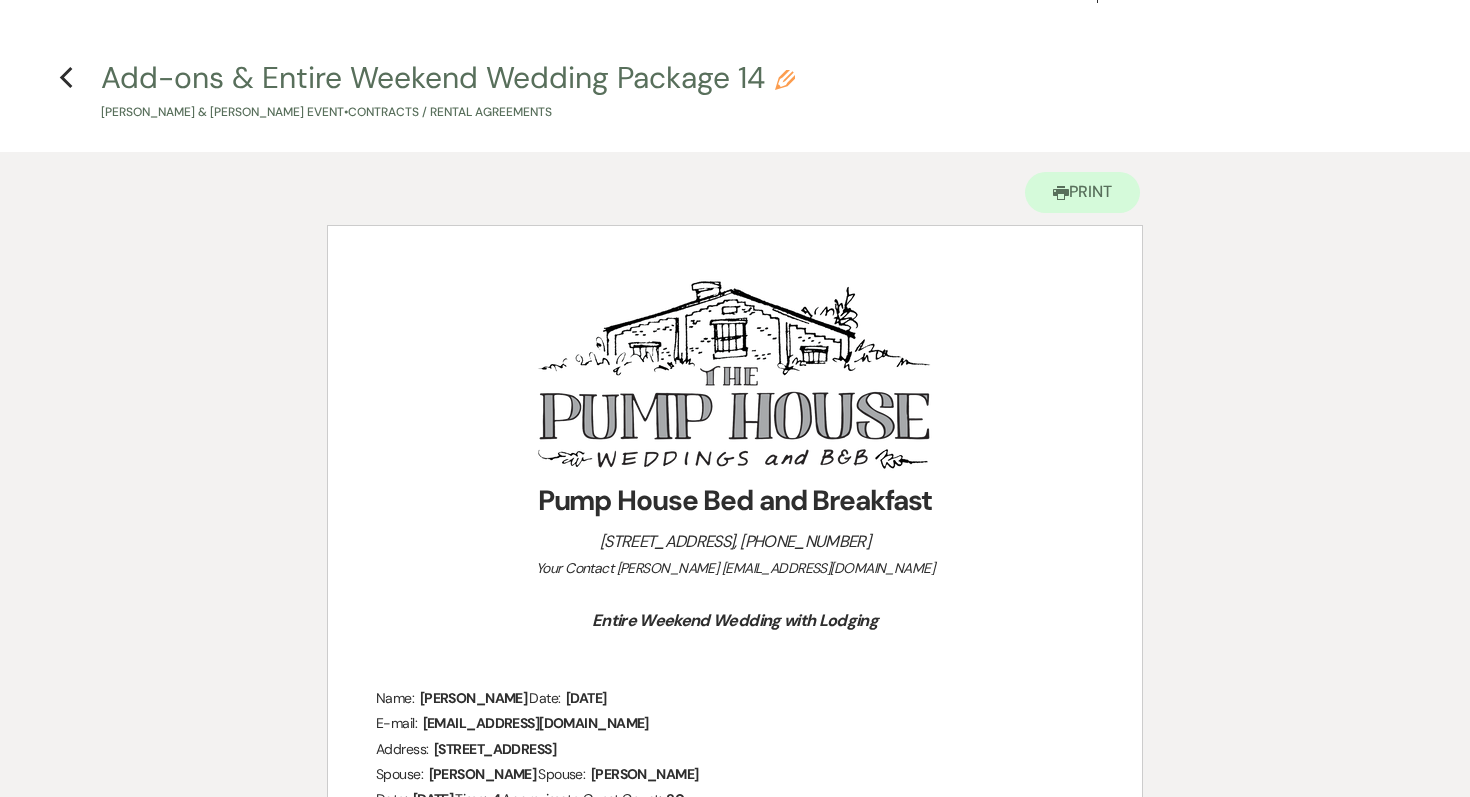 scroll, scrollTop: 0, scrollLeft: 0, axis: both 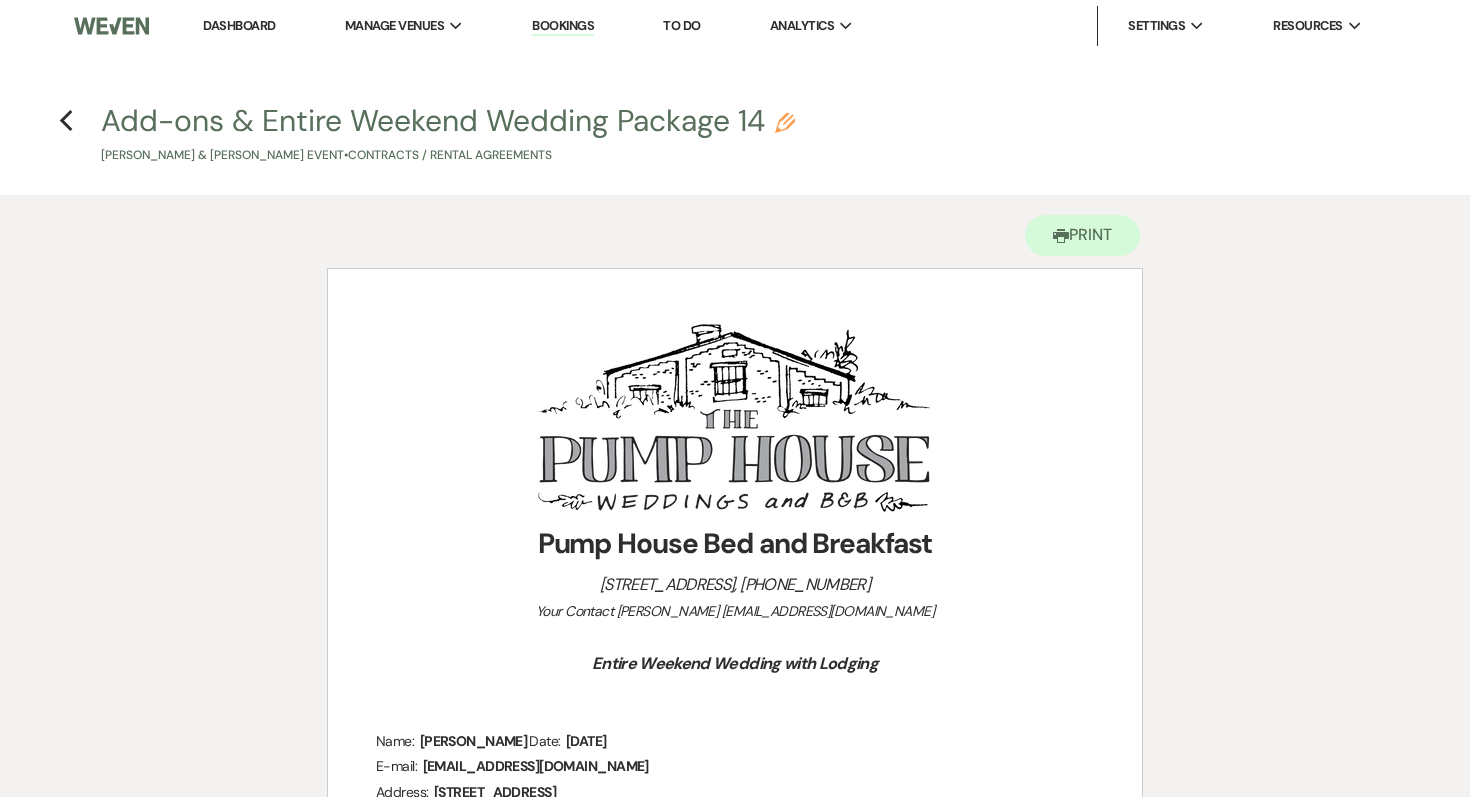 click on "Previous Add-ons & Entire Weekend Wedding Package 14 Pencil [PERSON_NAME] & [PERSON_NAME] Event  •  Contracts / Rental Agreements" at bounding box center (735, 132) 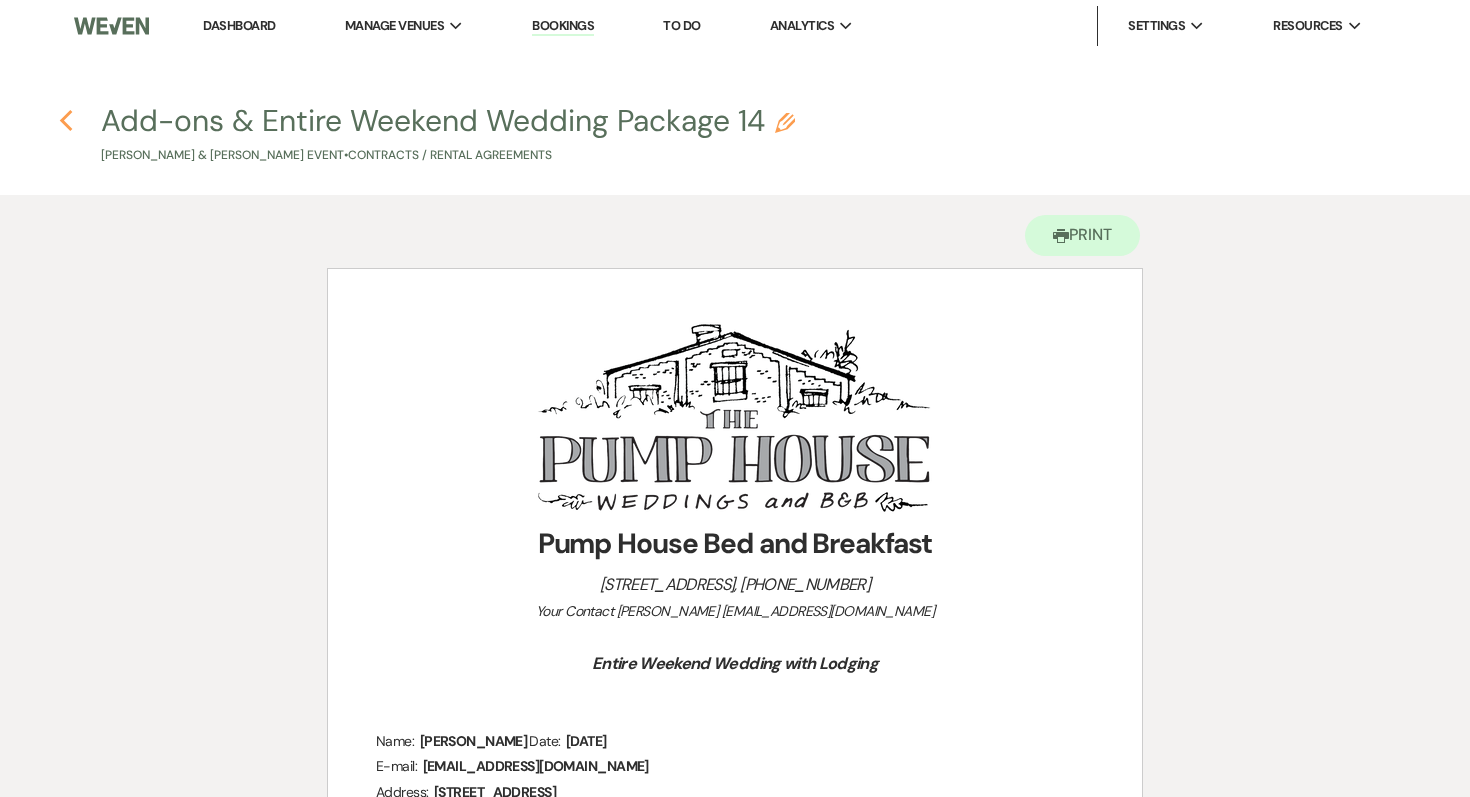 click 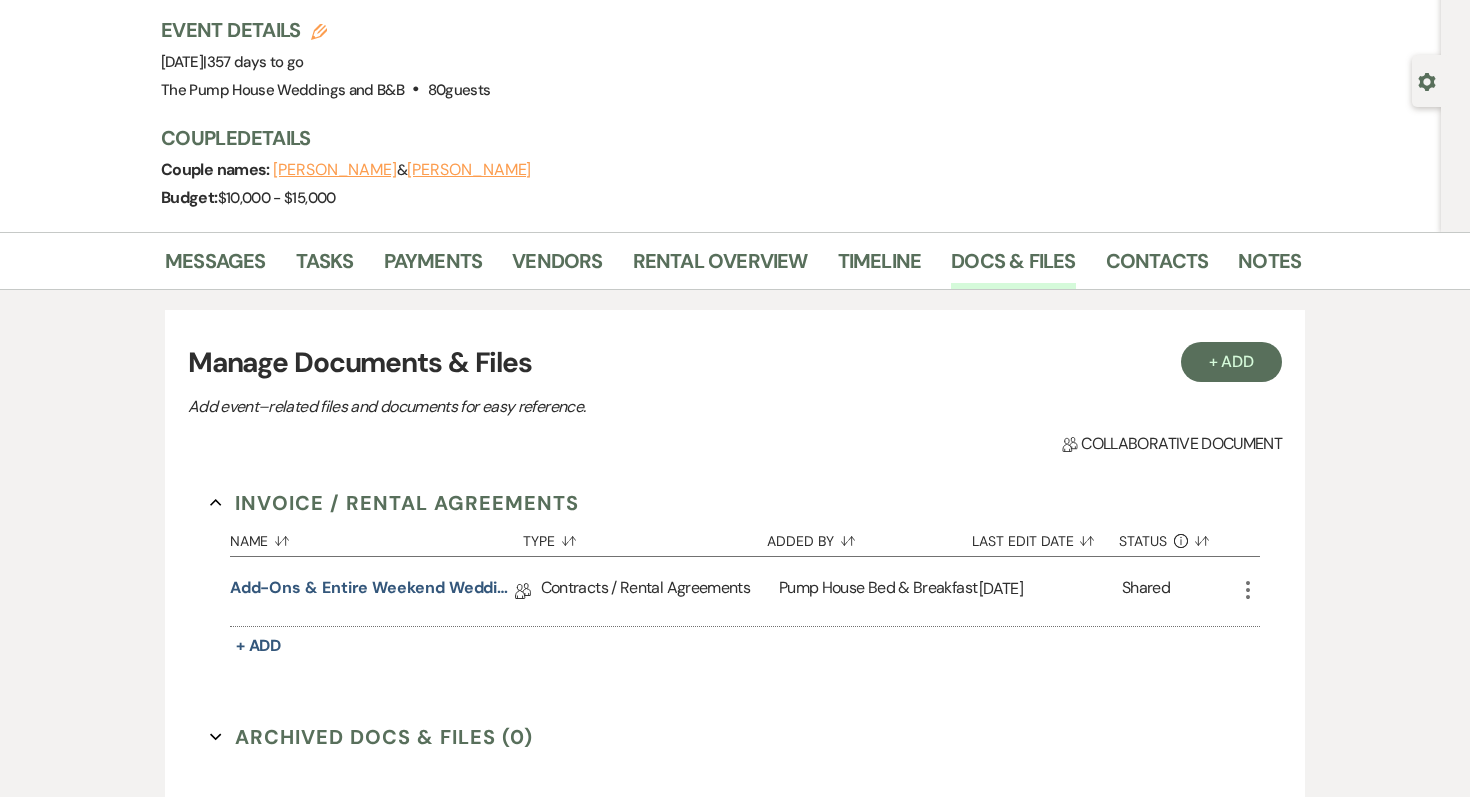 scroll, scrollTop: 0, scrollLeft: 0, axis: both 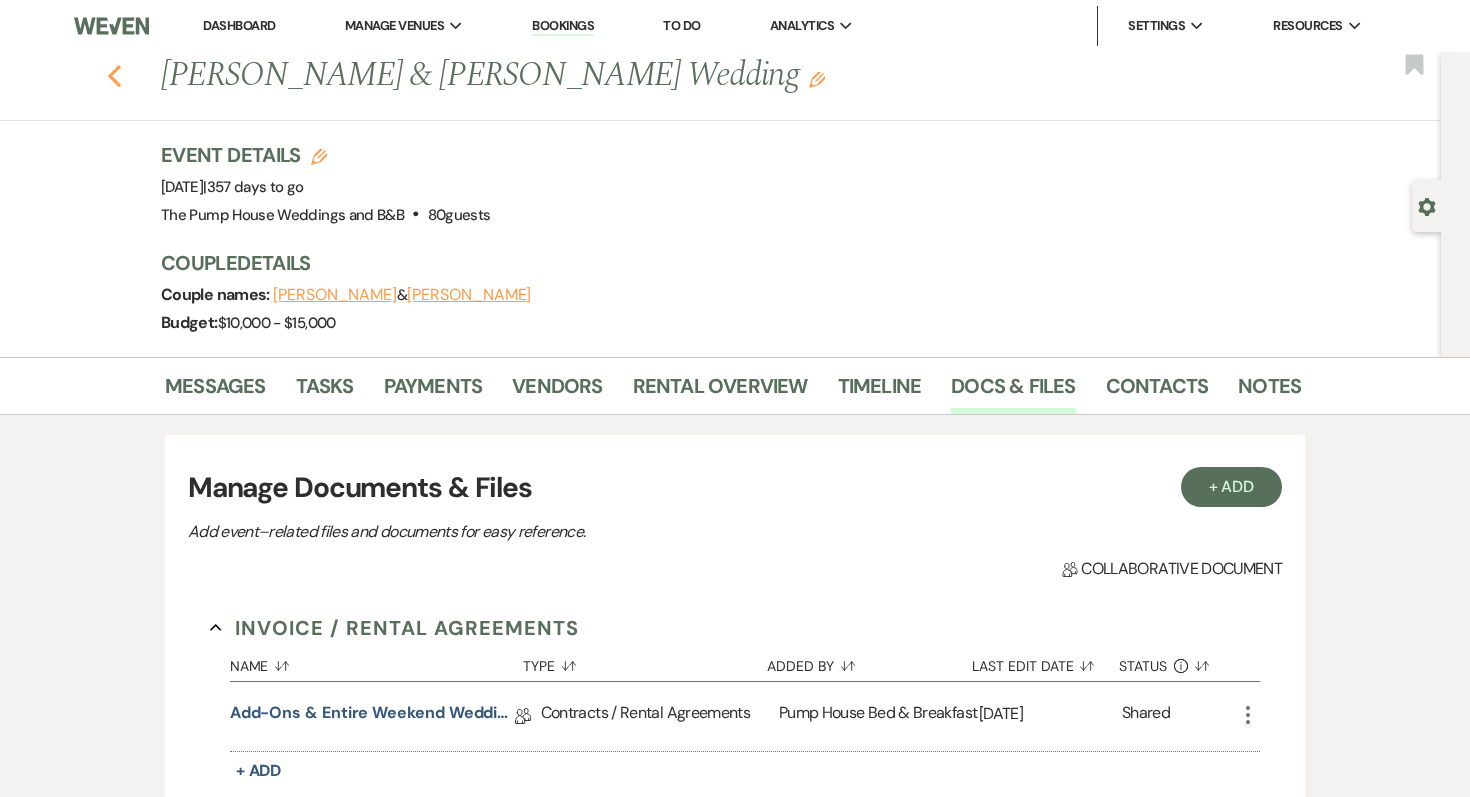 click on "Previous" 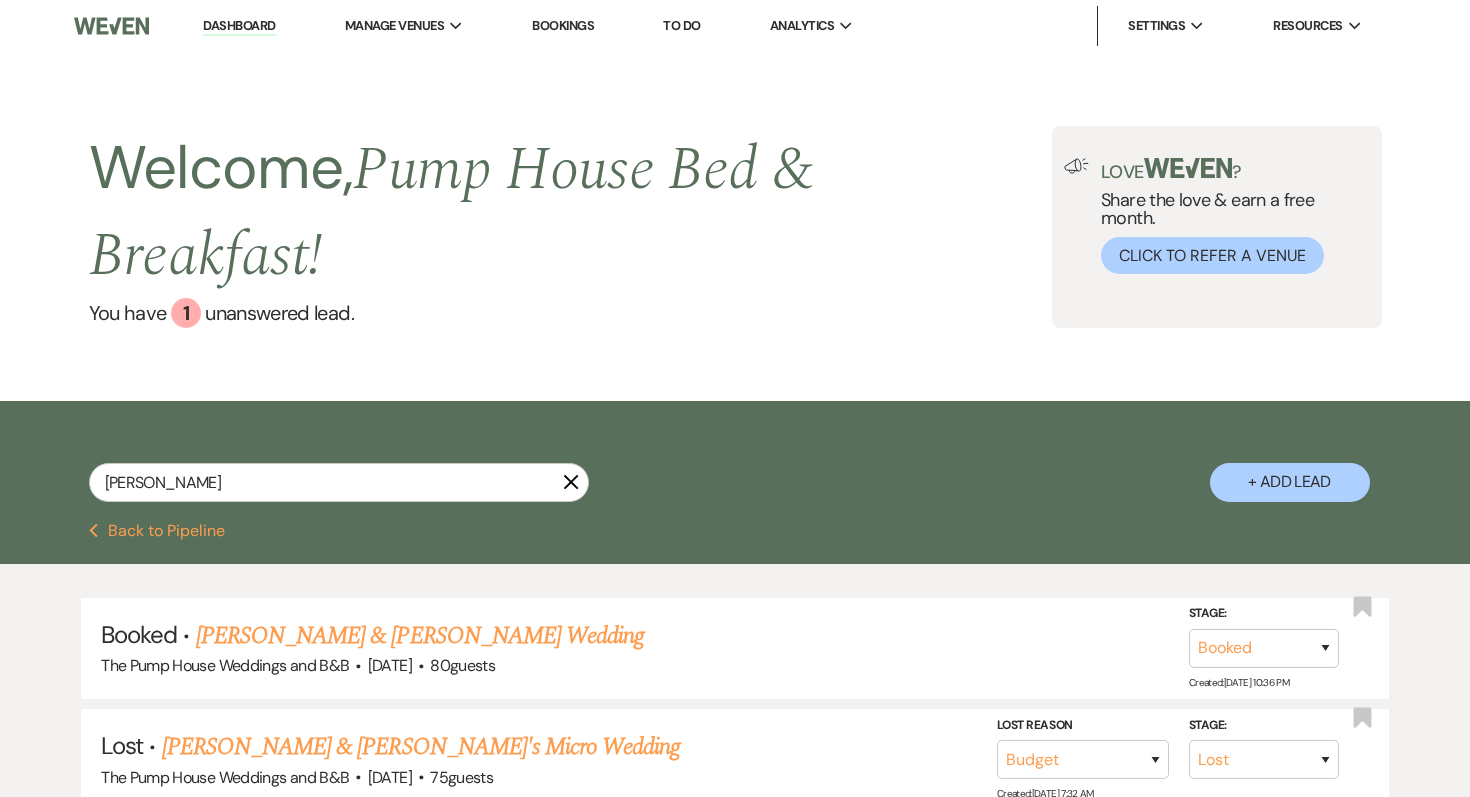 click on "Dashboard" at bounding box center [239, 26] 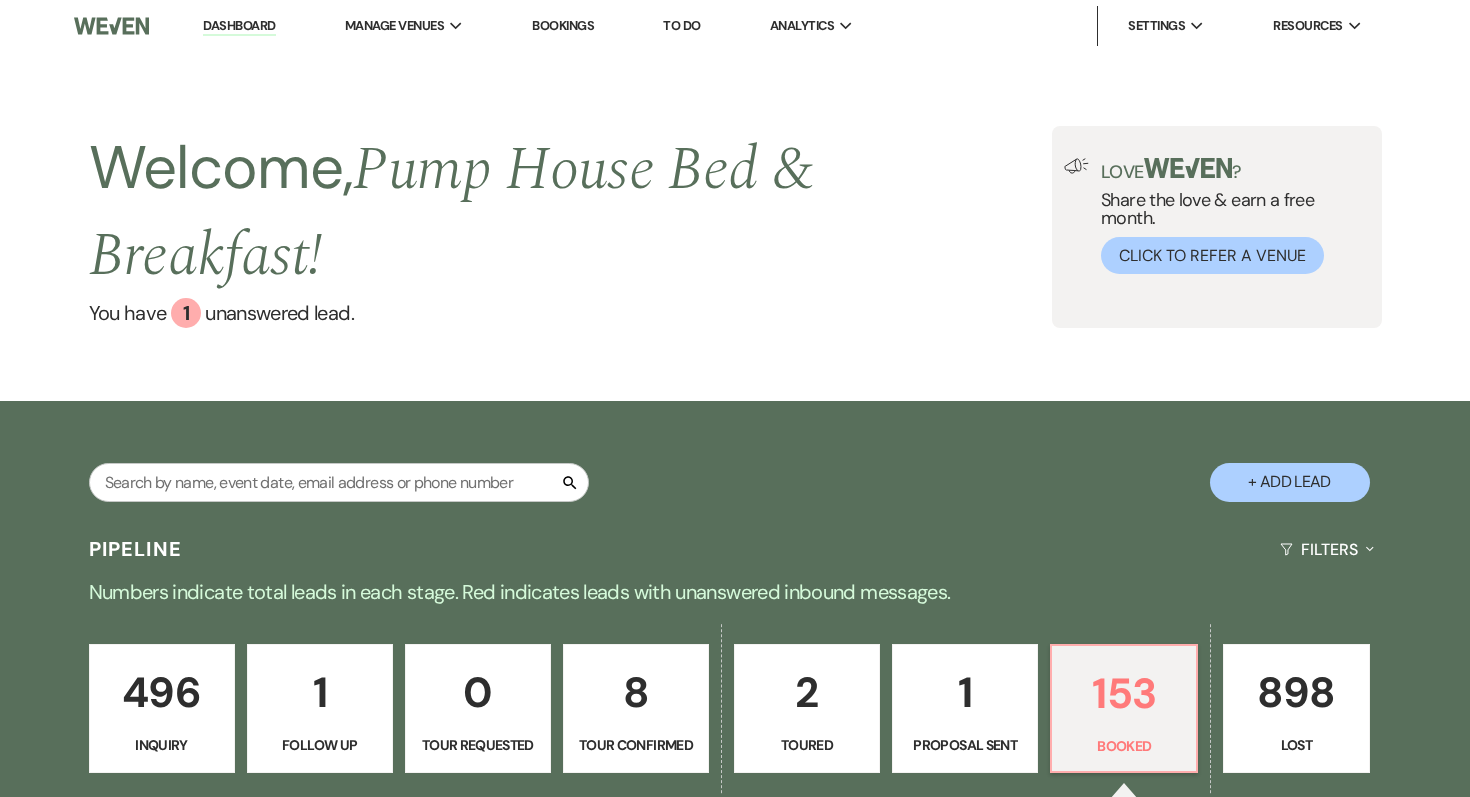 scroll, scrollTop: 270, scrollLeft: 0, axis: vertical 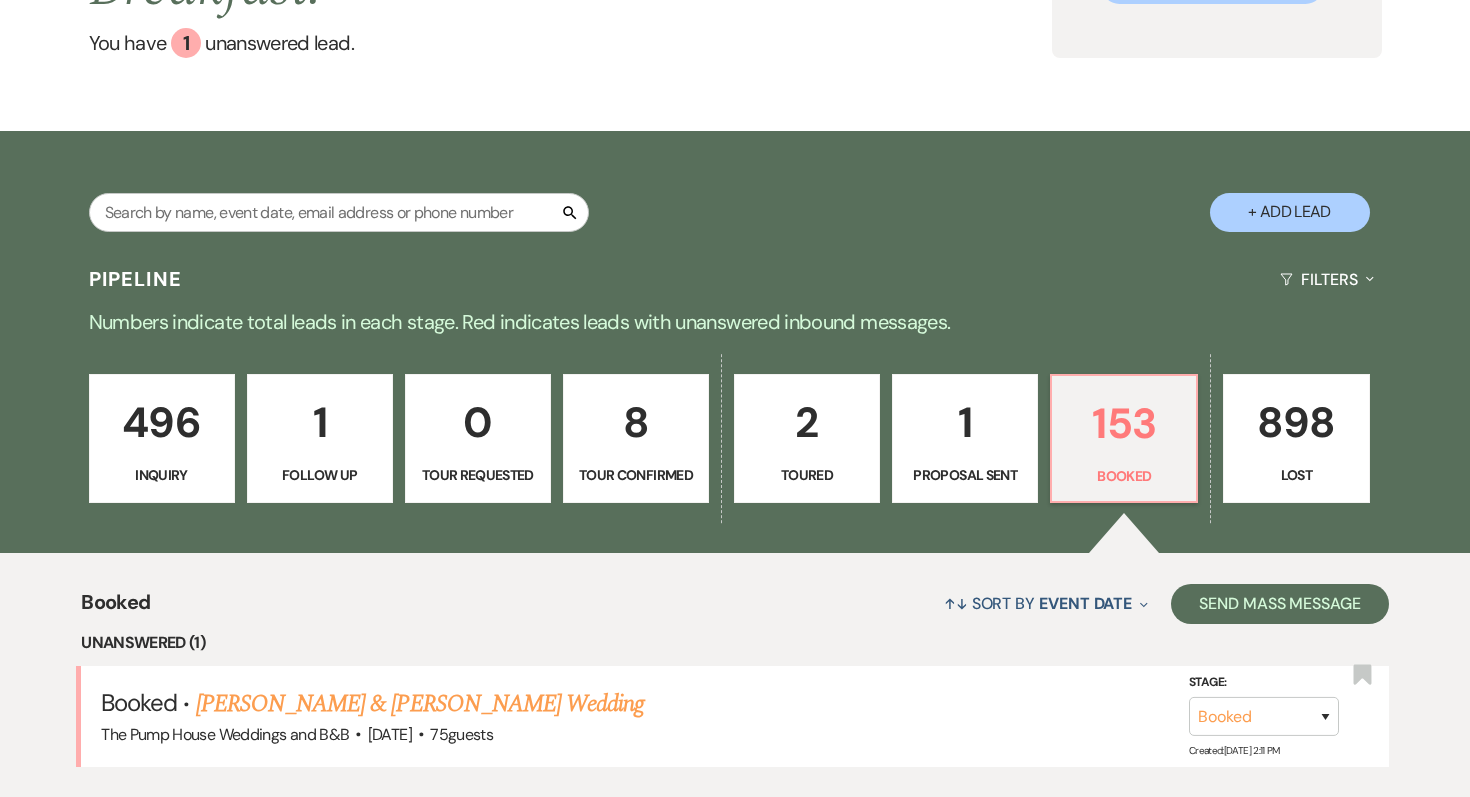 click on "Proposal Sent" at bounding box center [965, 475] 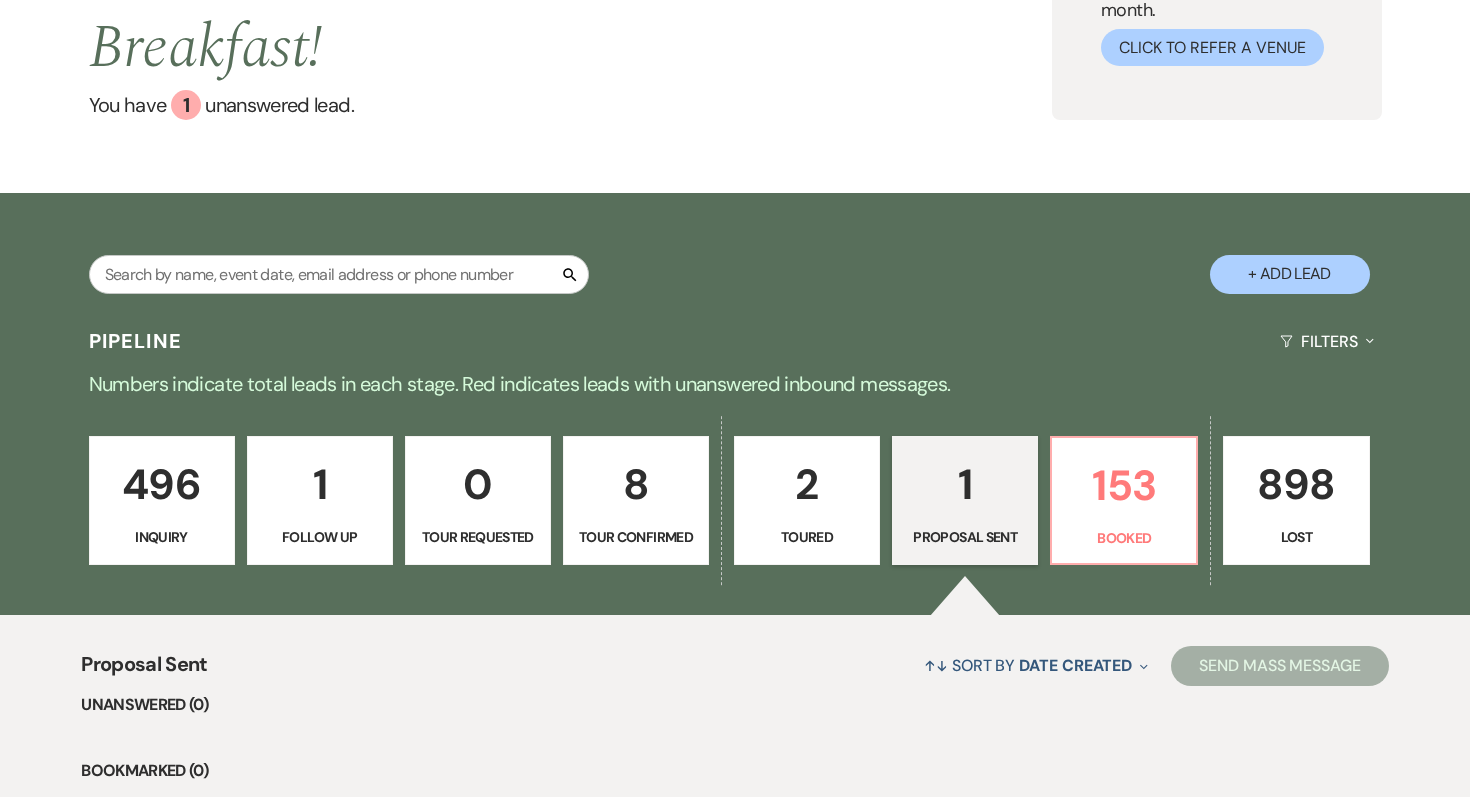 scroll, scrollTop: 141, scrollLeft: 0, axis: vertical 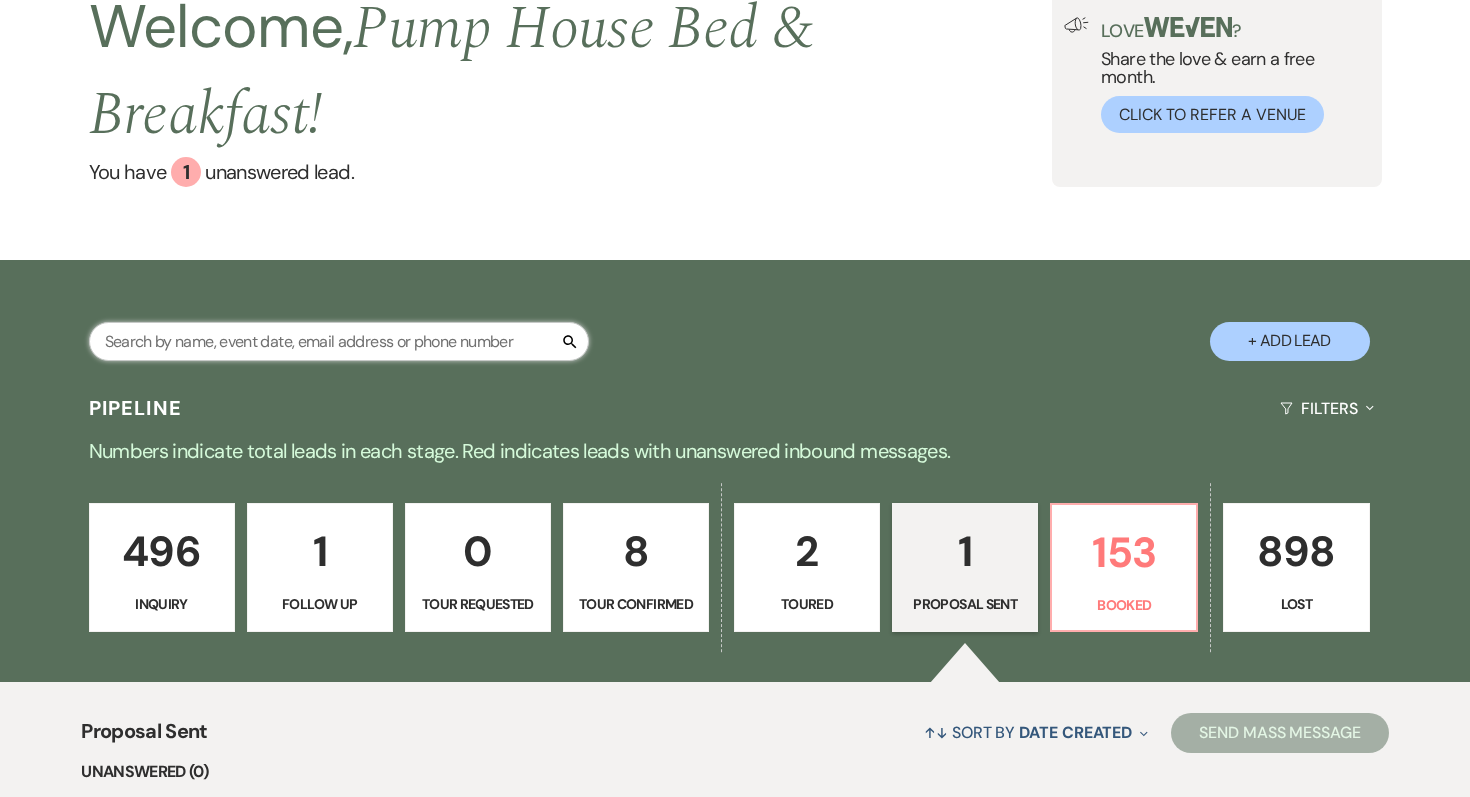 click at bounding box center (339, 341) 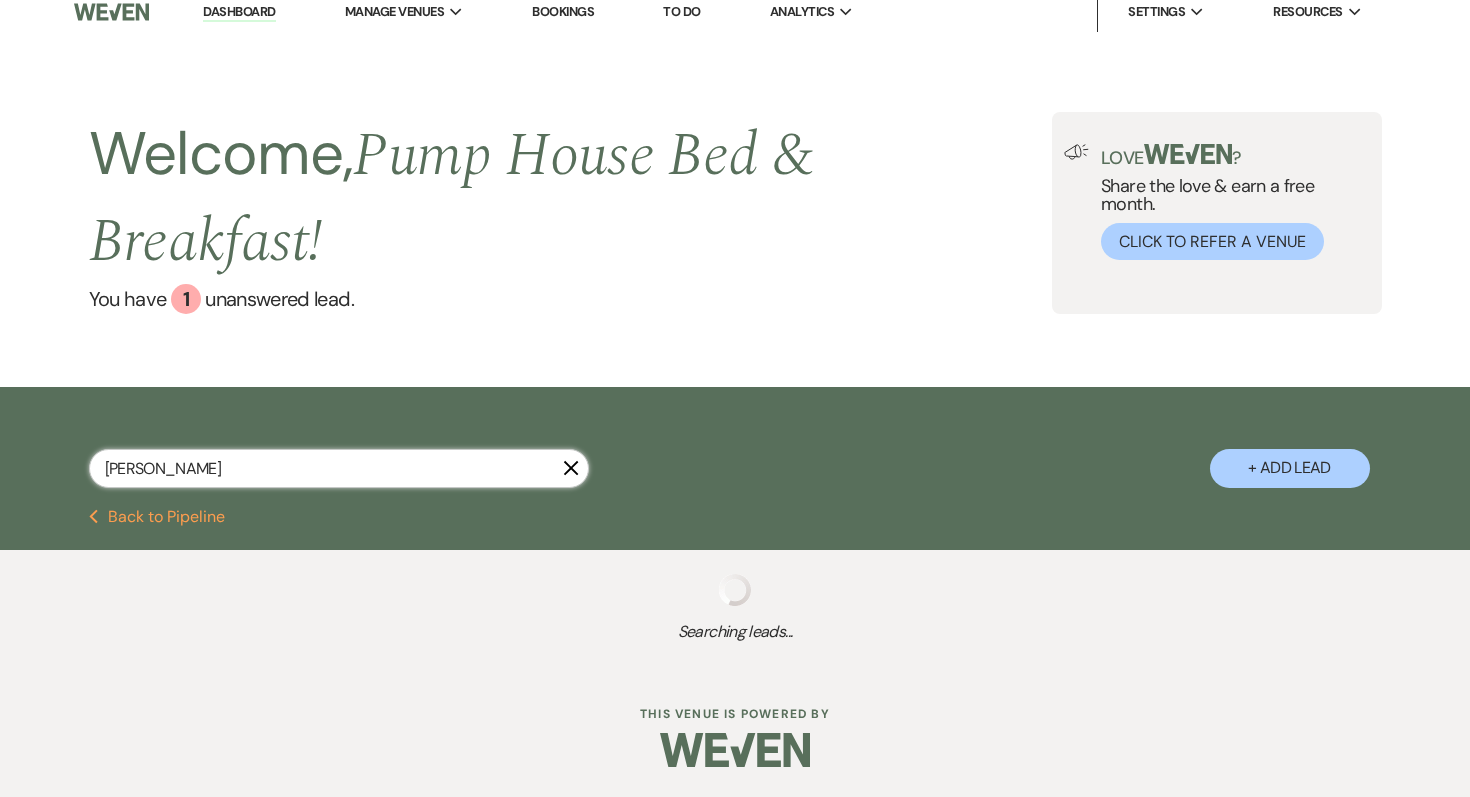 scroll, scrollTop: 141, scrollLeft: 0, axis: vertical 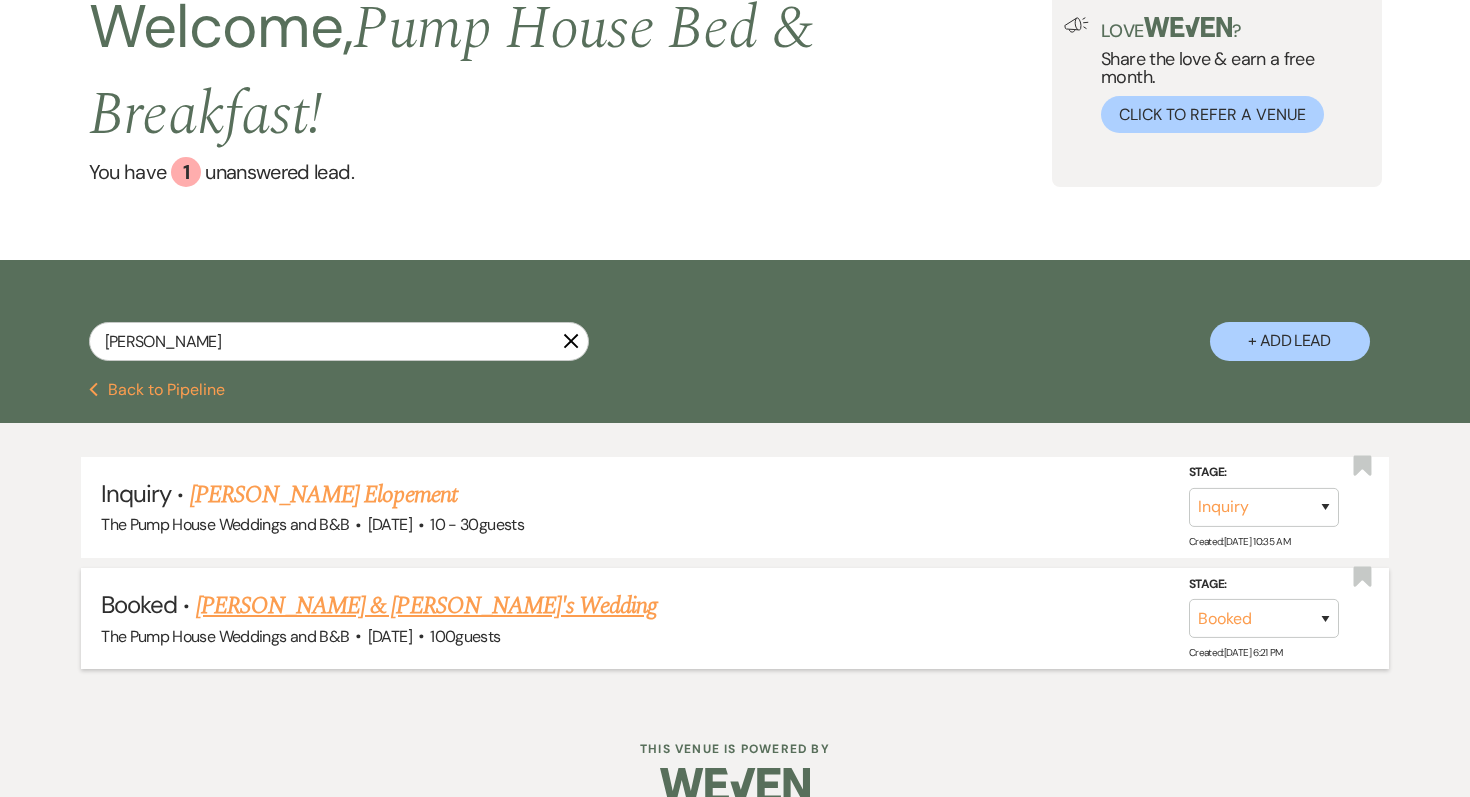 click on "[PERSON_NAME] & [PERSON_NAME]'s Wedding" at bounding box center (427, 606) 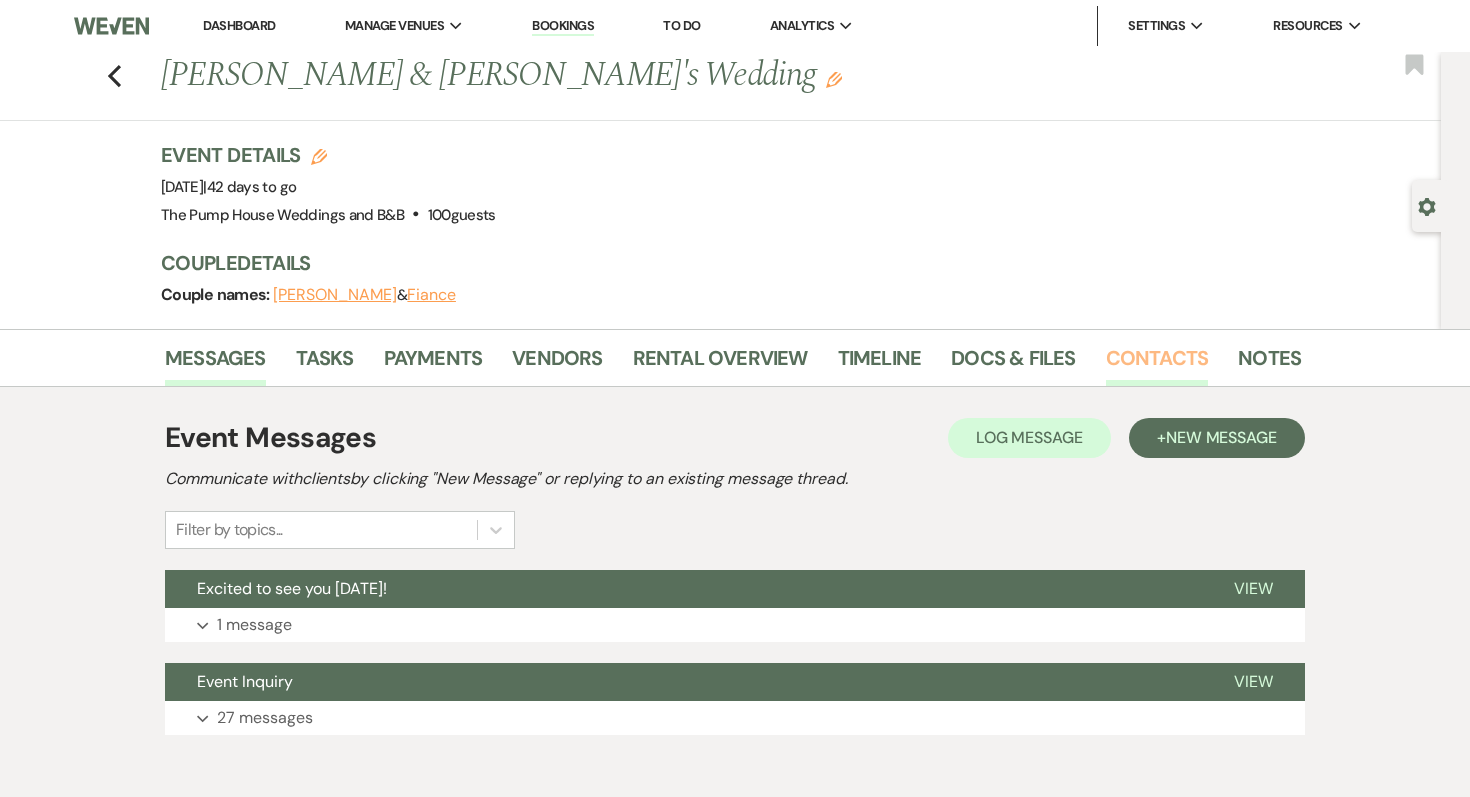 click on "Contacts" at bounding box center (1157, 364) 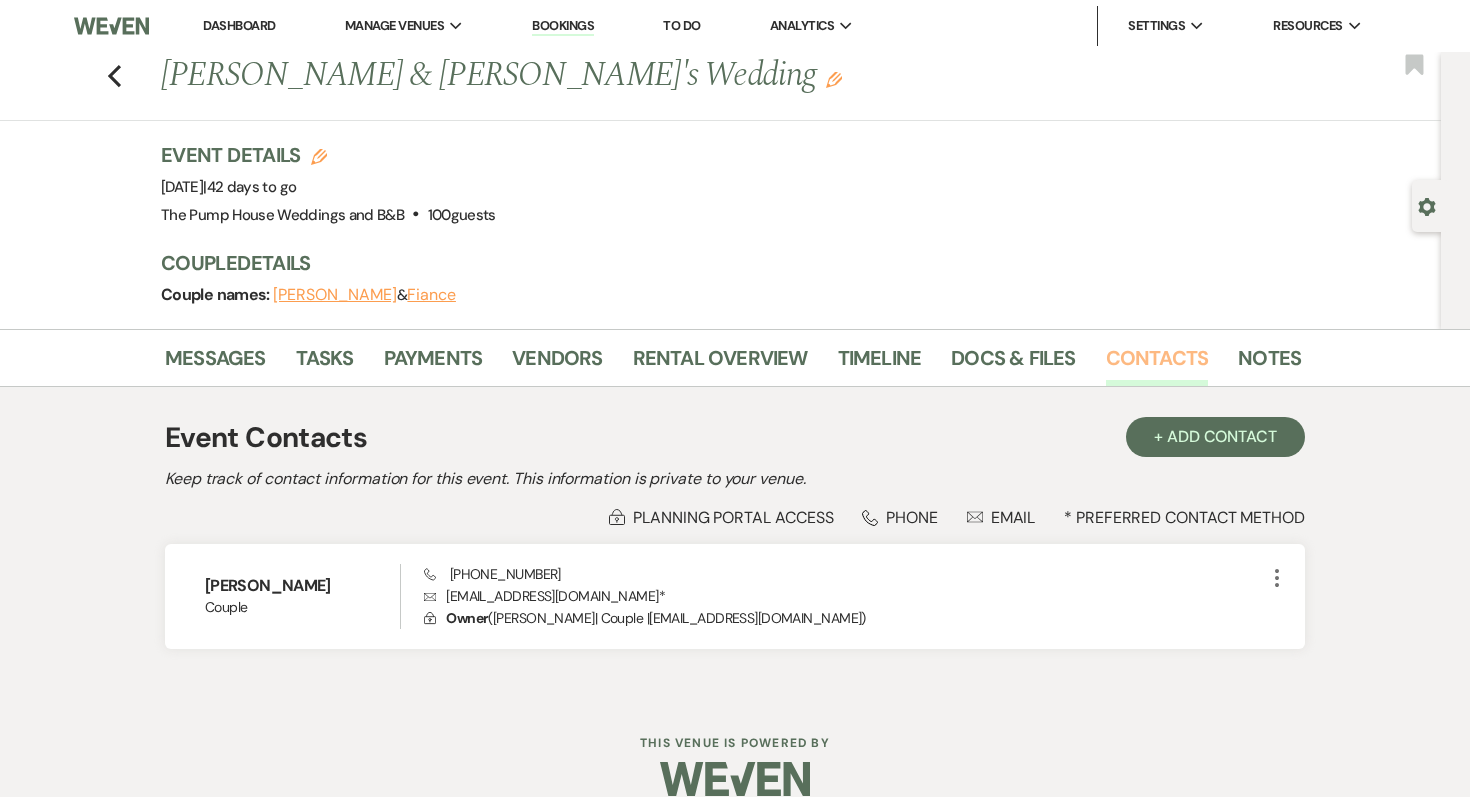 scroll, scrollTop: 29, scrollLeft: 0, axis: vertical 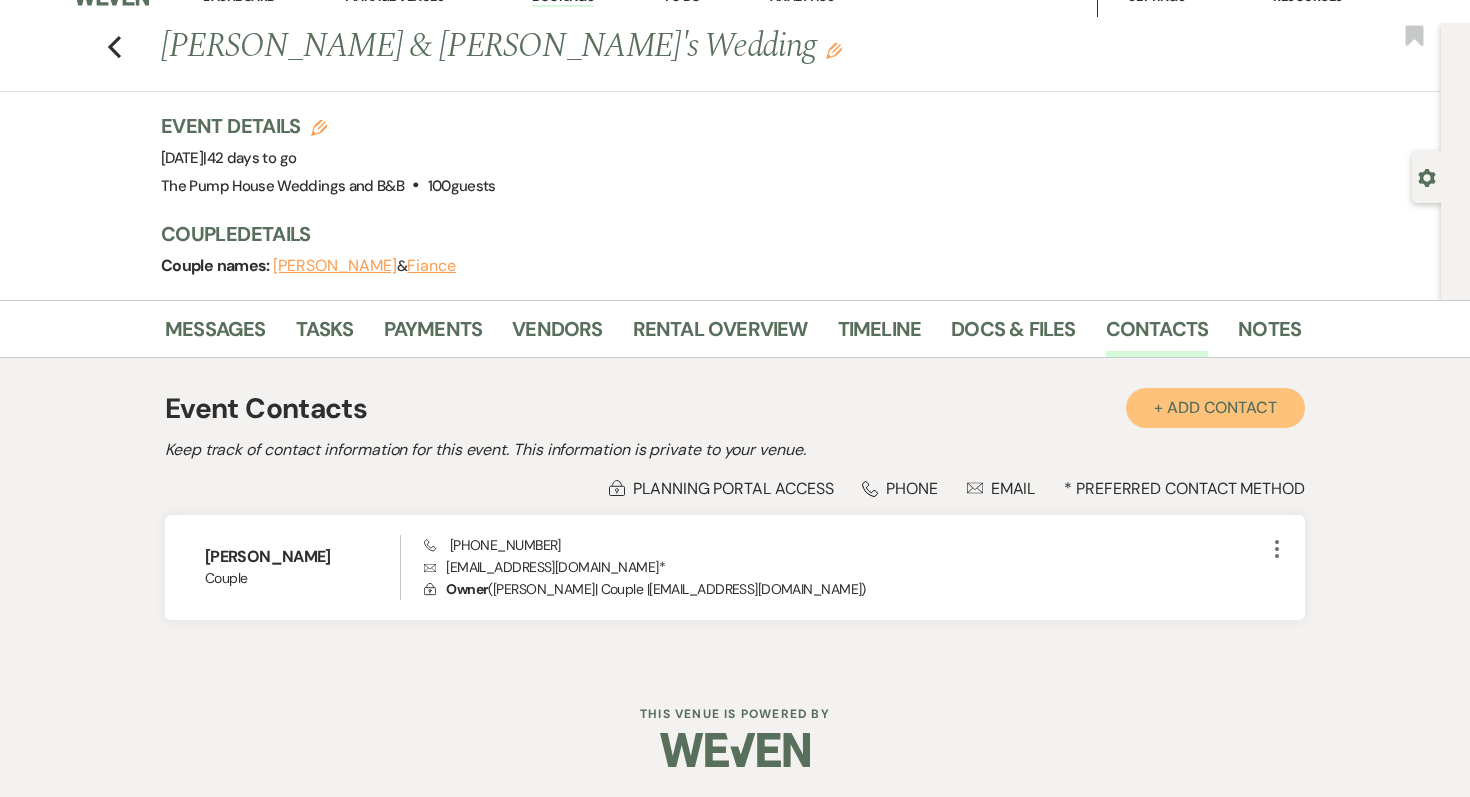 click on "+ Add Contact" at bounding box center [1215, 408] 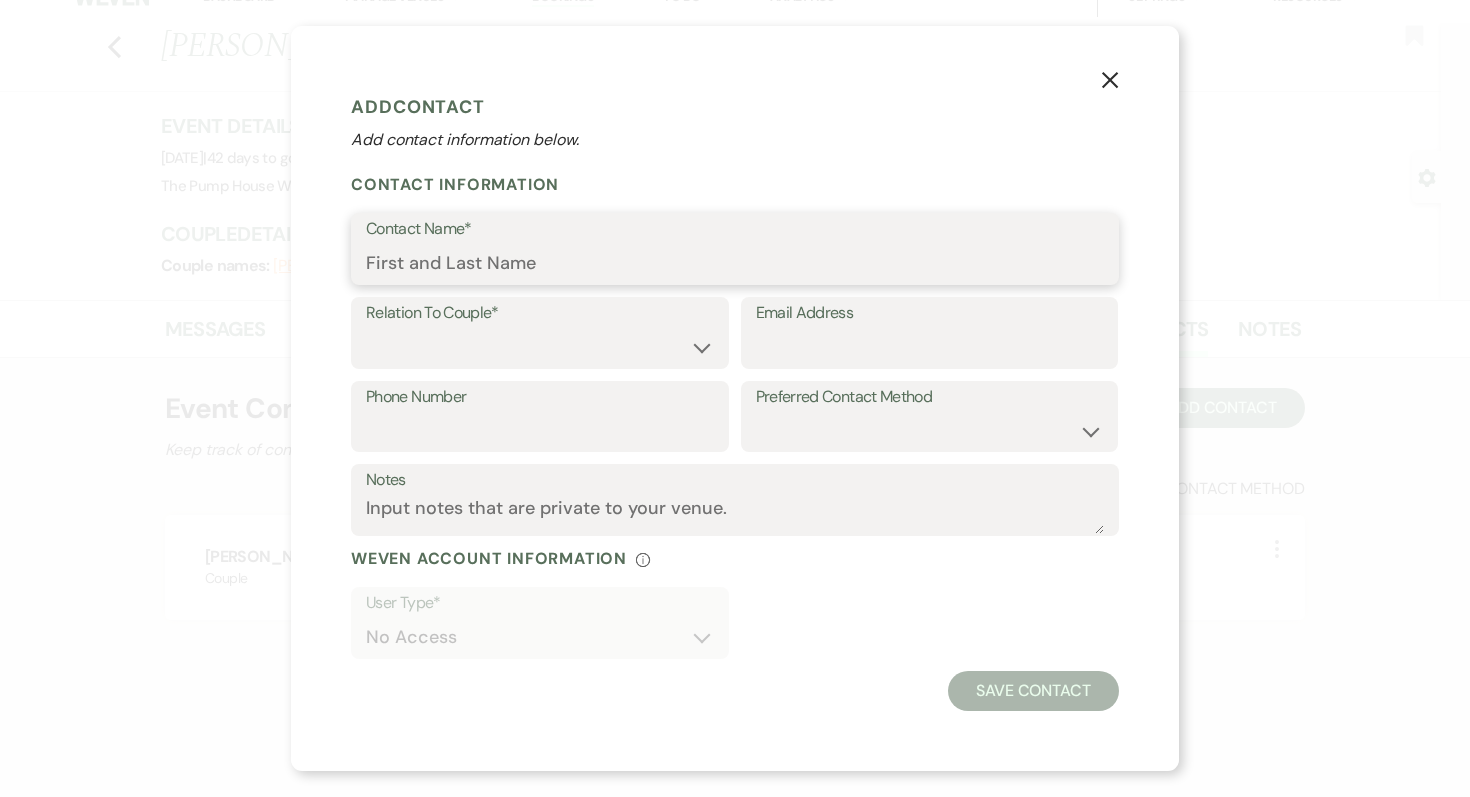 click on "Contact Name*" at bounding box center (735, 263) 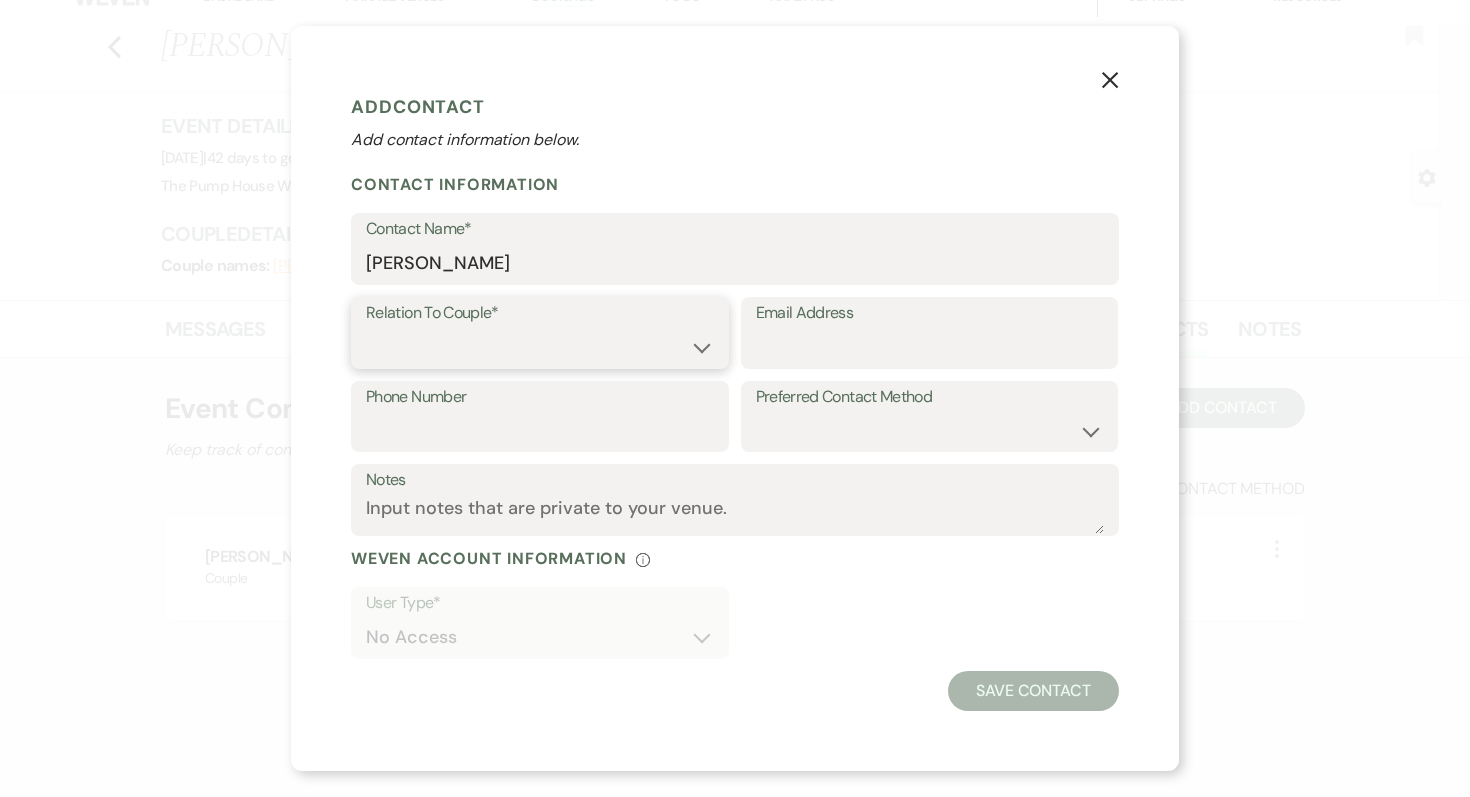 click on "Couple Planner Parent of Couple Family Member Friend Other" at bounding box center (540, 347) 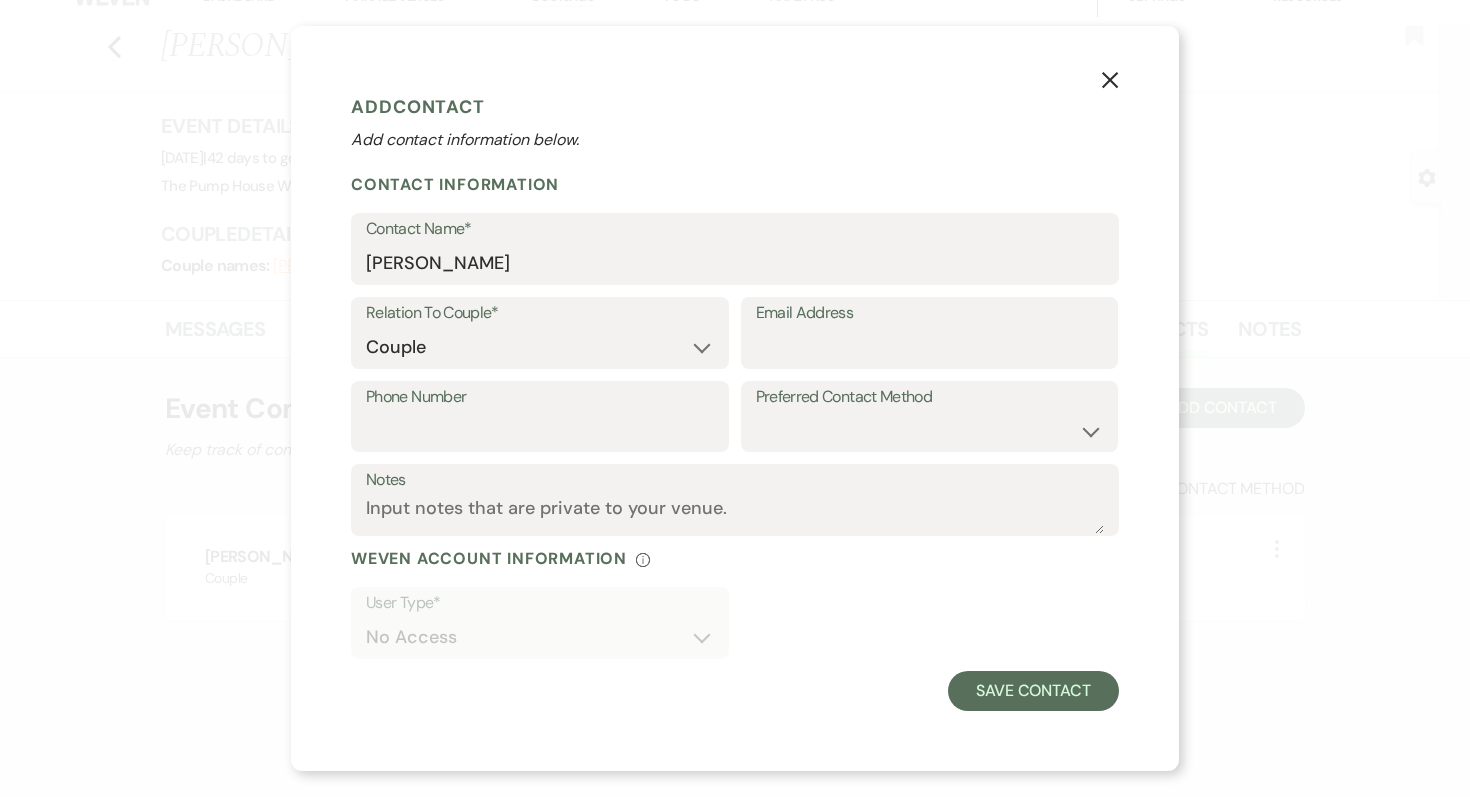 click on "Email Address" at bounding box center (930, 313) 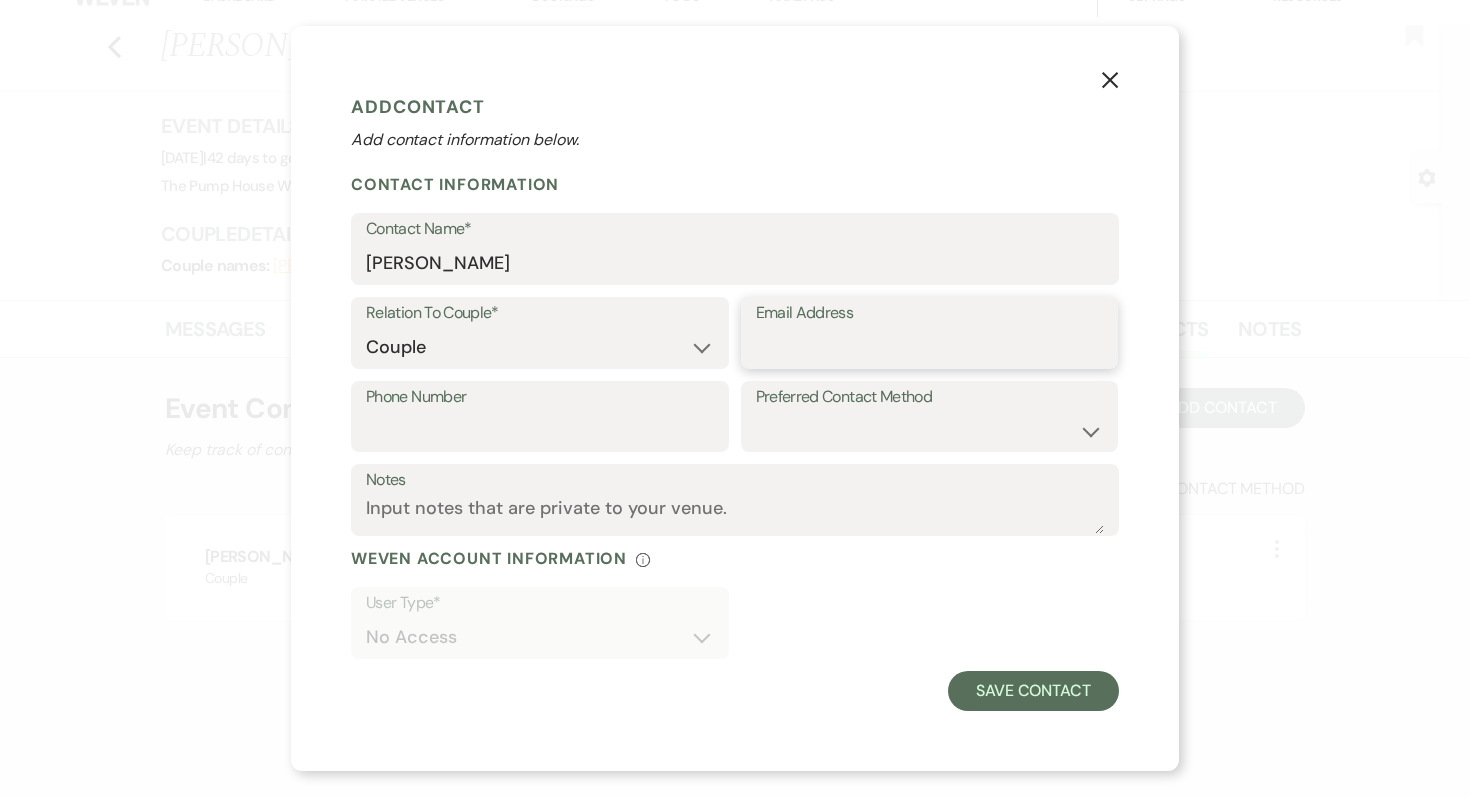 click on "Email Address" at bounding box center [930, 347] 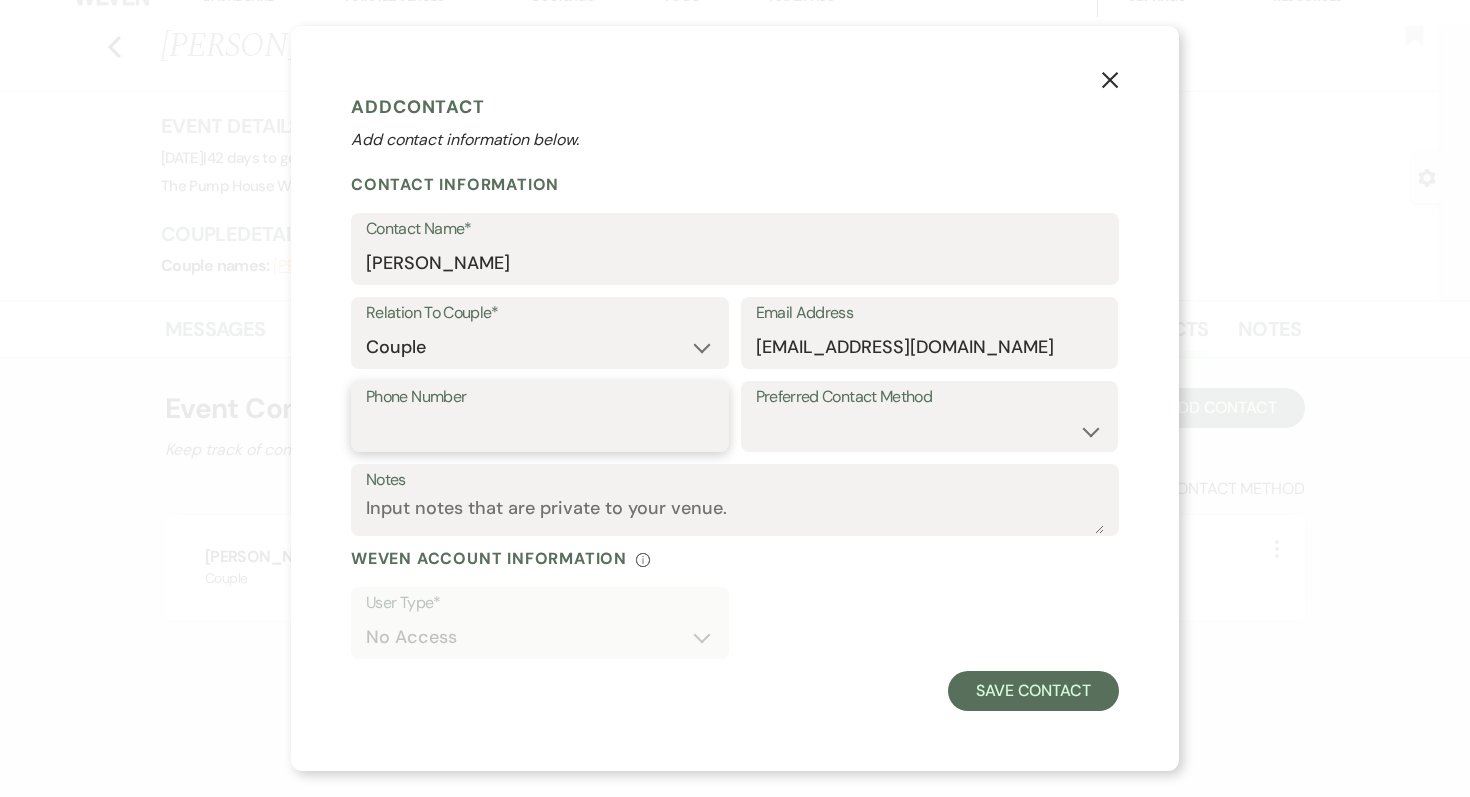 click on "Phone Number" at bounding box center (540, 430) 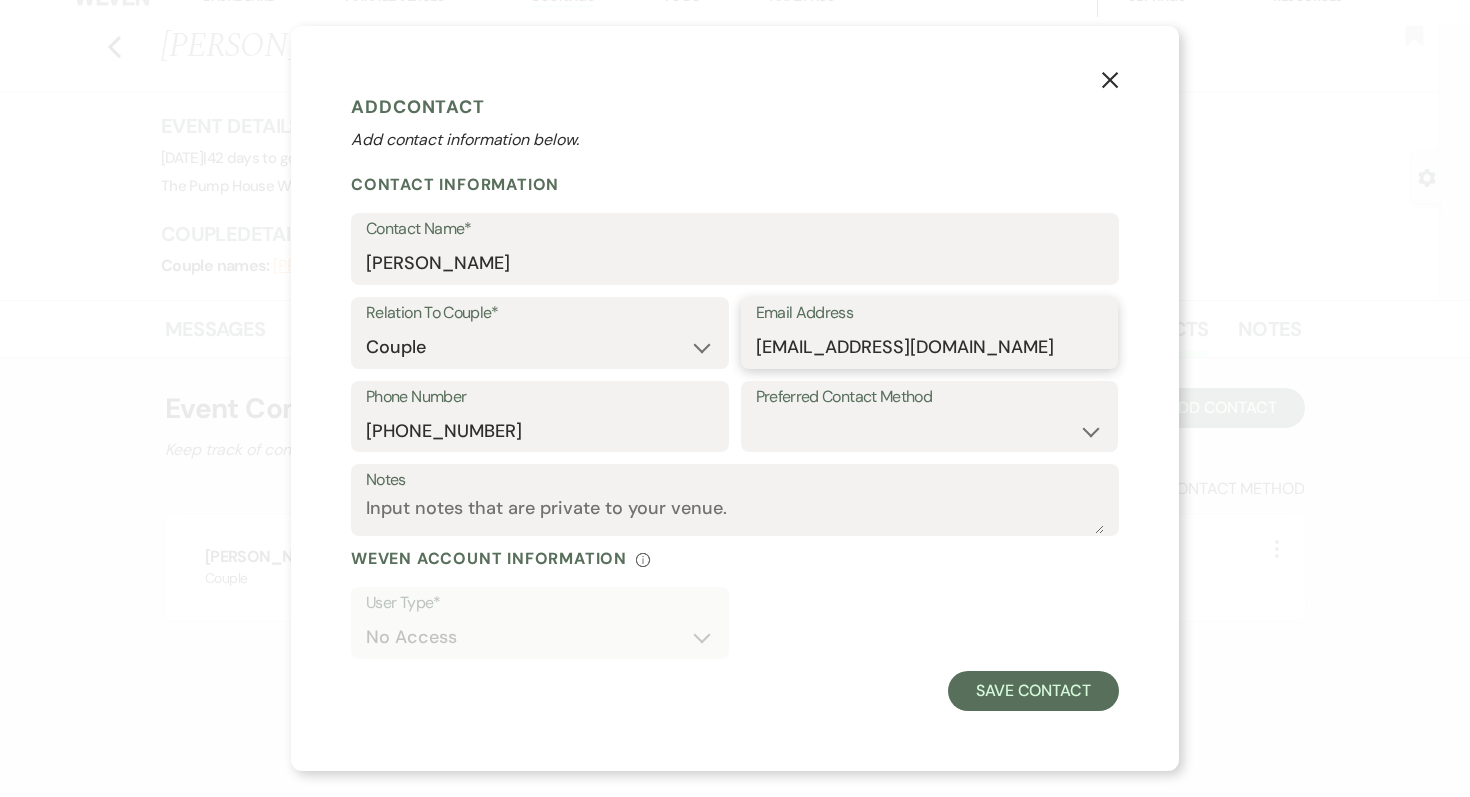 drag, startPoint x: 983, startPoint y: 354, endPoint x: 721, endPoint y: 354, distance: 262 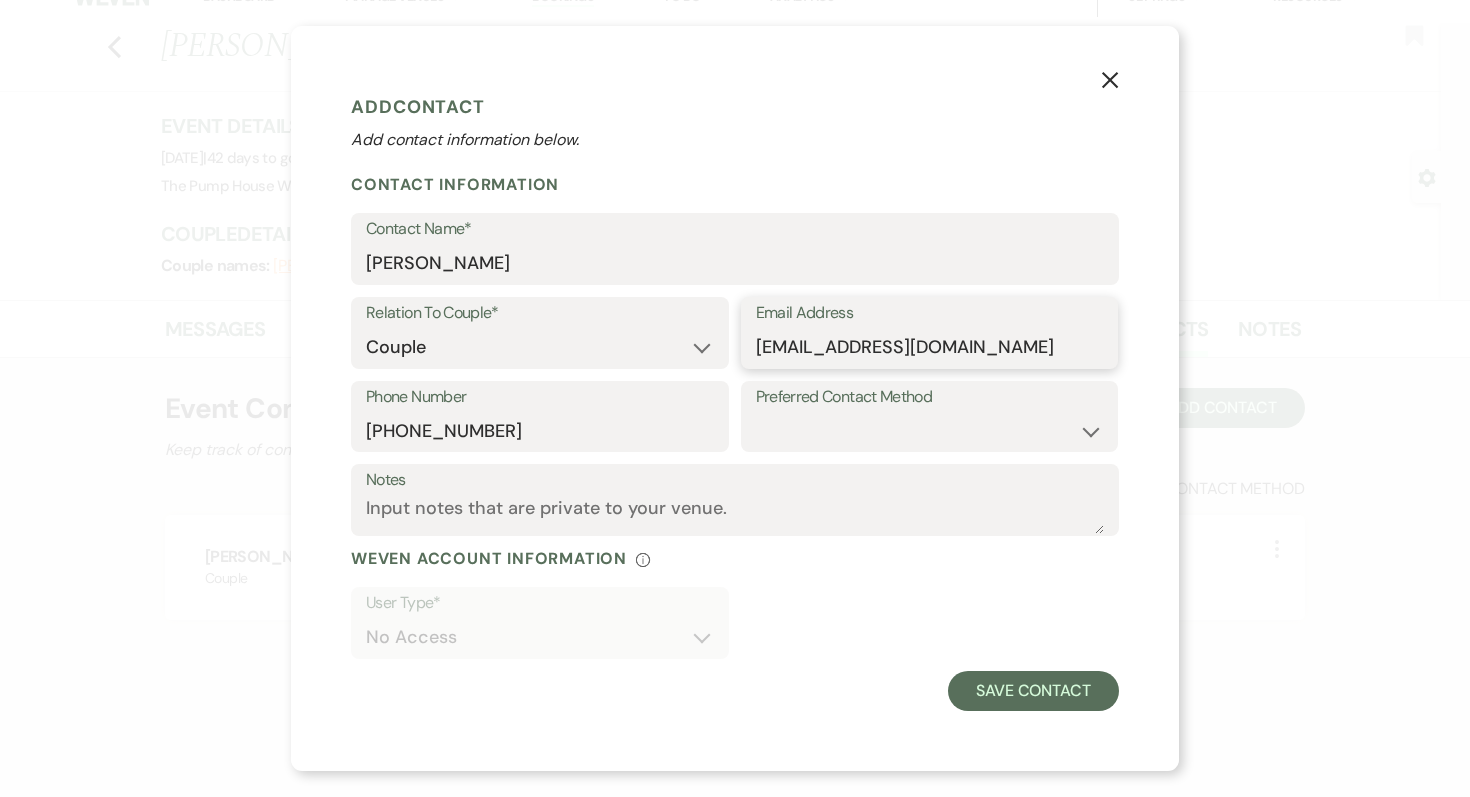 click on "Relation To Couple* Couple Planner Parent of Couple Family Member Friend Other Email Address [EMAIL_ADDRESS][DOMAIN_NAME]" at bounding box center [735, 339] 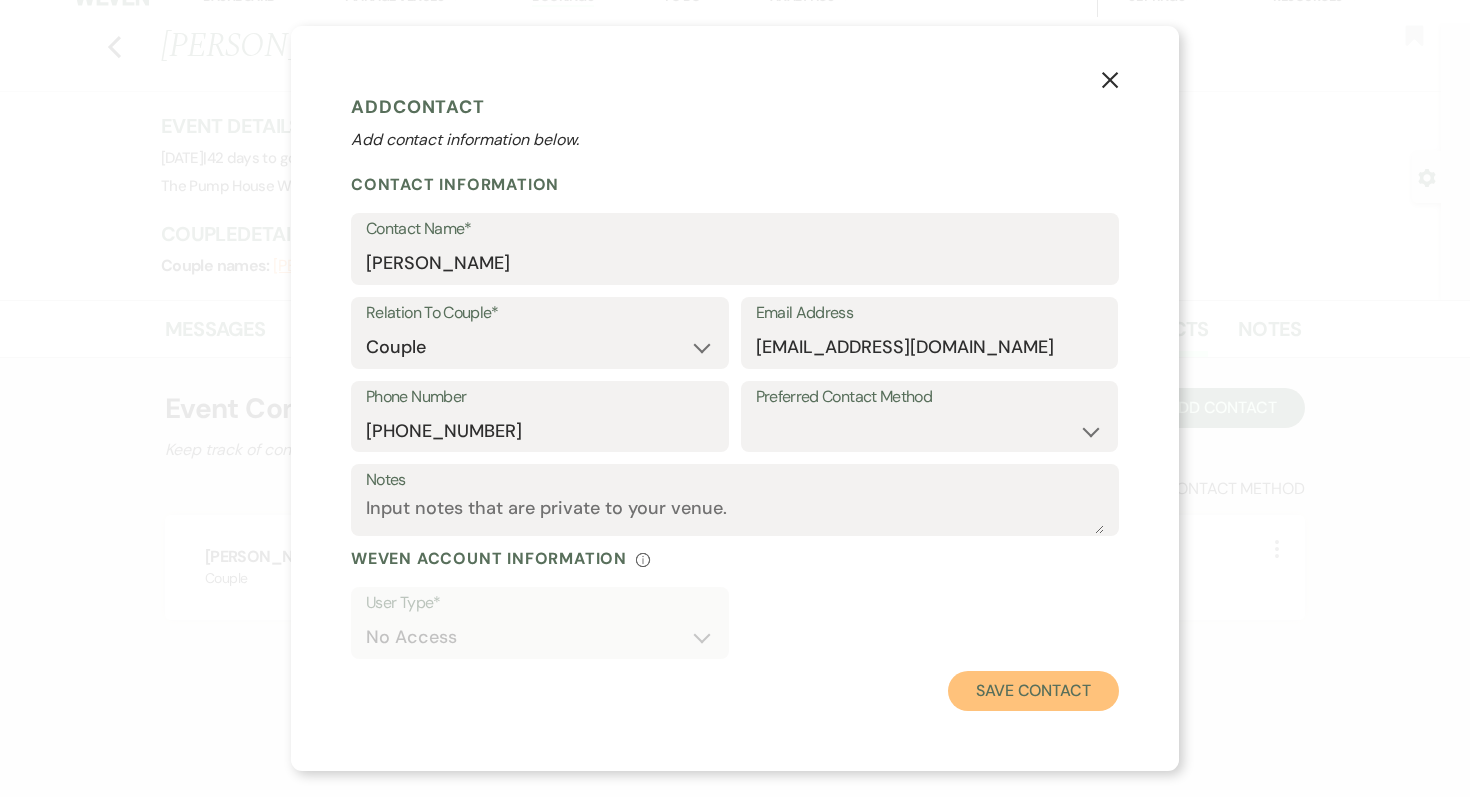 click on "Save Contact" at bounding box center [1033, 691] 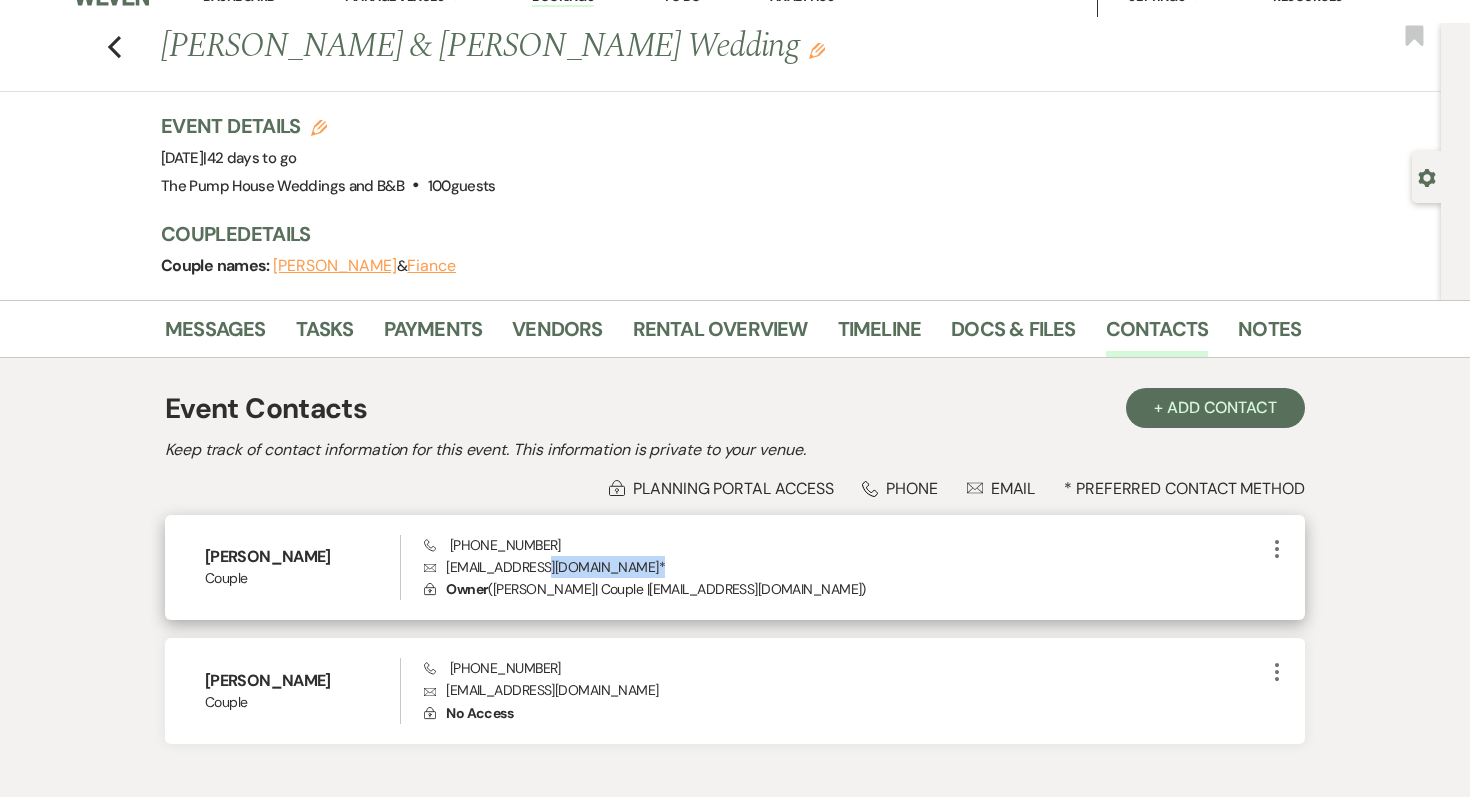 drag, startPoint x: 601, startPoint y: 564, endPoint x: 536, endPoint y: 577, distance: 66.287254 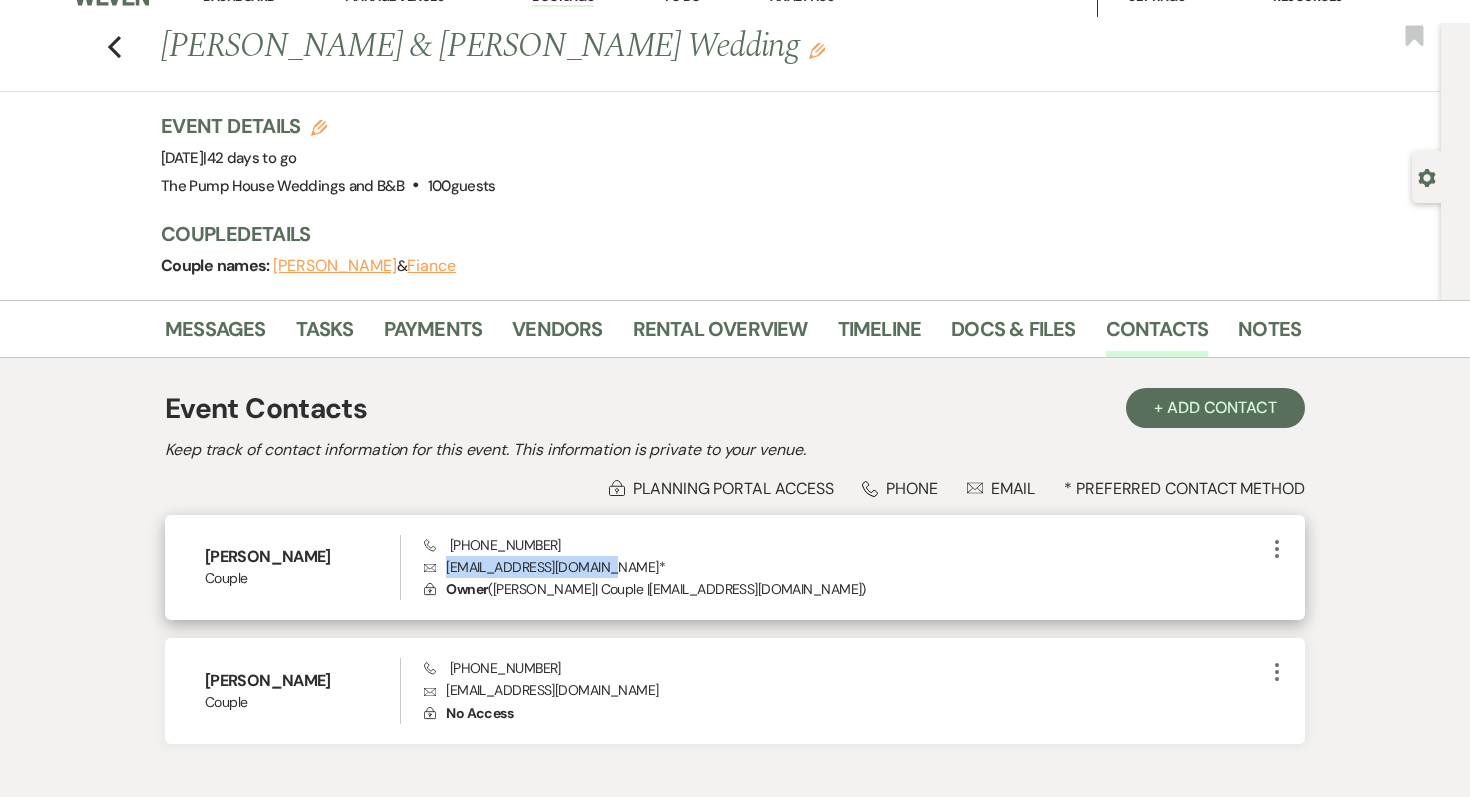 drag, startPoint x: 596, startPoint y: 567, endPoint x: 447, endPoint y: 574, distance: 149.16434 